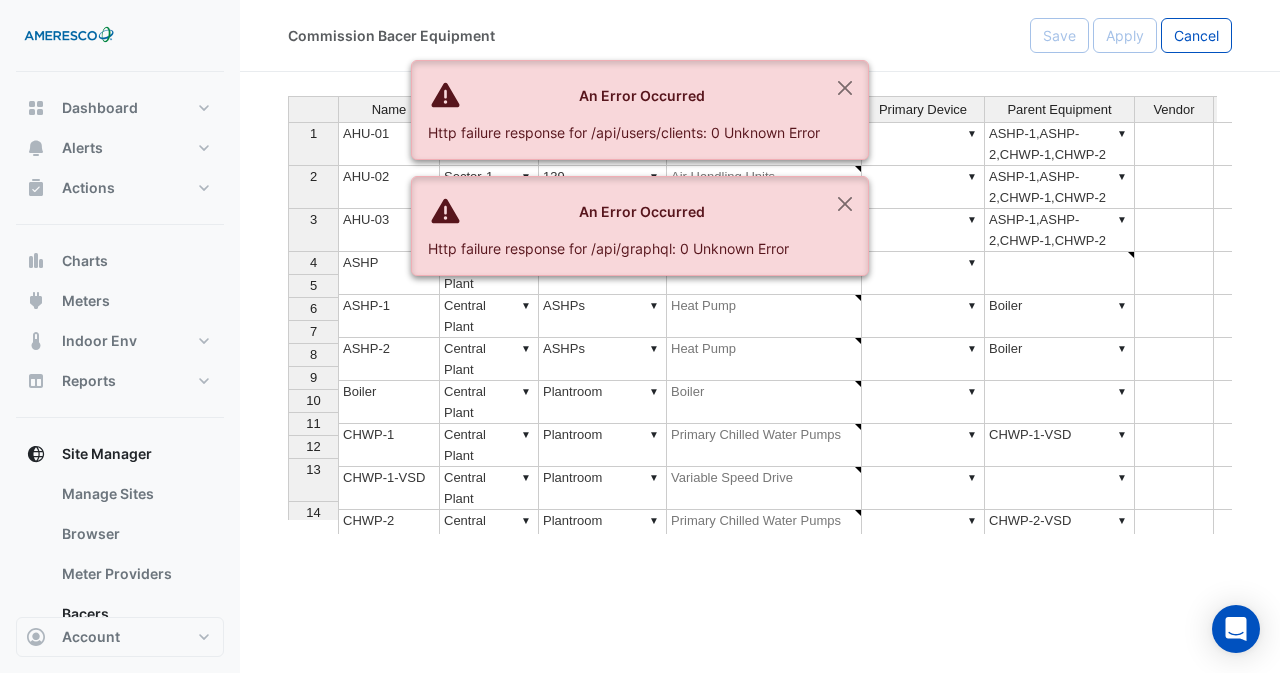 scroll, scrollTop: 0, scrollLeft: 0, axis: both 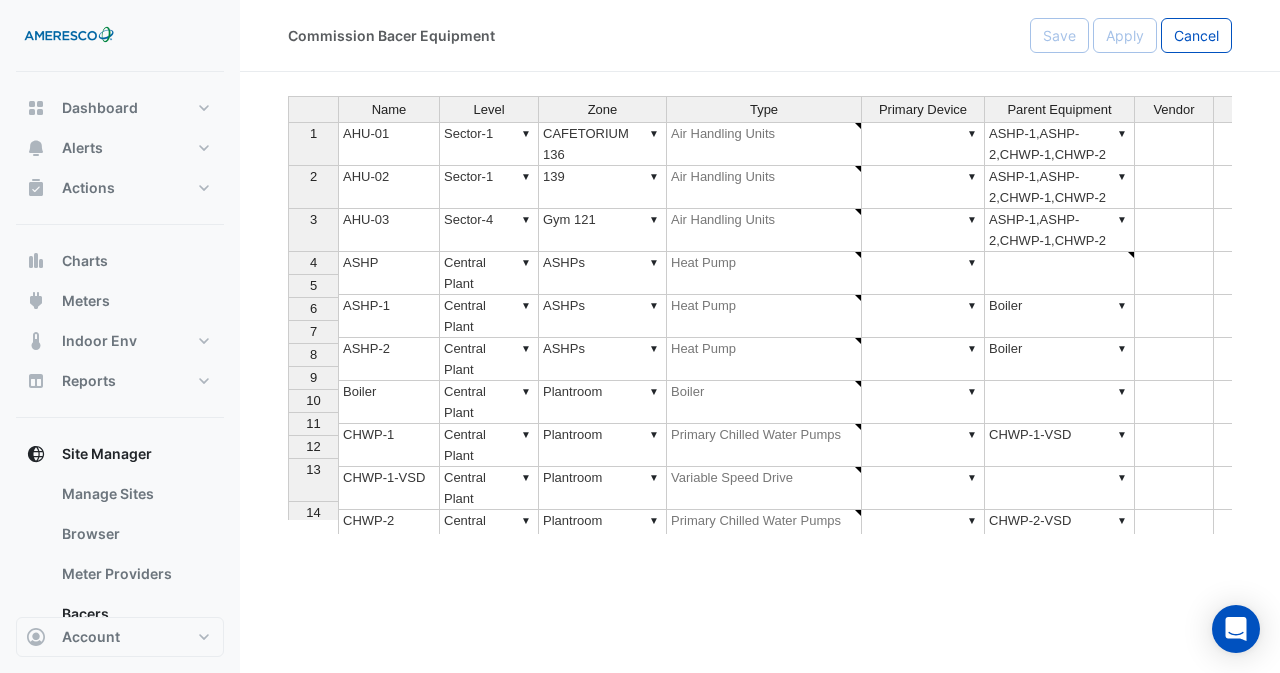 type on "**********" 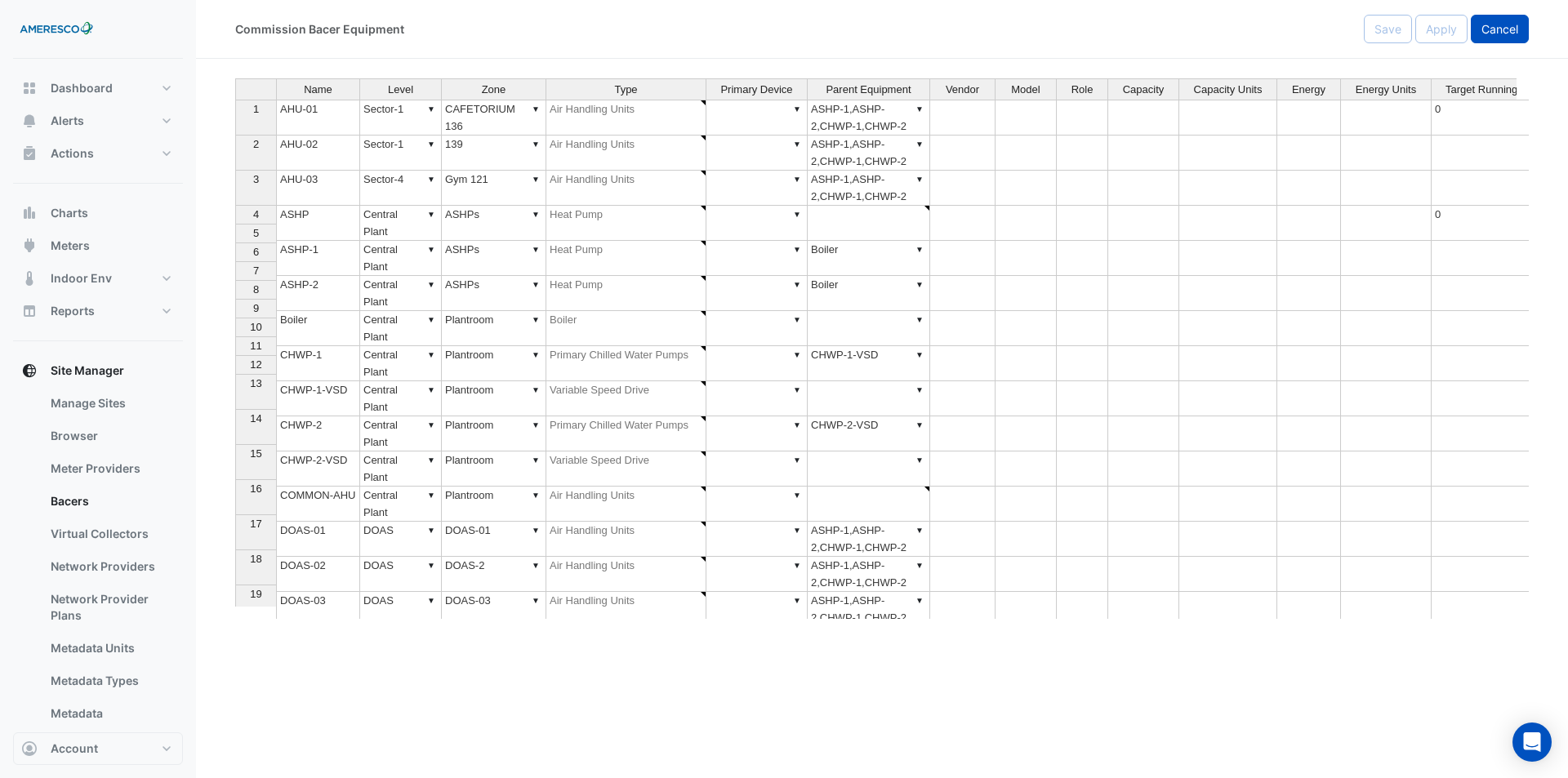 click on "Cancel" 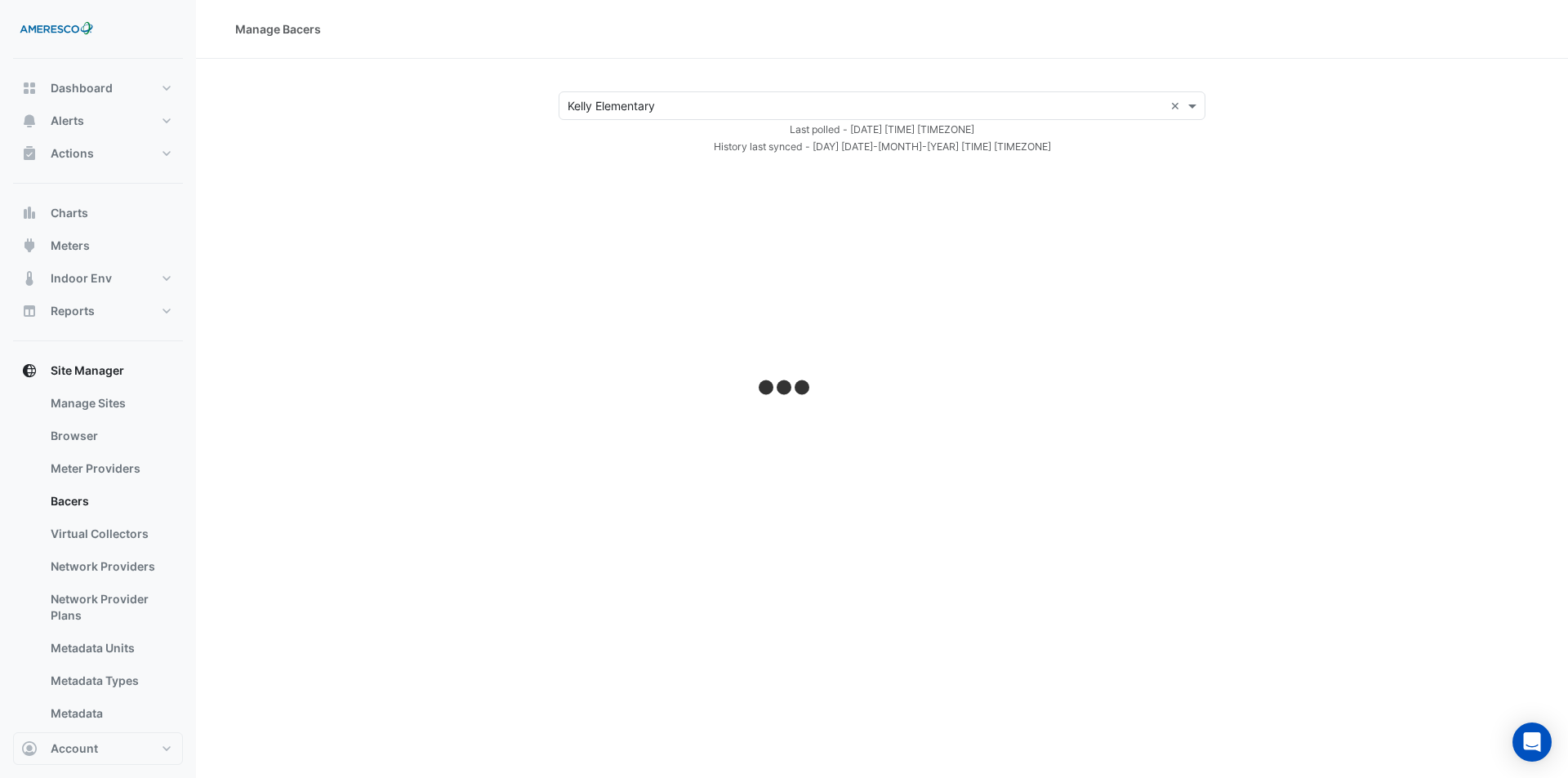 select on "**" 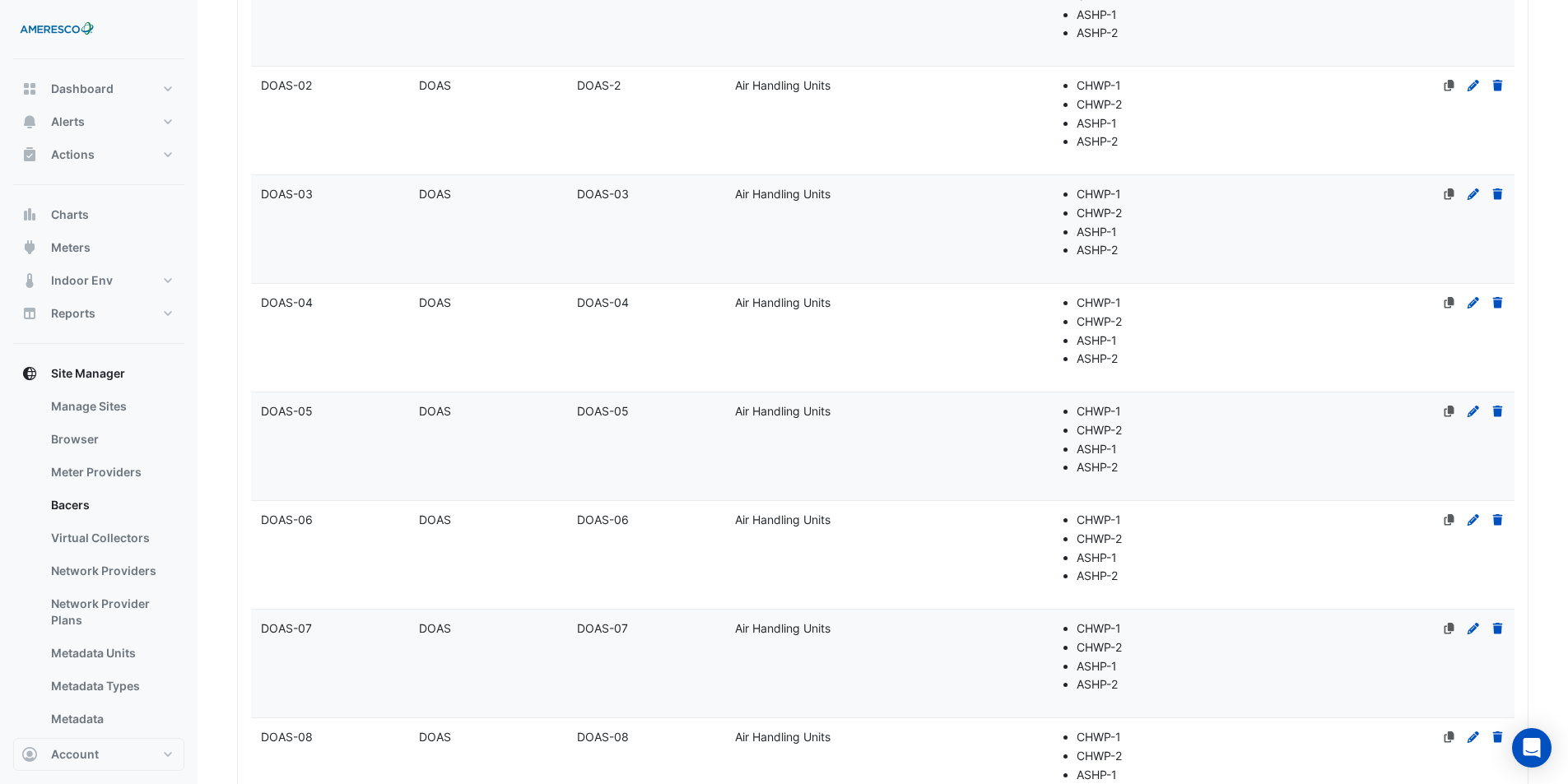 scroll, scrollTop: 4154, scrollLeft: 0, axis: vertical 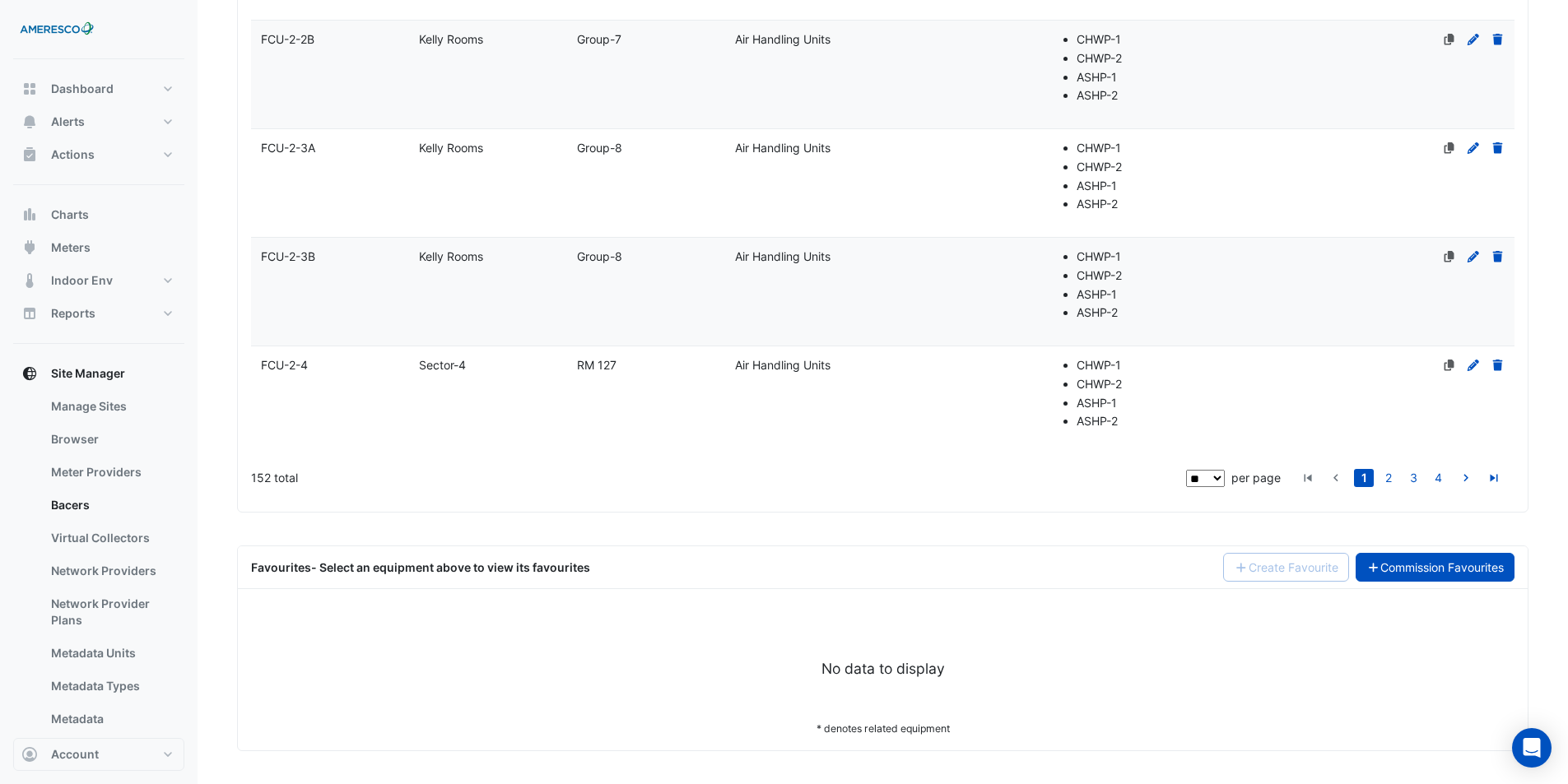 click on "Commission Favourites" 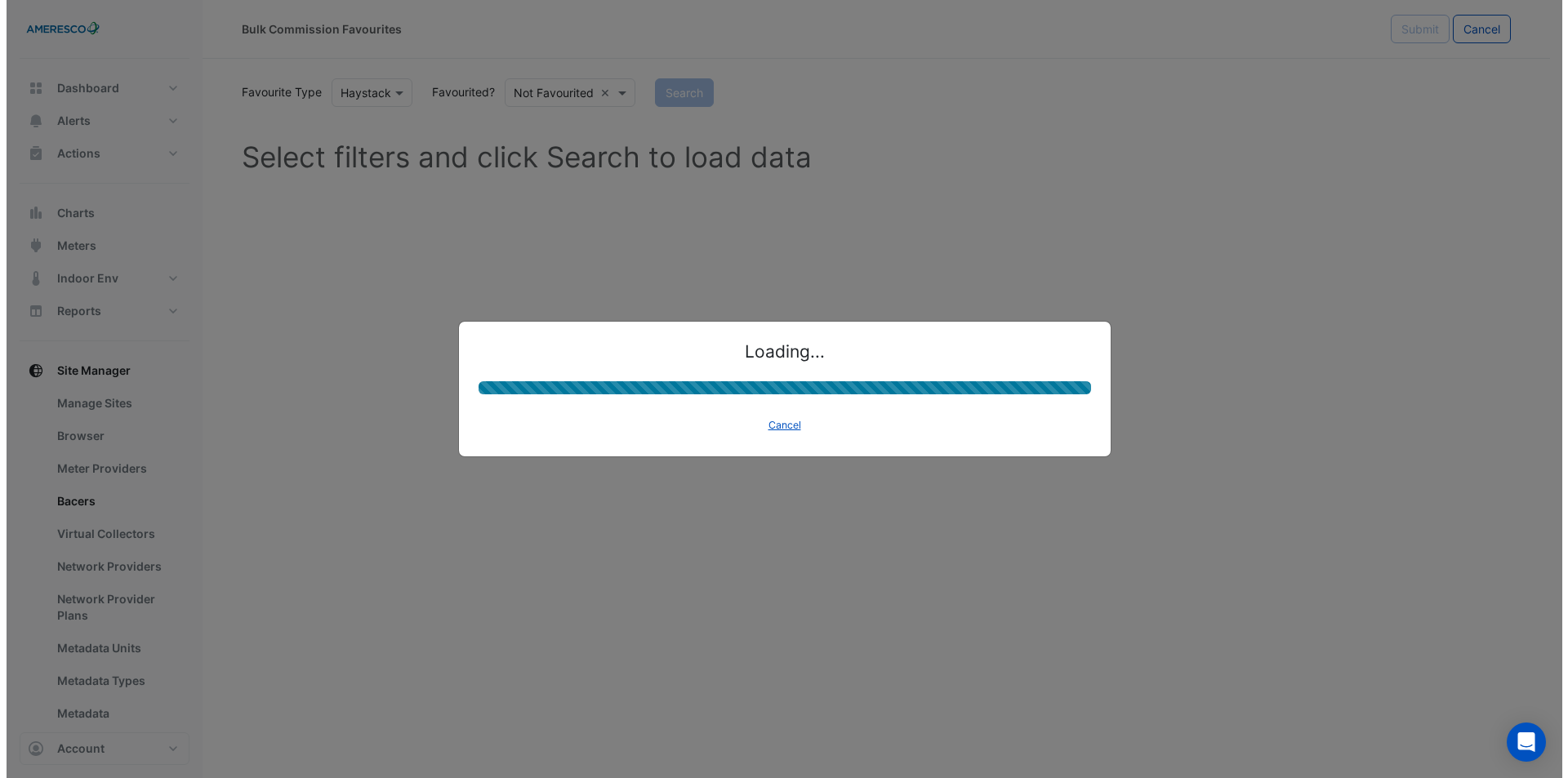 scroll, scrollTop: 0, scrollLeft: 0, axis: both 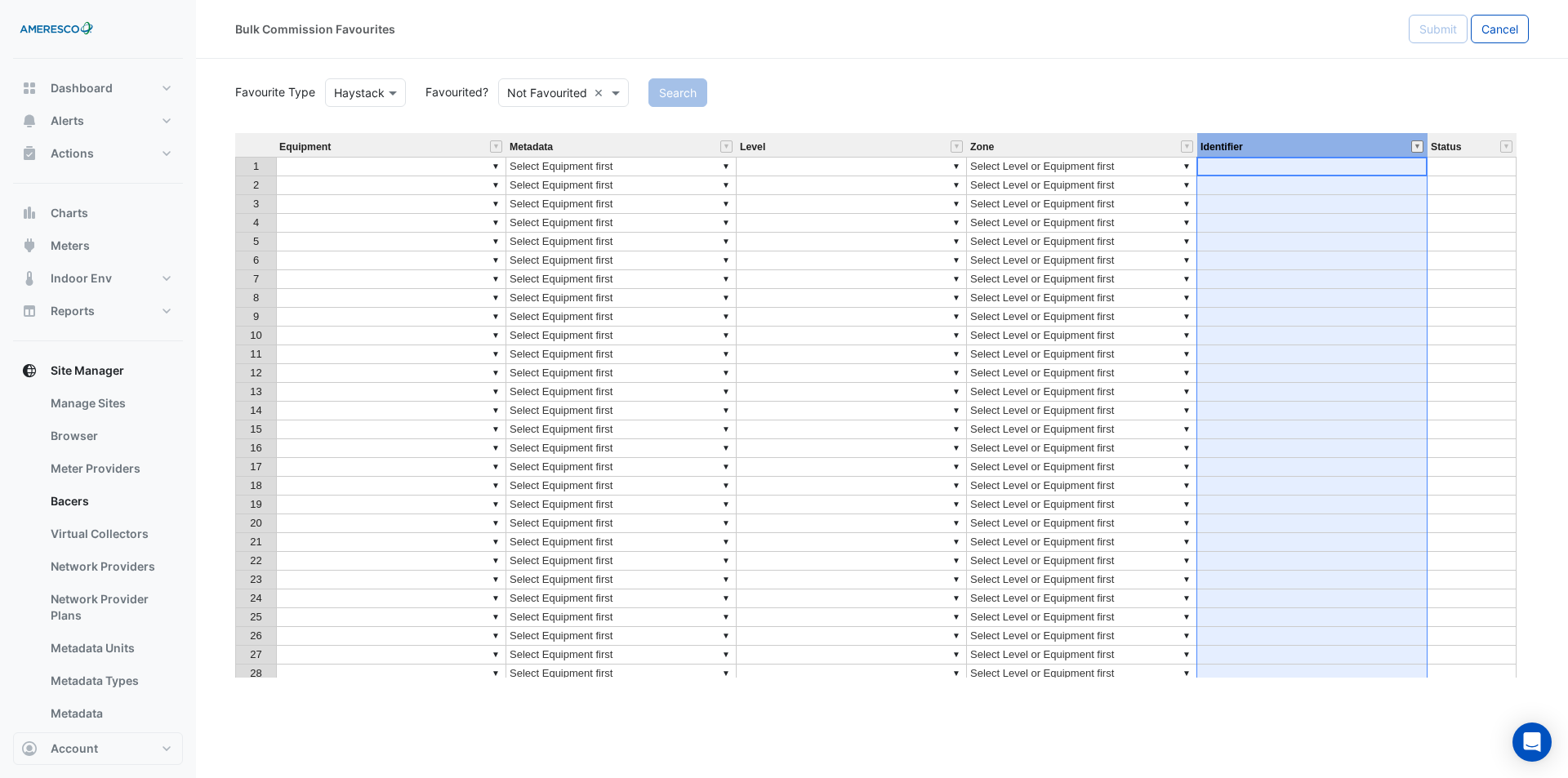 click at bounding box center (1417, 146) 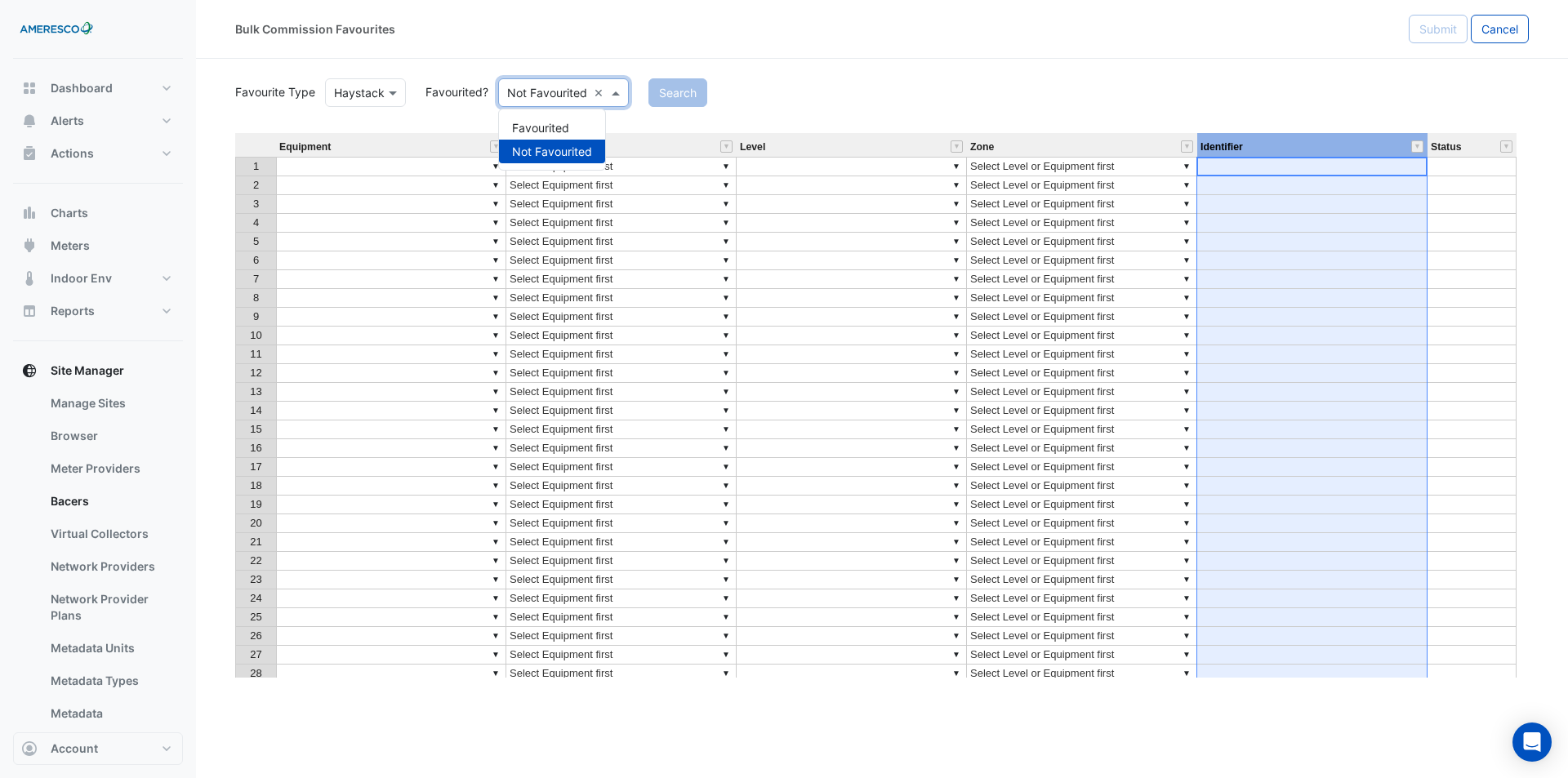 click 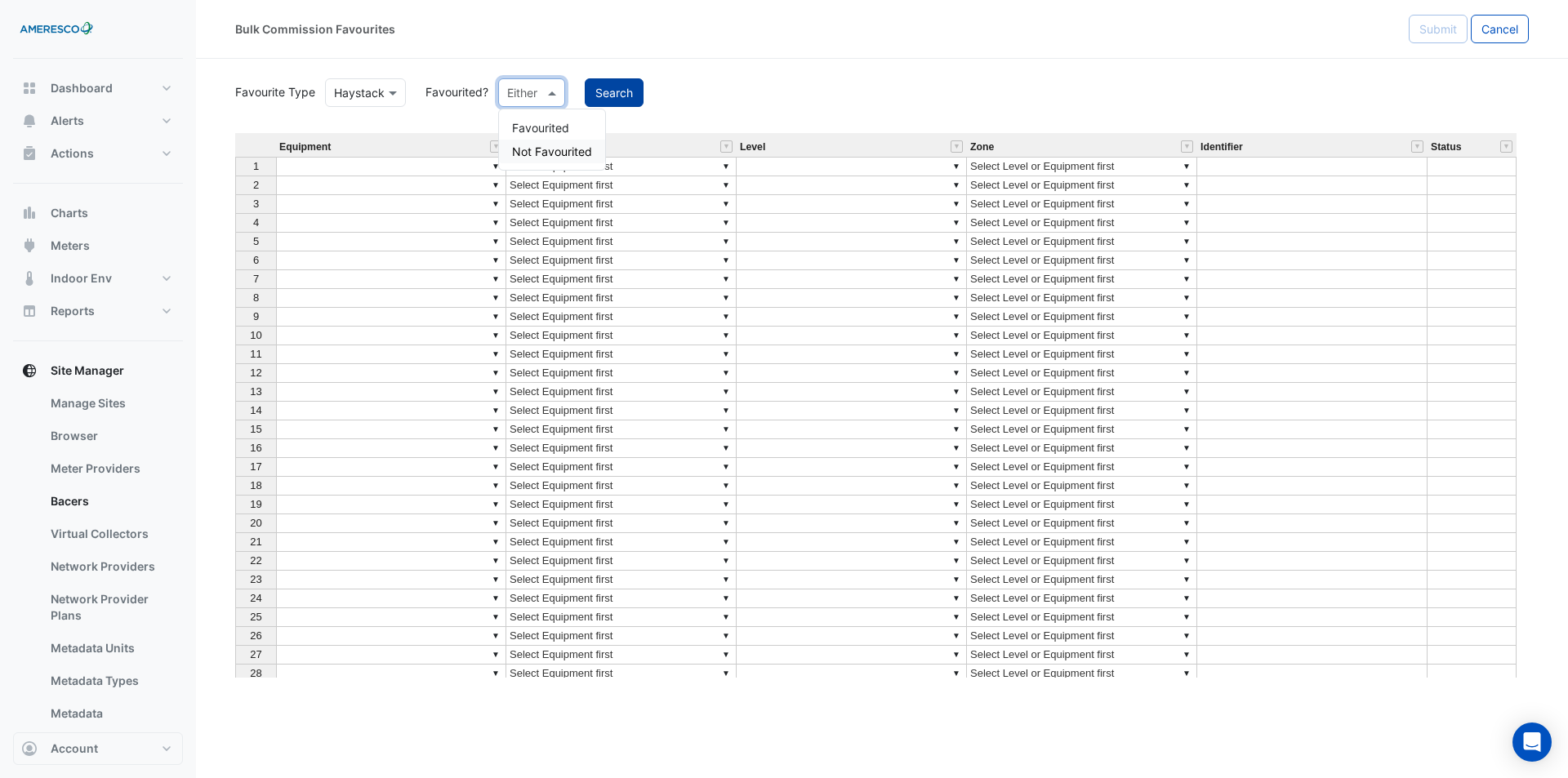click on "Search" 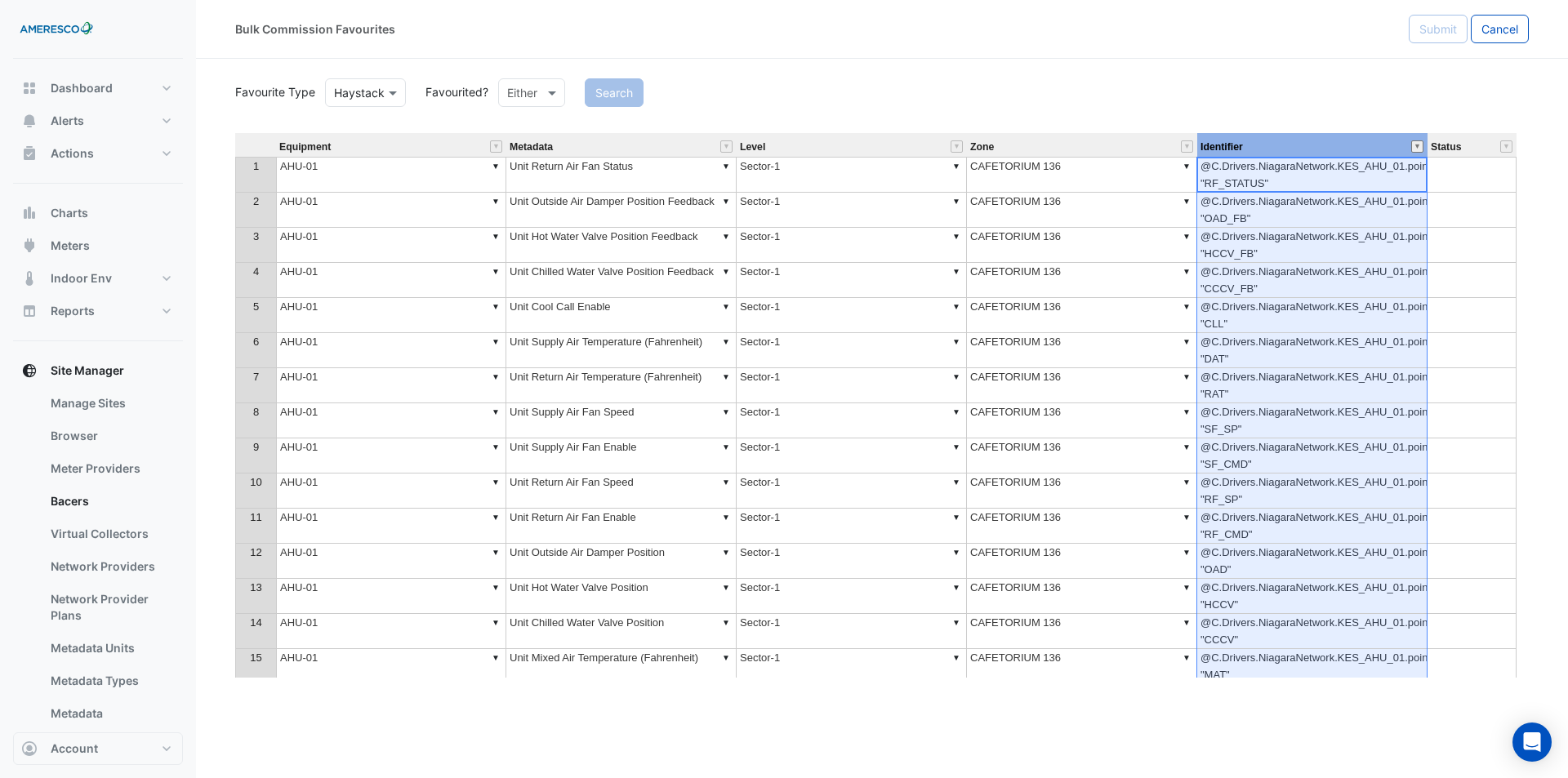 click at bounding box center [1417, 146] 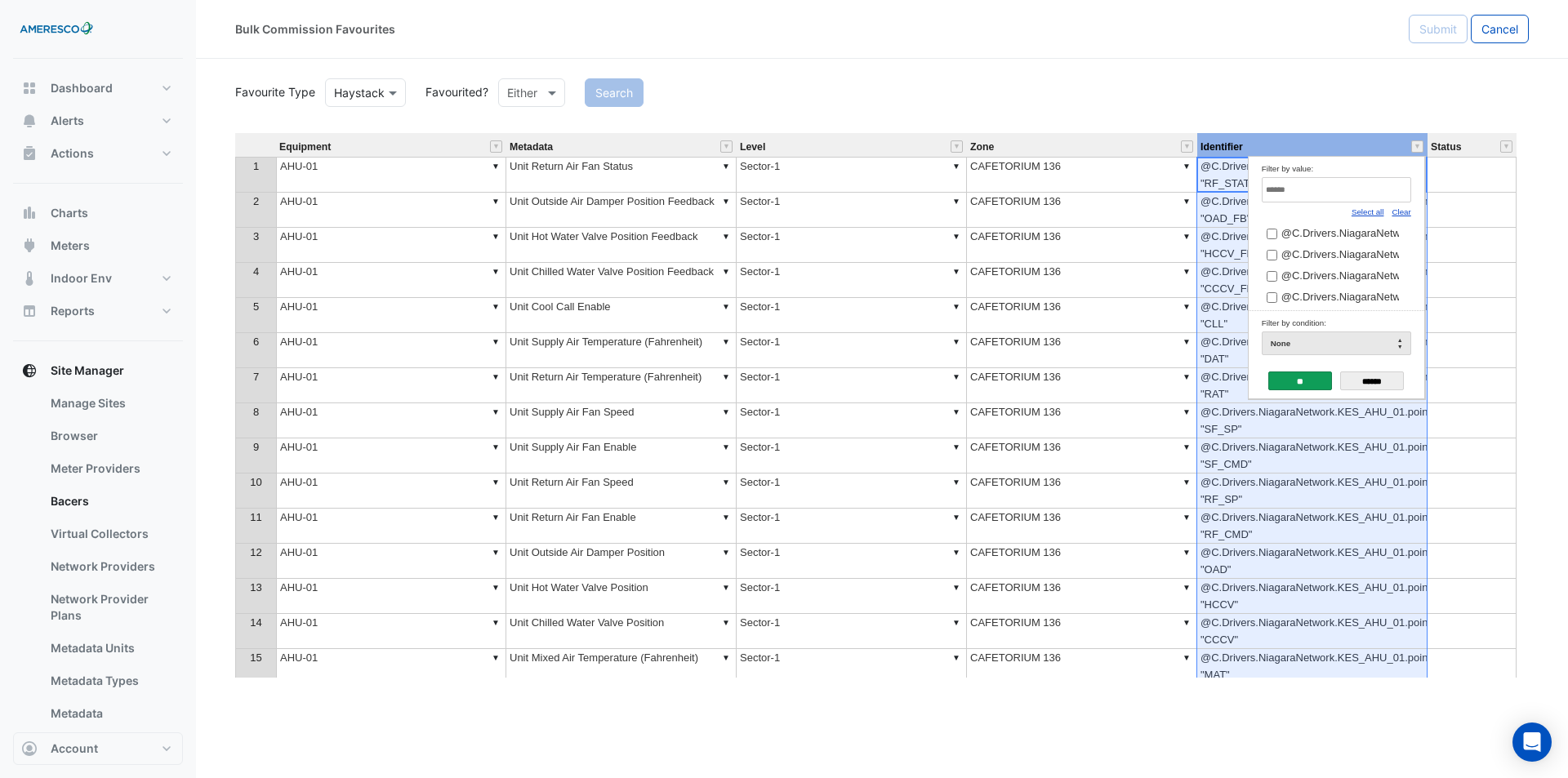 click on "Clear" at bounding box center [1401, 211] 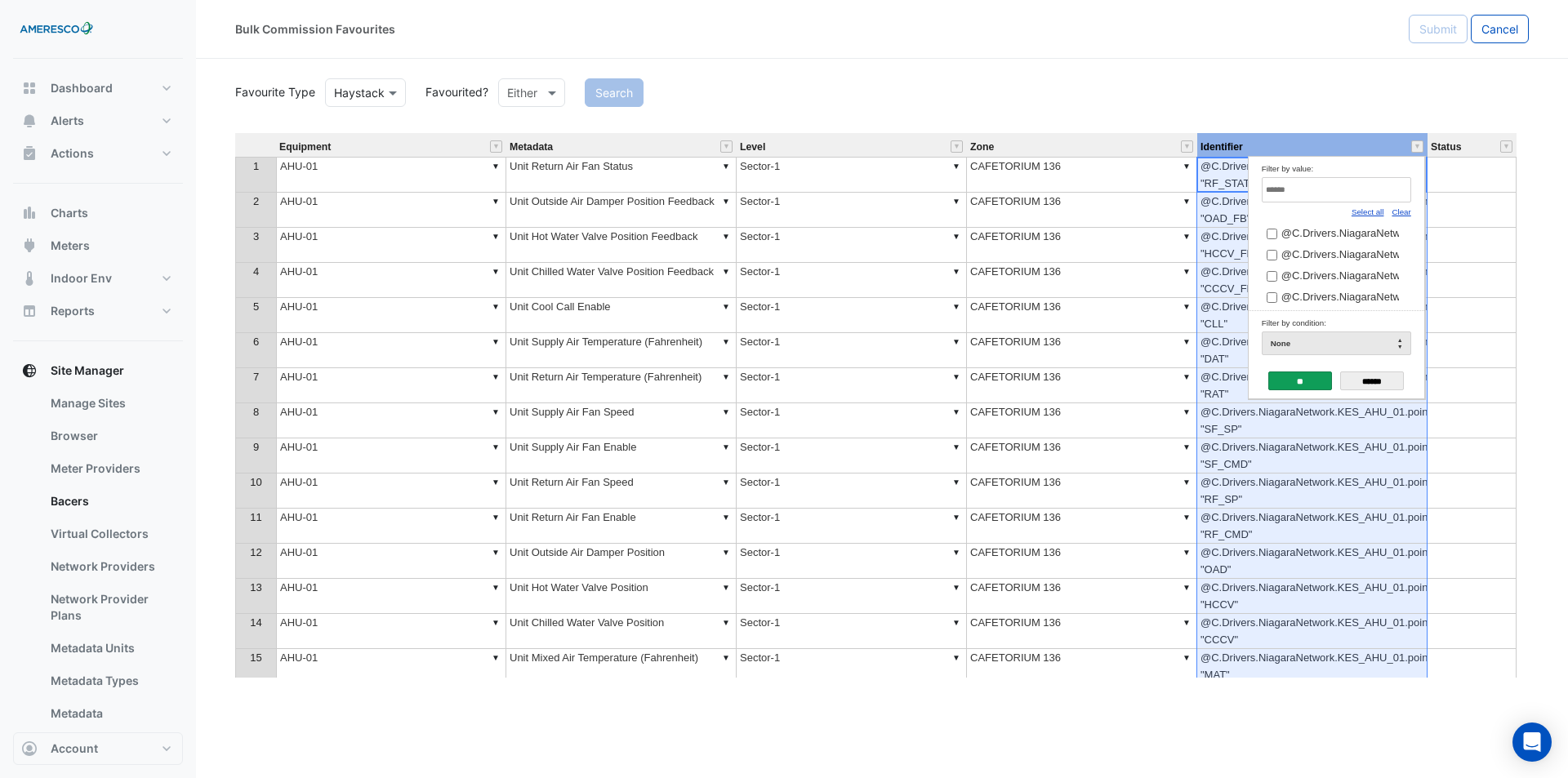 click at bounding box center [1336, 189] 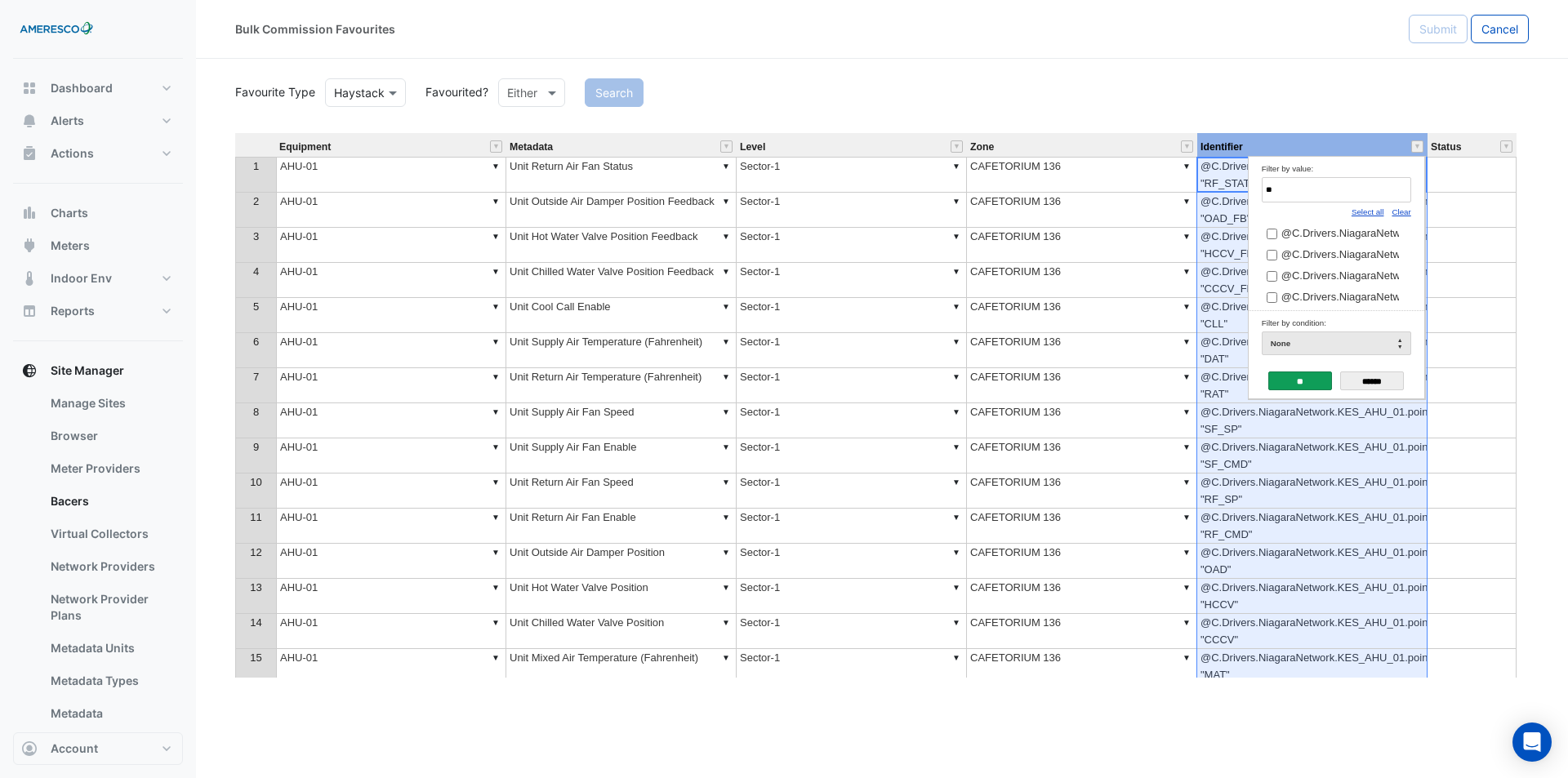 type on "*" 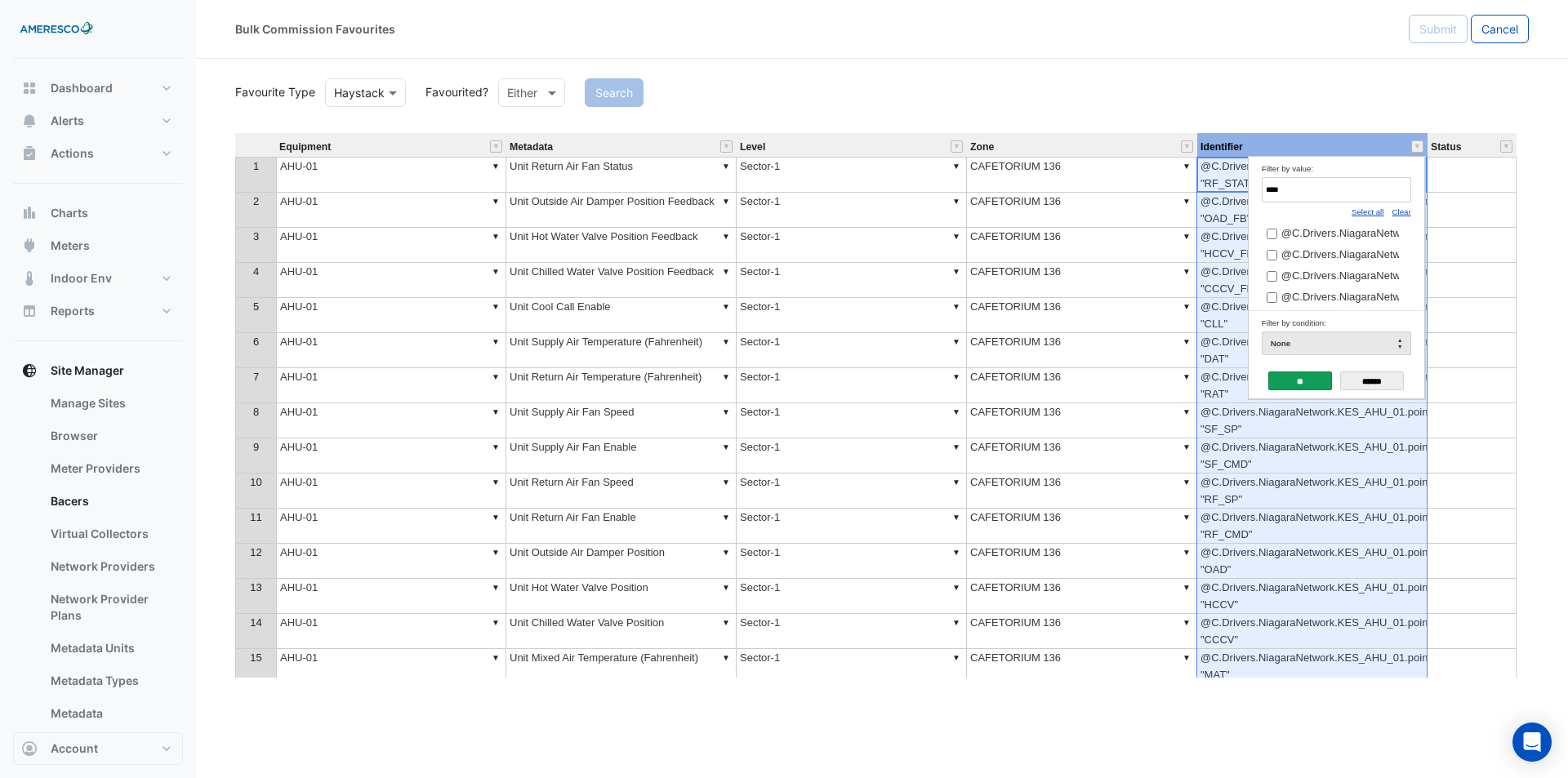 drag, startPoint x: 1373, startPoint y: 208, endPoint x: 1358, endPoint y: 218, distance: 18.027756 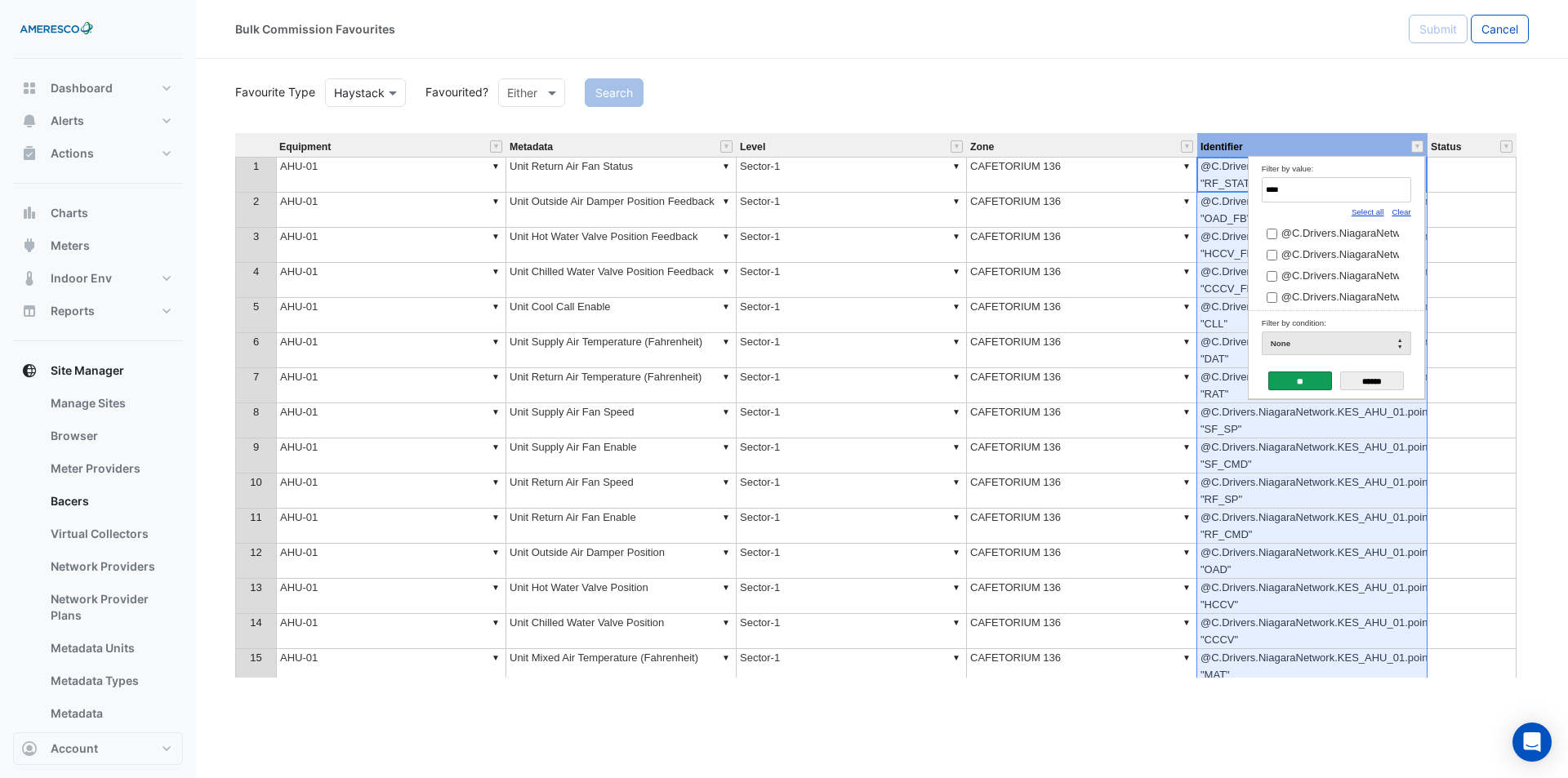 click on "**" at bounding box center (1300, 380) 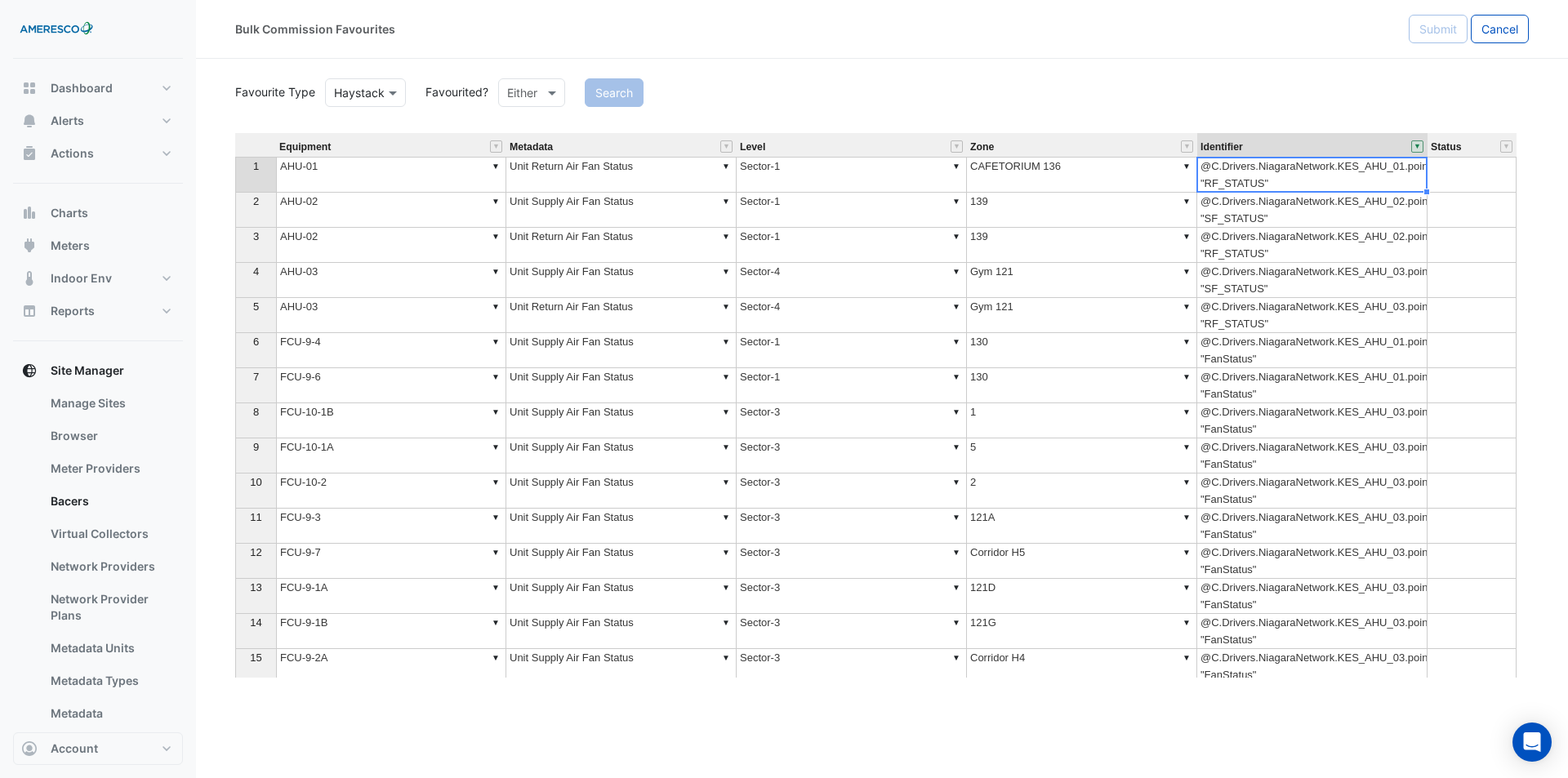 scroll, scrollTop: 378, scrollLeft: 0, axis: vertical 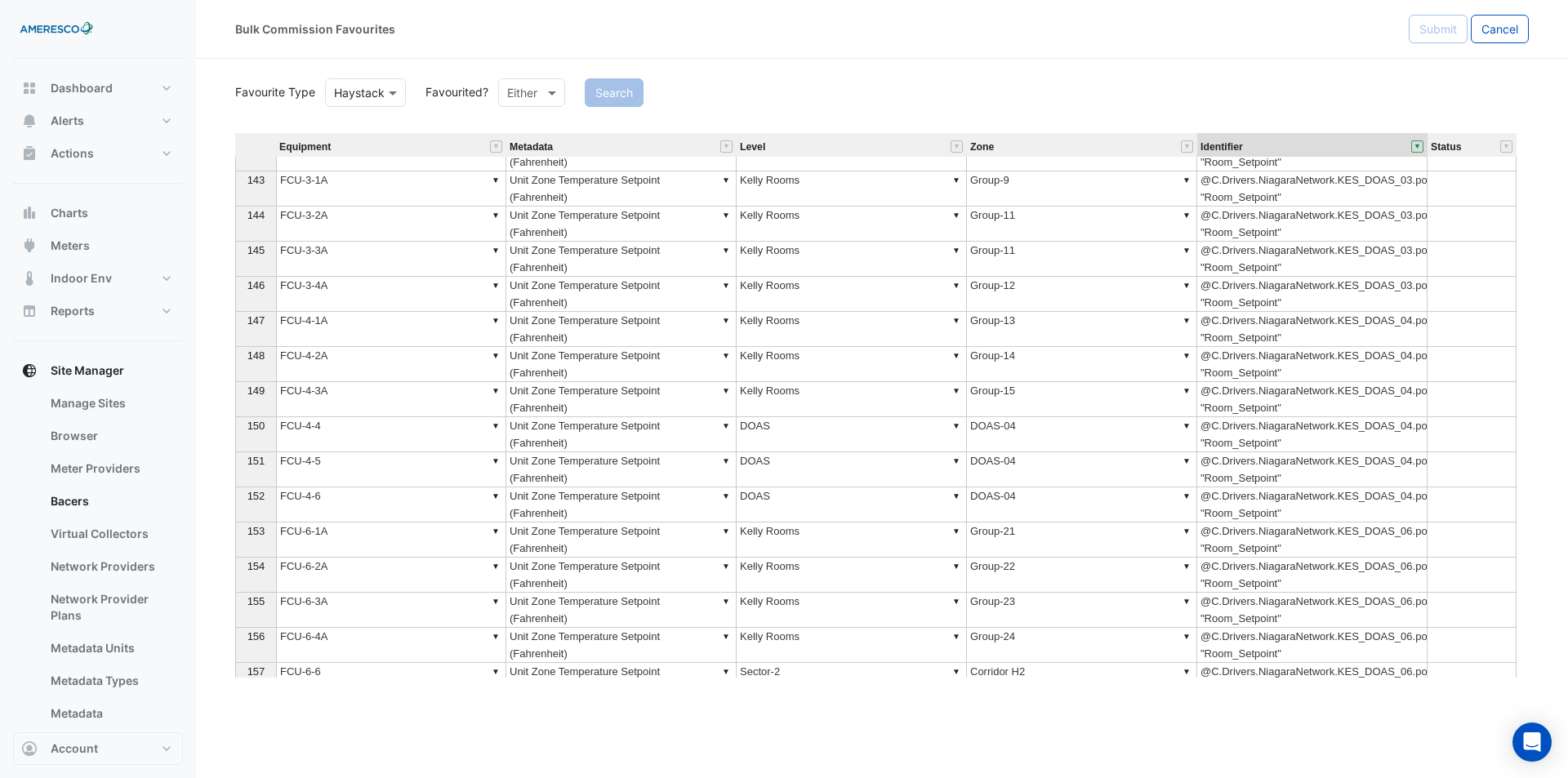 click on "@C.Drivers.NiagaraNetwork.KES_DOAS_03.points.KellyRooms.RoomGroup_11.FCU_3_3A.points.VAV_Stat_IO.Room_Setpoint "Room_Setpoint"" at bounding box center (1312, 259) 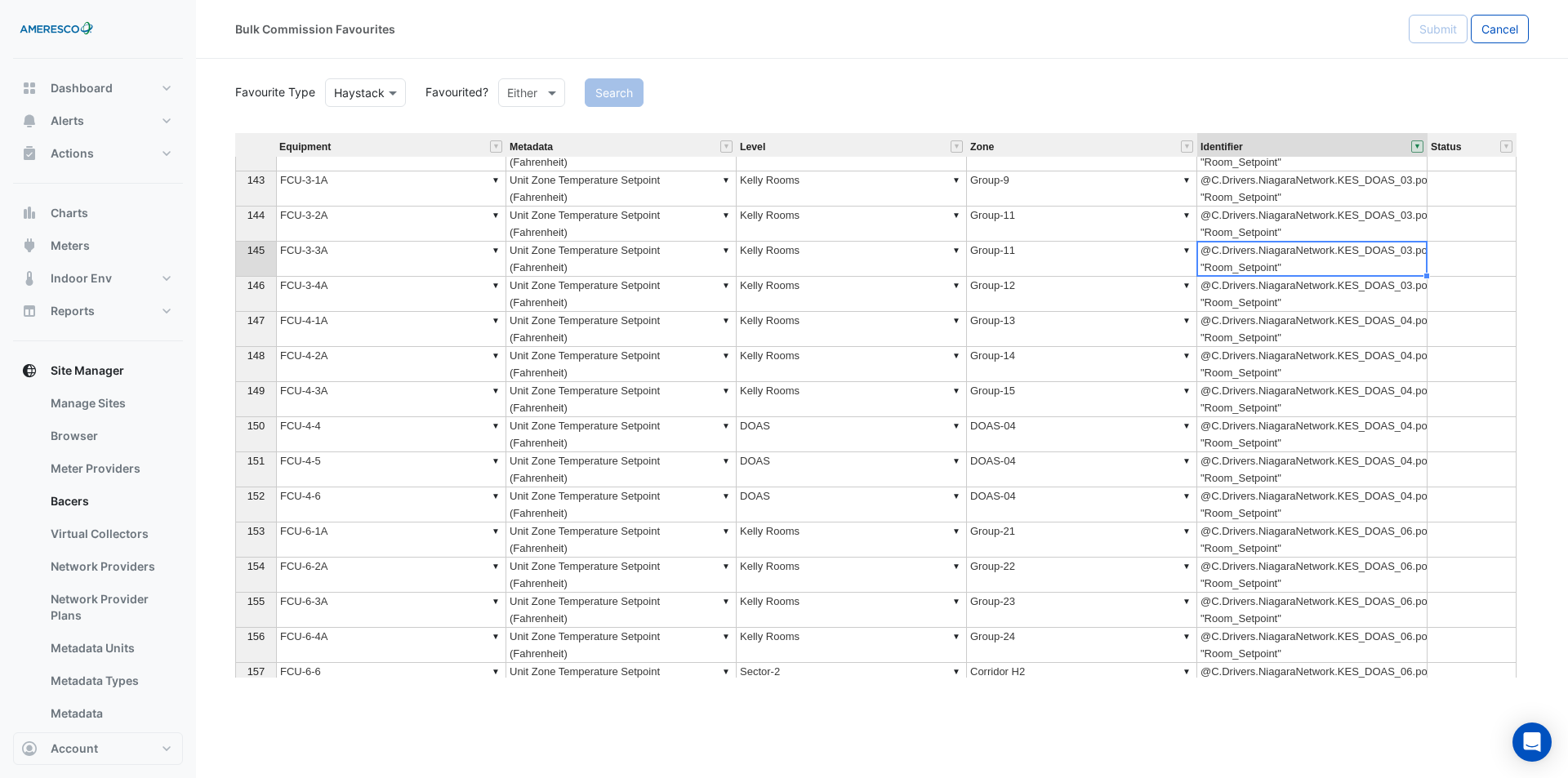 click on "@C.Drivers.NiagaraNetwork.KES_DOAS_03.points.KellyRooms.RoomGroup_11.FCU_3_3A.points.VAV_Stat_IO.Room_Setpoint "Room_Setpoint"" at bounding box center (1312, 259) 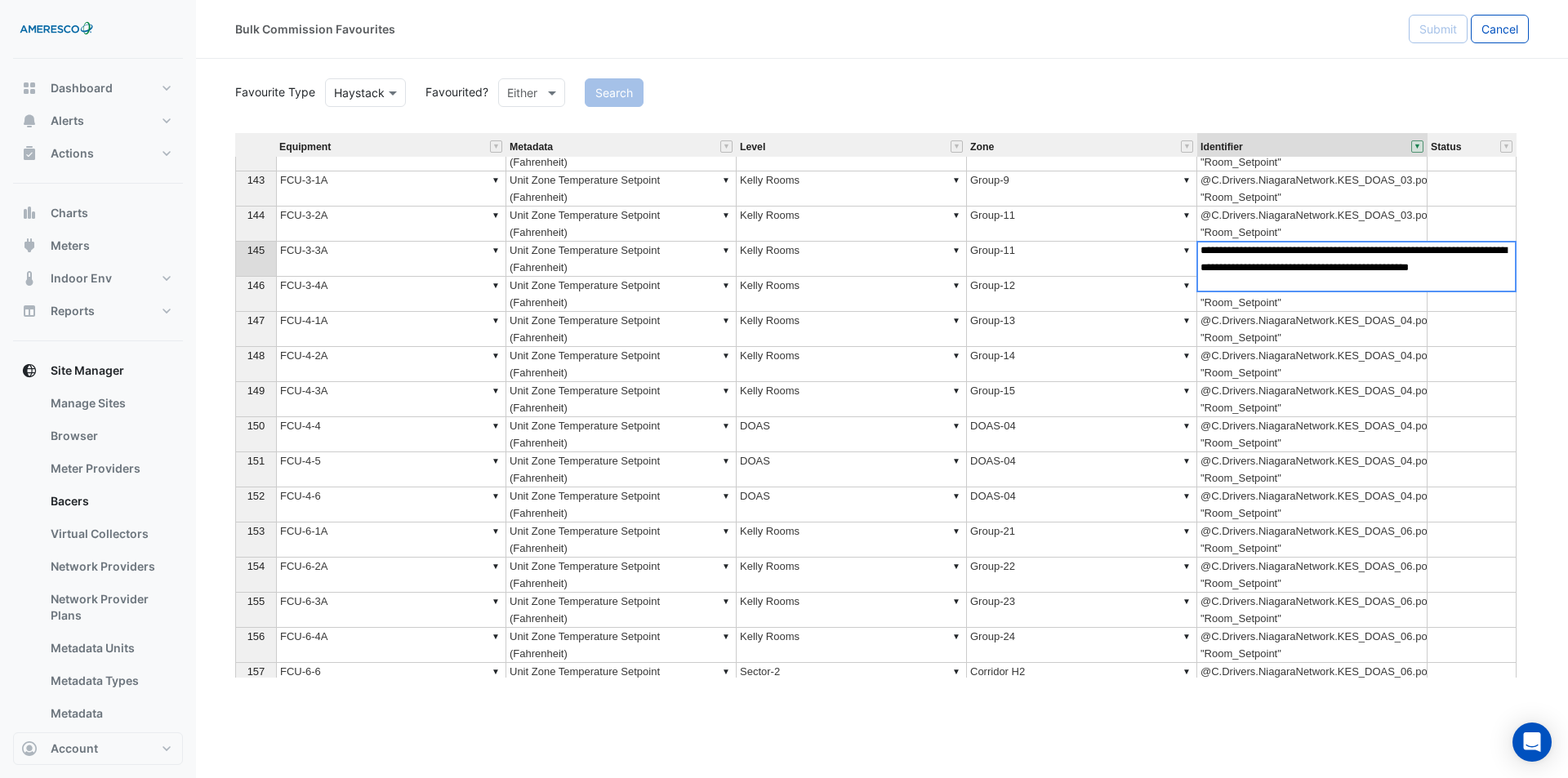 drag, startPoint x: 1335, startPoint y: 268, endPoint x: 1392, endPoint y: 271, distance: 57.078893 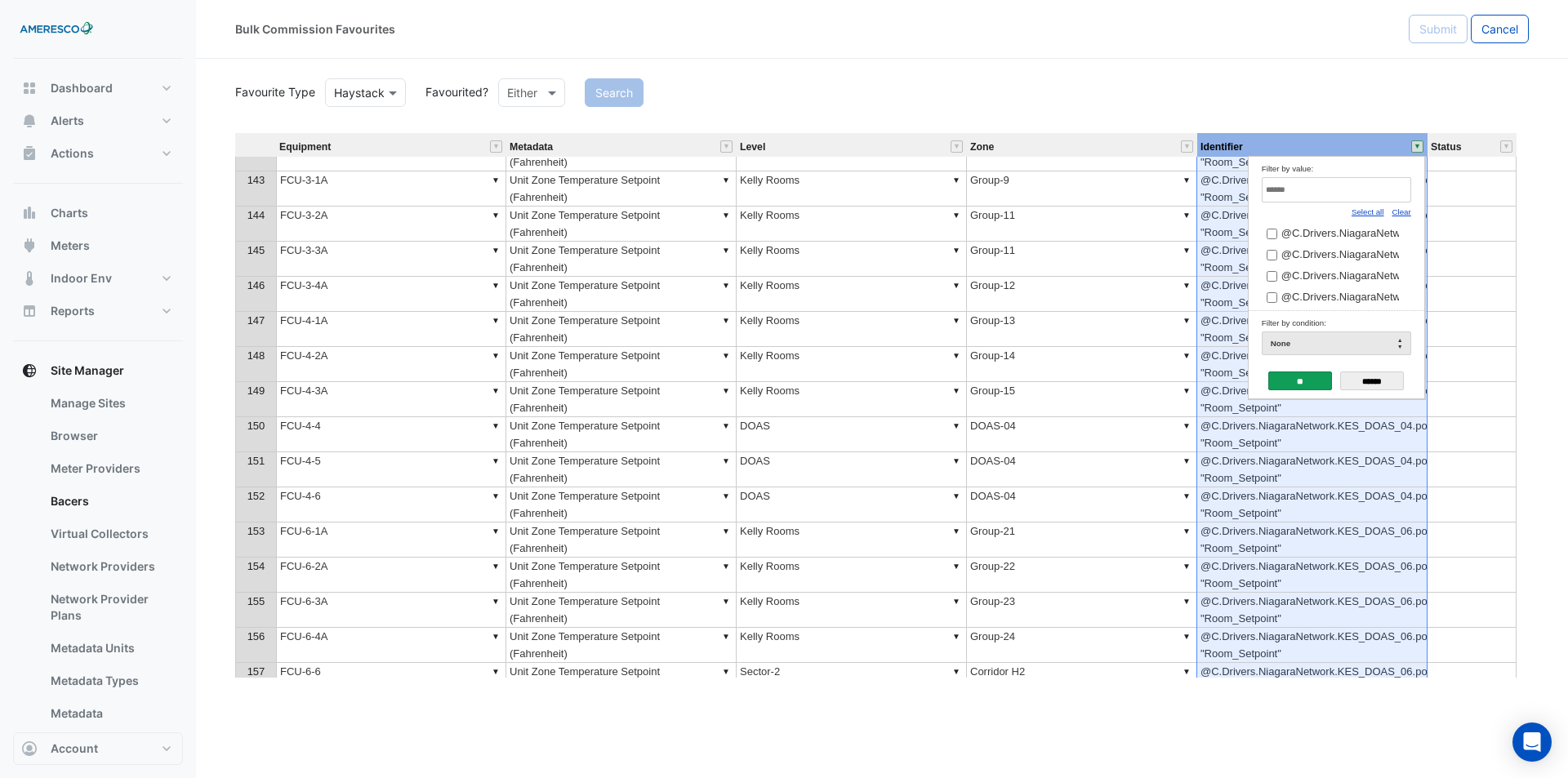 click at bounding box center [1336, 189] 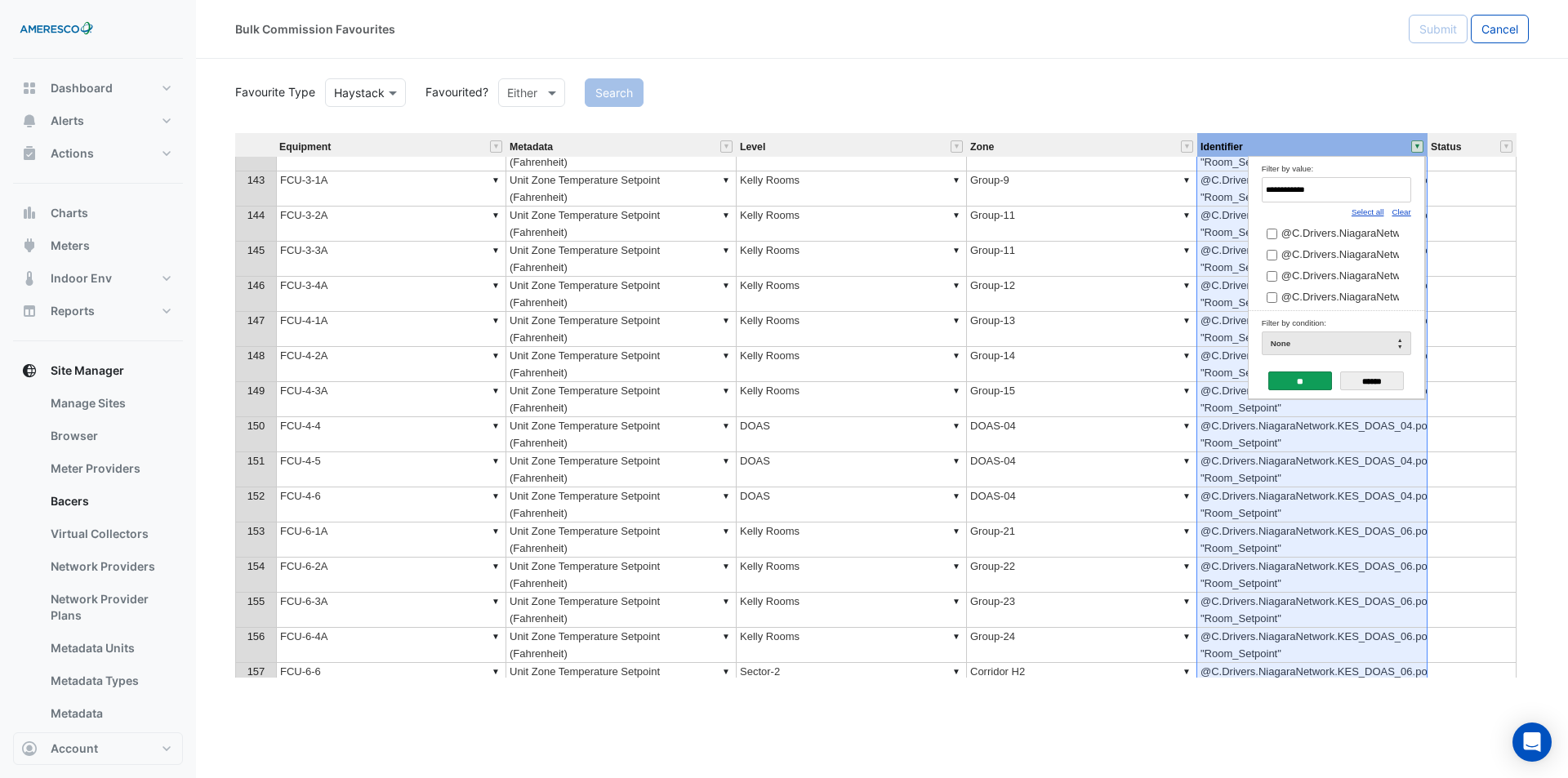 click on "Select all" at bounding box center (1368, 211) 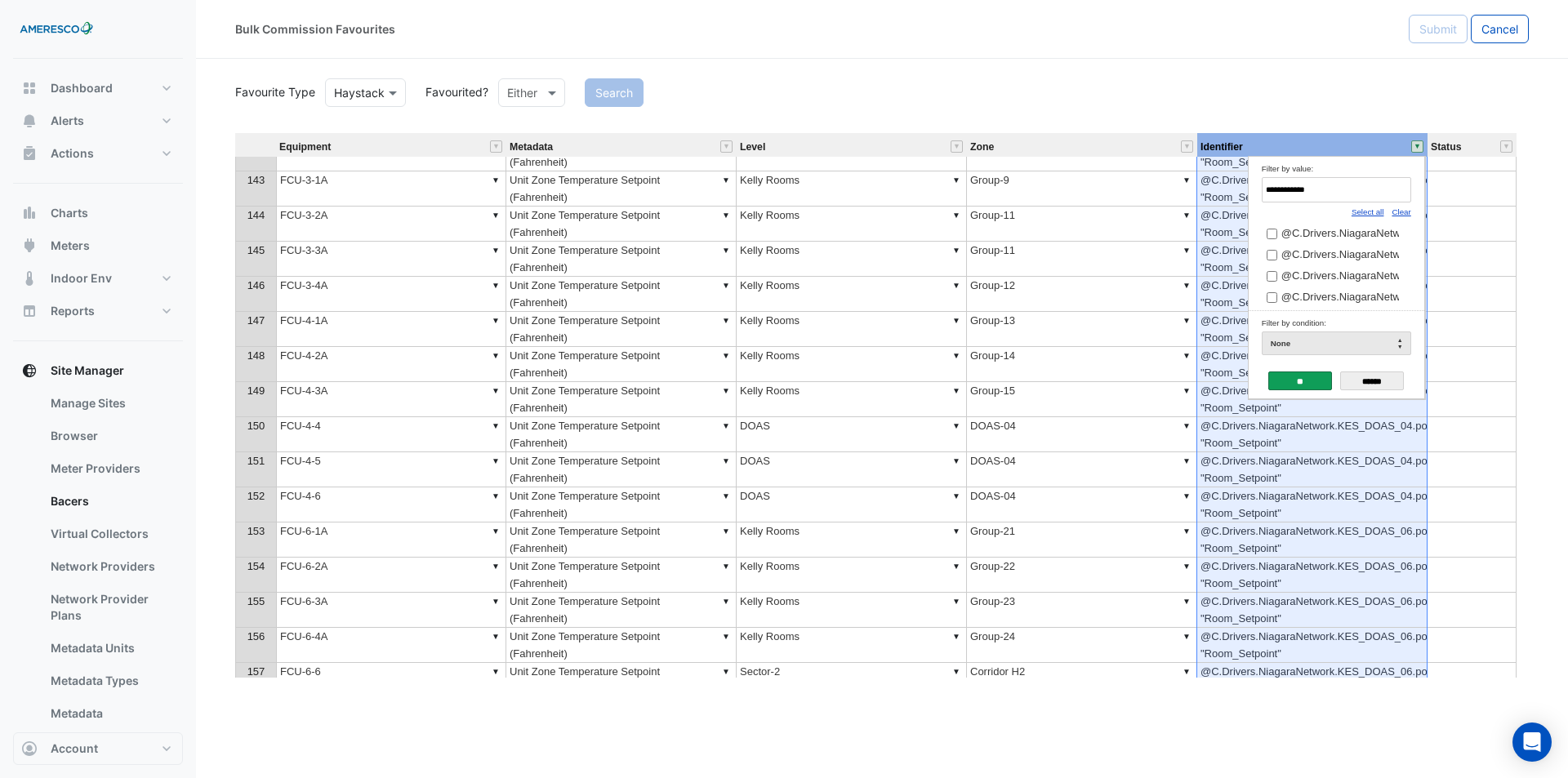 click on "**" at bounding box center (1300, 380) 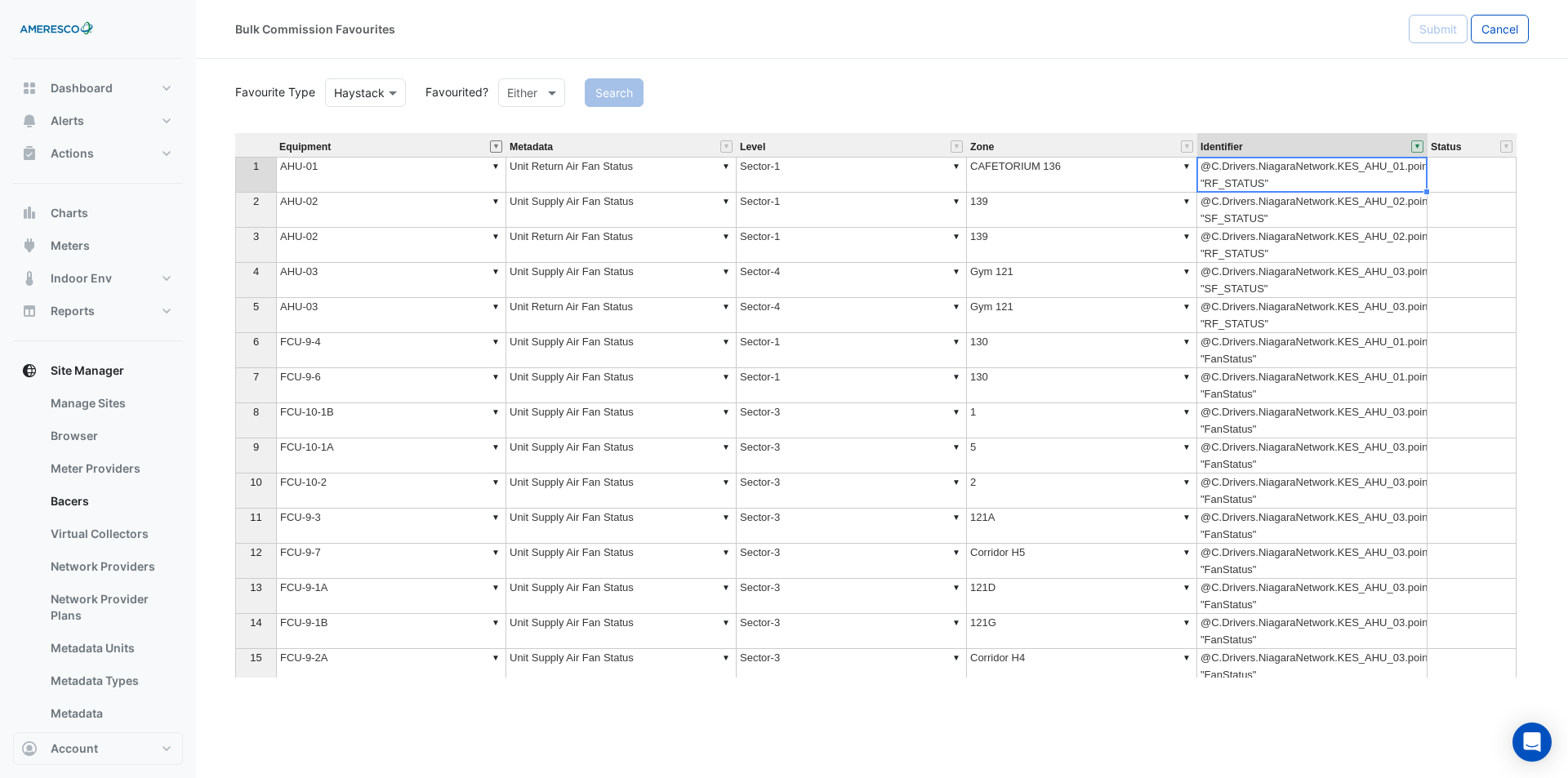click at bounding box center (496, 146) 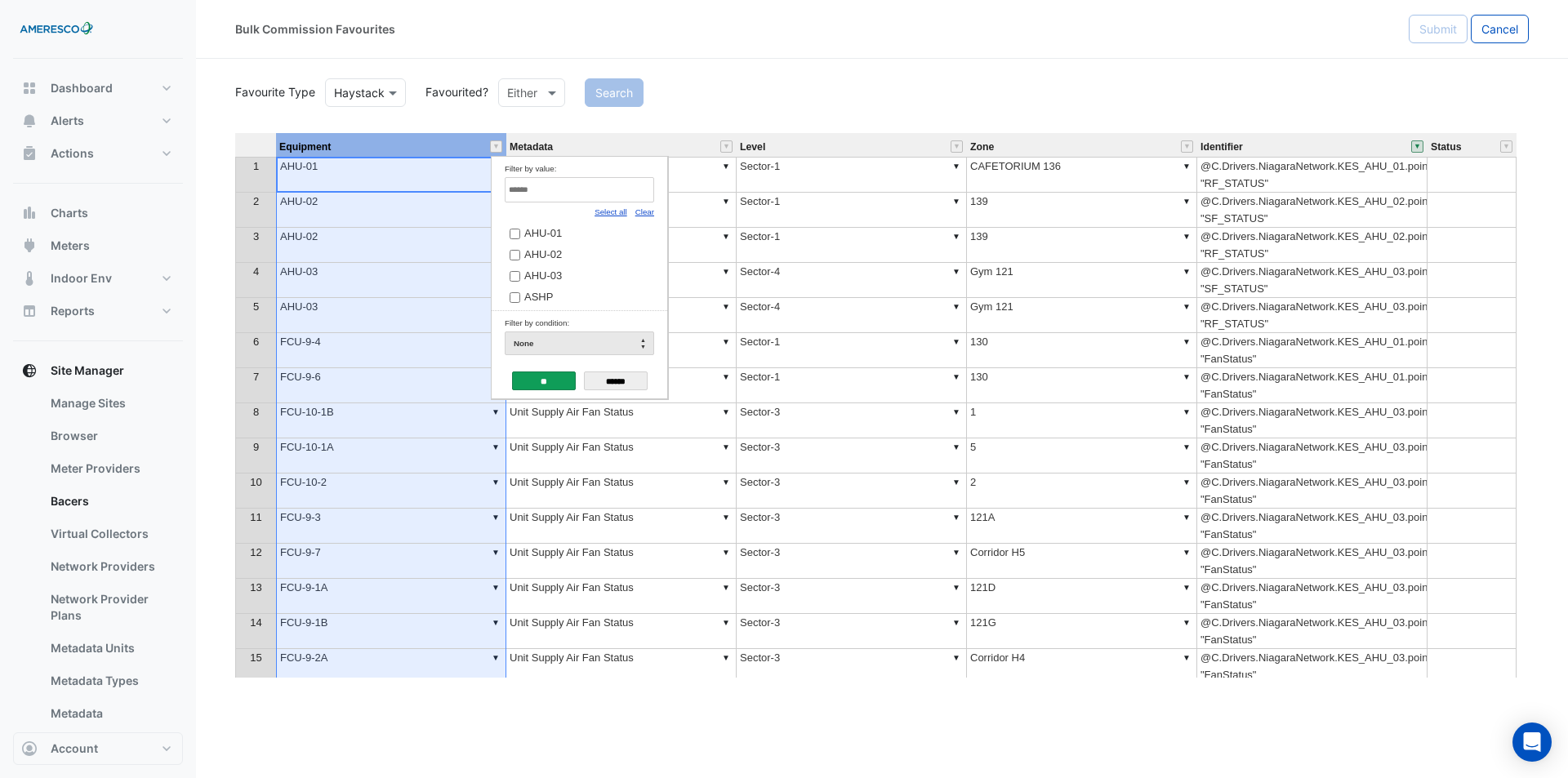 click on "Clear" at bounding box center (644, 211) 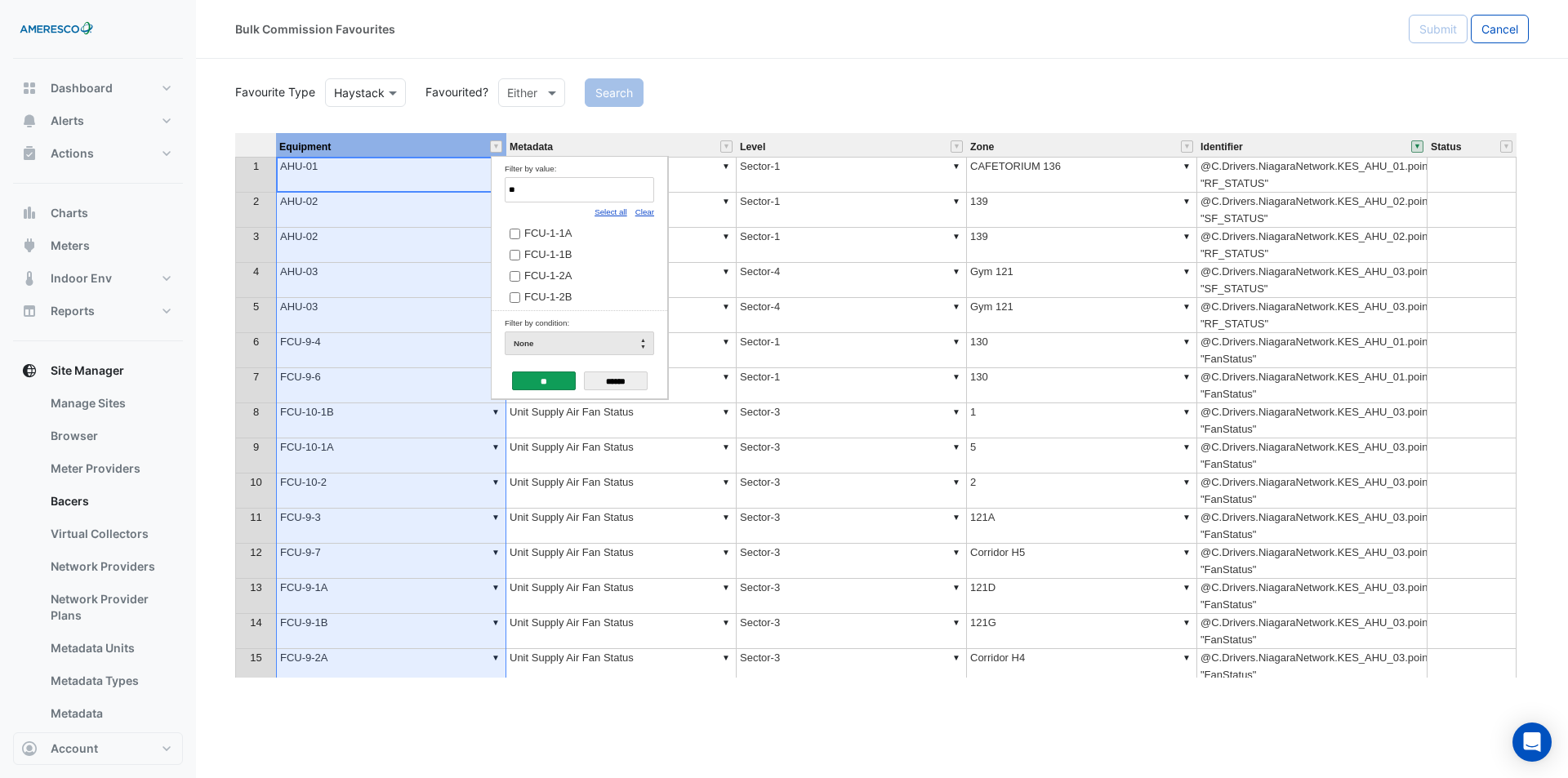 click on "Select all" at bounding box center (611, 211) 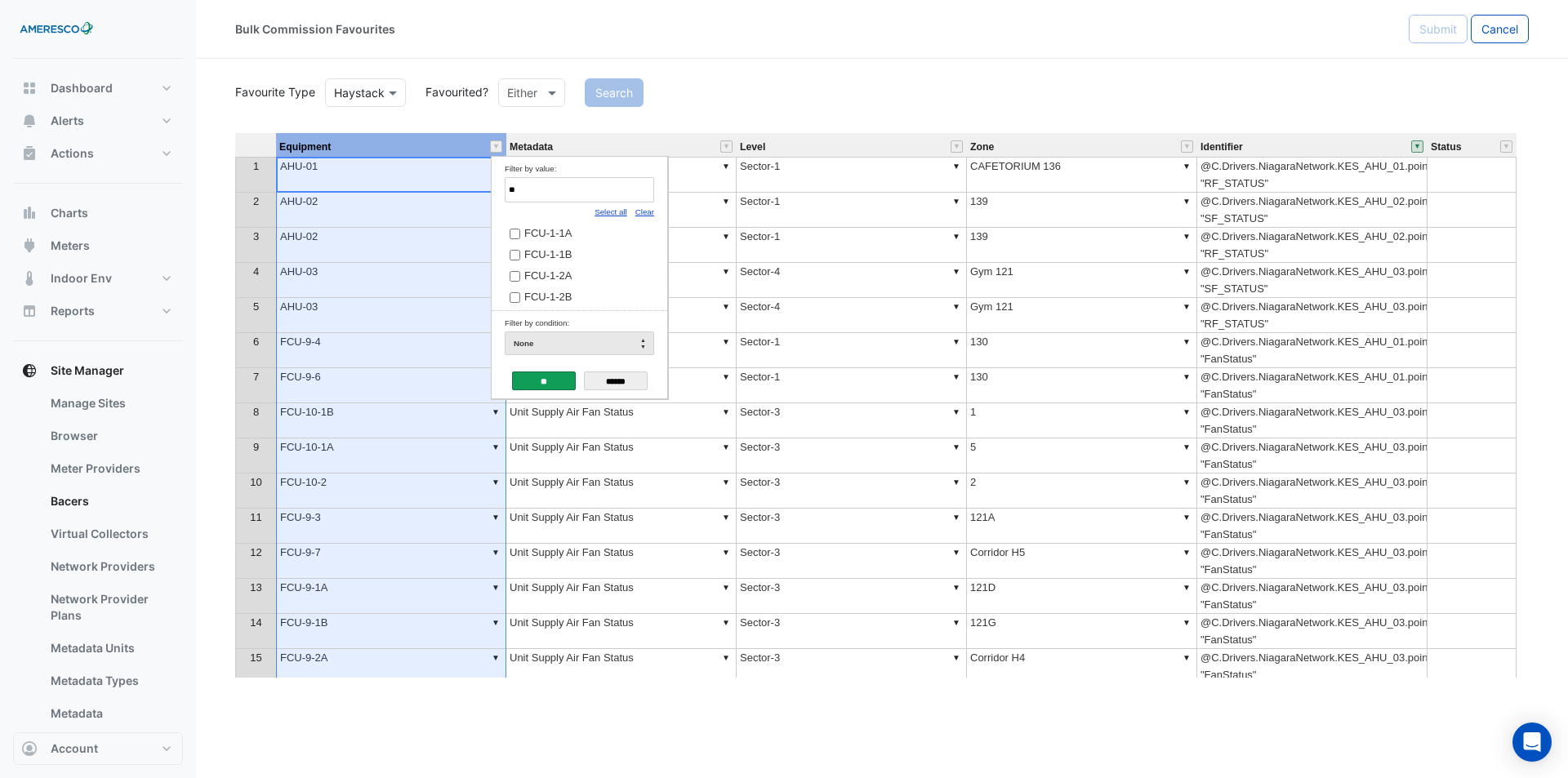 click on "**" at bounding box center [544, 380] 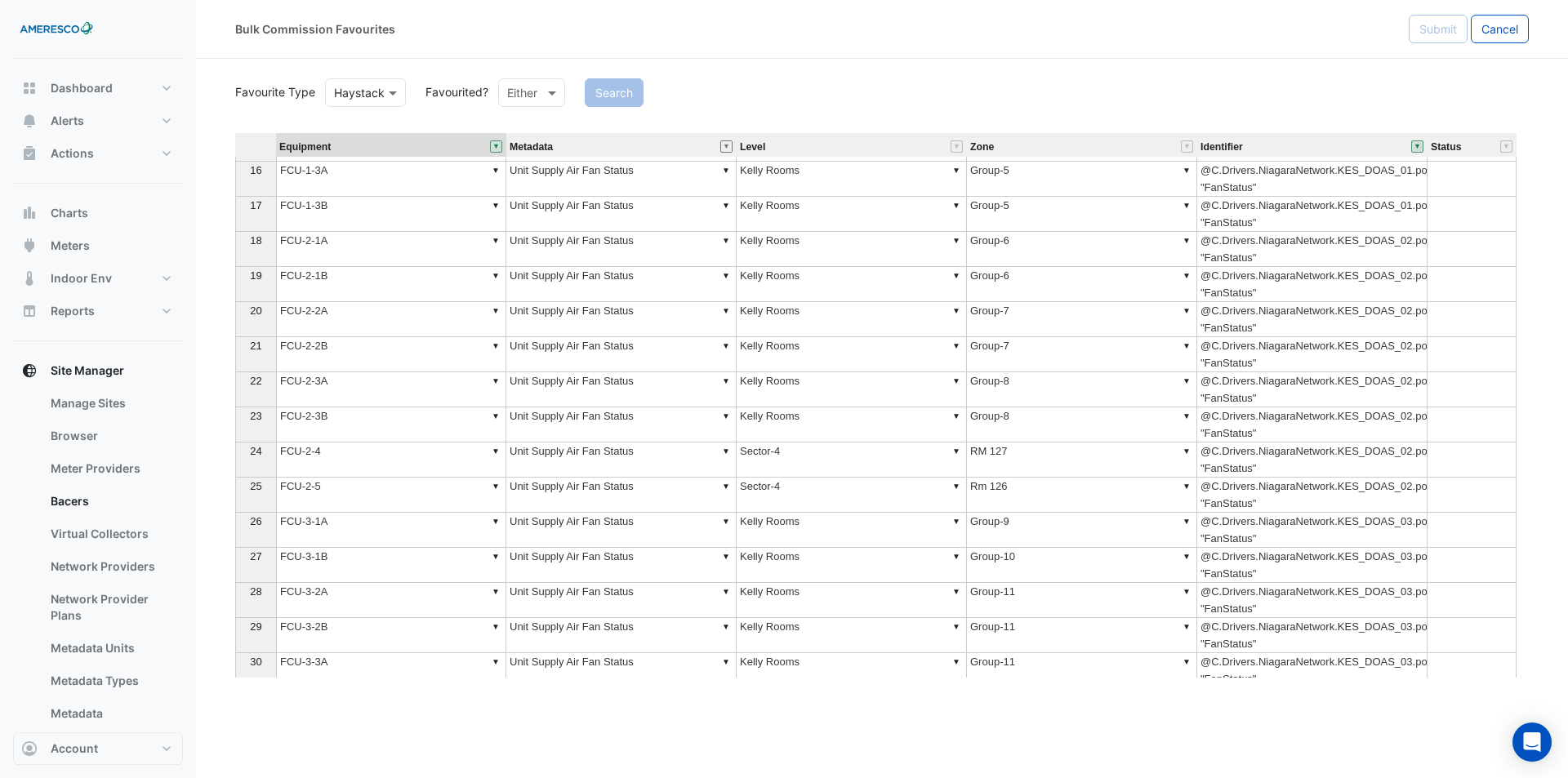 click at bounding box center (726, 146) 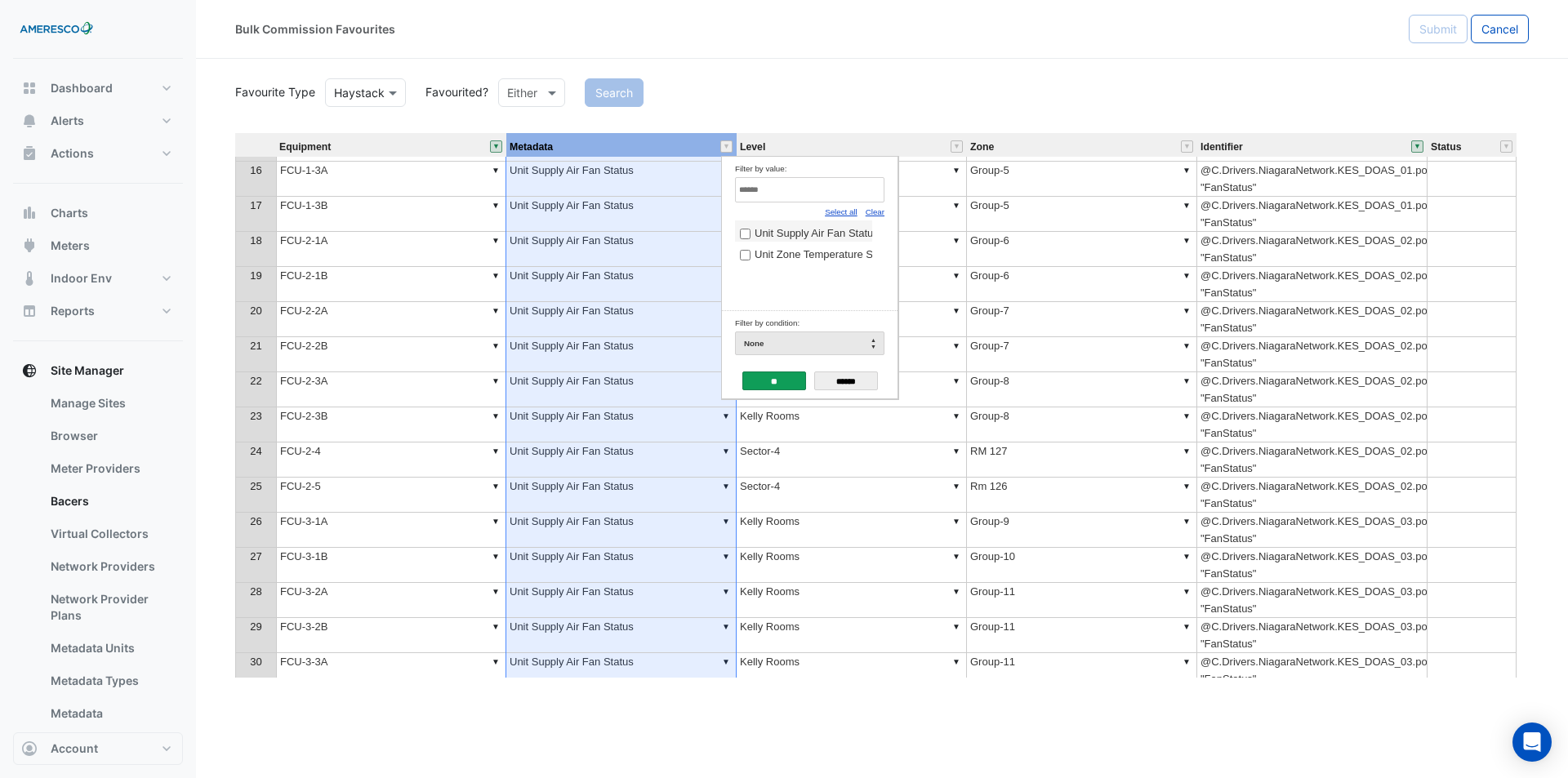 click on "Unit Supply Air Fan Status" at bounding box center (817, 233) 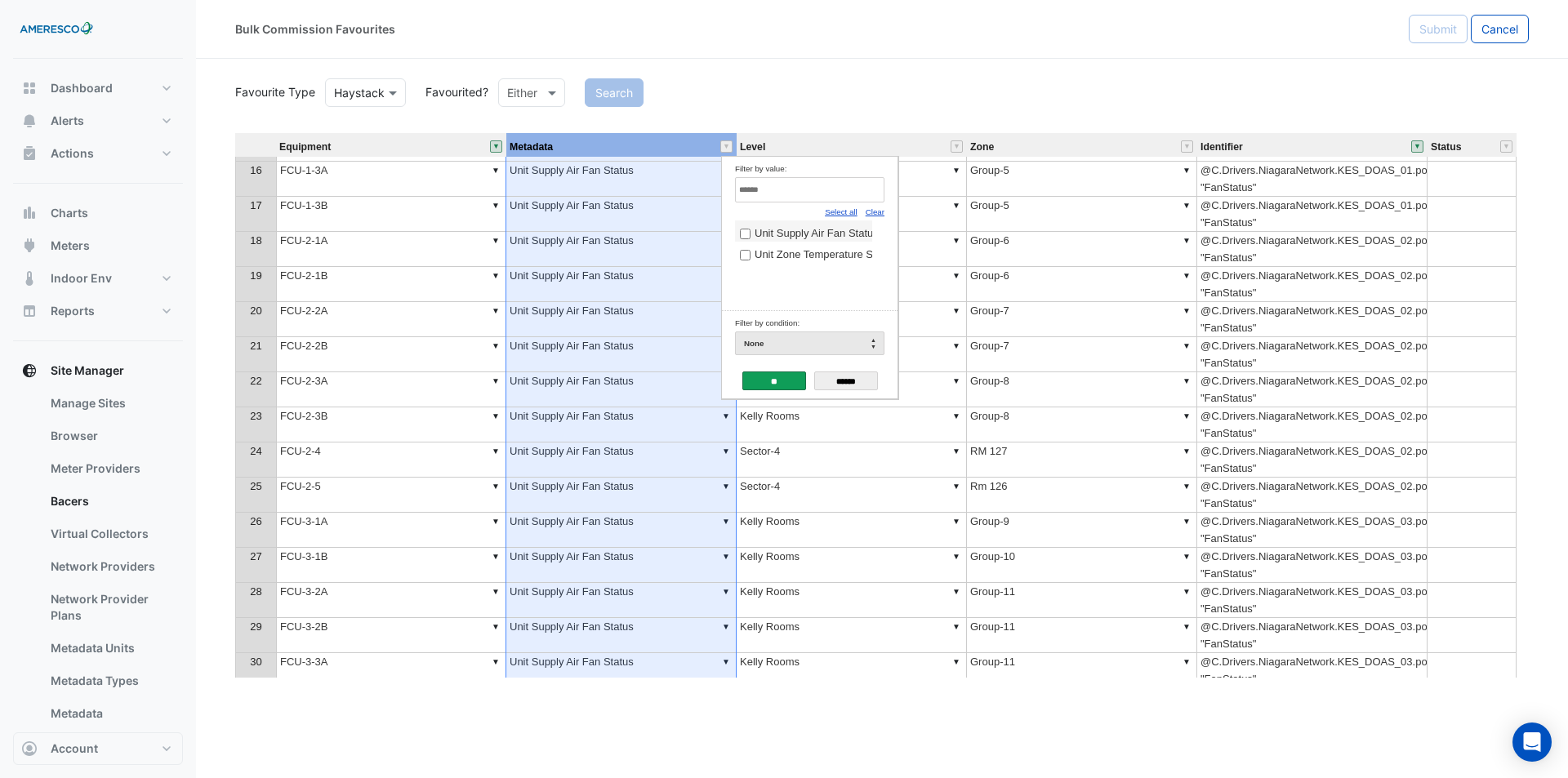 click on "**" at bounding box center [774, 380] 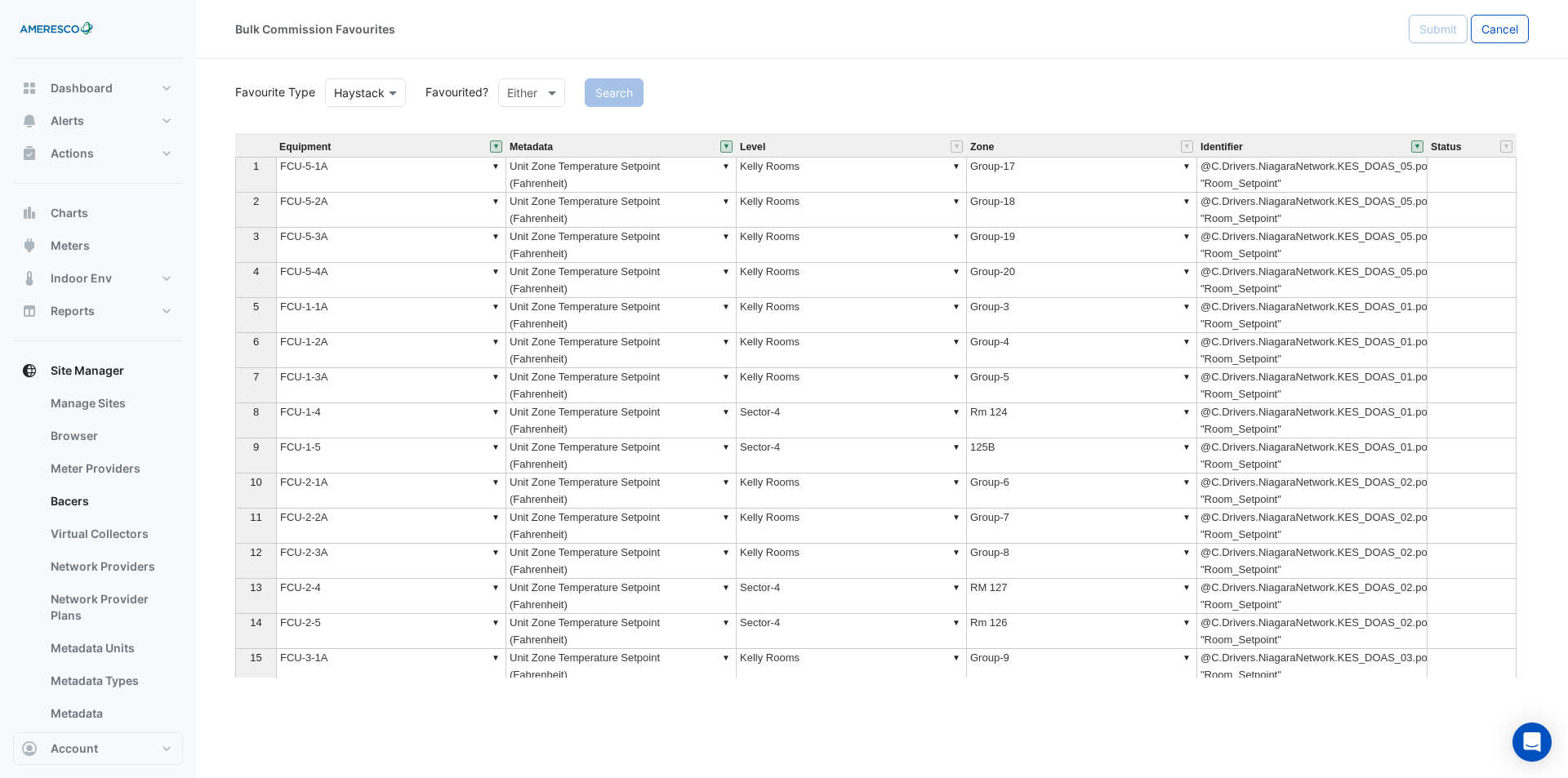 click on "Search" 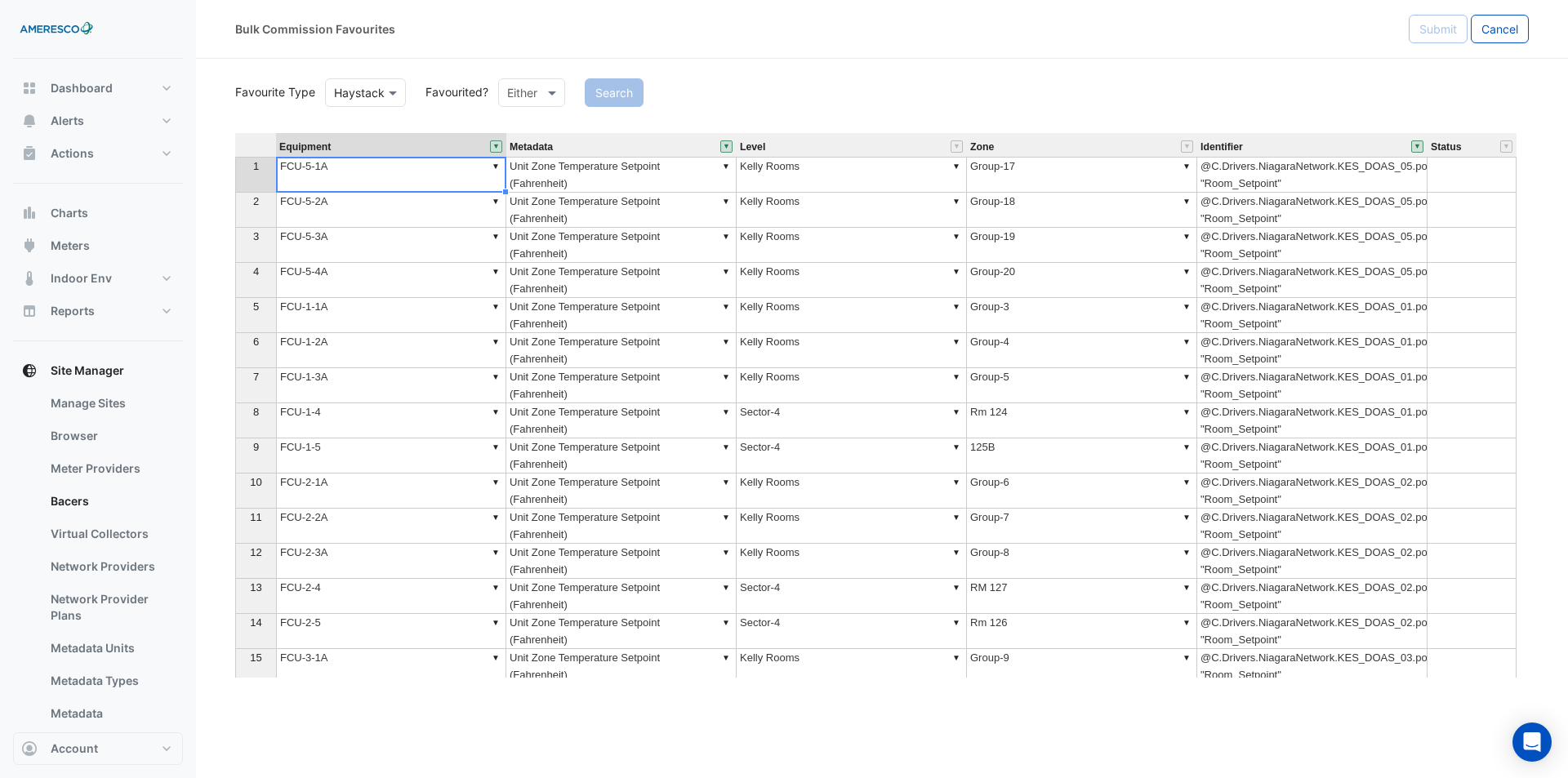 click on "▼ FCU-5-1A" at bounding box center (391, 175) 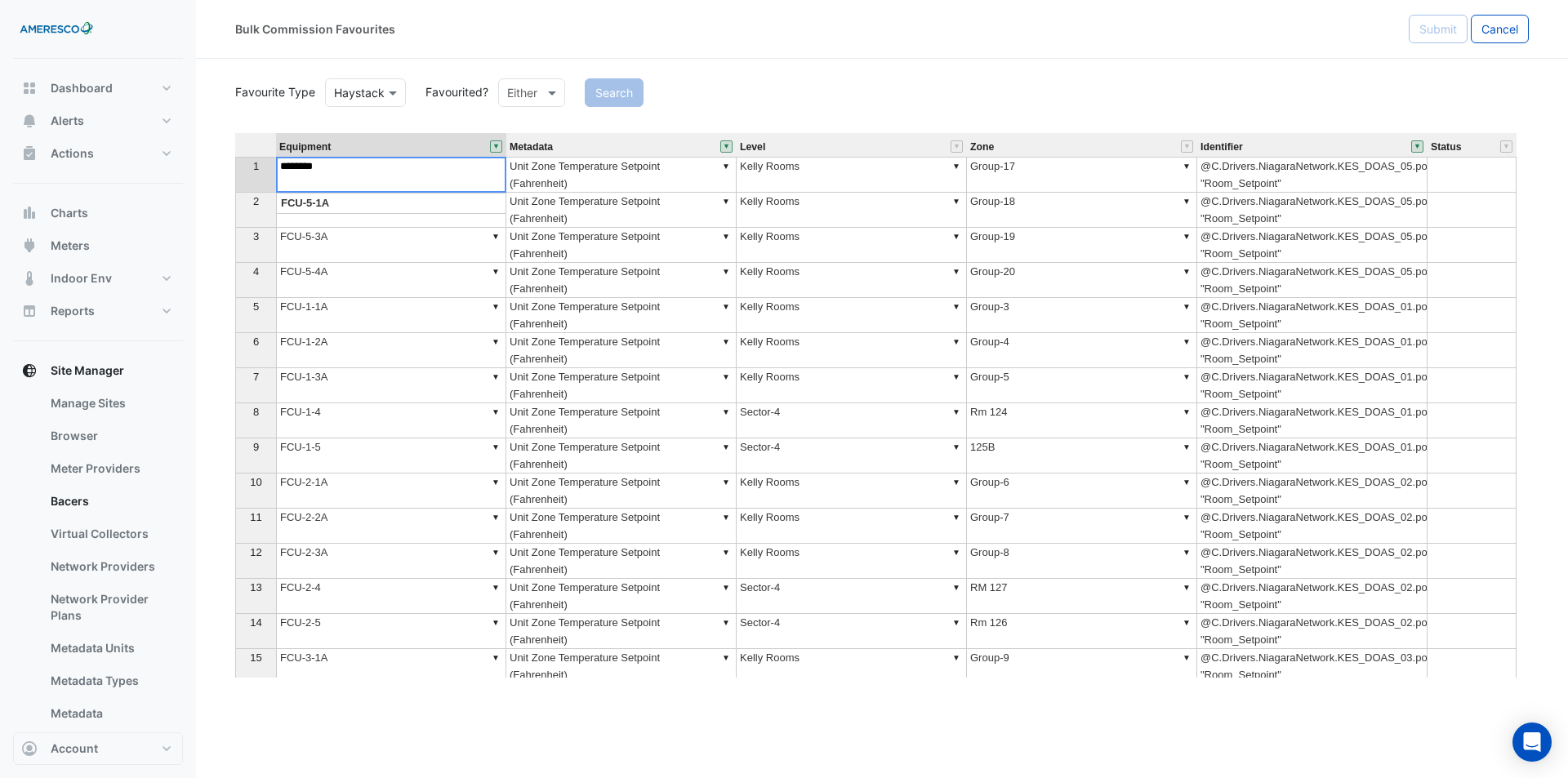 click on "********" at bounding box center [391, 175] 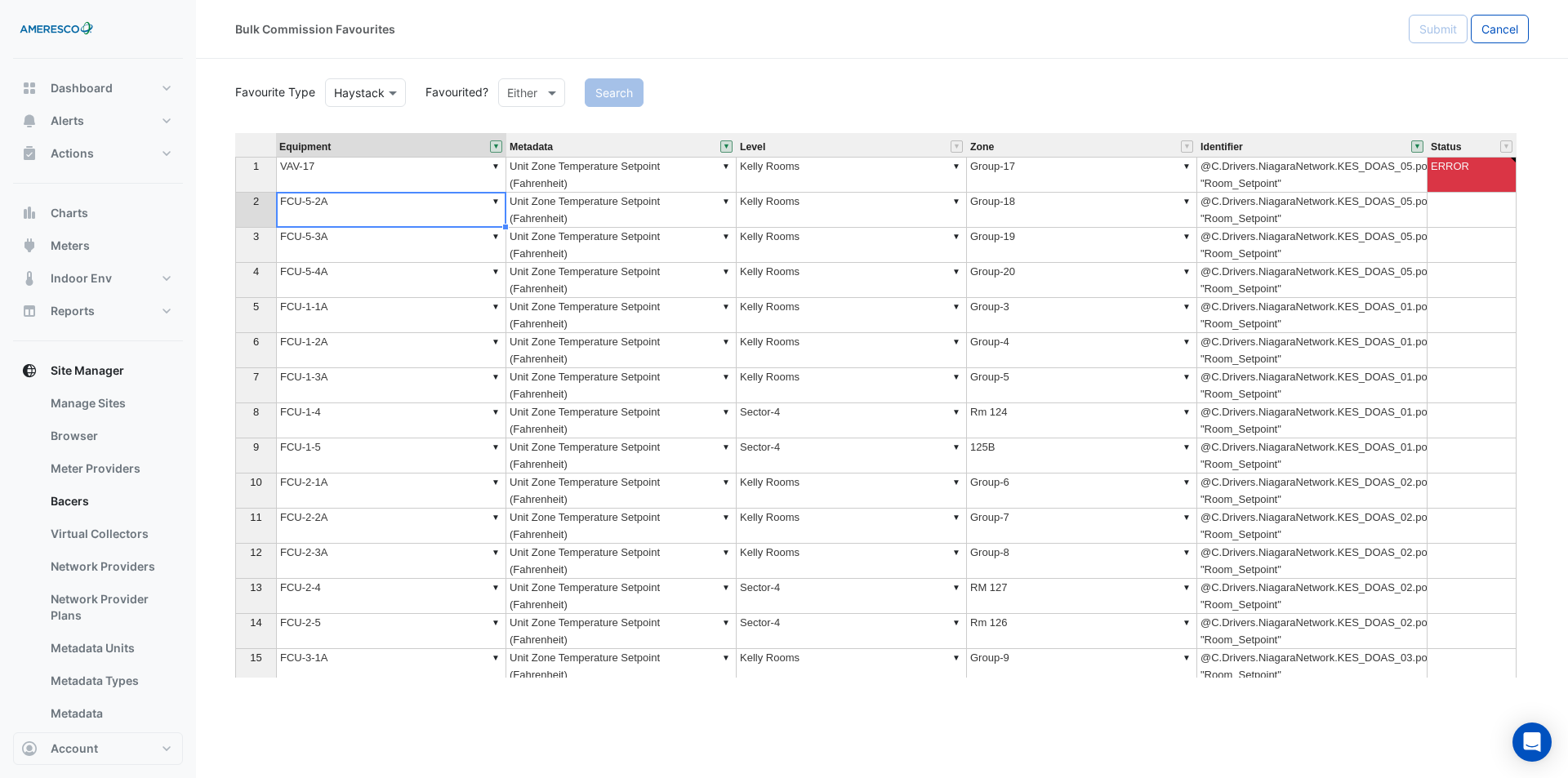 type on "********" 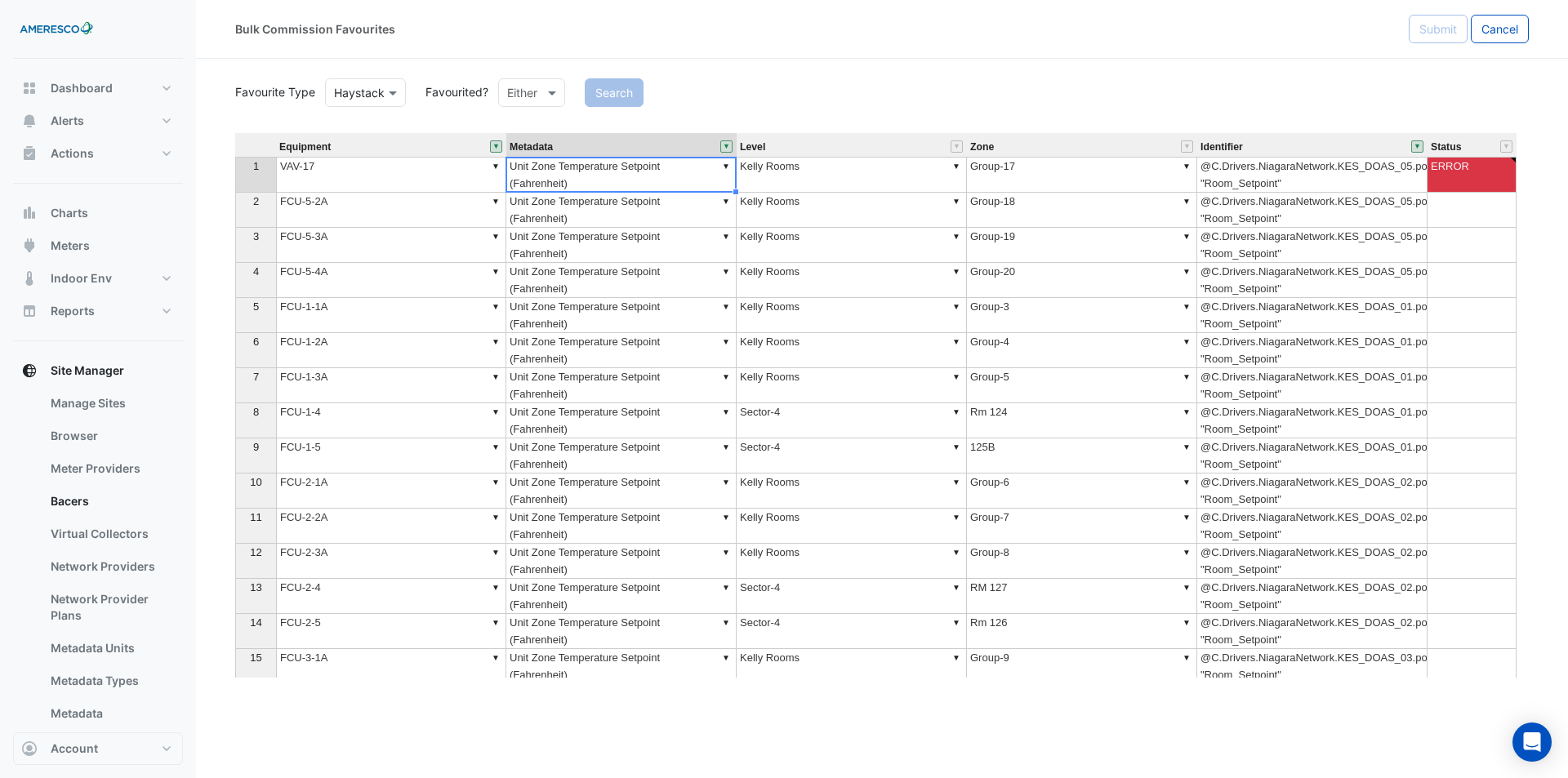 click on "▼ Unit Zone Temperature Setpoint (Fahrenheit)" at bounding box center [621, 175] 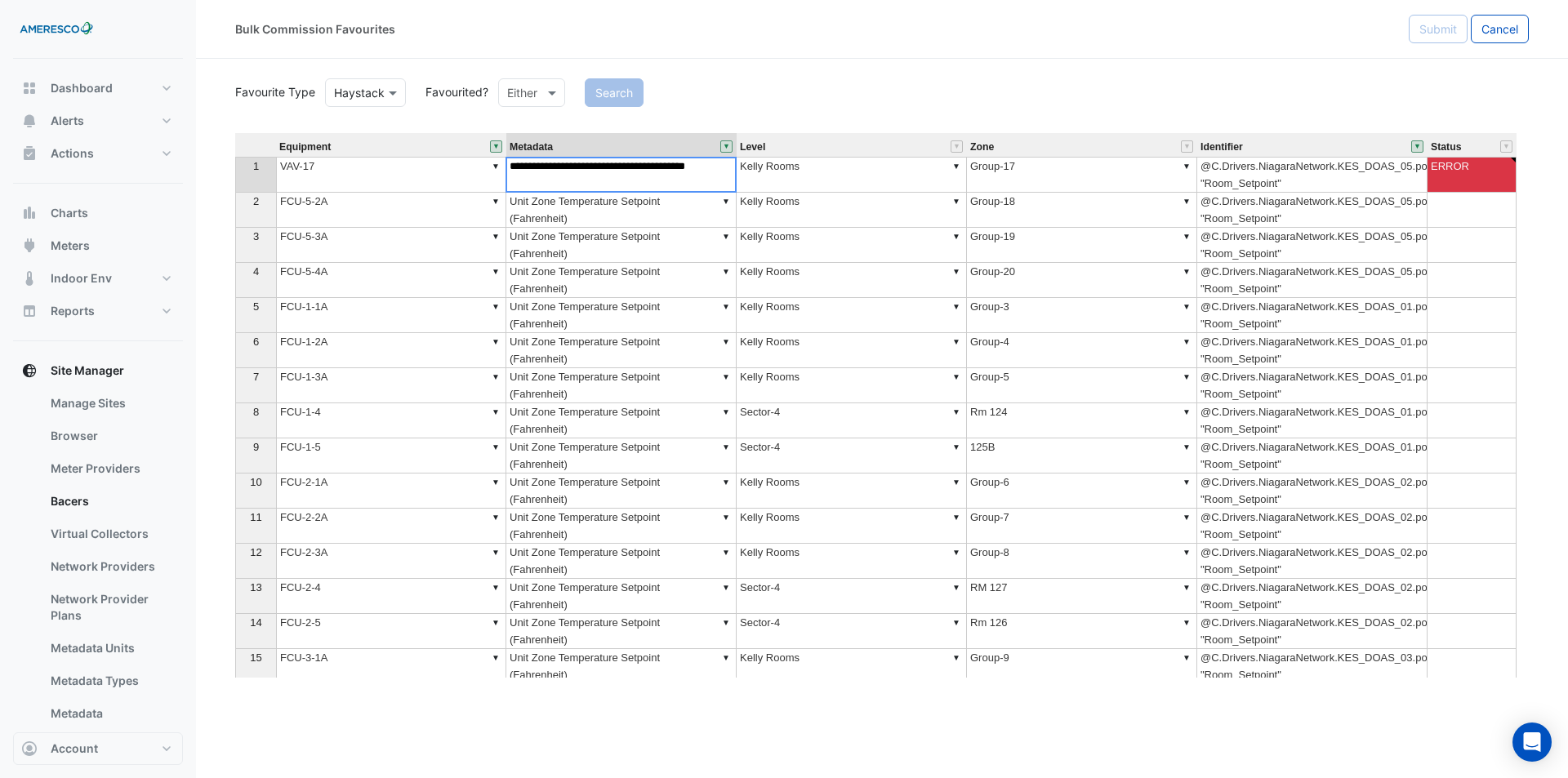 type on "********" 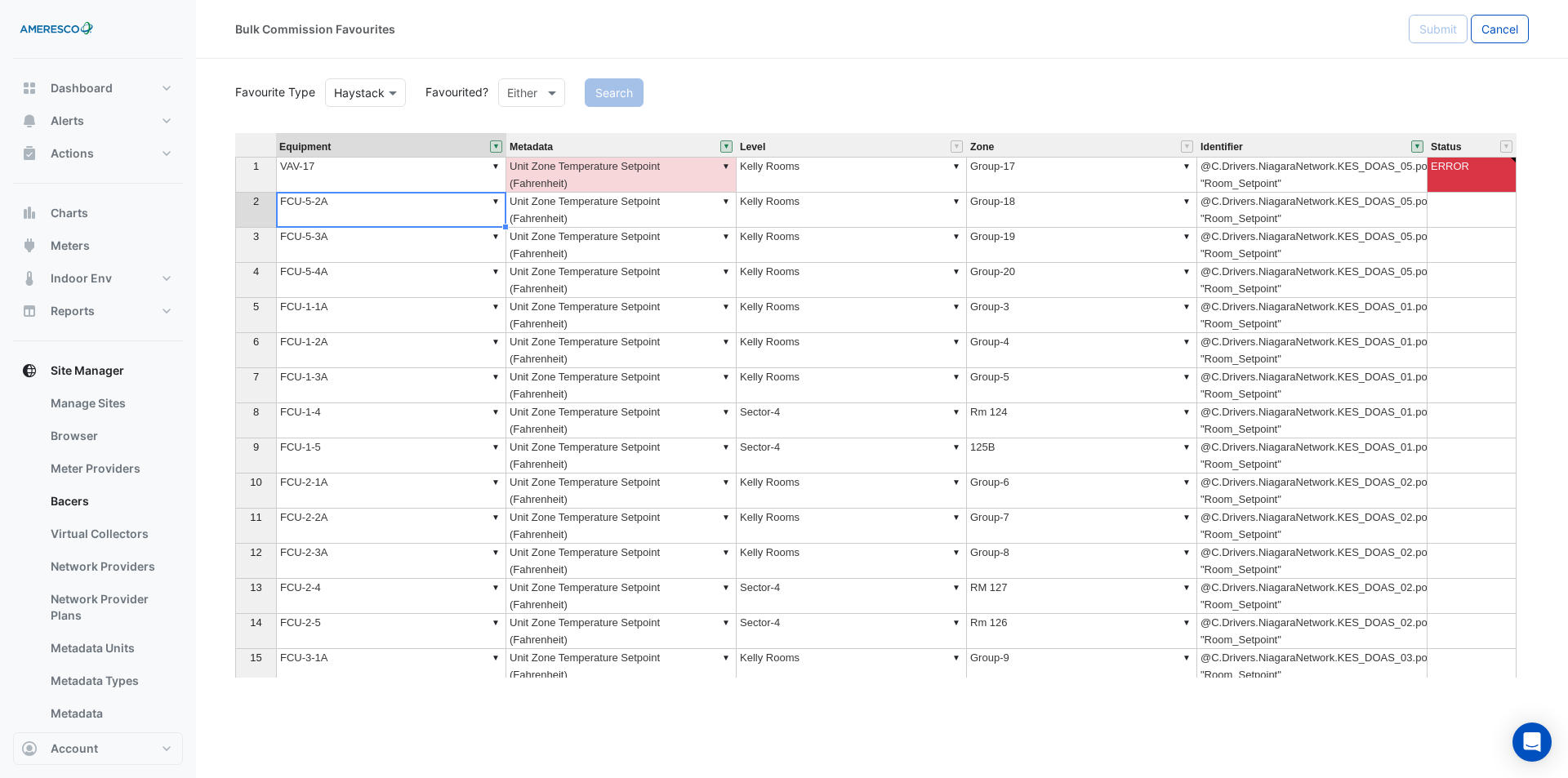 click on "▼ FCU-5-2A" at bounding box center [391, 210] 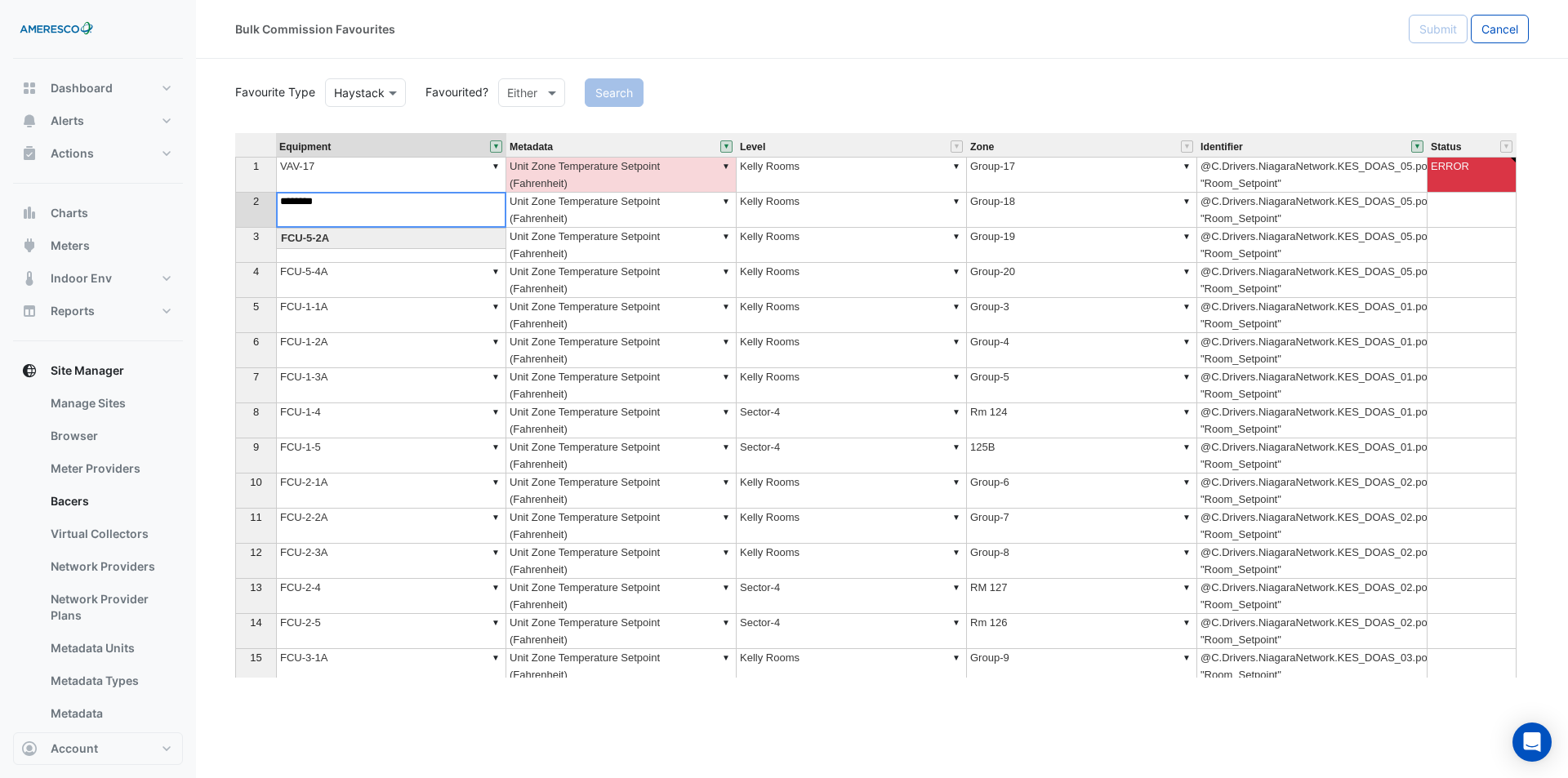 click on "********" at bounding box center (391, 210) 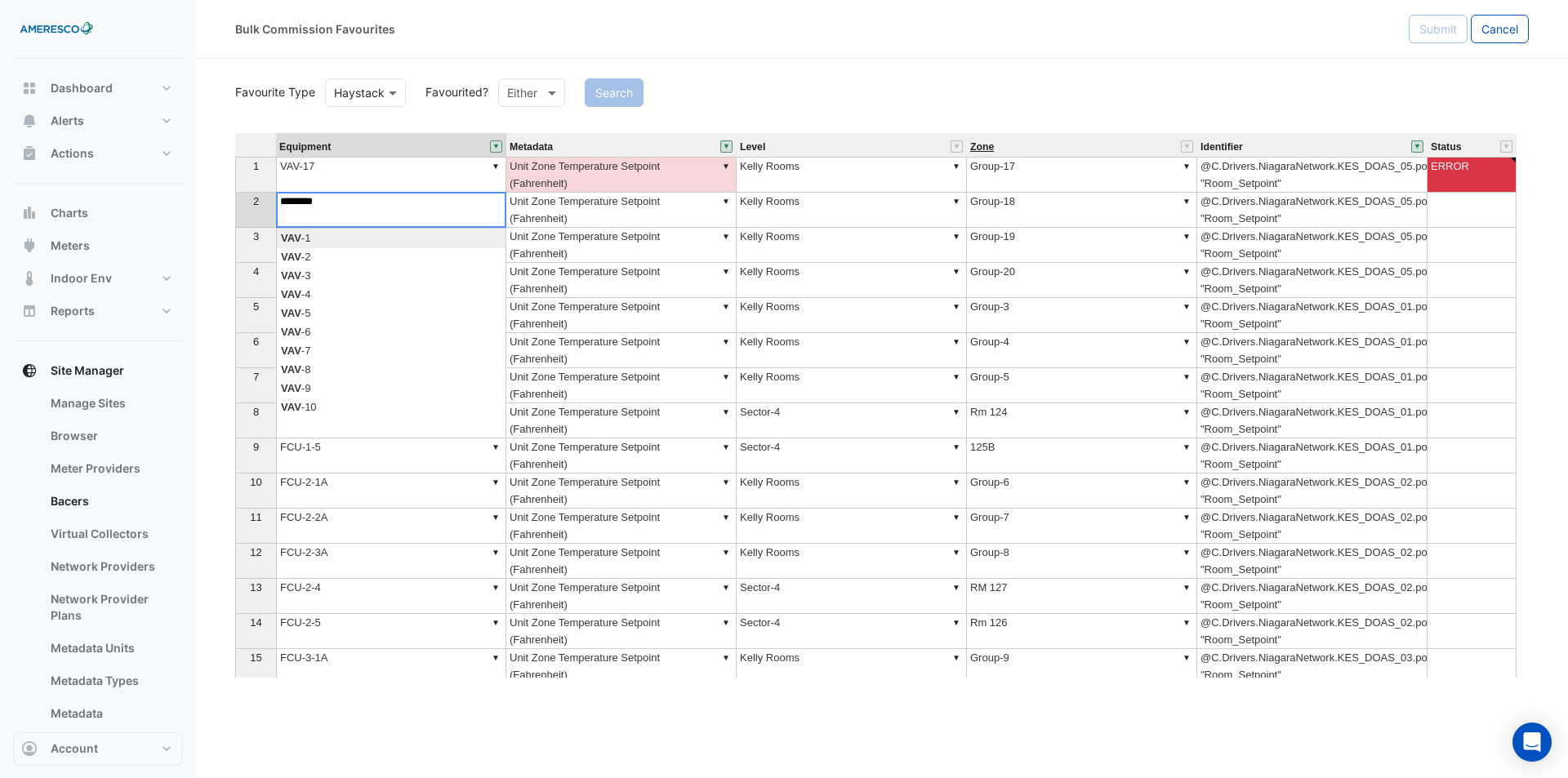 click on "Zone" at bounding box center (982, 147) 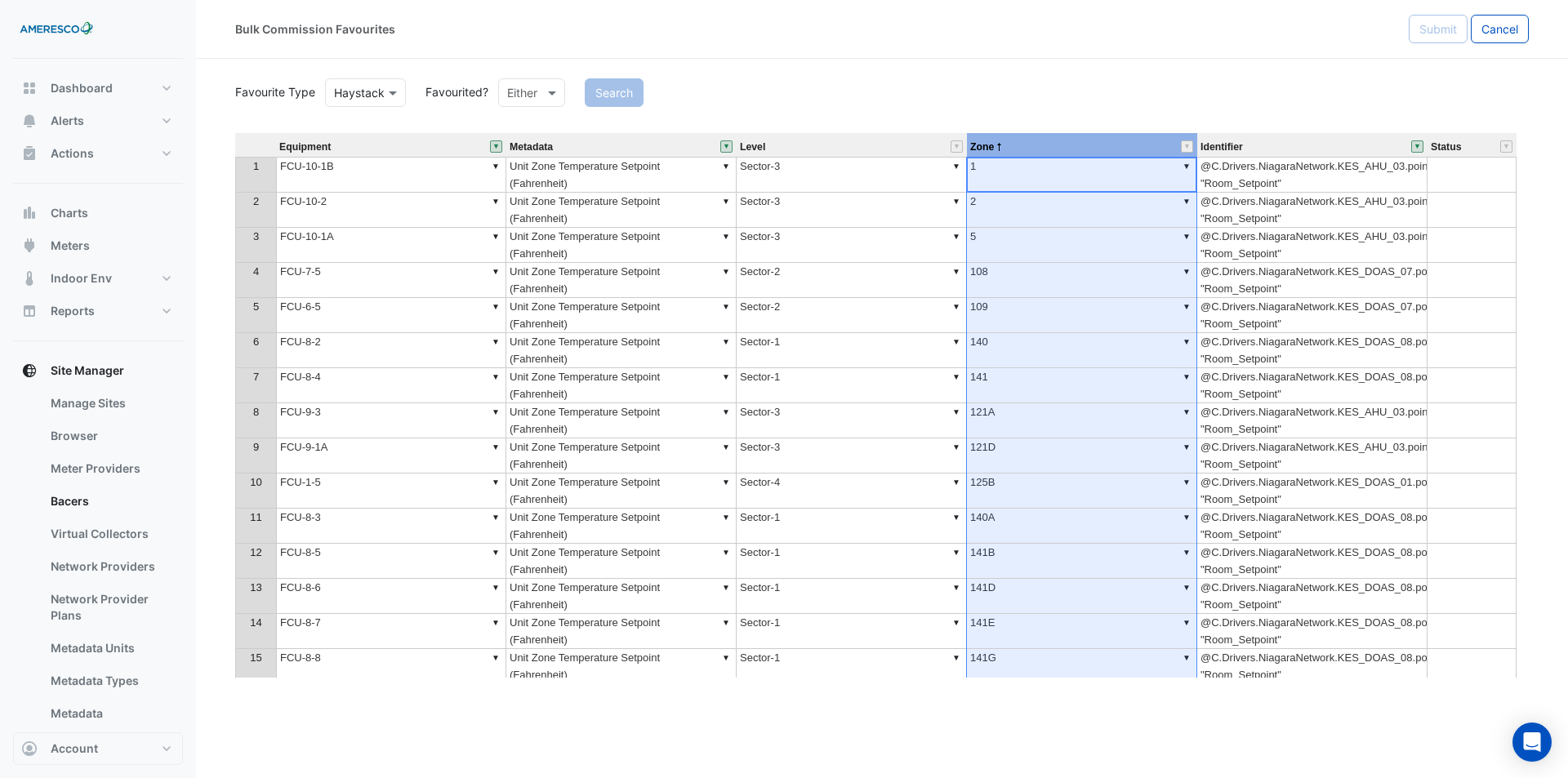 type on "********" 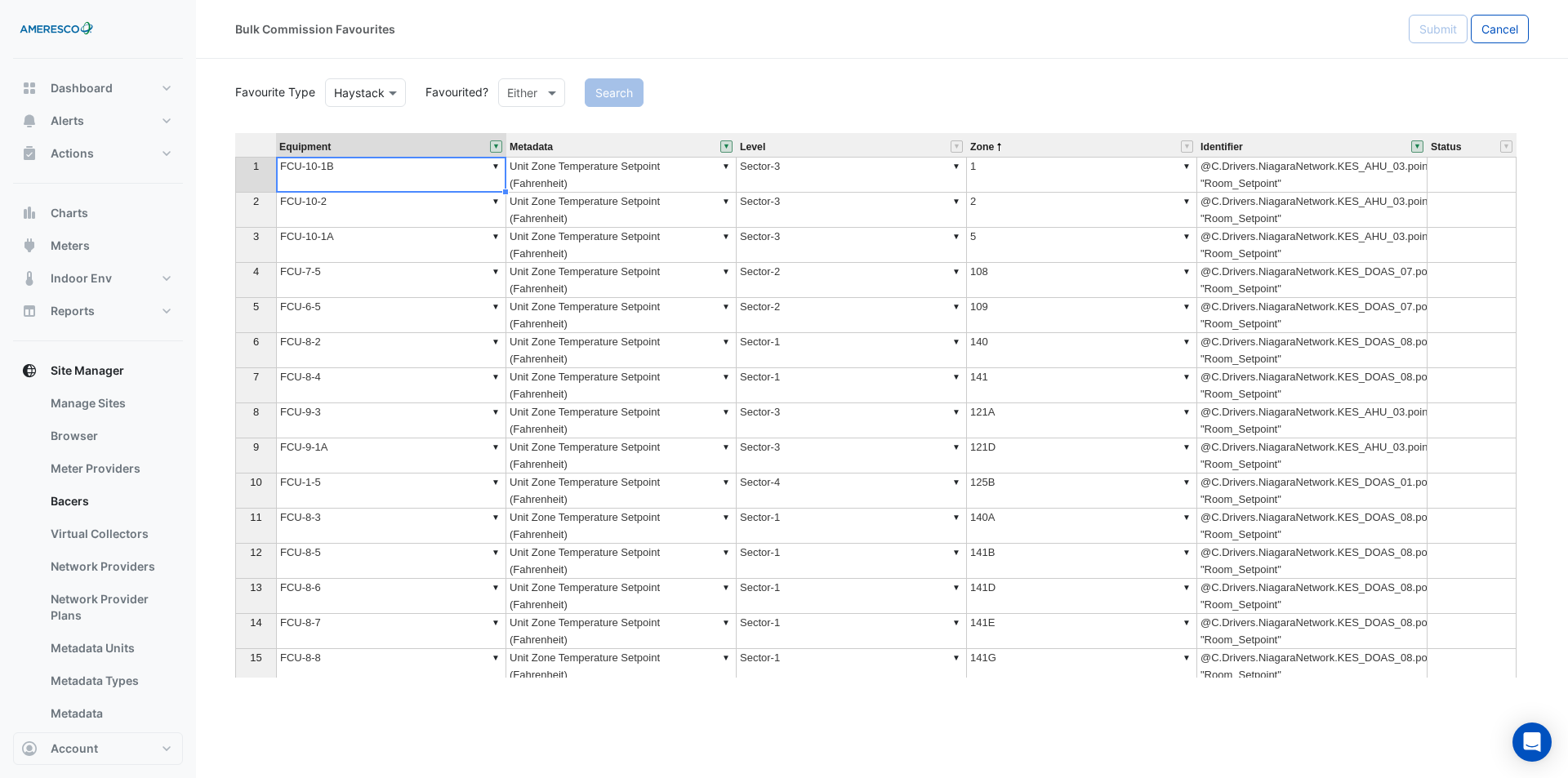 click on "▼ FCU-10-1B" at bounding box center (391, 175) 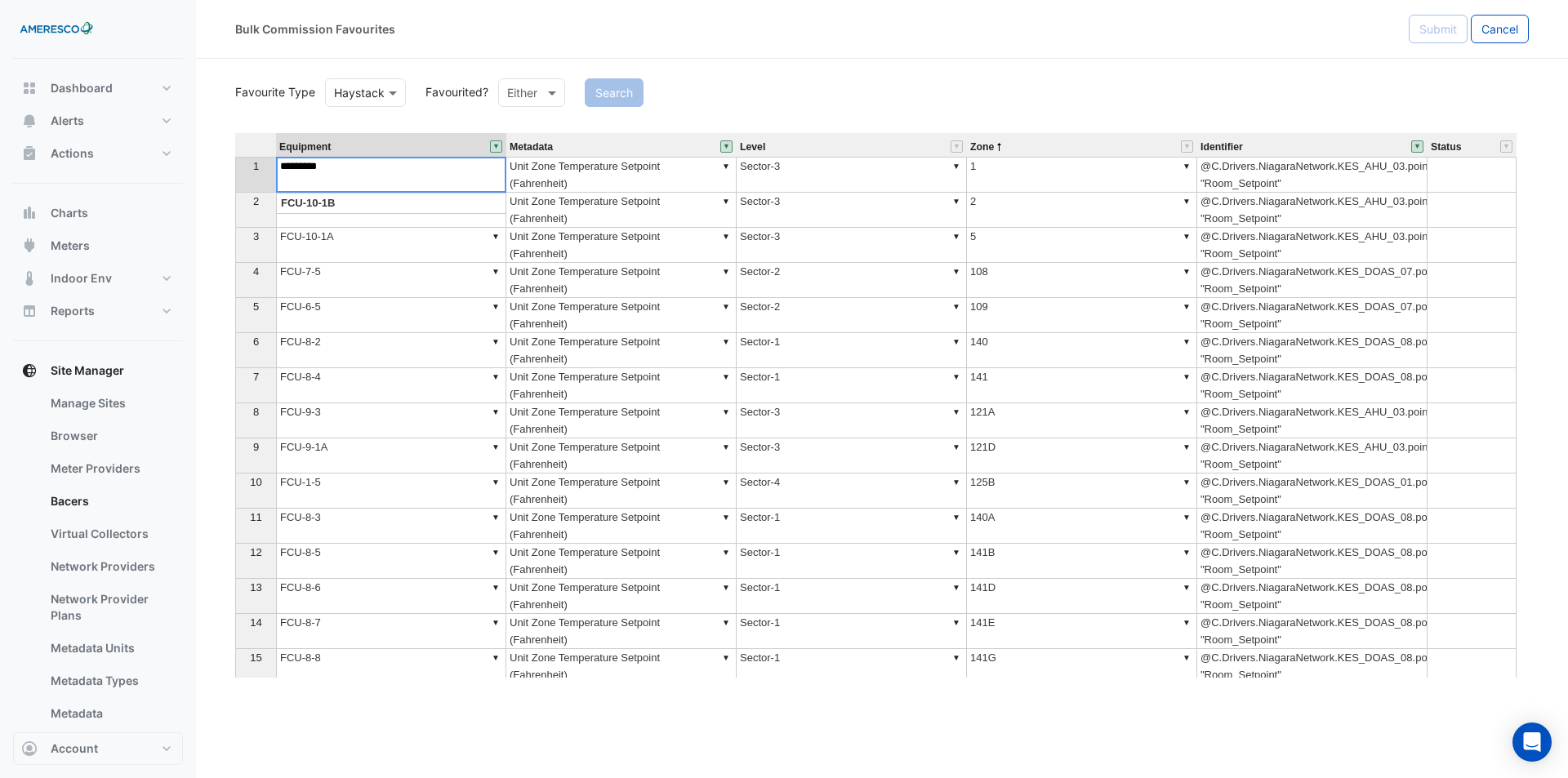 click on "*********" at bounding box center [391, 175] 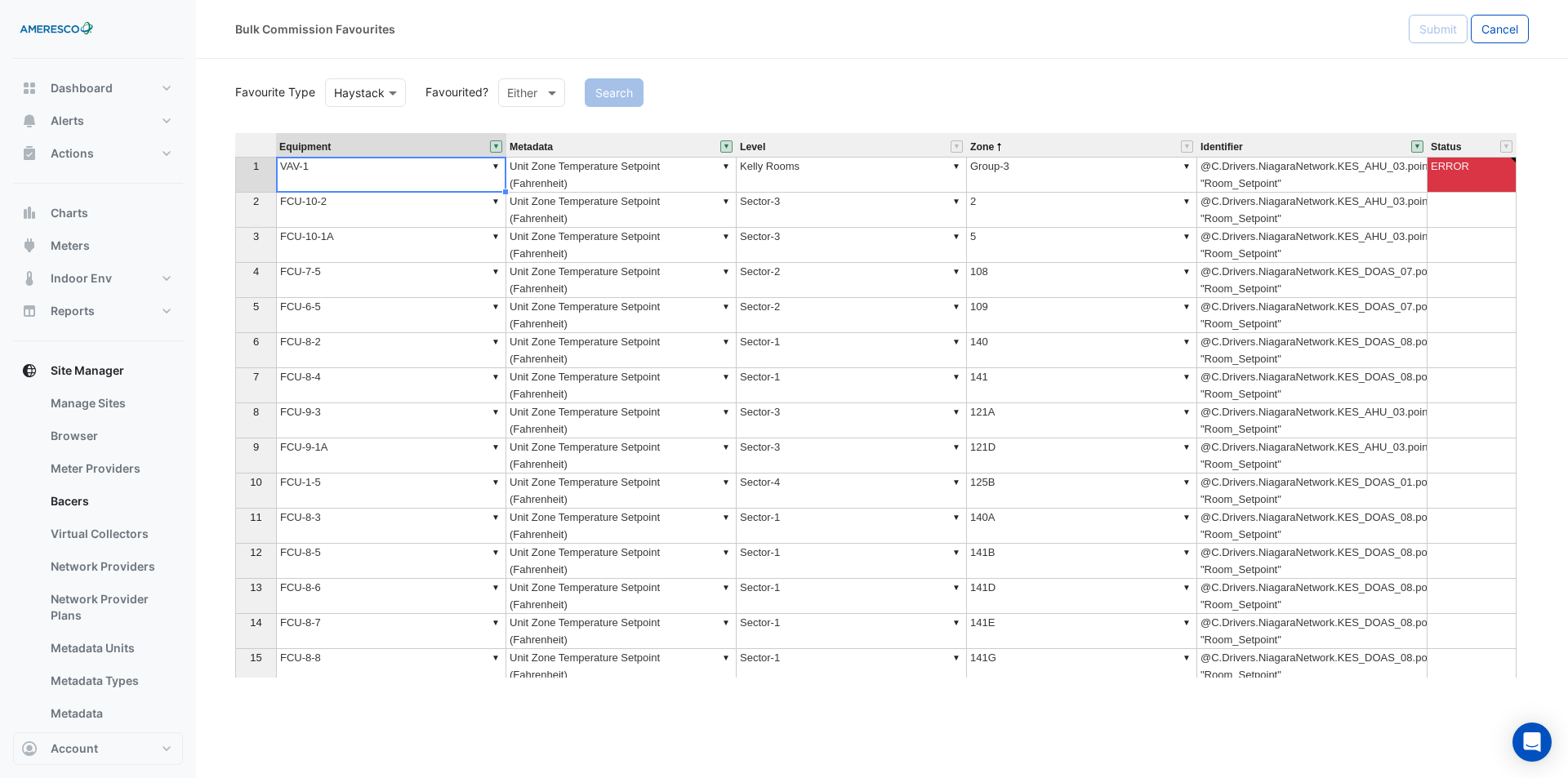 click on "Equipment Metadata Level Zone Identifier Status 1 ▼ VAV-1 ▼ Unit Zone Temperature Setpoint (Fahrenheit) ▼ Kelly Rooms ▼ Group-3 @C.Drivers.NiagaraNetwork.KES_AHU_03.points.FCU_10_1B.points.VAV_Stat_IO.Room_Setpoint "Room_Setpoint" ERROR 2 ▼ FCU-10-2 ▼ Unit Zone Temperature Setpoint (Fahrenheit) ▼ Sector-3 ▼ 2 @C.Drivers.NiagaraNetwork.KES_AHU_03.points.FCU_10_2.points.VAV_Stat_IO.Room_Setpoint "Room_Setpoint" 3 ▼ FCU-10-1A ▼ Unit Zone Temperature Setpoint (Fahrenheit) ▼ Sector-3 ▼ 5 @C.Drivers.NiagaraNetwork.KES_AHU_03.points.FCU_10_1A.points.VAV_Stat_IO.Room_Setpoint "Room_Setpoint" 4 ▼ FCU-7-5 ▼ Unit Zone Temperature Setpoint (Fahrenheit) ▼ Sector-2 ▼ 108 @C.Drivers.NiagaraNetwork.KES_DOAS_07.points.FCU_7_5.points.VAV_Stat_IO.Room_Setpoint "Room_Setpoint" 5 ▼ FCU-6-5 ▼ Unit Zone Temperature Setpoint (Fahrenheit) ▼ Sector-2 ▼ 109 @C.Drivers.NiagaraNetwork.KES_DOAS_07.points.FCU_6_5.points.VAV_Stat_IO.Room_Setpoint "Room_Setpoint" 6 ▼ FCU-8-2 ▼ ▼ Sector-1 ▼ 7" at bounding box center [882, 405] 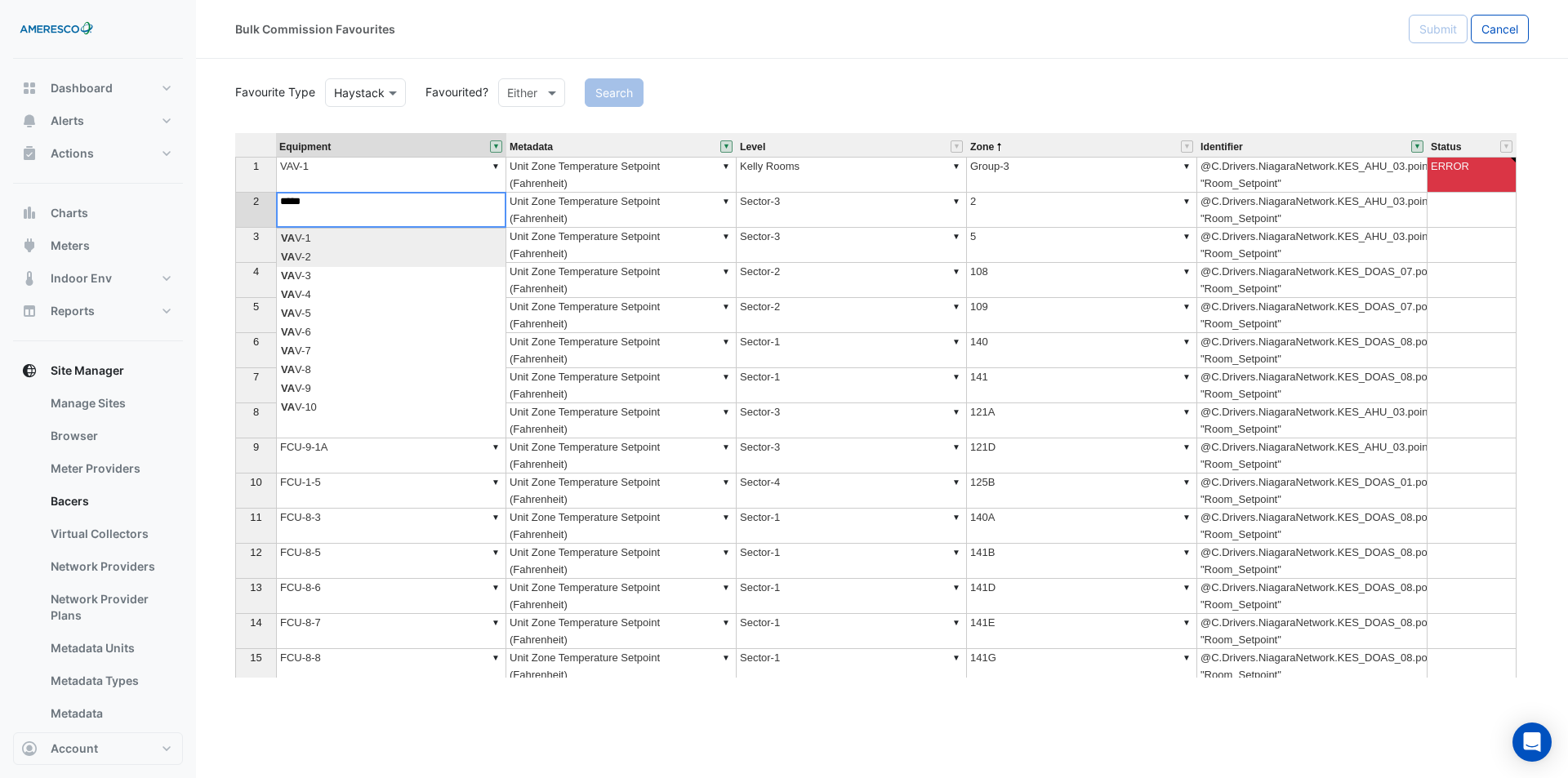 click on "Equipment Metadata Level Zone Identifier Status 1 ▼ VAV-1 ▼ Unit Zone Temperature Setpoint (Fahrenheit) ▼ Kelly Rooms ▼ Group-3 @C.Drivers.NiagaraNetwork.KES_AHU_03.points.FCU_10_1B.points.VAV_Stat_IO.Room_Setpoint "Room_Setpoint" ERROR 2 ▼ FCU-10-2 ▼ Unit Zone Temperature Setpoint (Fahrenheit) ▼ Sector-3 ▼ 2 @C.Drivers.NiagaraNetwork.KES_AHU_03.points.FCU_10_2.points.VAV_Stat_IO.Room_Setpoint "Room_Setpoint" 3 ▼ FCU-10-1A ▼ Unit Zone Temperature Setpoint (Fahrenheit) ▼ Sector-3 ▼ 5 @C.Drivers.NiagaraNetwork.KES_AHU_03.points.FCU_10_1A.points.VAV_Stat_IO.Room_Setpoint "Room_Setpoint" 4 ▼ FCU-7-5 ▼ Unit Zone Temperature Setpoint (Fahrenheit) ▼ Sector-2 ▼ 108 @C.Drivers.NiagaraNetwork.KES_DOAS_07.points.FCU_7_5.points.VAV_Stat_IO.Room_Setpoint "Room_Setpoint" 5 ▼ FCU-6-5 ▼ Unit Zone Temperature Setpoint (Fahrenheit) ▼ Sector-2 ▼ 109 @C.Drivers.NiagaraNetwork.KES_DOAS_07.points.FCU_6_5.points.VAV_Stat_IO.Room_Setpoint "Room_Setpoint" 6 ▼ FCU-8-2 ▼ ▼ Sector-1 ▼ 7" at bounding box center (882, 405) 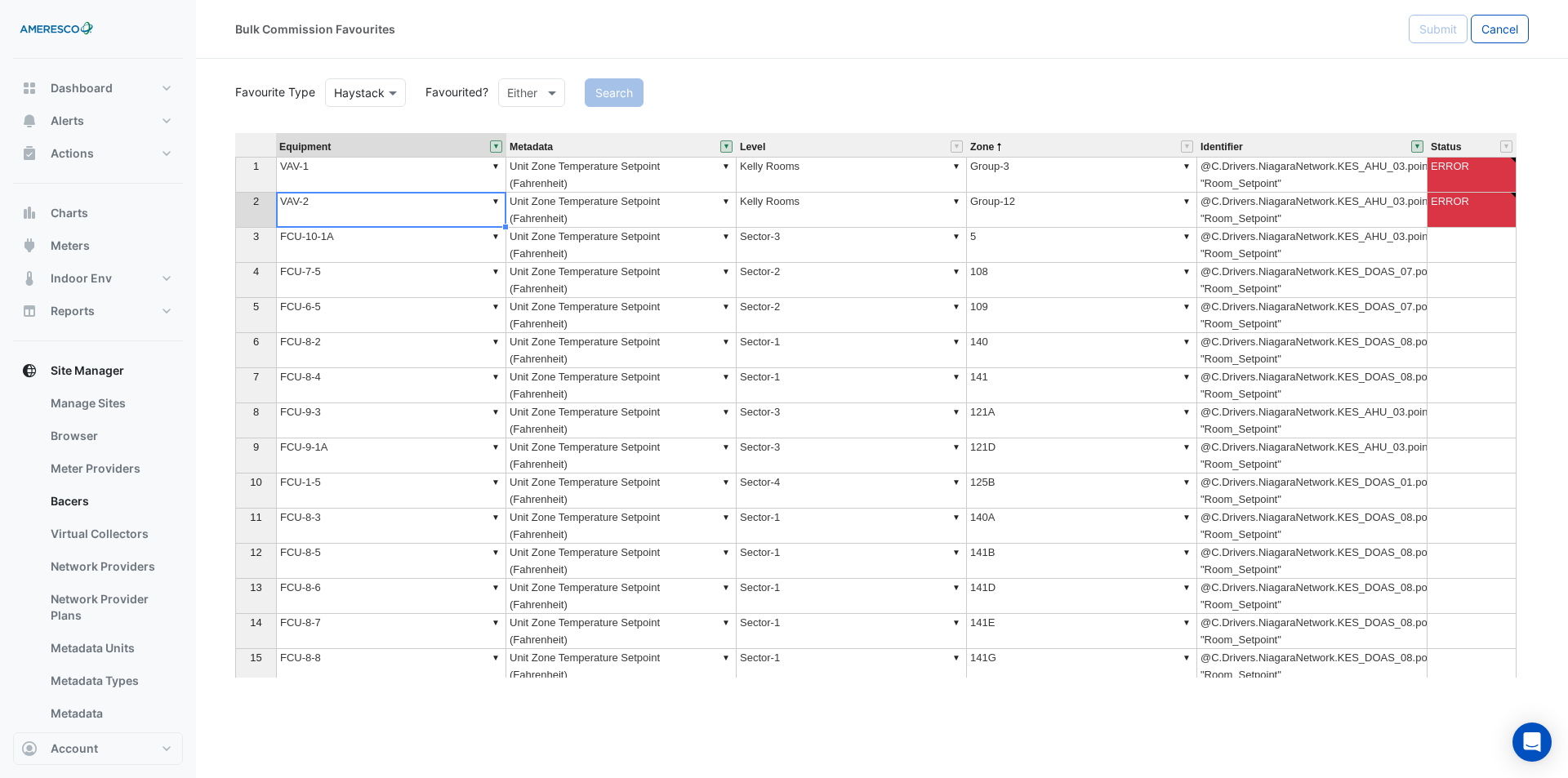 type on "*****" 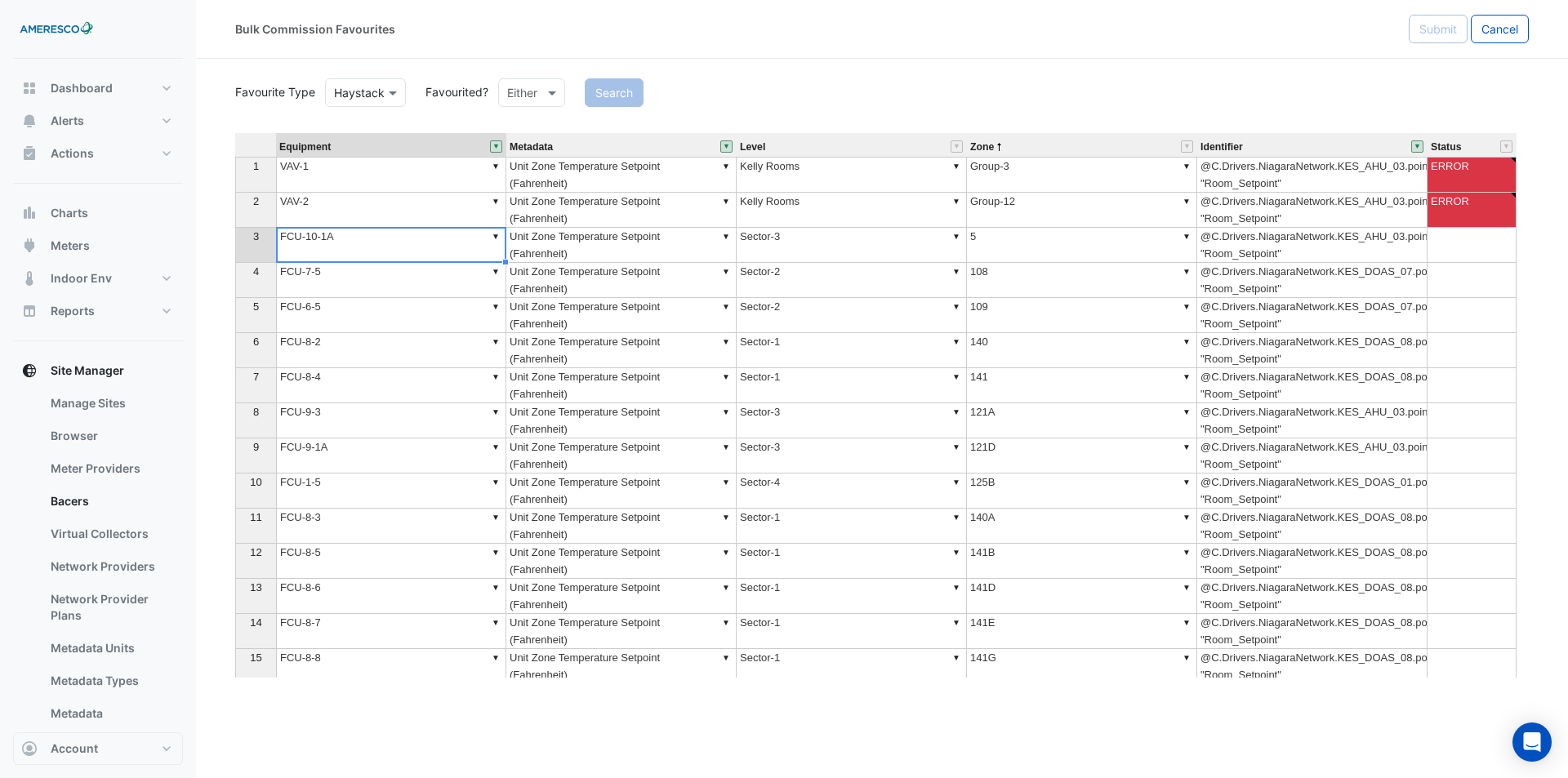 click on "▼ FCU-10-1A" at bounding box center [391, 245] 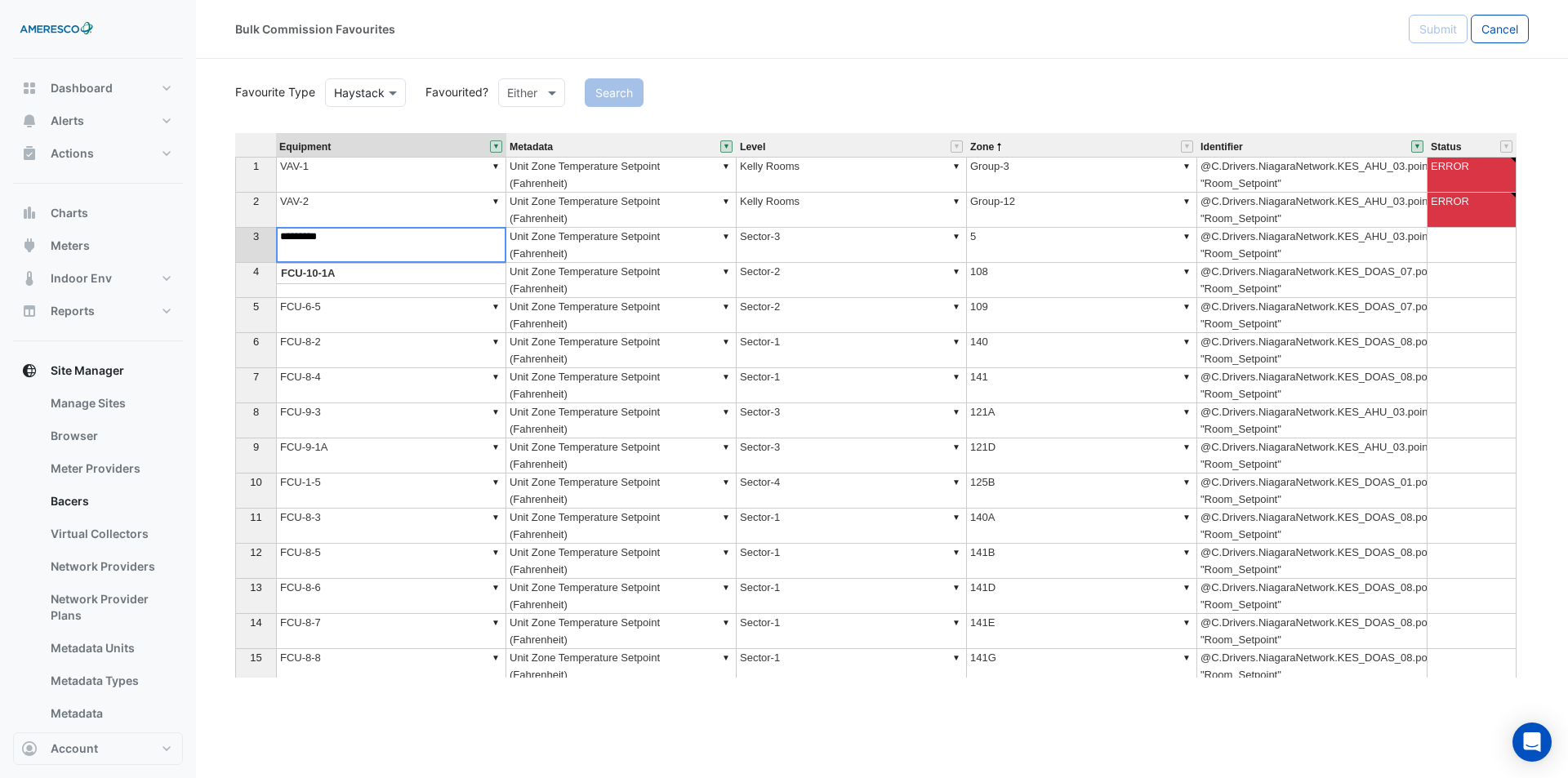 click on "*********" at bounding box center [391, 245] 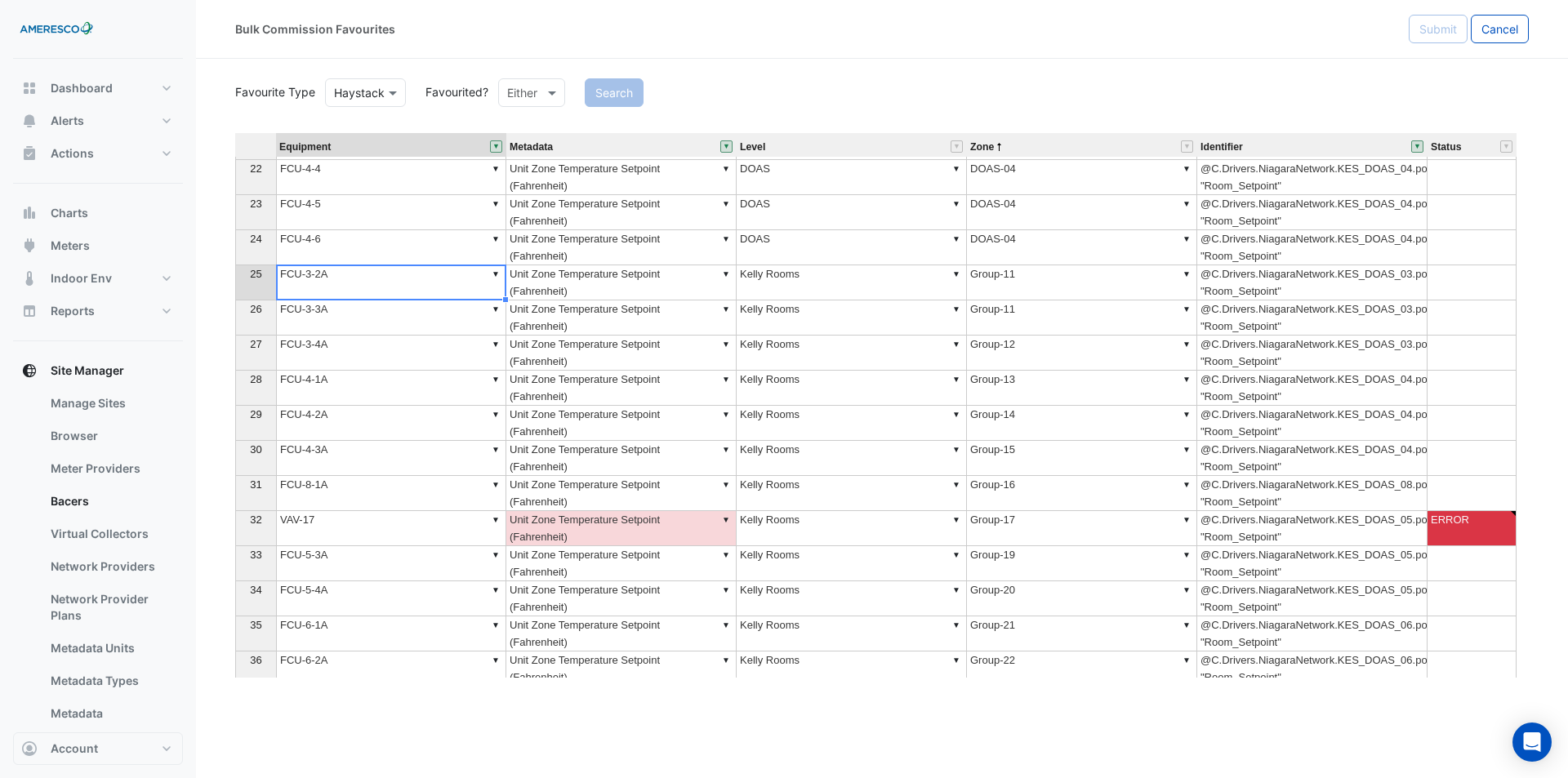 click on "▼ FCU-3-2A" at bounding box center [391, 282] 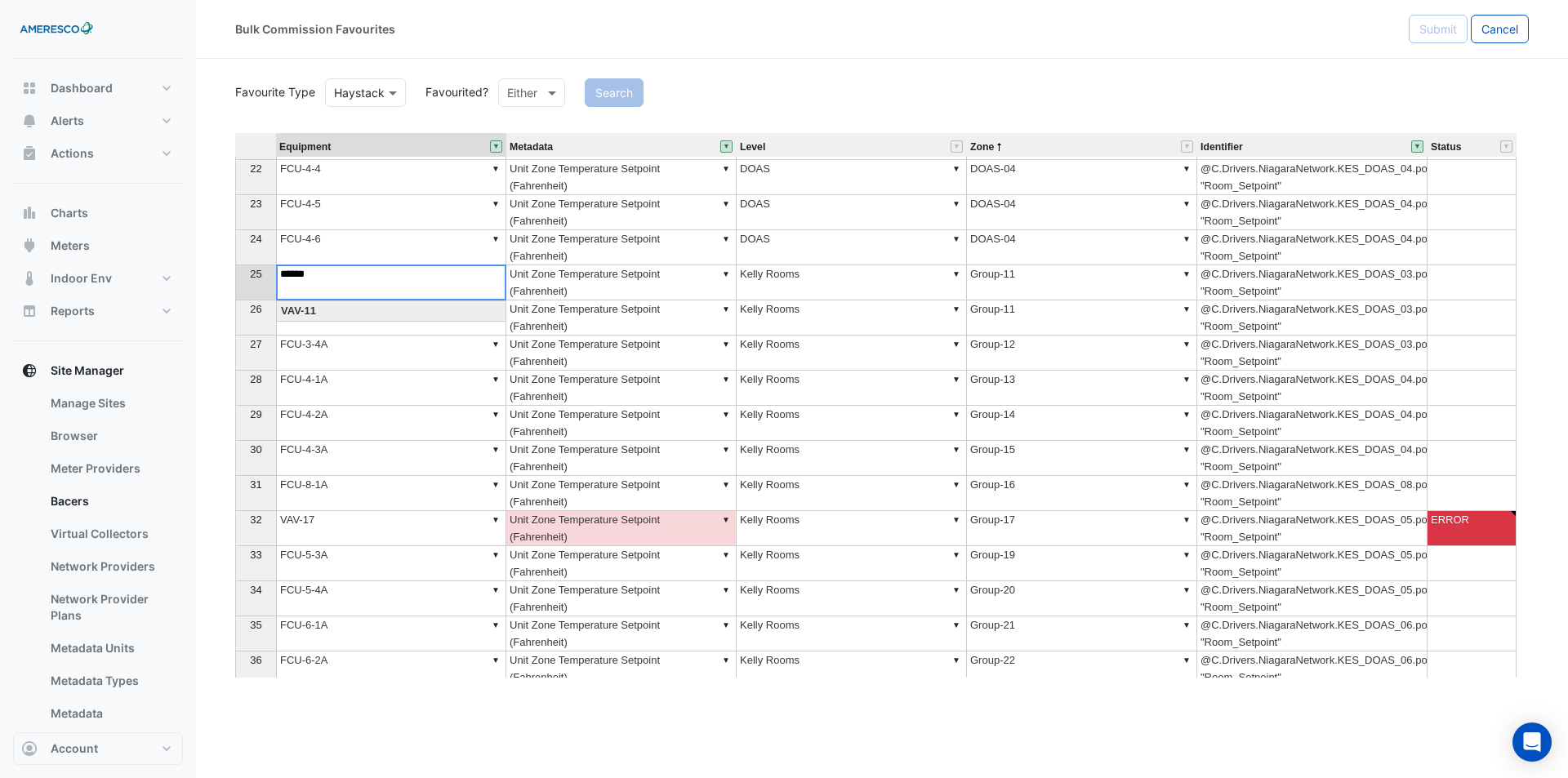 click on "Equipment Metadata Level Zone Identifier Status 13 ▼ FCU-8-6 ▼ Unit Zone Temperature Setpoint (Fahrenheit) ▼ Sector-1 ▼ 141D @C.Drivers.NiagaraNetwork.KES_DOAS_08.points.FCU_8_6.points.VAV_Stat_IO.Room_Setpoint "Room_Setpoint" 14 ▼ FCU-8-7 ▼ Unit Zone Temperature Setpoint (Fahrenheit) ▼ Sector-1 ▼ 141E @C.Drivers.NiagaraNetwork.KES_DOAS_08.points.FCU_8_7.points.VAV_Stat_IO.Room_Setpoint "Room_Setpoint" 15 ▼ FCU-8-8 ▼ Unit Zone Temperature Setpoint (Fahrenheit) ▼ Sector-1 ▼ 141G @C.Drivers.NiagaraNetwork.KES_DOAS_08.points.FCU_8_8.points.VAV_Stat_IO.Room_Setpoint "Room_Setpoint" 16 ▼ FCU-8-9 ▼ Unit Zone Temperature Setpoint (Fahrenheit) ▼ Sector-1 ▼ 141H @C.Drivers.NiagaraNetwork.KES_DOAS_08.points.FCU_8_9.points.VAV_Stat_IO.Room_Setpoint "Room_Setpoint" 17 ▼ FCU-6-6 ▼ Unit Zone Temperature Setpoint (Fahrenheit) ▼ Sector-2 ▼ Corridor H2 @C.Drivers.NiagaraNetwork.KES_DOAS_06.points.FCU_6_6.points.VAV_Stat_IO.Room_Setpoint "Room_Setpoint" 18 ▼ FCU-8-10A ▼ ▼ ▼ 19" at bounding box center [882, 405] 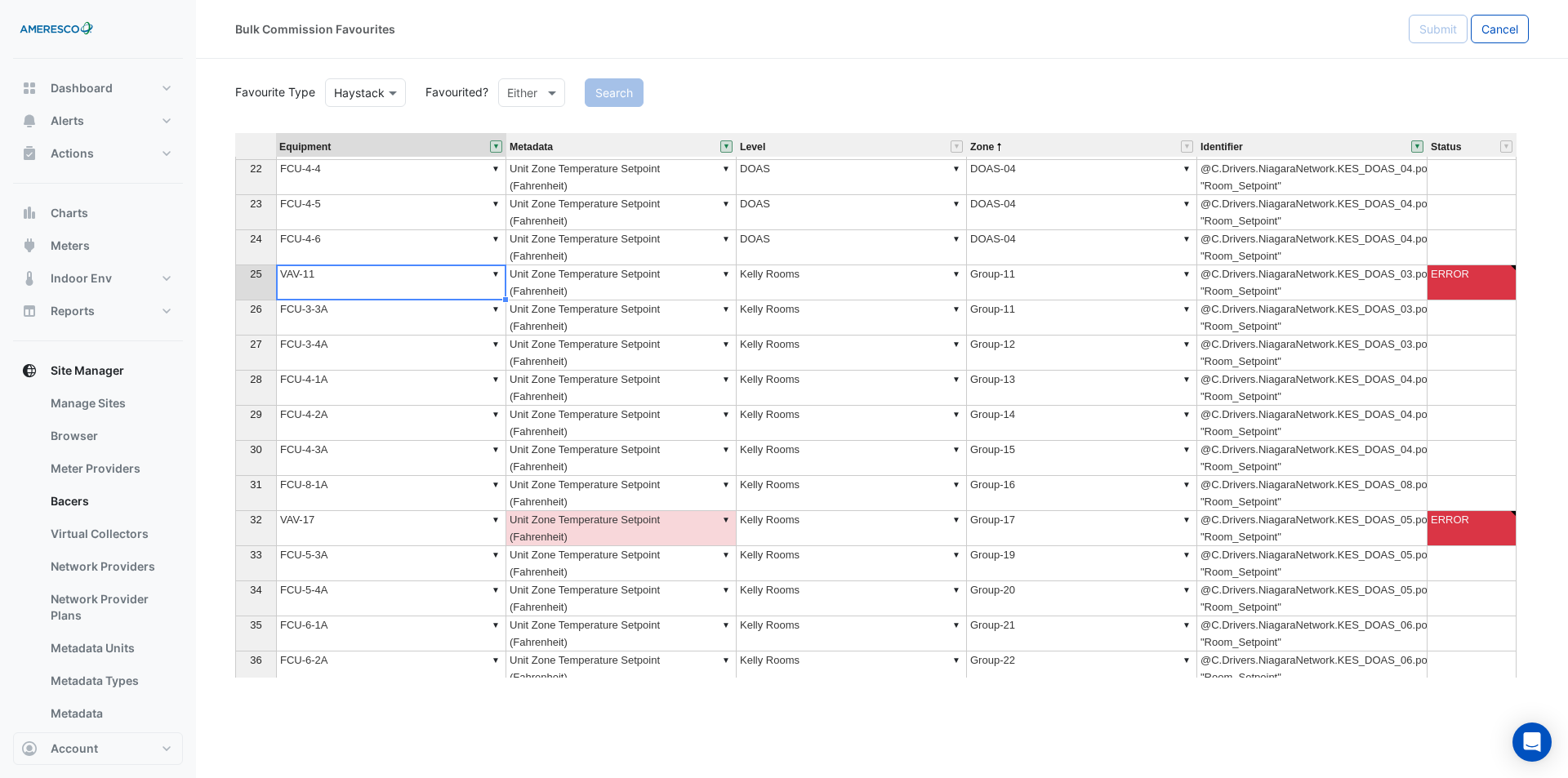 click on "Identifier" at bounding box center (1312, 146) 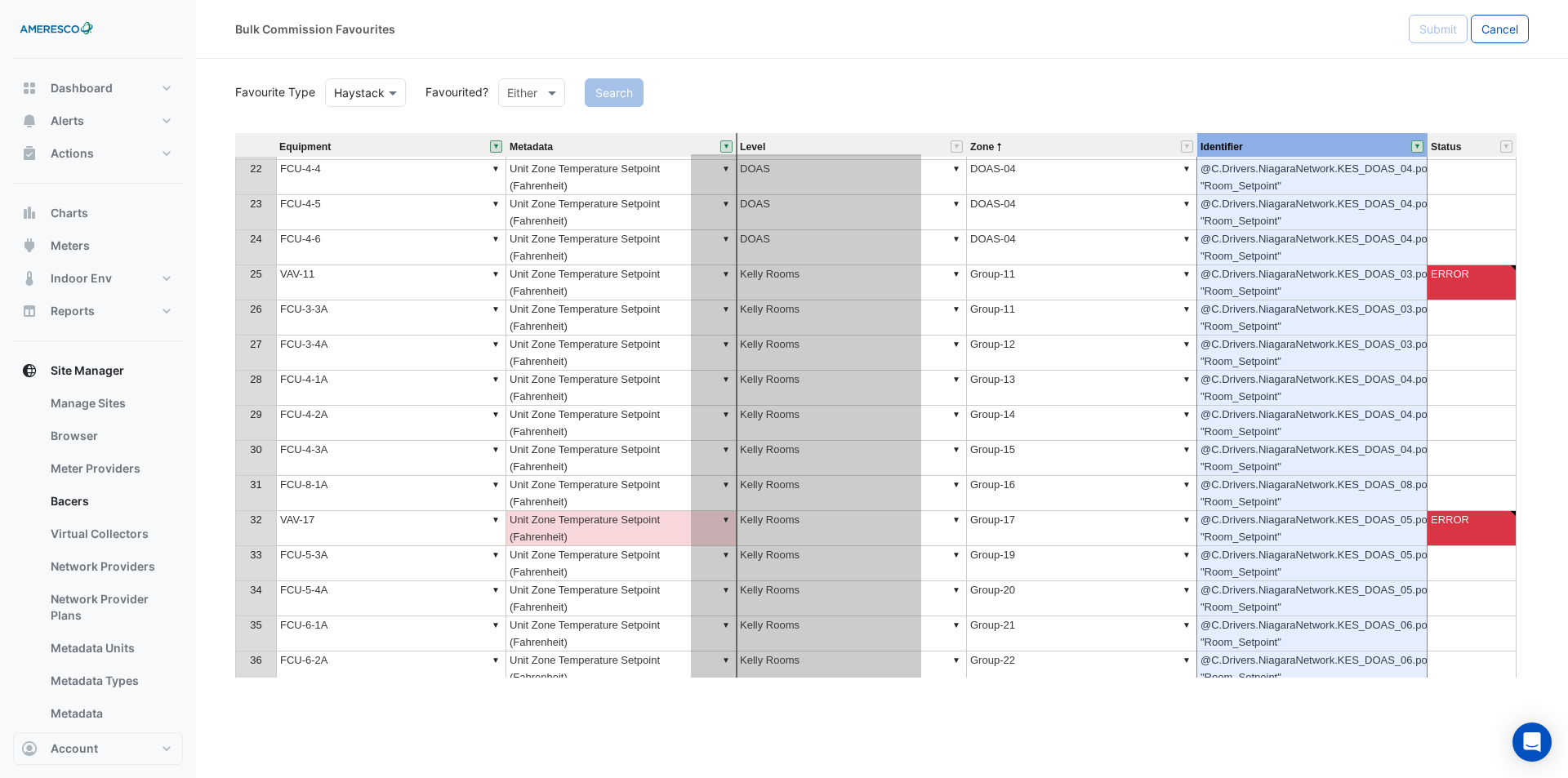 drag, startPoint x: 1286, startPoint y: 144, endPoint x: 784, endPoint y: 192, distance: 504.2896 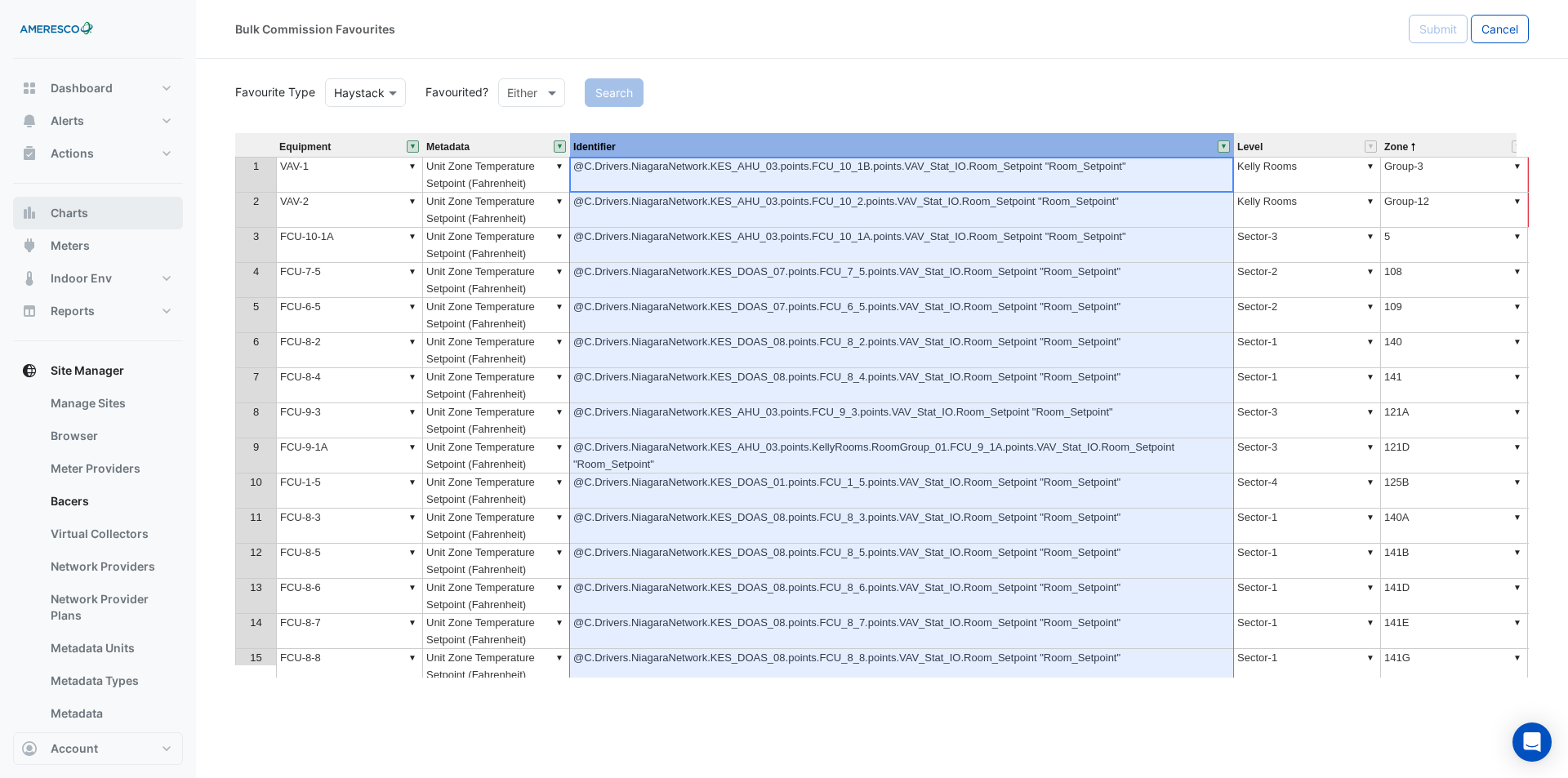type on "******" 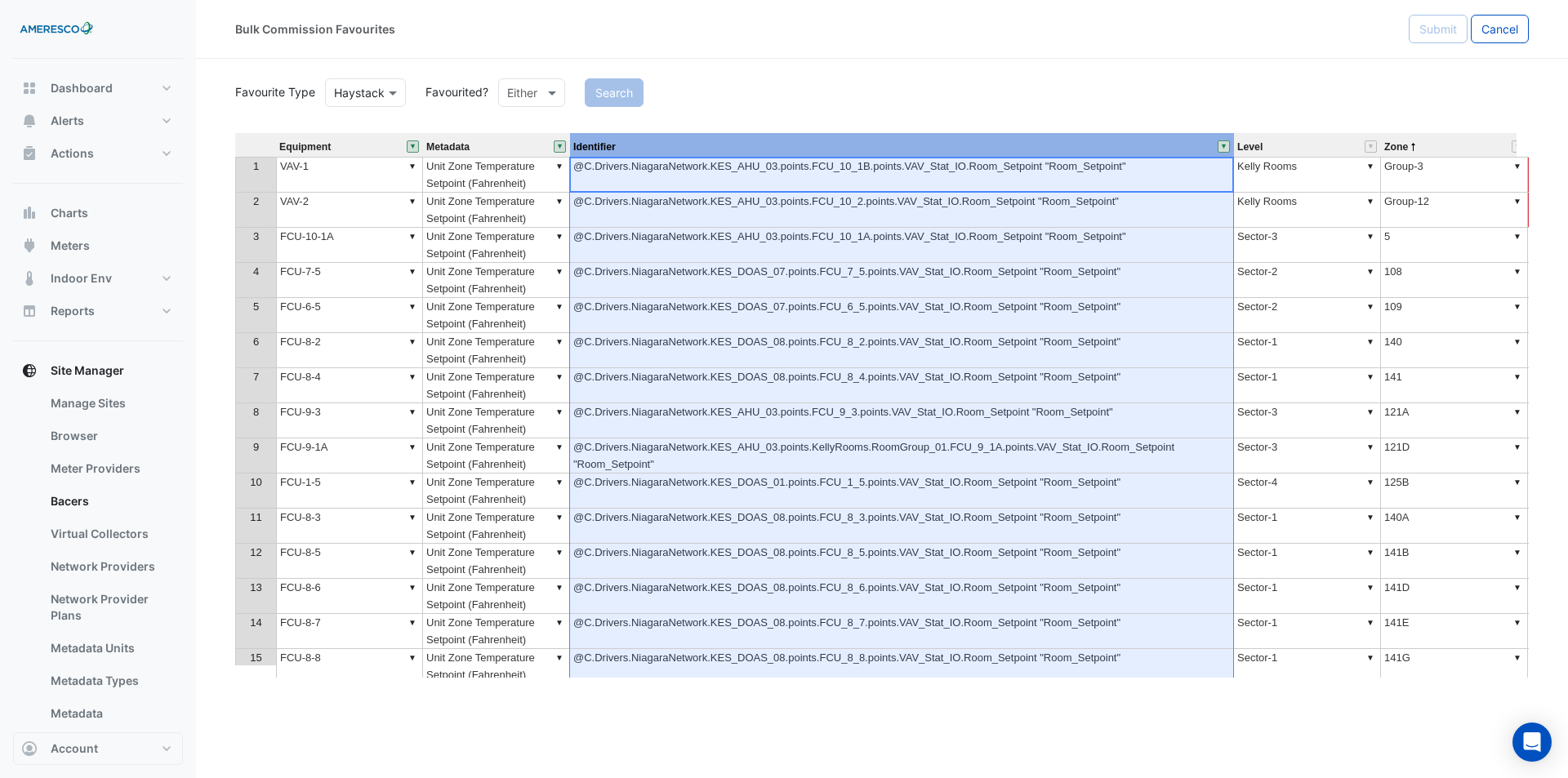 scroll, scrollTop: 91, scrollLeft: 0, axis: vertical 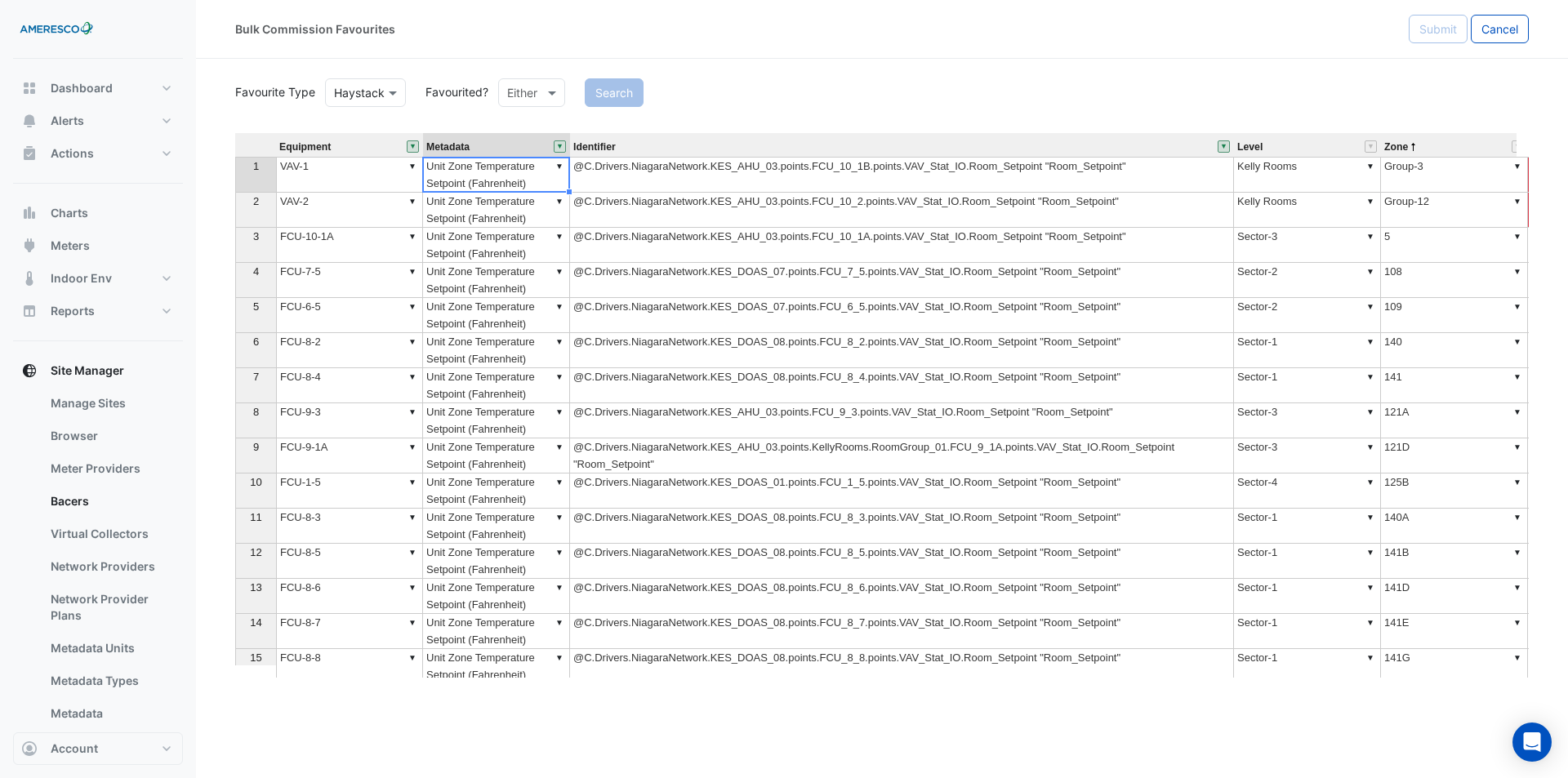 click on "▼ Unit Zone Temperature Setpoint (Fahrenheit)" at bounding box center [497, 175] 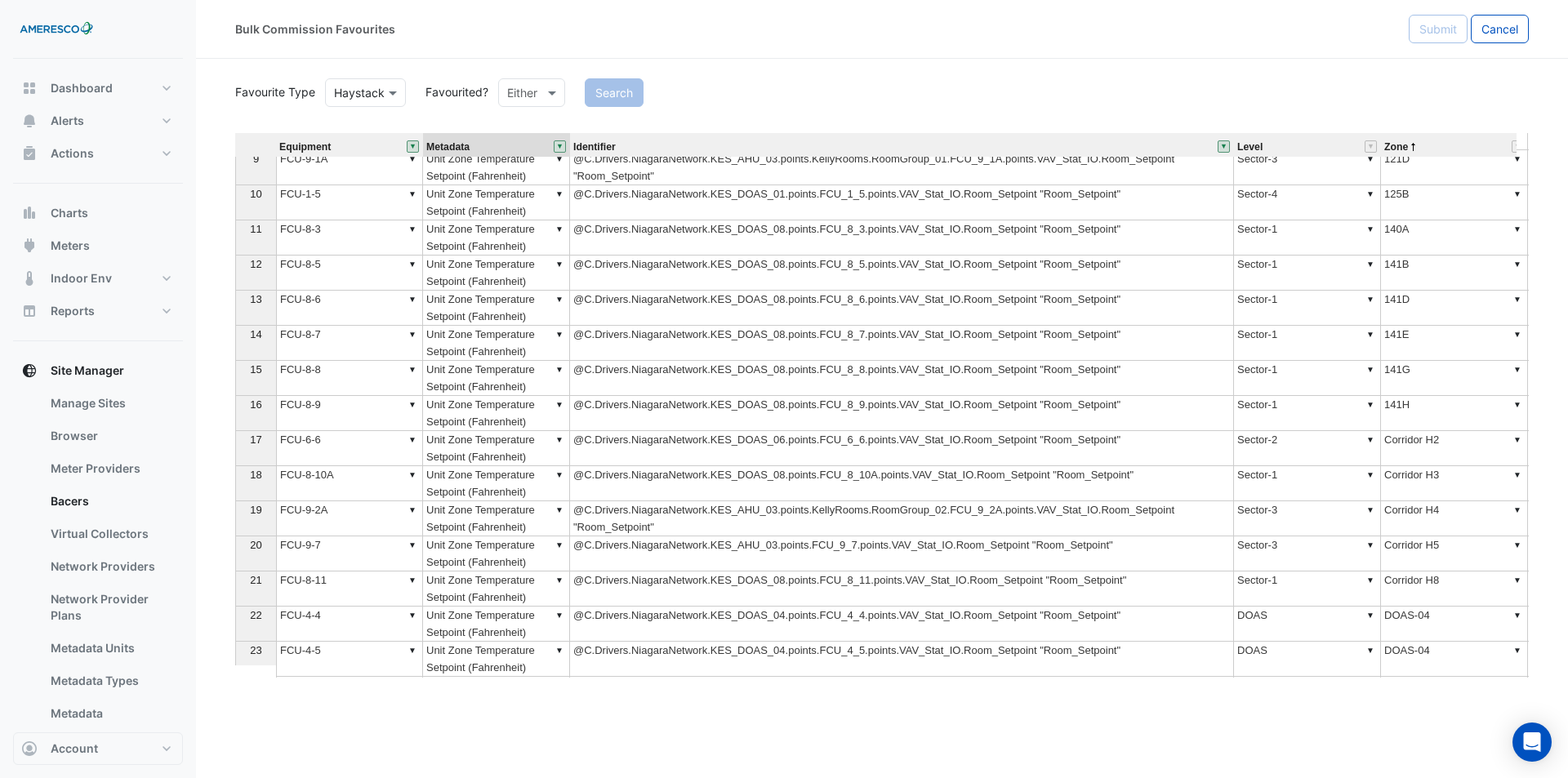 scroll, scrollTop: 327, scrollLeft: 0, axis: vertical 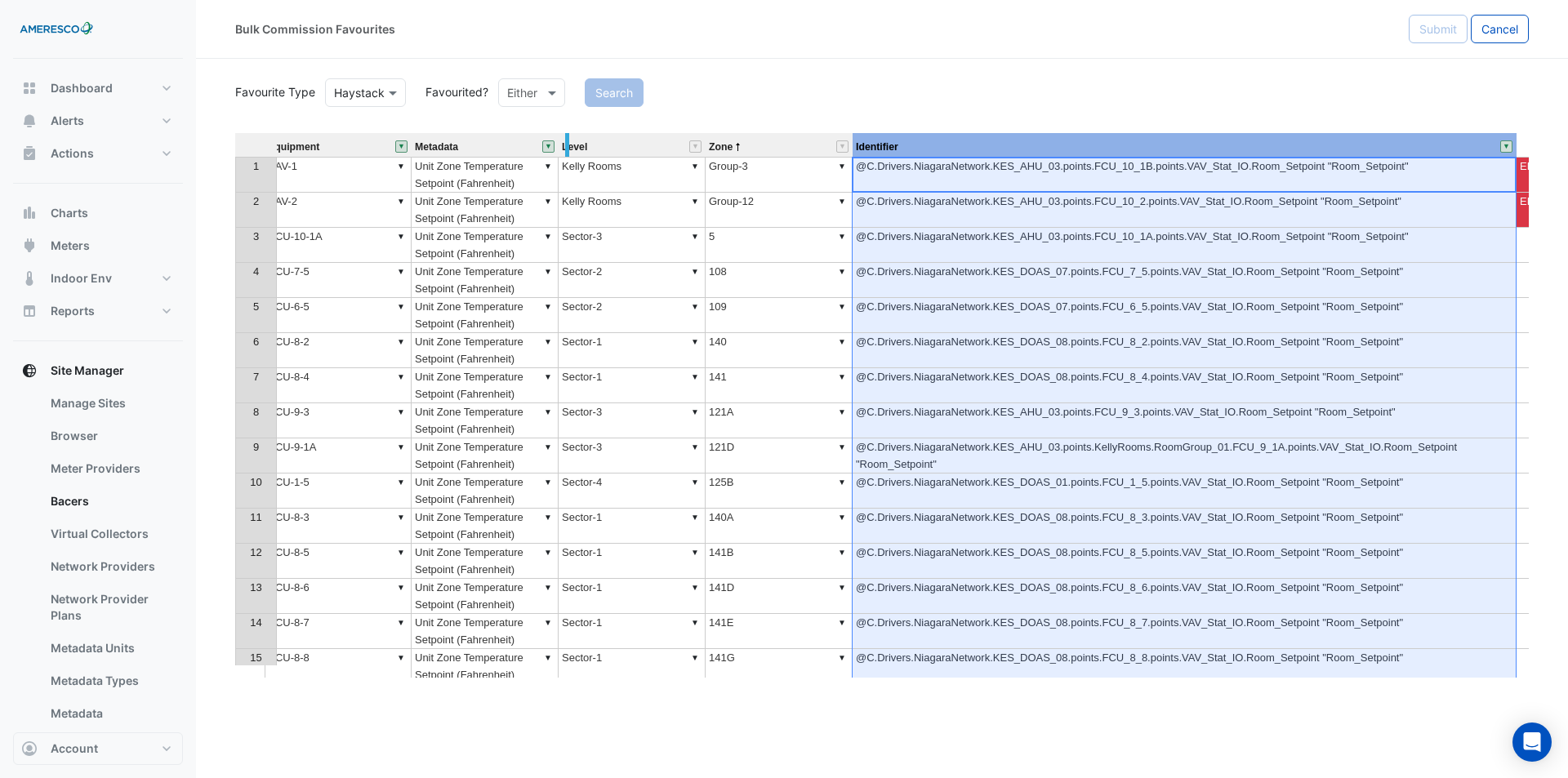 type on "**********" 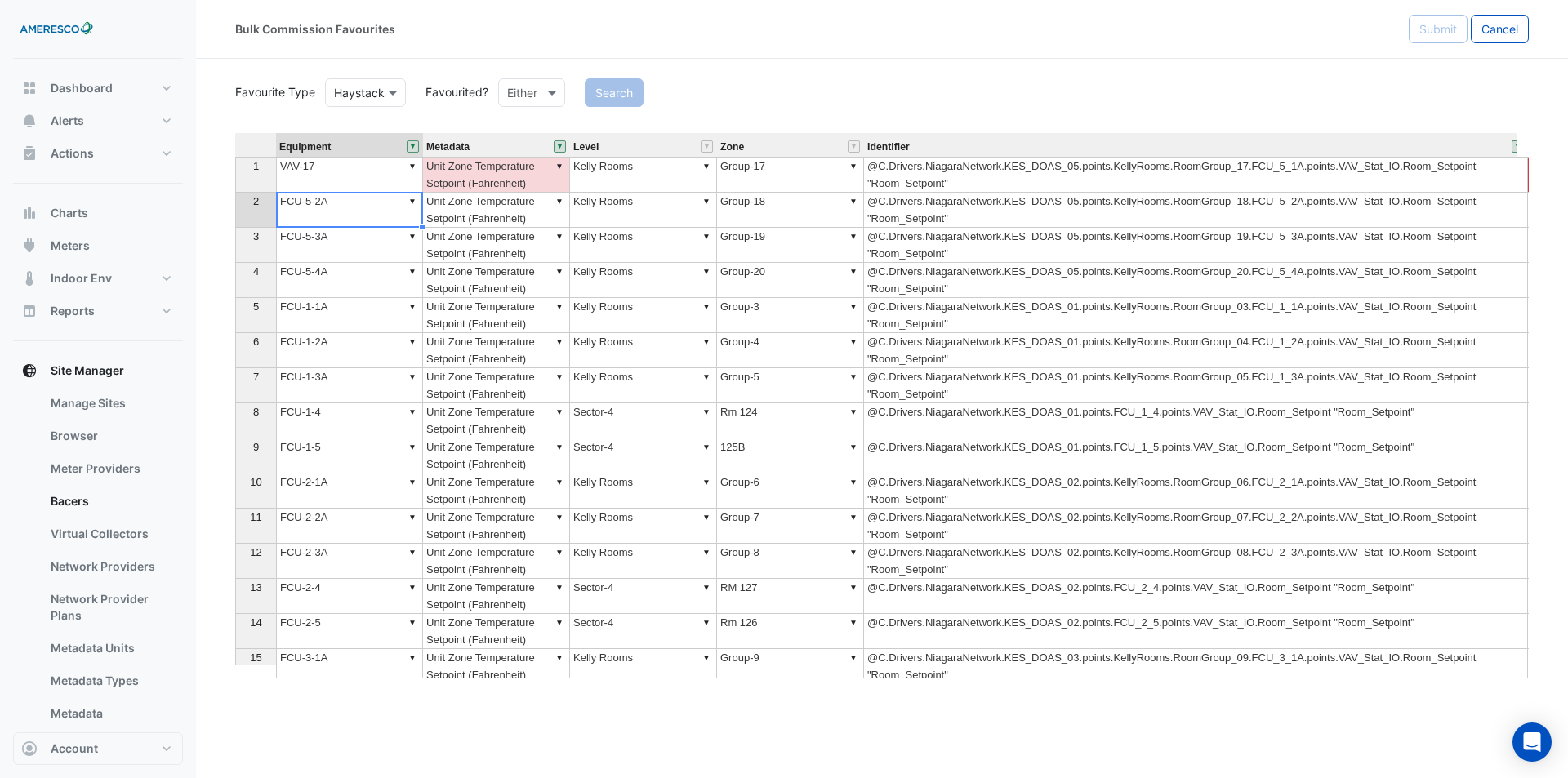 type on "********" 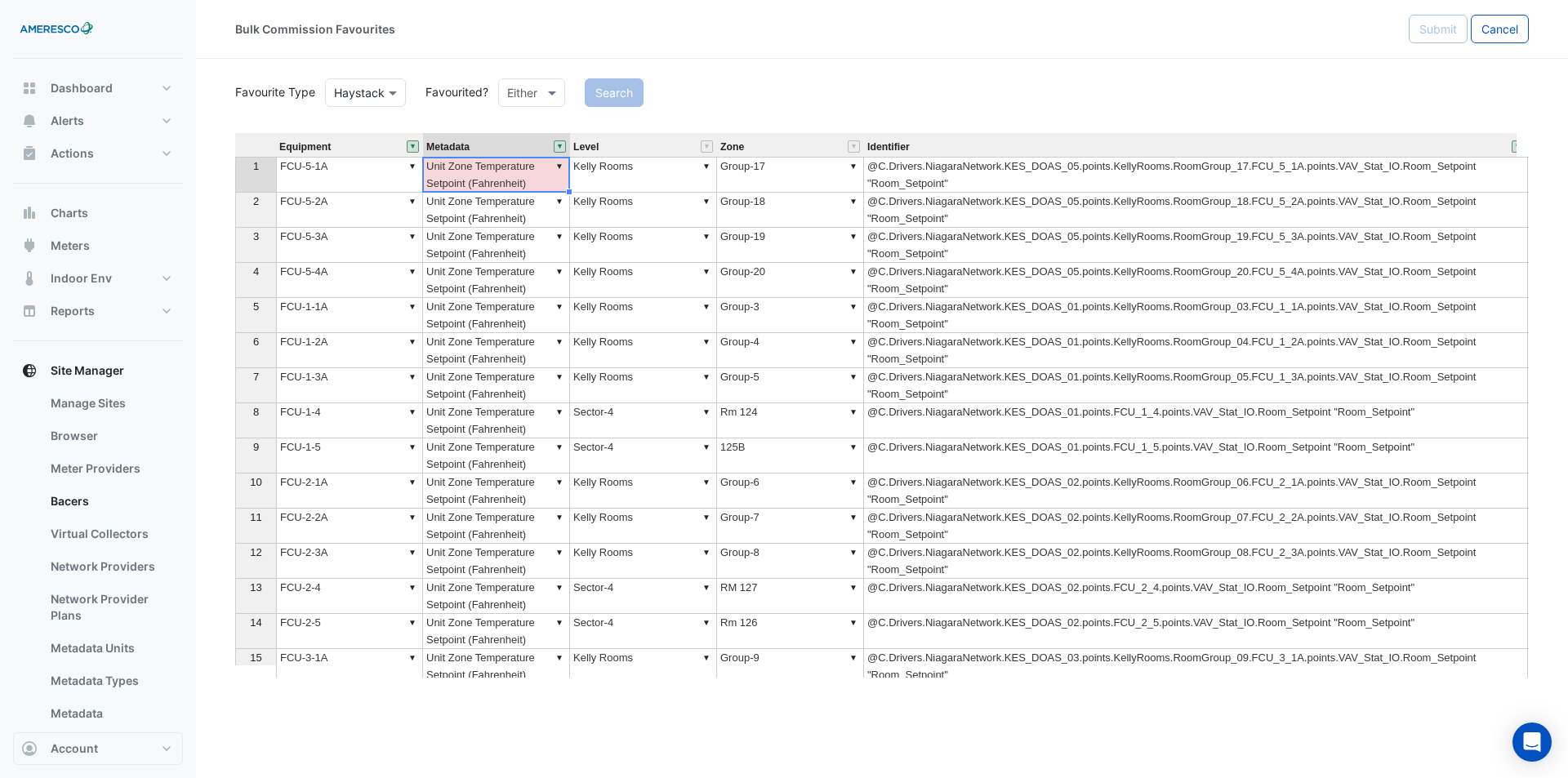 click on "▼ Unit Zone Temperature Setpoint (Fahrenheit)" at bounding box center (497, 175) 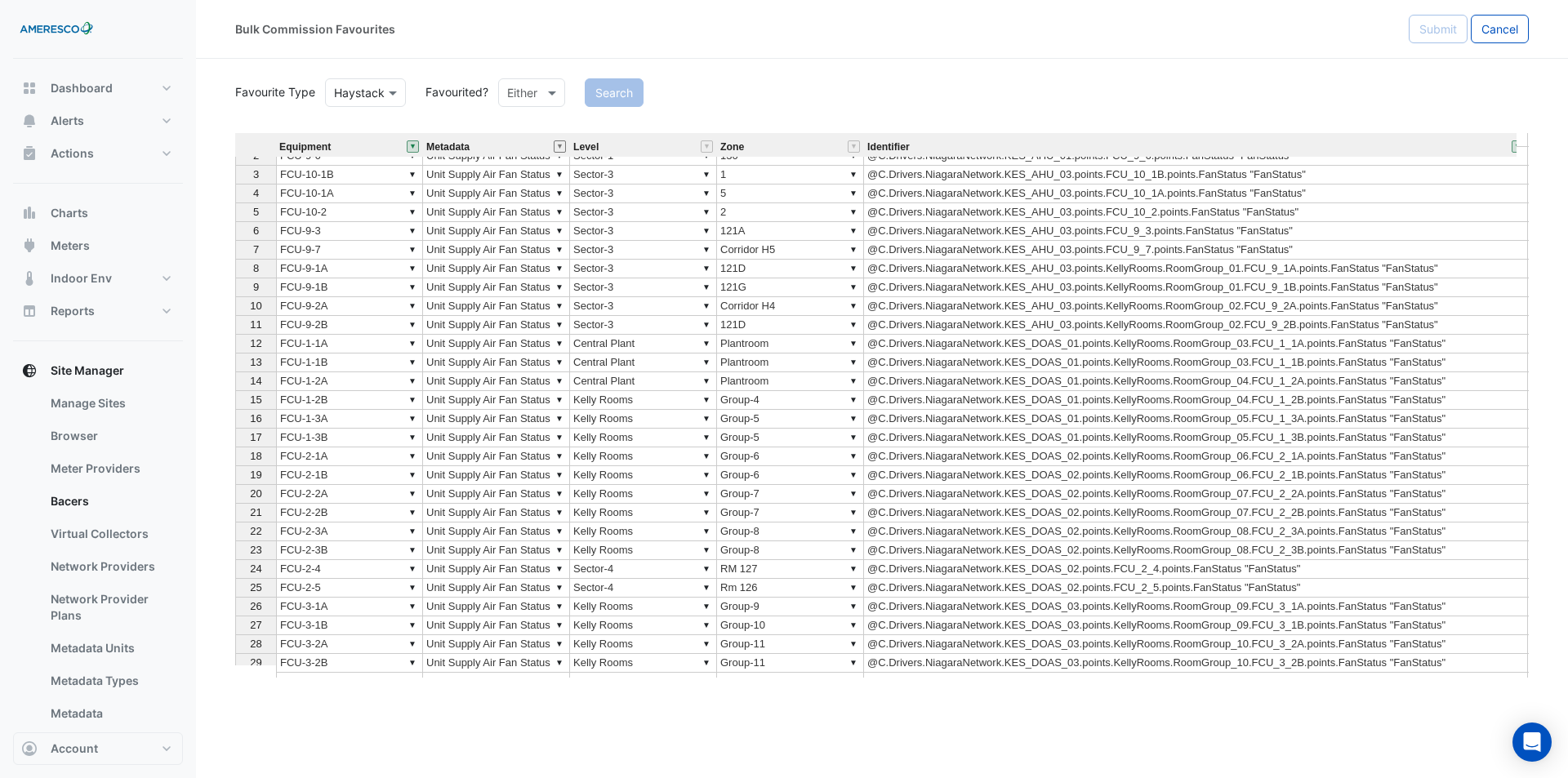 click at bounding box center [559, 146] 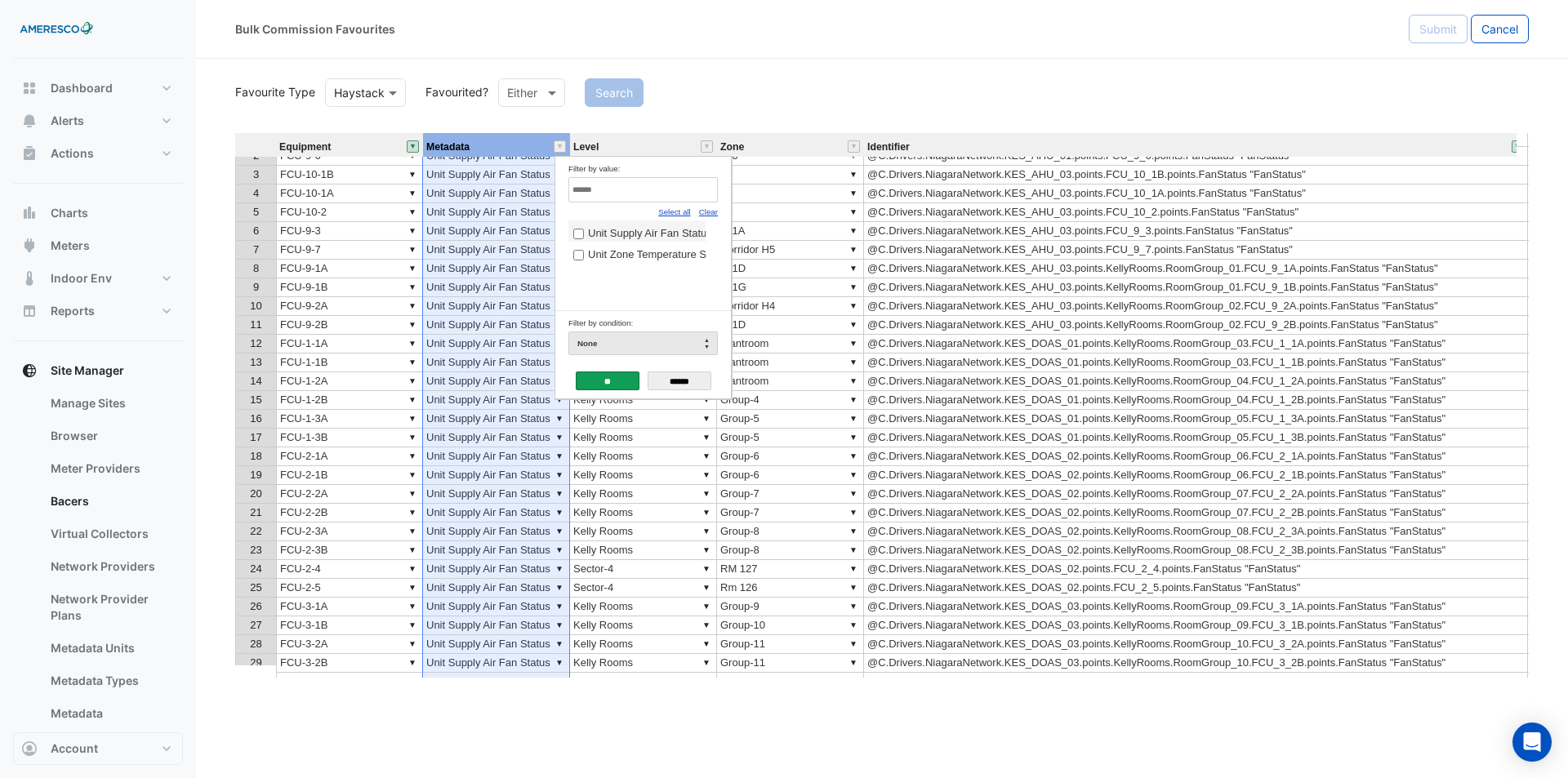 click on "**" at bounding box center (608, 380) 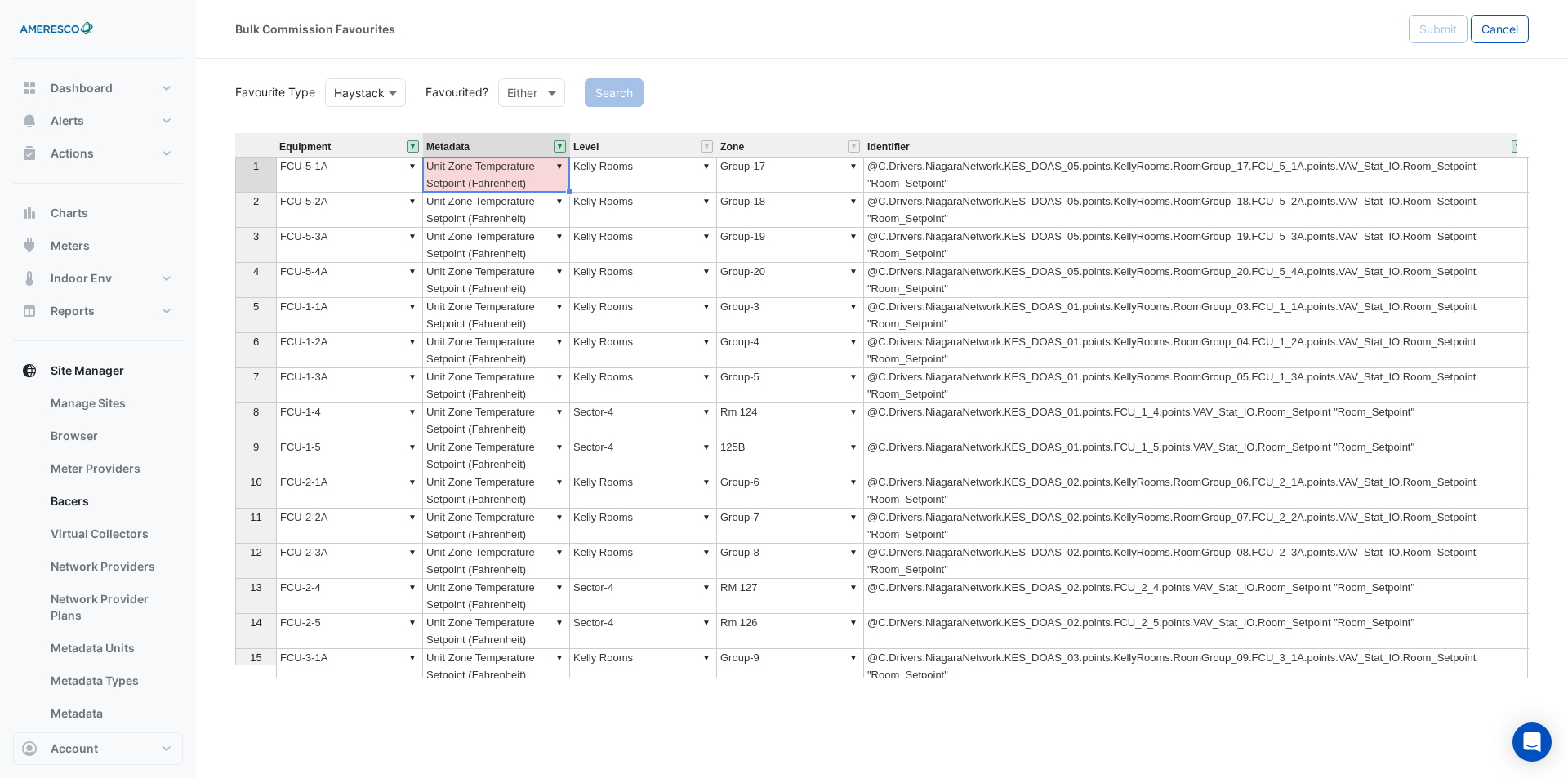 click on "Submit" 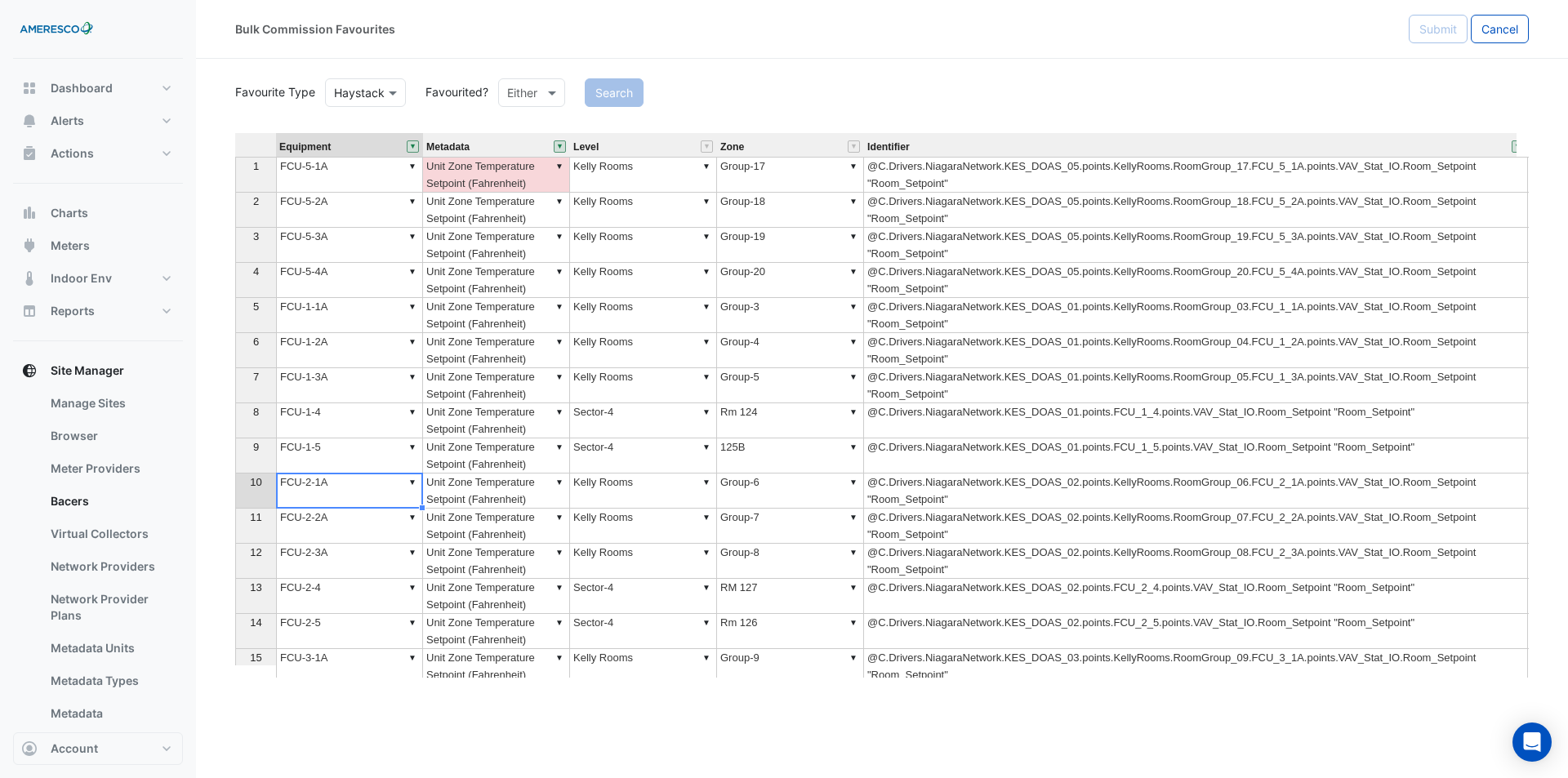 click on "▼ FCU-2-1A" at bounding box center [350, 491] 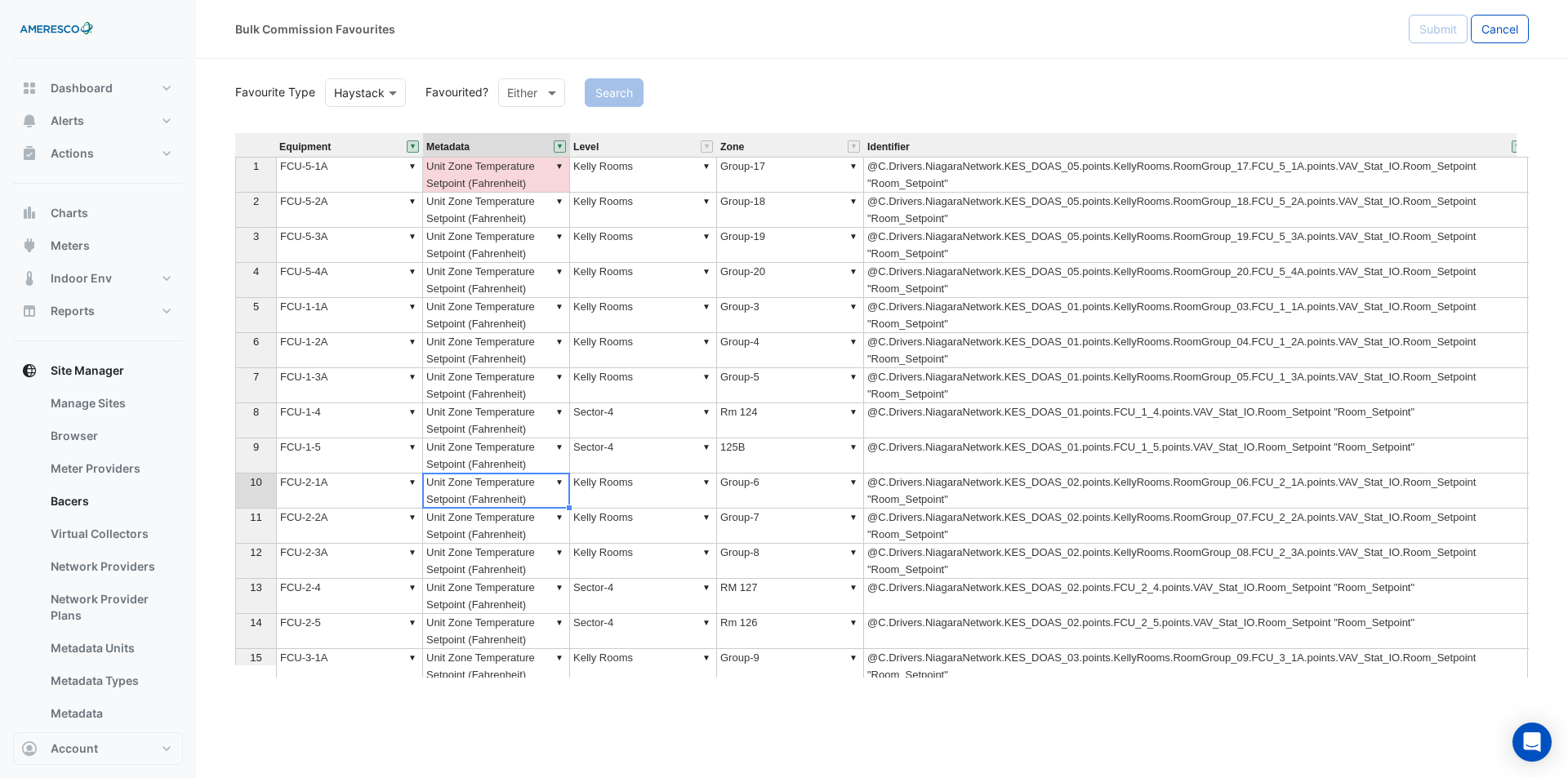 click on "▼ Unit Zone Temperature Setpoint (Fahrenheit)" at bounding box center [497, 491] 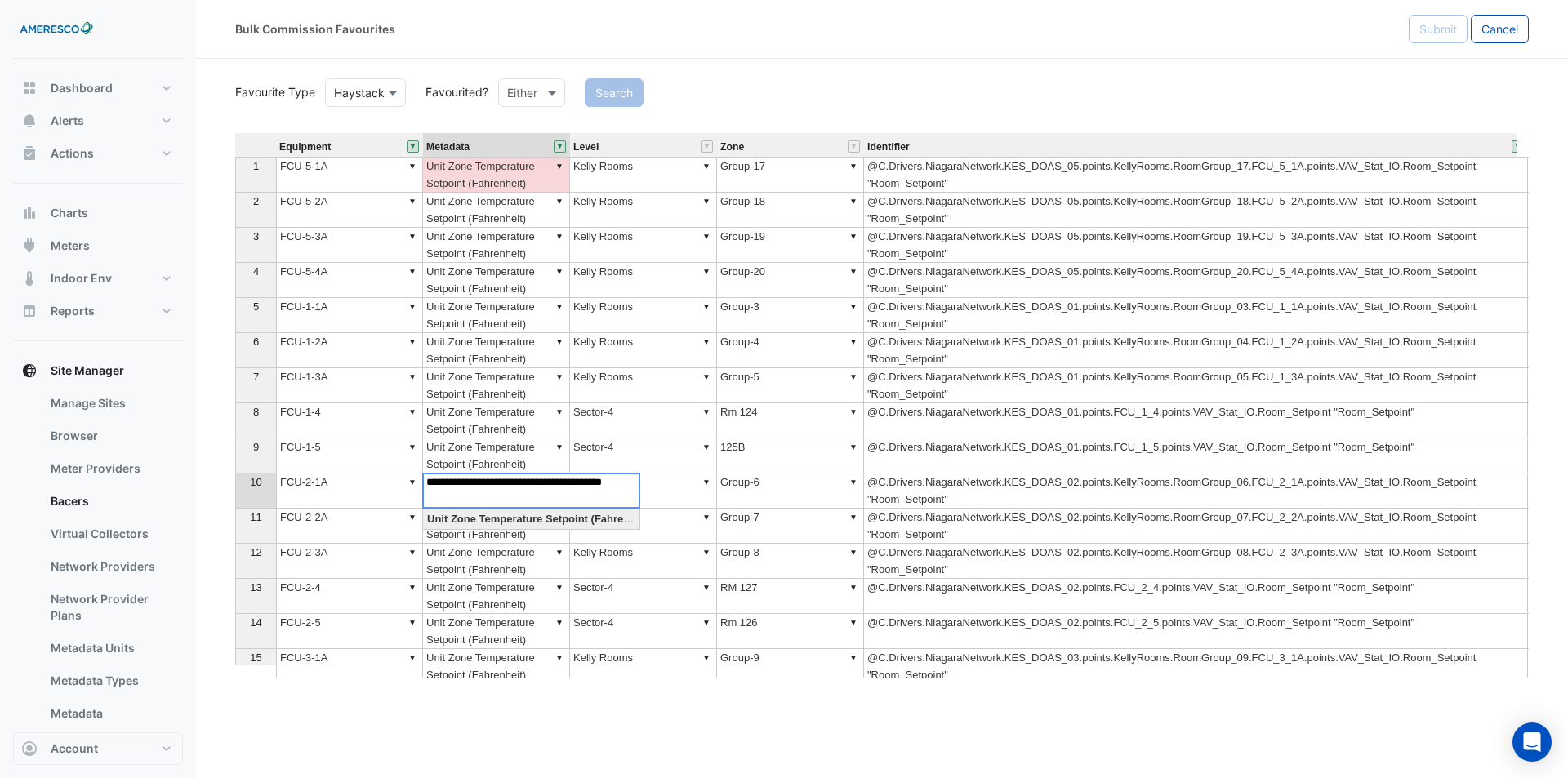 type on "********" 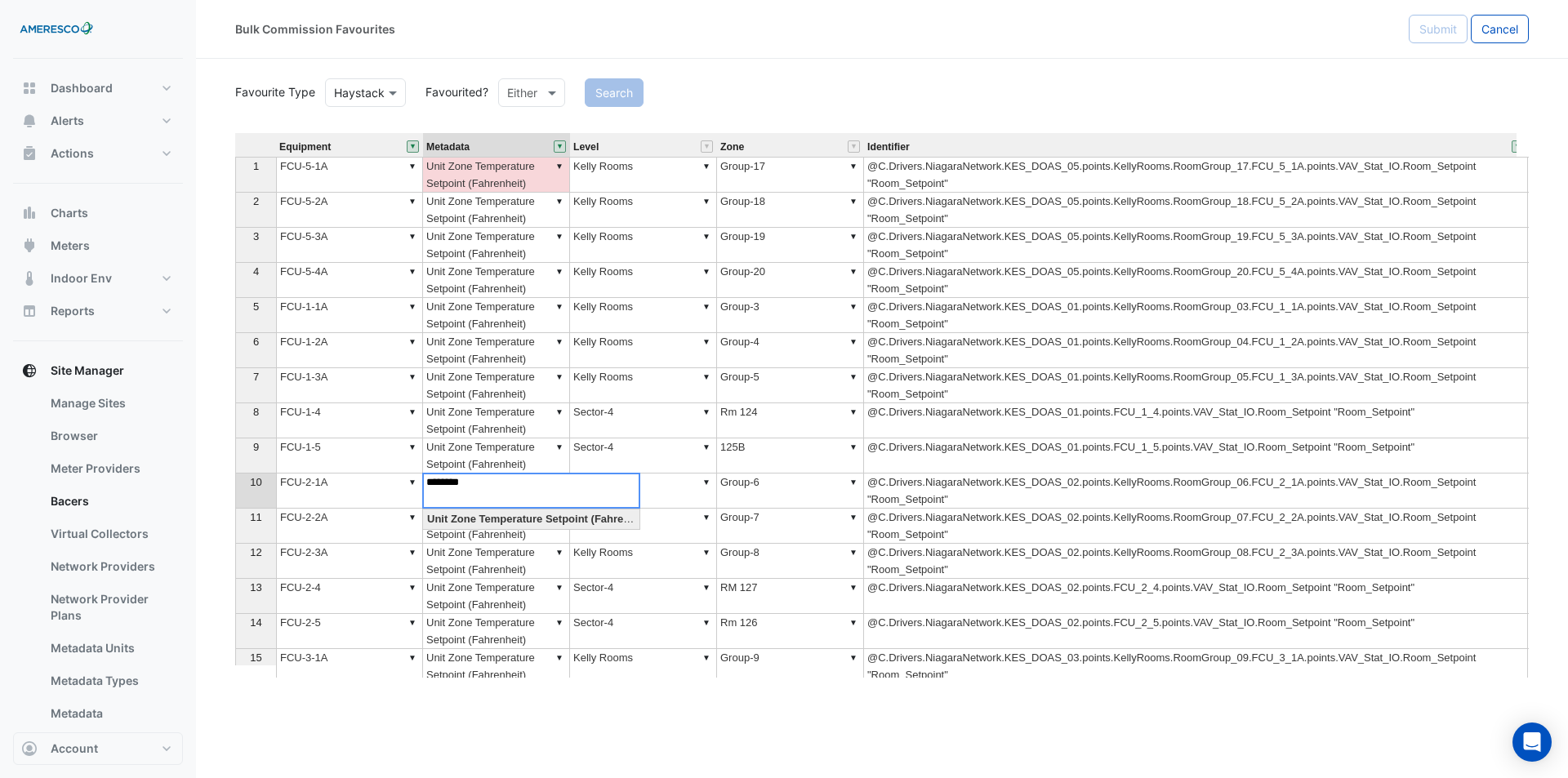 click on "▼ FCU-2-1A" at bounding box center (350, 491) 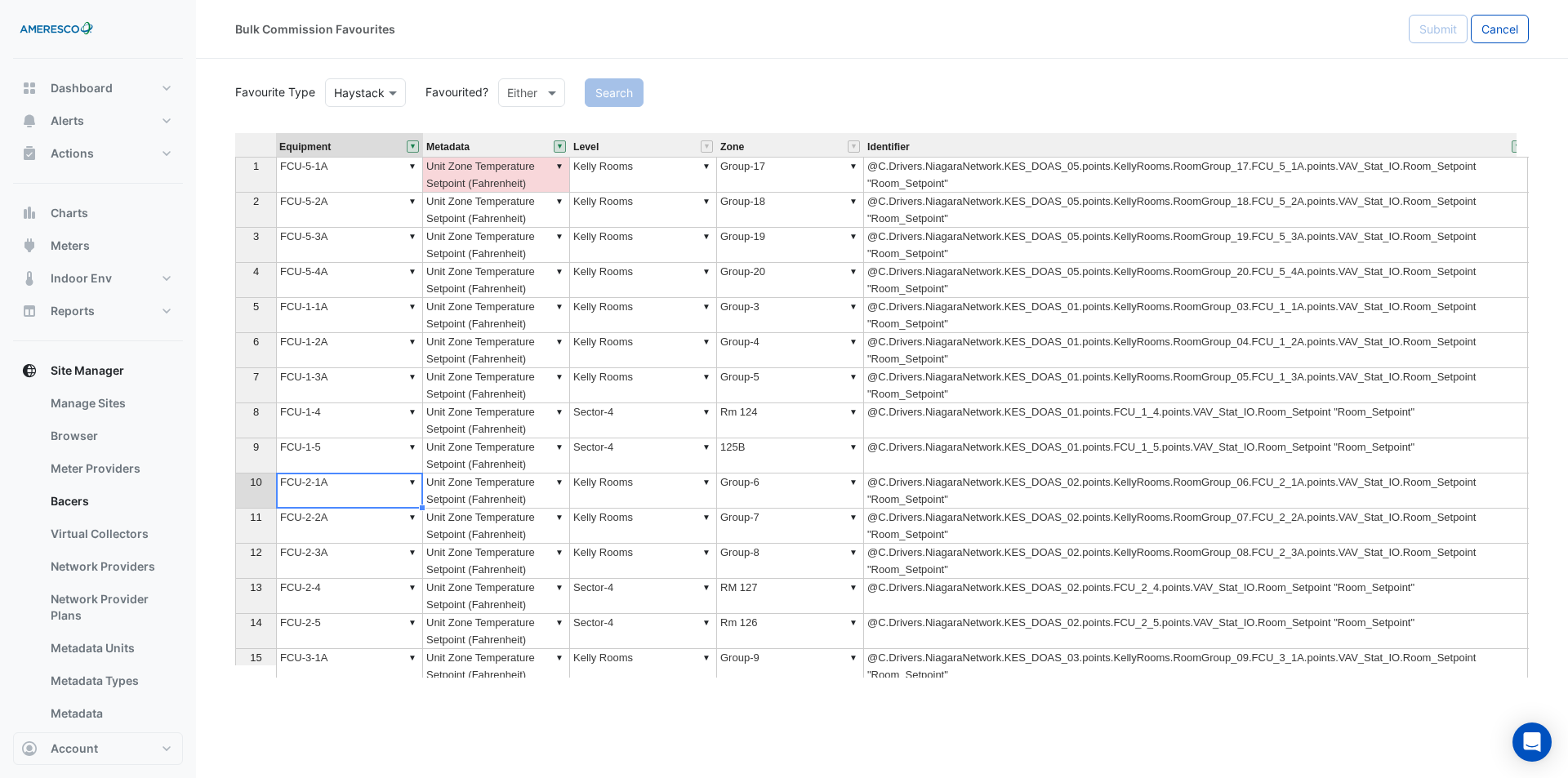 click on "▼ FCU-2-1A" at bounding box center (350, 491) 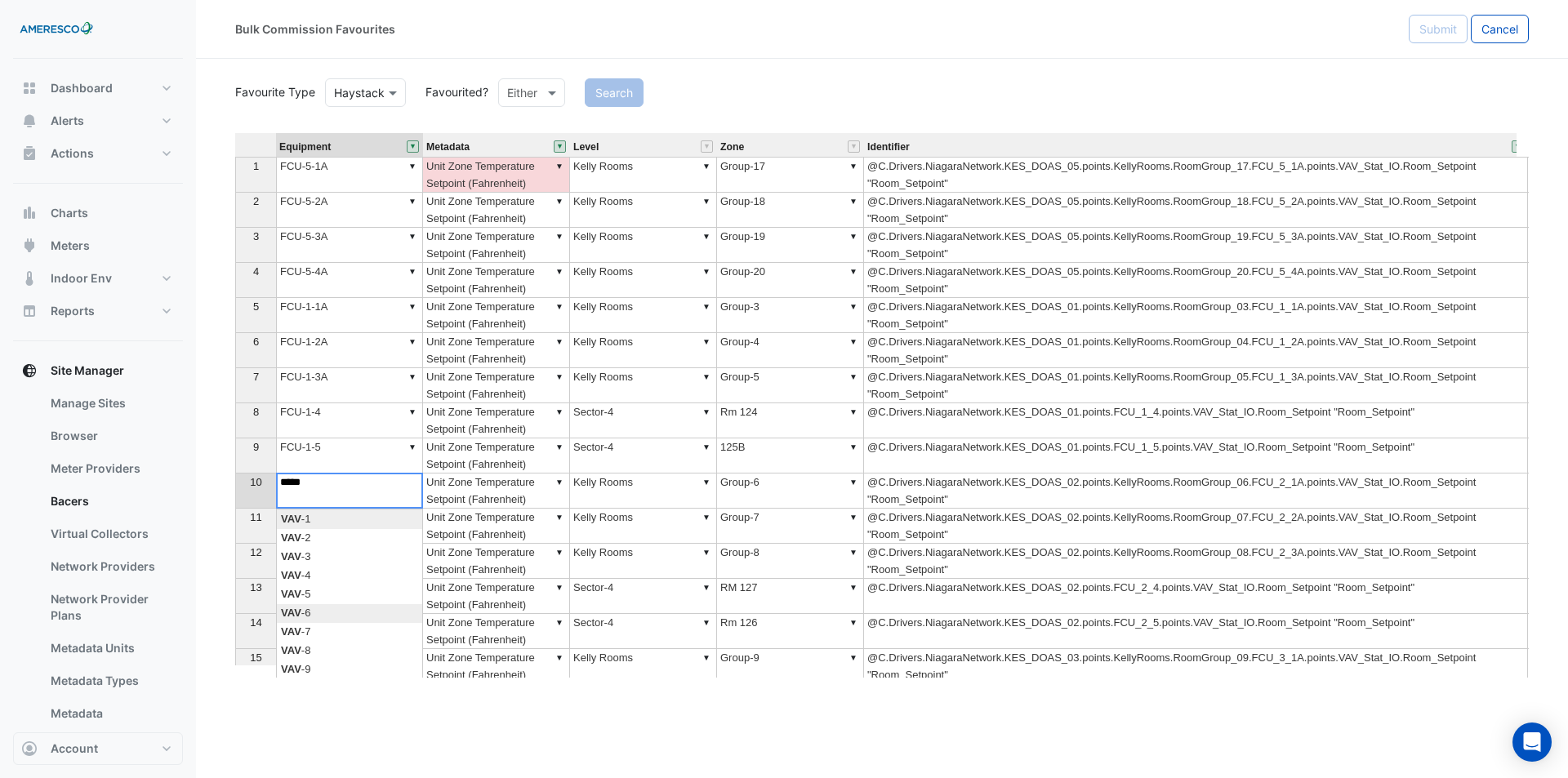 click on "Equipment Metadata Level Zone Identifier Status 1 ▼ FCU-5-1A ▼ Unit Zone Temperature Setpoint (Fahrenheit) ▼ Kelly Rooms ▼ Group-17 @C.Drivers.NiagaraNetwork.KES_DOAS_05.points.KellyRooms.RoomGroup_17.FCU_5_1A.points.VAV_Stat_IO.Room_Setpoint "Room_Setpoint" 2 ▼ FCU-5-2A ▼ Unit Zone Temperature Setpoint (Fahrenheit) ▼ Kelly Rooms ▼ Group-18 @C.Drivers.NiagaraNetwork.KES_DOAS_05.points.KellyRooms.RoomGroup_18.FCU_5_2A.points.VAV_Stat_IO.Room_Setpoint "Room_Setpoint" 3 ▼ FCU-5-3A ▼ Unit Zone Temperature Setpoint (Fahrenheit) ▼ Kelly Rooms ▼ Group-19 @C.Drivers.NiagaraNetwork.KES_DOAS_05.points.KellyRooms.RoomGroup_19.FCU_5_3A.points.VAV_Stat_IO.Room_Setpoint "Room_Setpoint" 4 ▼ FCU-5-4A ▼ Unit Zone Temperature Setpoint (Fahrenheit) ▼ Kelly Rooms ▼ Group-20 @C.Drivers.NiagaraNetwork.KES_DOAS_05.points.KellyRooms.RoomGroup_20.FCU_5_4A.points.VAV_Stat_IO.Room_Setpoint "Room_Setpoint" 5 ▼ FCU-1-1A ▼ Unit Zone Temperature Setpoint (Fahrenheit) ▼ Kelly Rooms ▼ Group-3 6 ▼" at bounding box center (882, 405) 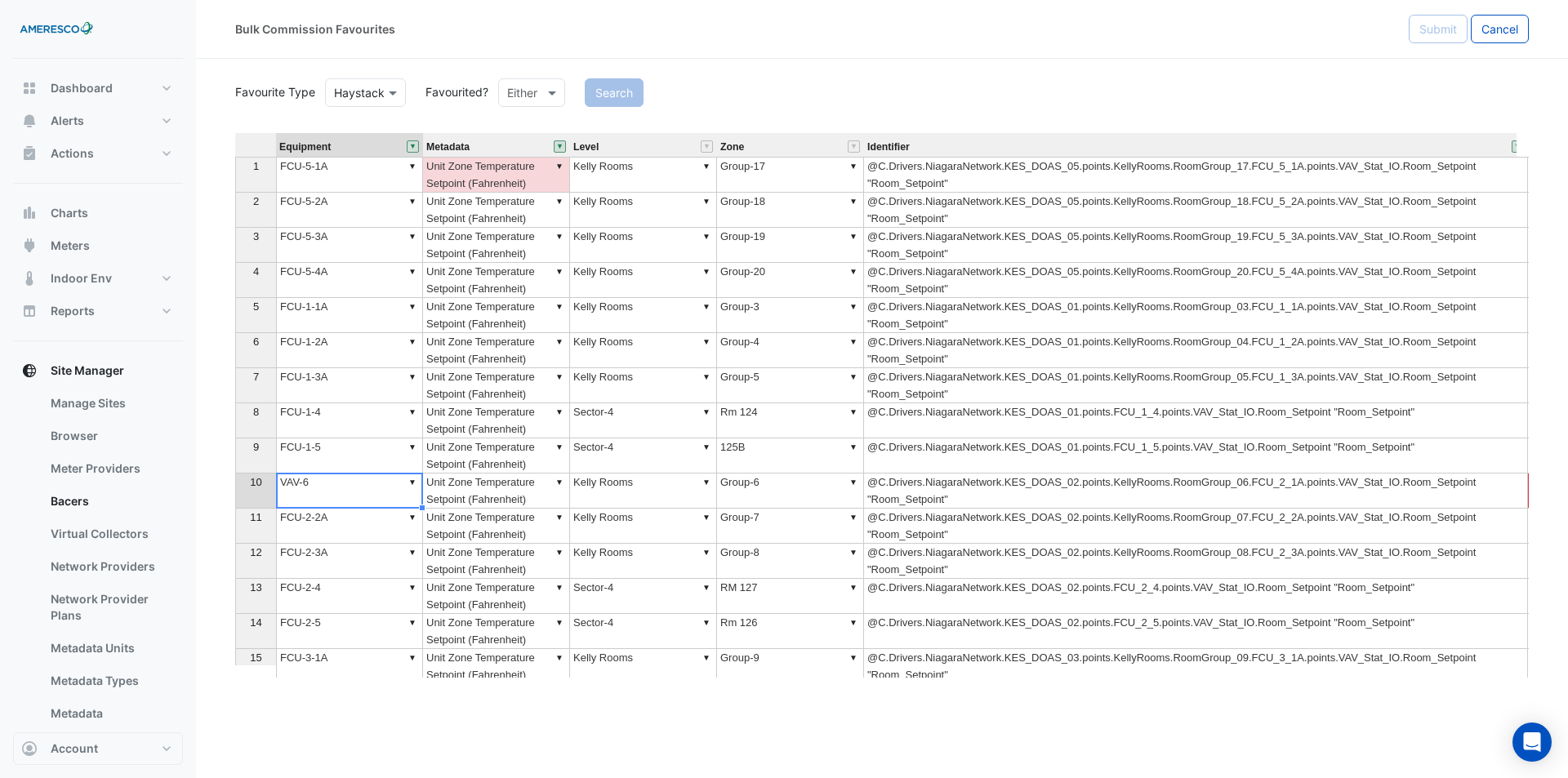 type on "*****" 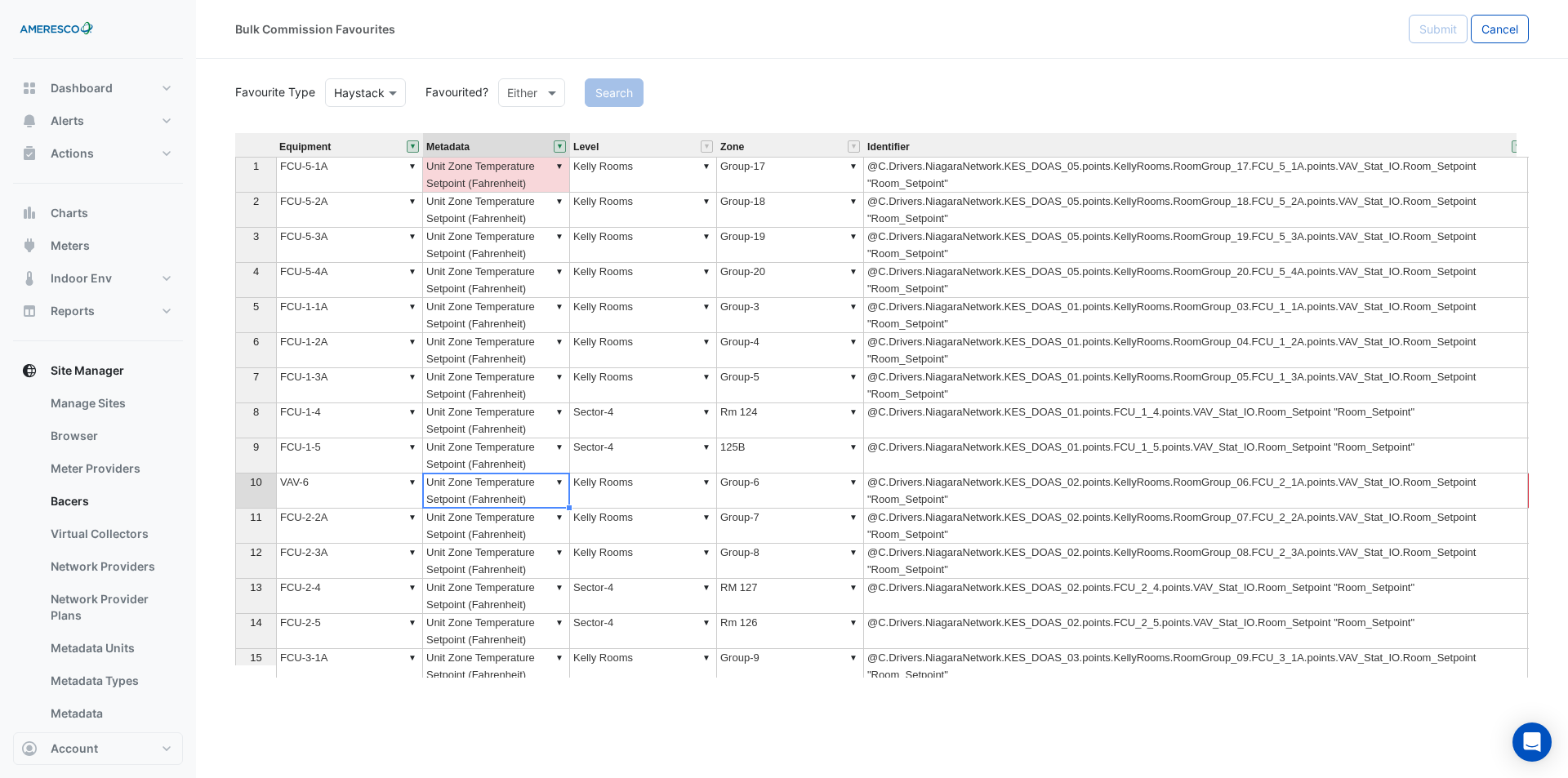 click on "▼ Unit Zone Temperature Setpoint (Fahrenheit)" at bounding box center (497, 491) 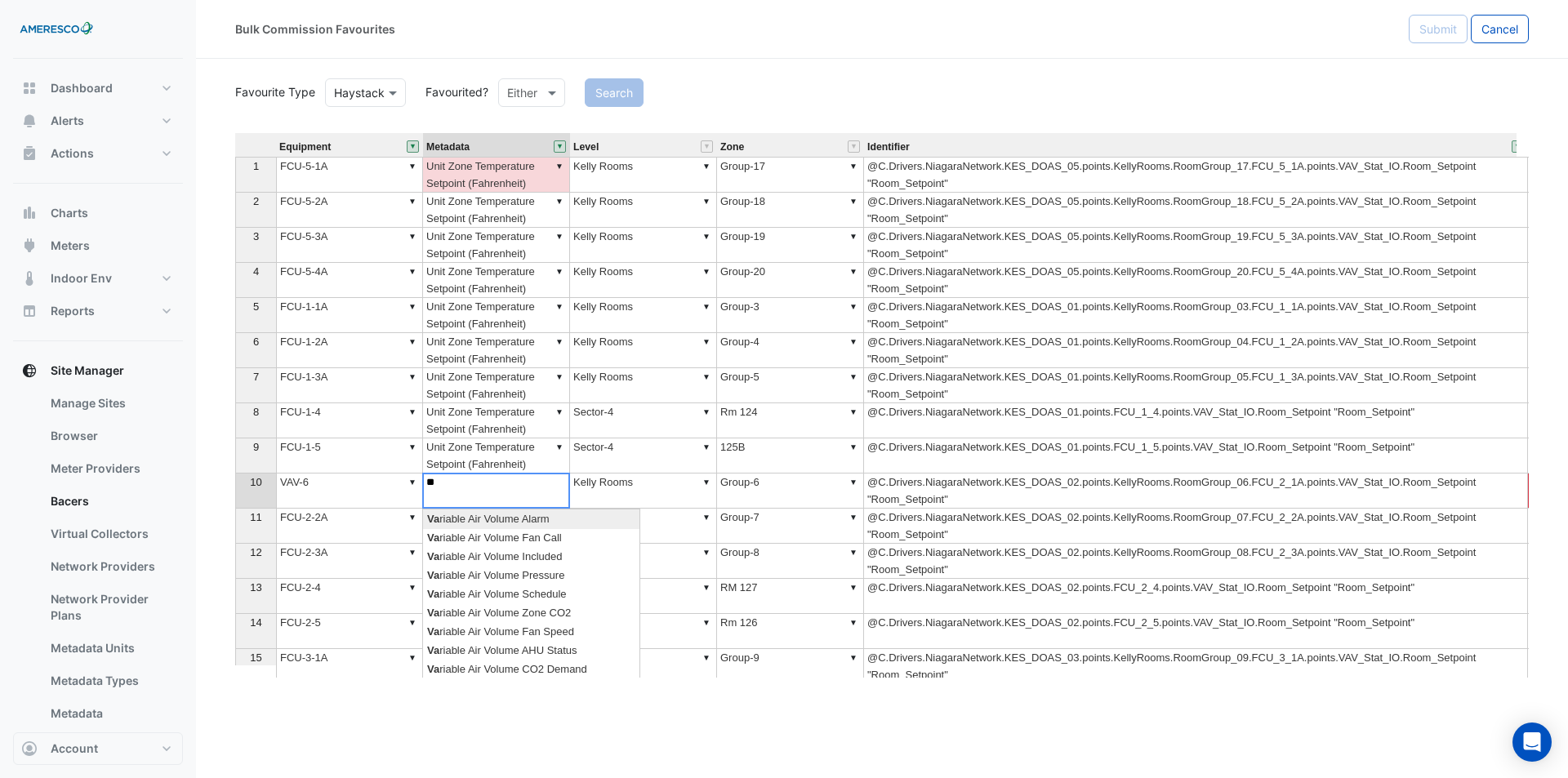 type on "*" 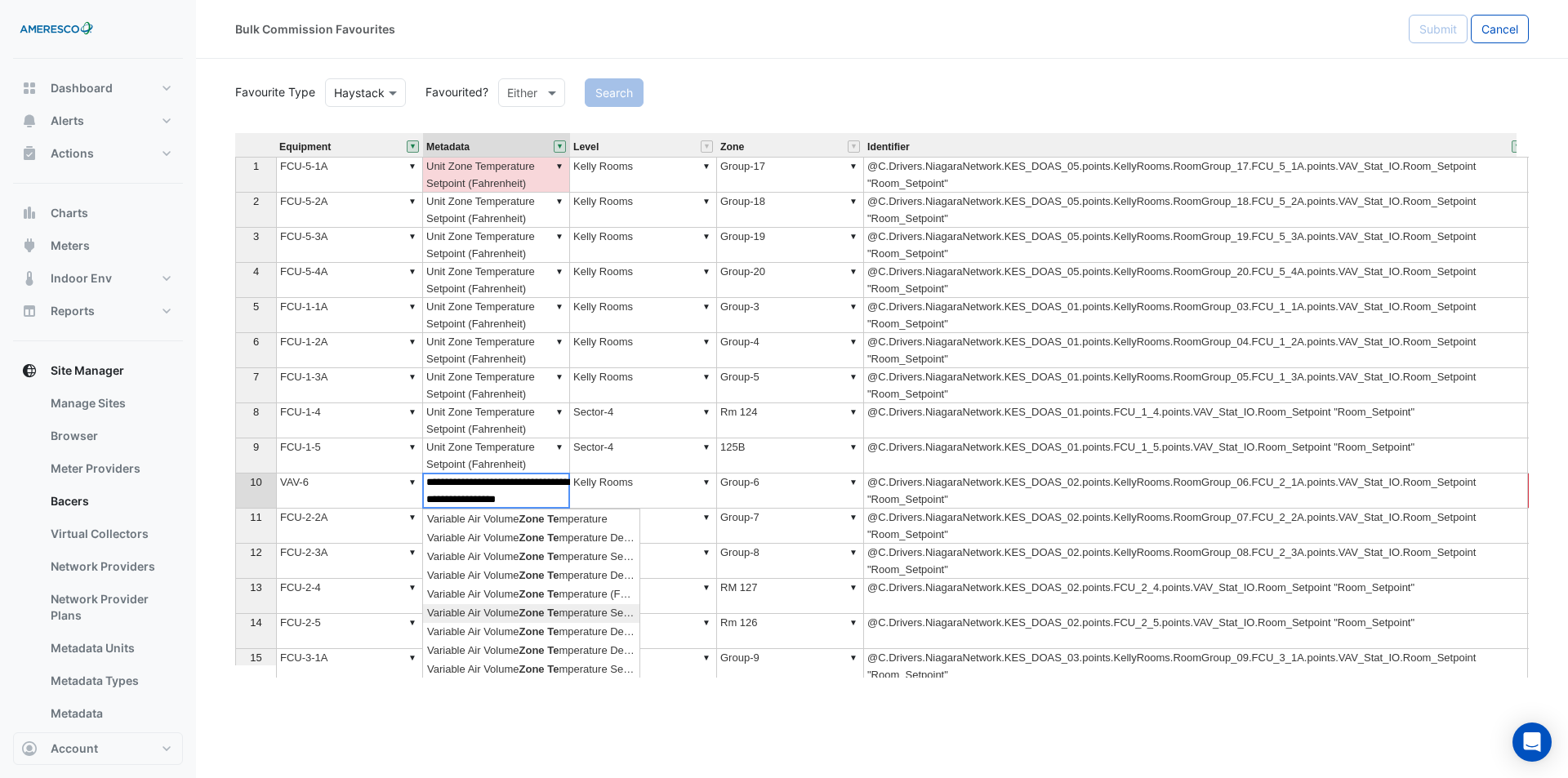 type on "**********" 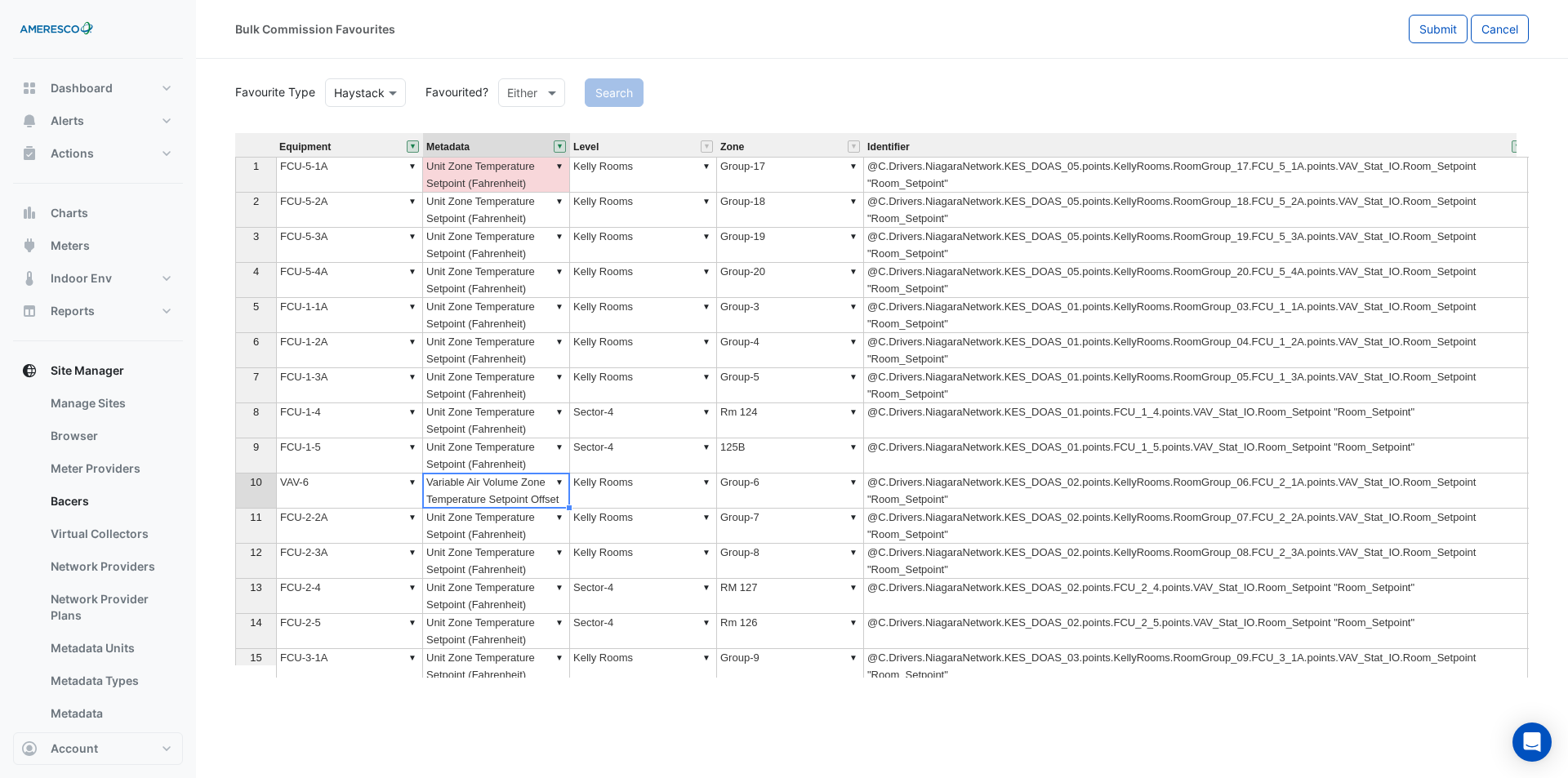 click on "▼ Variable Air Volume Zone Temperature Setpoint Offset" at bounding box center (497, 491) 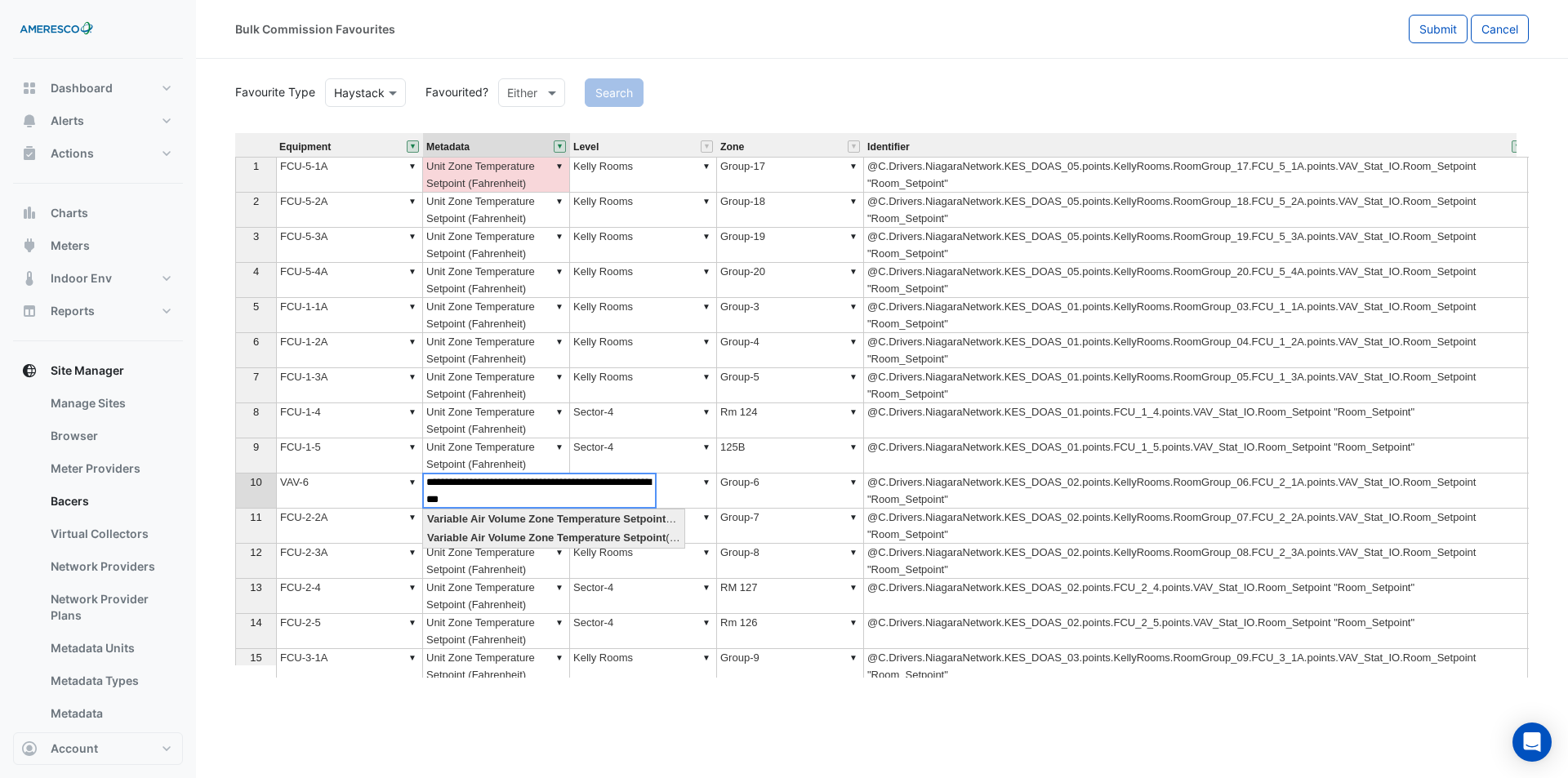click on "Equipment Metadata Level Zone Identifier Status 1 ▼ FCU-5-1A ▼ Unit Zone Temperature Setpoint (Fahrenheit) ▼ Kelly Rooms ▼ Group-17 @C.Drivers.NiagaraNetwork.KES_DOAS_05.points.KellyRooms.RoomGroup_17.FCU_5_1A.points.VAV_Stat_IO.Room_Setpoint "Room_Setpoint" 2 ▼ FCU-5-2A ▼ Unit Zone Temperature Setpoint (Fahrenheit) ▼ Kelly Rooms ▼ Group-18 @C.Drivers.NiagaraNetwork.KES_DOAS_05.points.KellyRooms.RoomGroup_18.FCU_5_2A.points.VAV_Stat_IO.Room_Setpoint "Room_Setpoint" 3 ▼ FCU-5-3A ▼ Unit Zone Temperature Setpoint (Fahrenheit) ▼ Kelly Rooms ▼ Group-19 @C.Drivers.NiagaraNetwork.KES_DOAS_05.points.KellyRooms.RoomGroup_19.FCU_5_3A.points.VAV_Stat_IO.Room_Setpoint "Room_Setpoint" 4 ▼ FCU-5-4A ▼ Unit Zone Temperature Setpoint (Fahrenheit) ▼ Kelly Rooms ▼ Group-20 @C.Drivers.NiagaraNetwork.KES_DOAS_05.points.KellyRooms.RoomGroup_20.FCU_5_4A.points.VAV_Stat_IO.Room_Setpoint "Room_Setpoint" 5 ▼ FCU-1-1A ▼ Unit Zone Temperature Setpoint (Fahrenheit) ▼ Kelly Rooms ▼ Group-3 6 ▼" at bounding box center [882, 405] 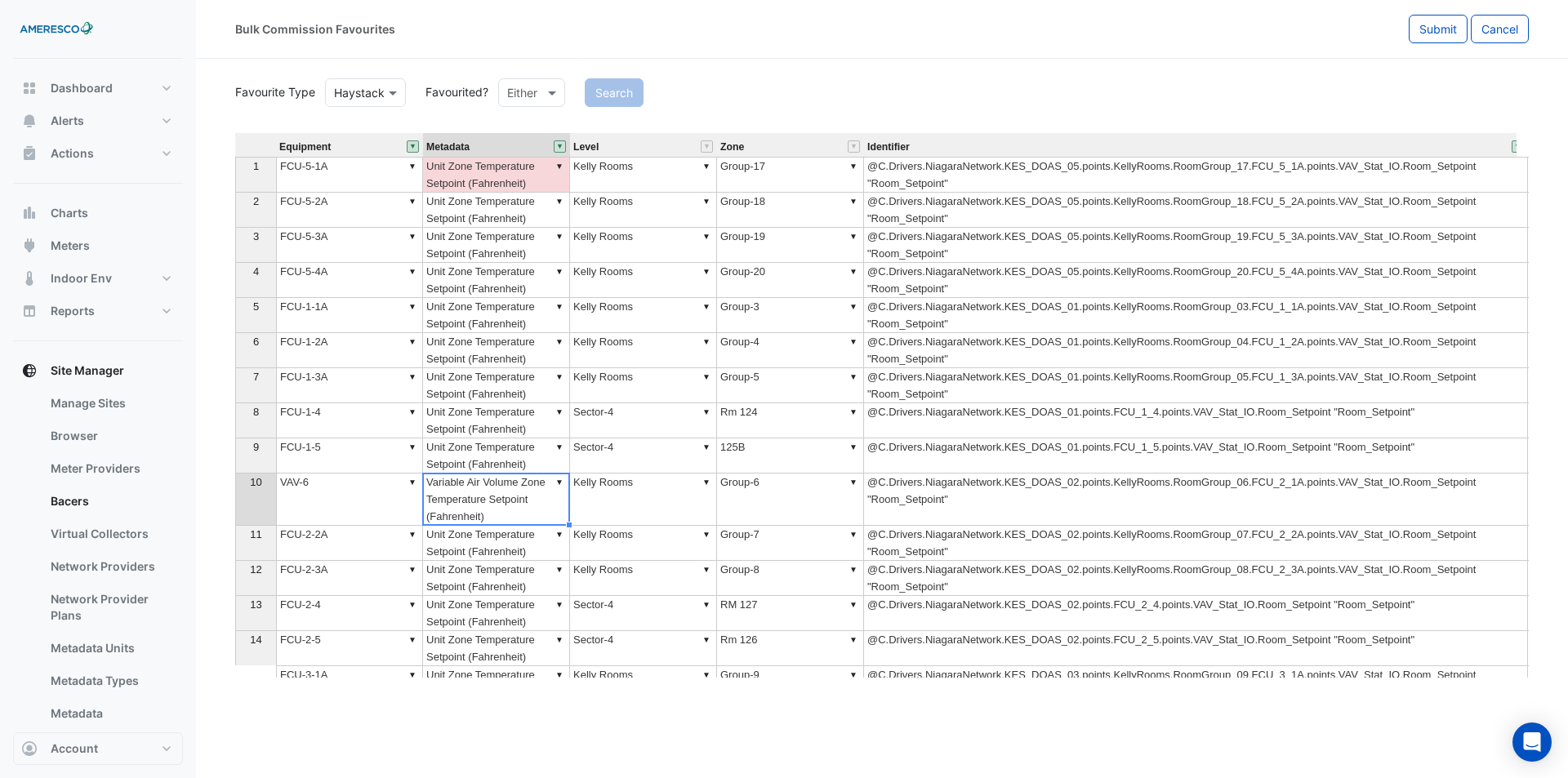 type on "**********" 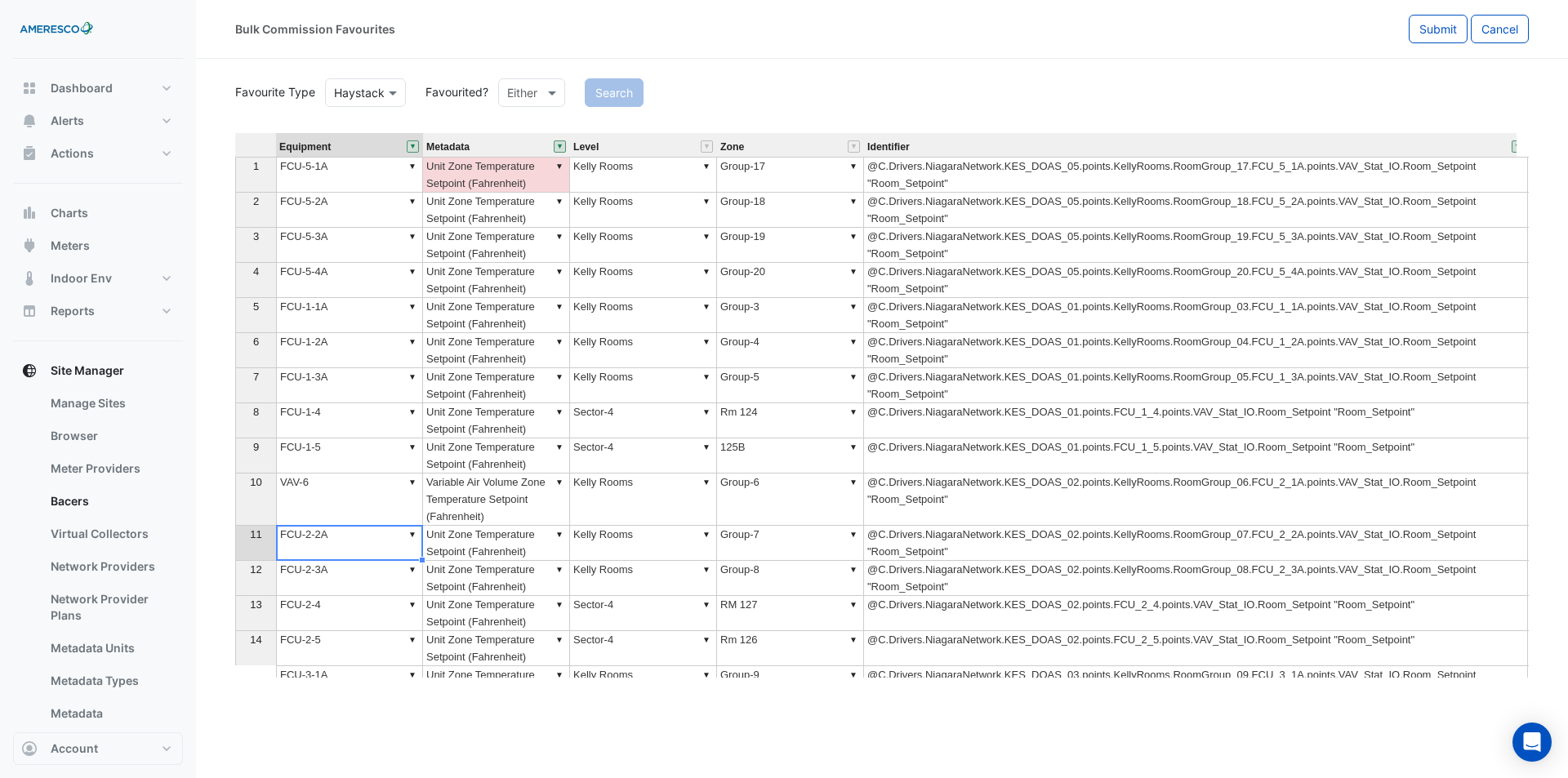 click on "▼ FCU-2-2A" at bounding box center [350, 543] 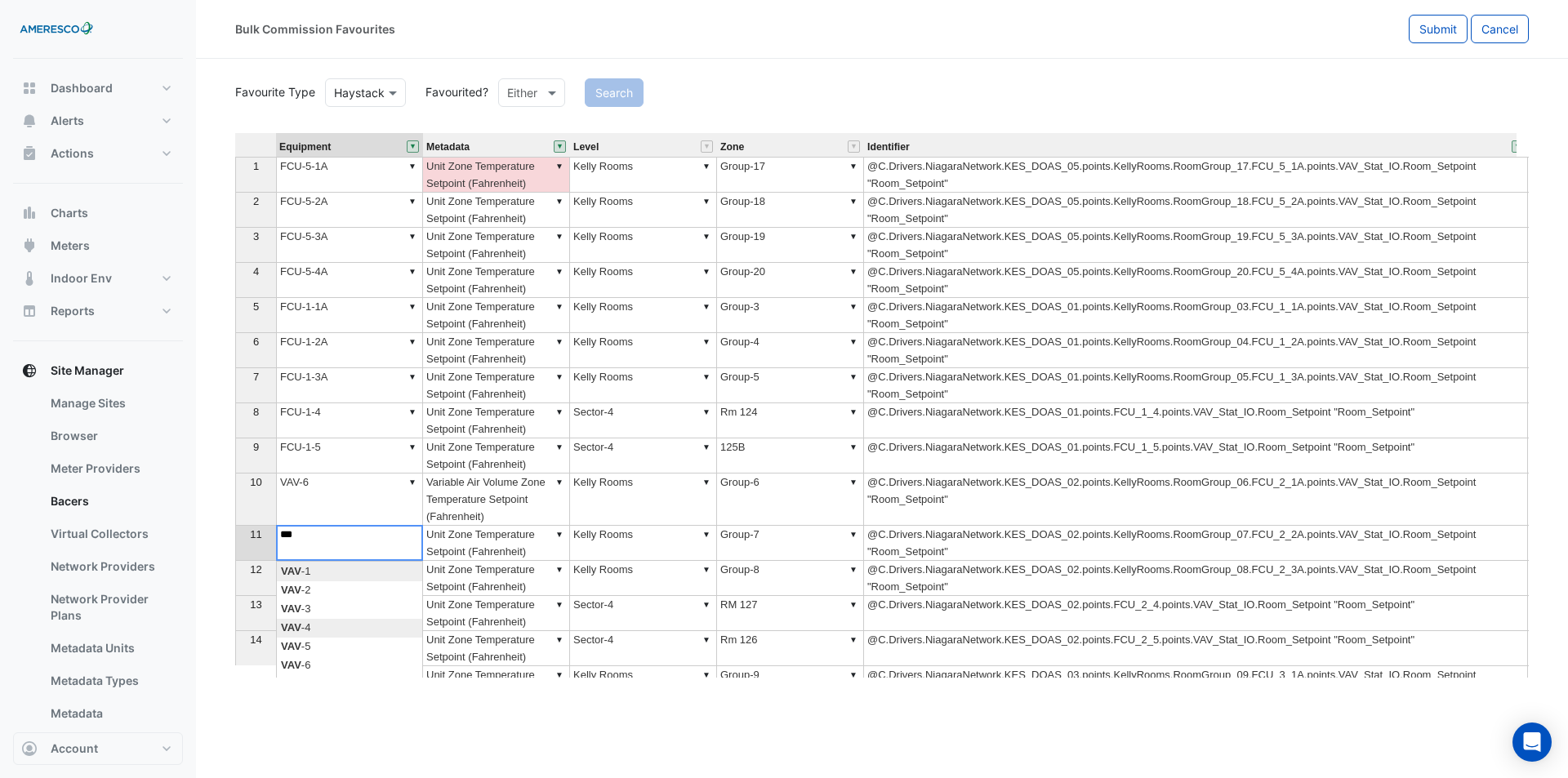 scroll, scrollTop: 82, scrollLeft: 0, axis: vertical 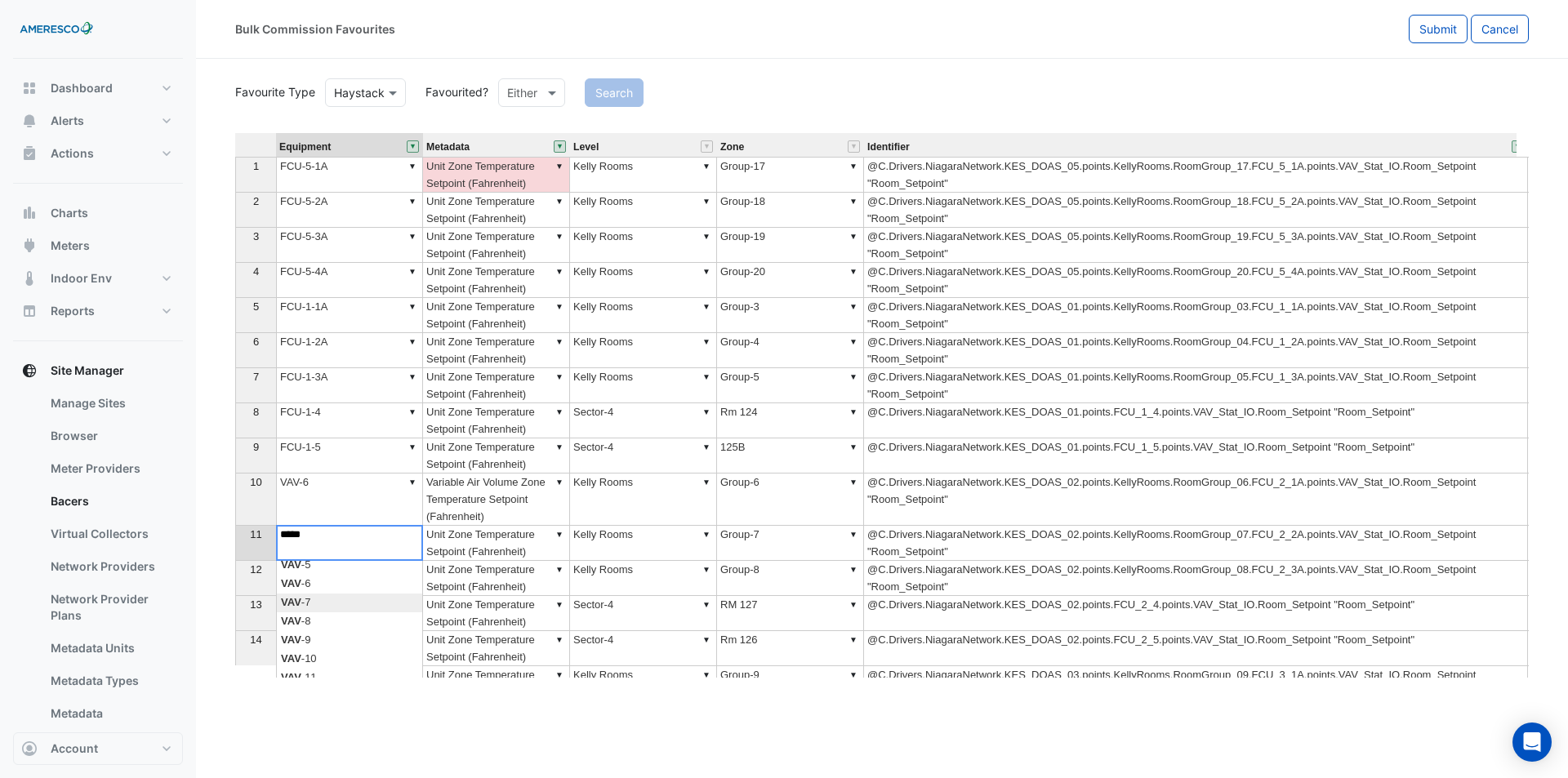 click on "Equipment Metadata Level Zone Identifier Status 1 ▼ FCU-5-1A ▼ Unit Zone Temperature Setpoint (Fahrenheit) ▼ Kelly Rooms ▼ Group-17 @C.Drivers.NiagaraNetwork.KES_DOAS_05.points.KellyRooms.RoomGroup_17.FCU_5_1A.points.VAV_Stat_IO.Room_Setpoint "Room_Setpoint" 2 ▼ FCU-5-2A ▼ Unit Zone Temperature Setpoint (Fahrenheit) ▼ Kelly Rooms ▼ Group-18 @C.Drivers.NiagaraNetwork.KES_DOAS_05.points.KellyRooms.RoomGroup_18.FCU_5_2A.points.VAV_Stat_IO.Room_Setpoint "Room_Setpoint" 3 ▼ FCU-5-3A ▼ Unit Zone Temperature Setpoint (Fahrenheit) ▼ Kelly Rooms ▼ Group-19 @C.Drivers.NiagaraNetwork.KES_DOAS_05.points.KellyRooms.RoomGroup_19.FCU_5_3A.points.VAV_Stat_IO.Room_Setpoint "Room_Setpoint" 4 ▼ FCU-5-4A ▼ Unit Zone Temperature Setpoint (Fahrenheit) ▼ Kelly Rooms ▼ Group-20 @C.Drivers.NiagaraNetwork.KES_DOAS_05.points.KellyRooms.RoomGroup_20.FCU_5_4A.points.VAV_Stat_IO.Room_Setpoint "Room_Setpoint" 5 ▼ FCU-1-1A ▼ Unit Zone Temperature Setpoint (Fahrenheit) ▼ Kelly Rooms ▼ Group-3 6 ▼" at bounding box center [882, 405] 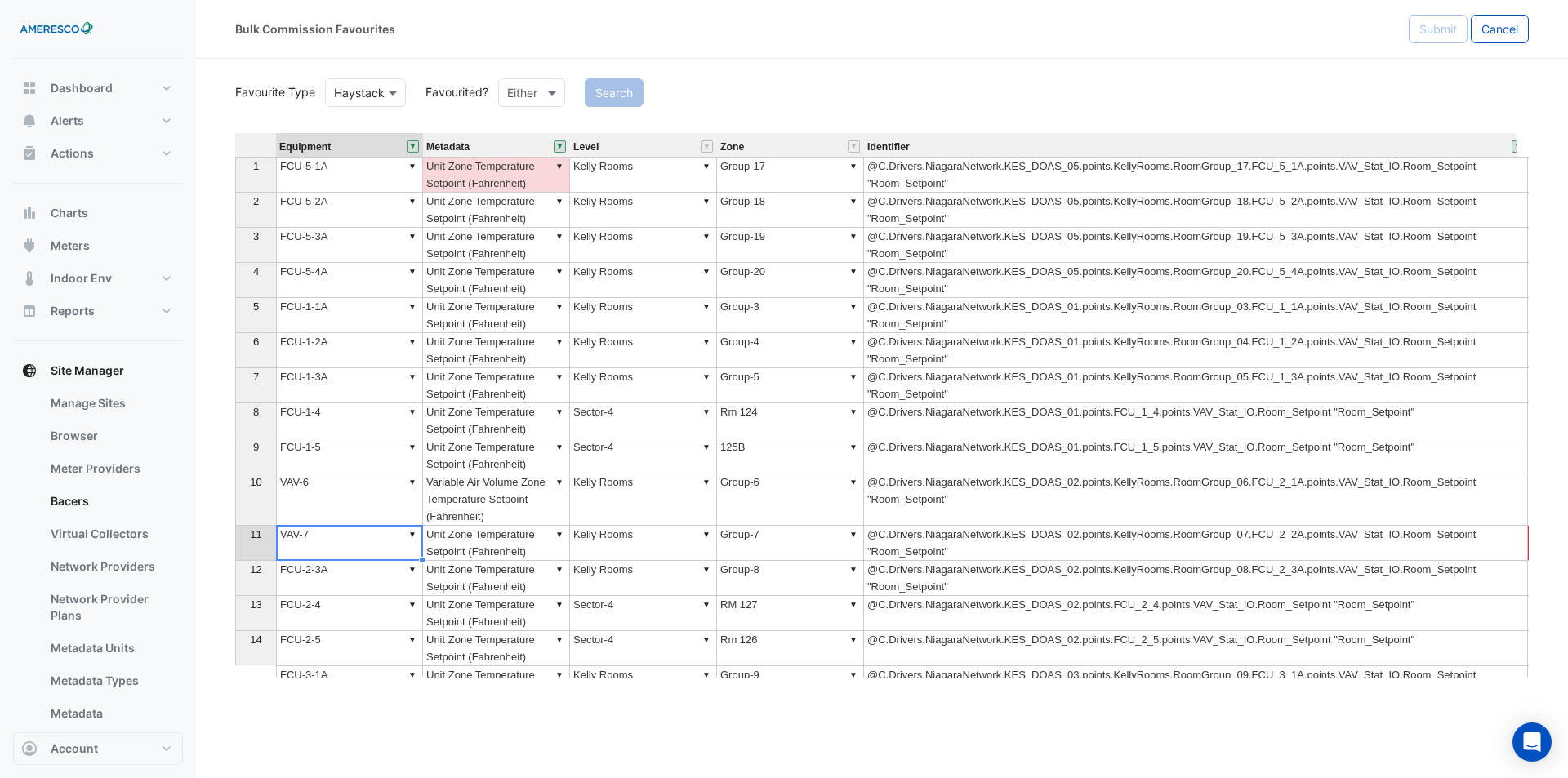 type on "*****" 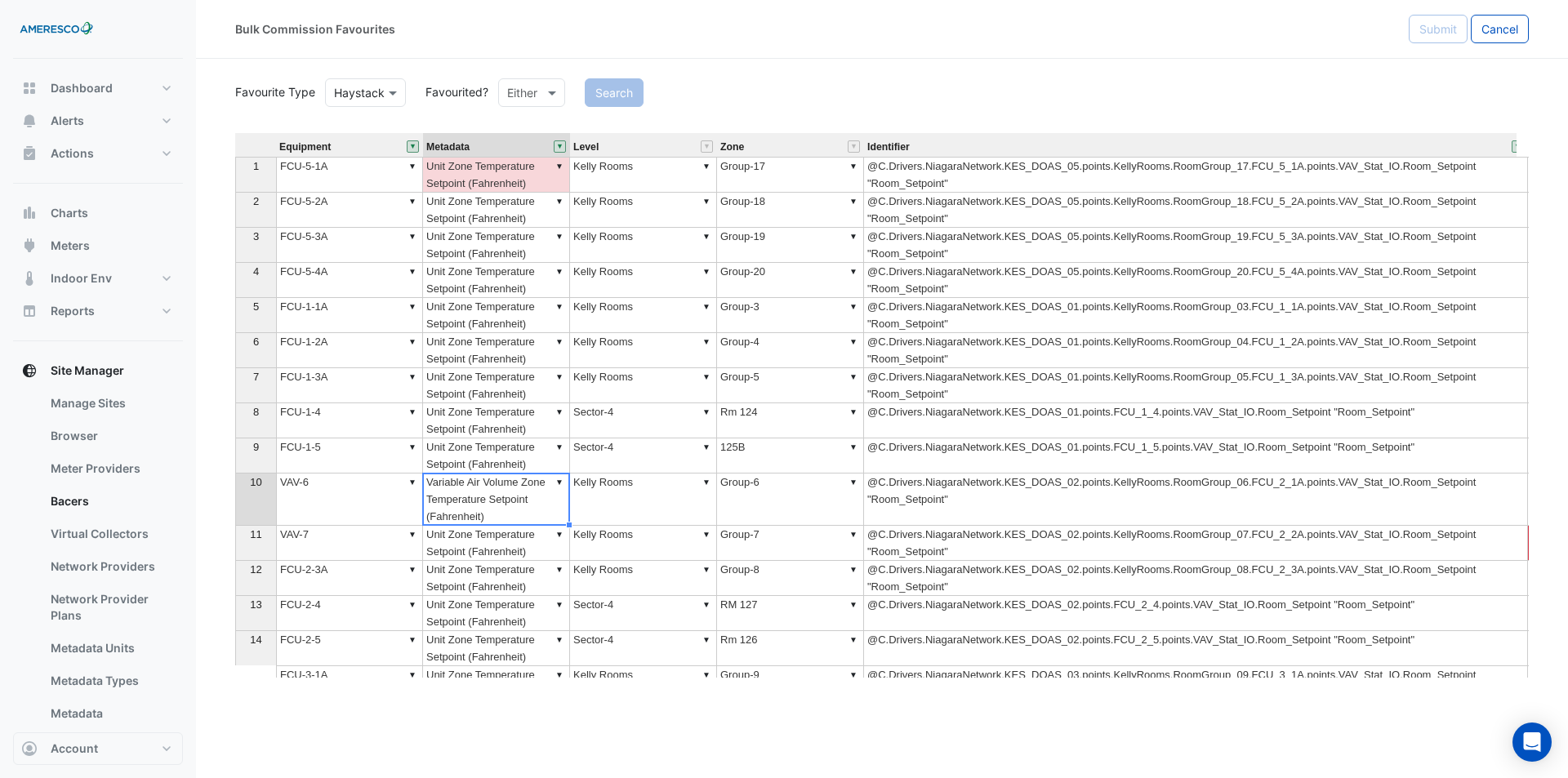 click on "▼ Variable Air Volume Zone Temperature Setpoint (Fahrenheit)" at bounding box center [497, 500] 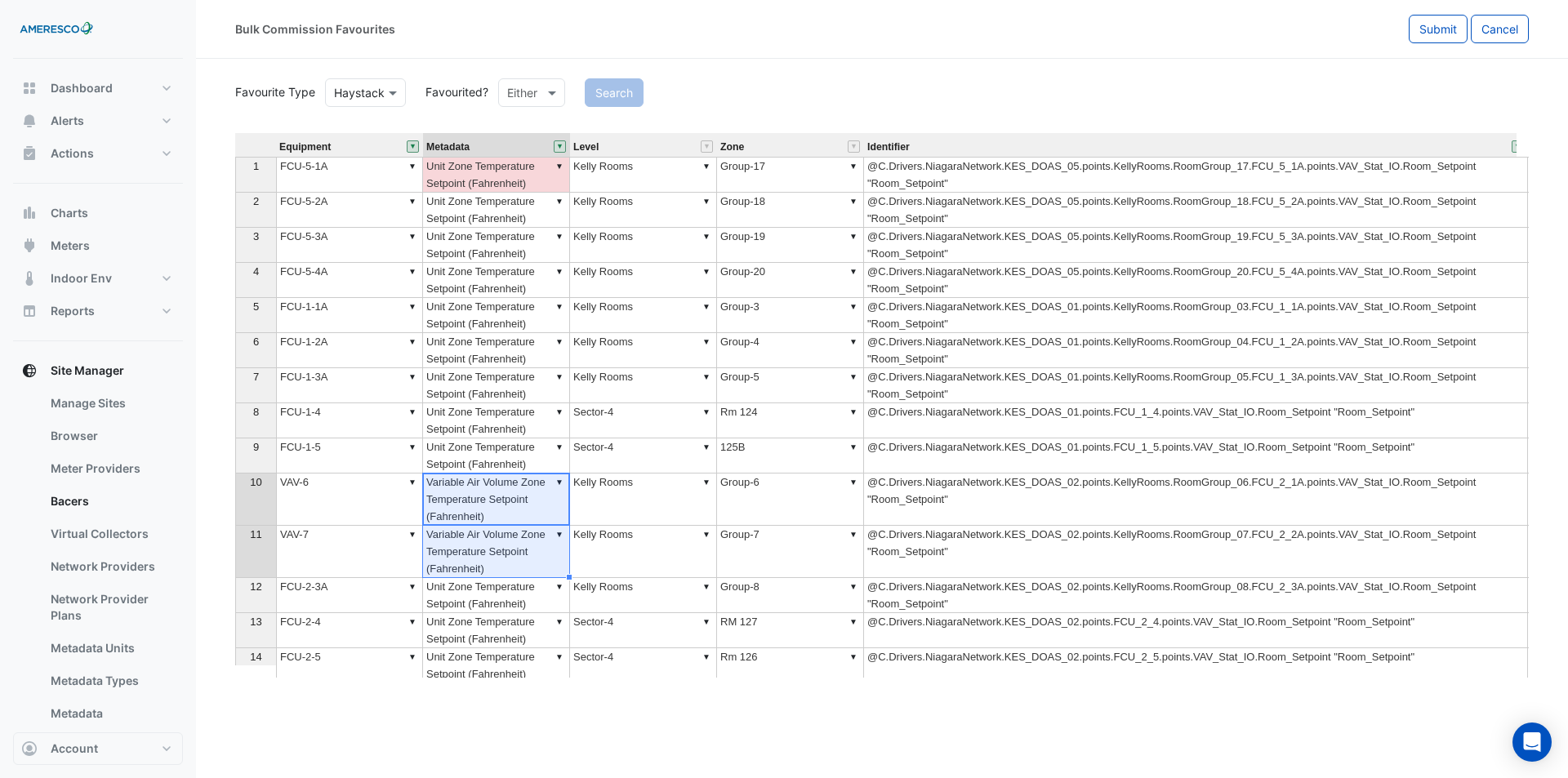 scroll, scrollTop: 53, scrollLeft: 0, axis: vertical 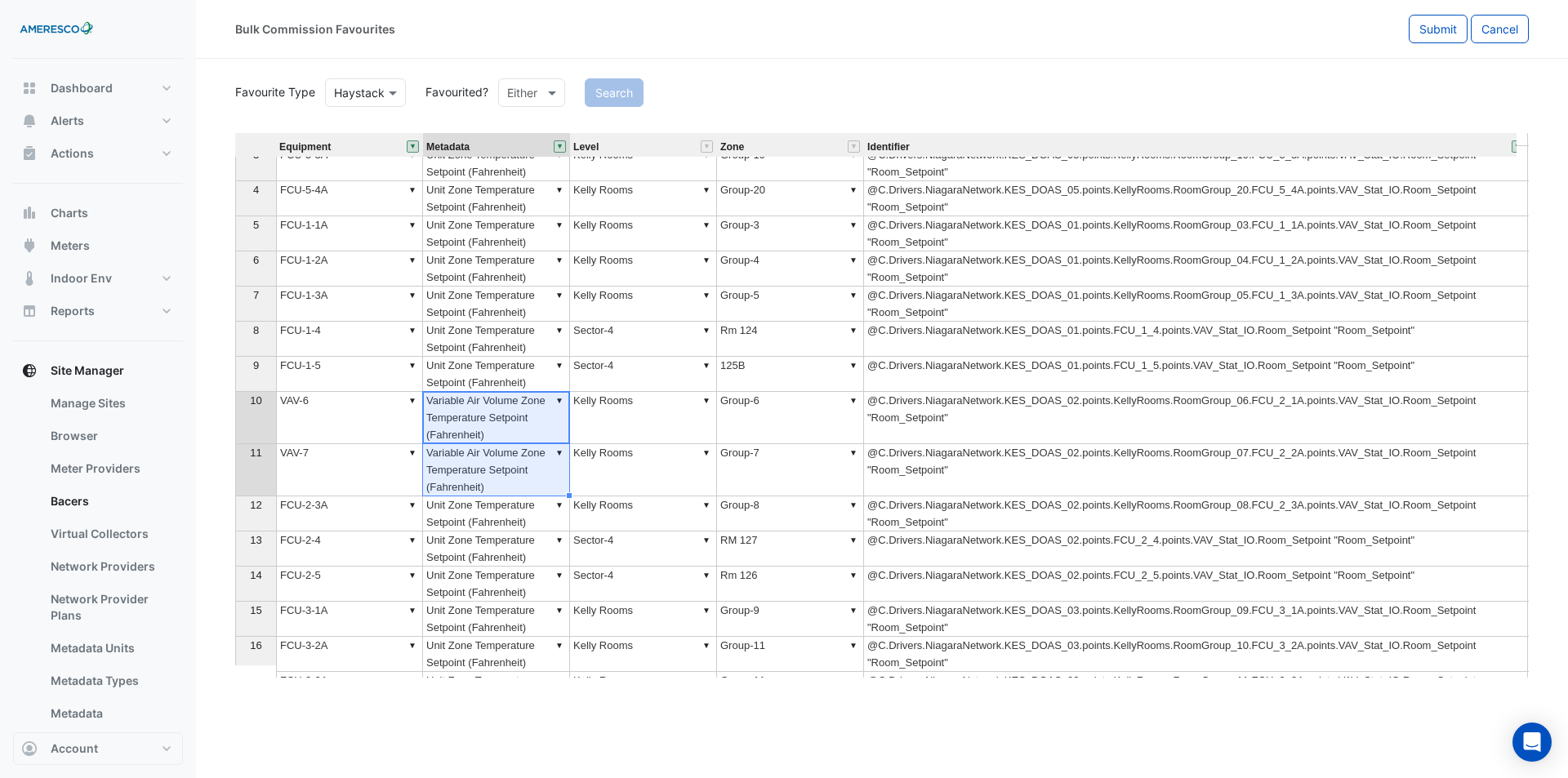 click on "▼ FCU-2-3A" at bounding box center (350, 513) 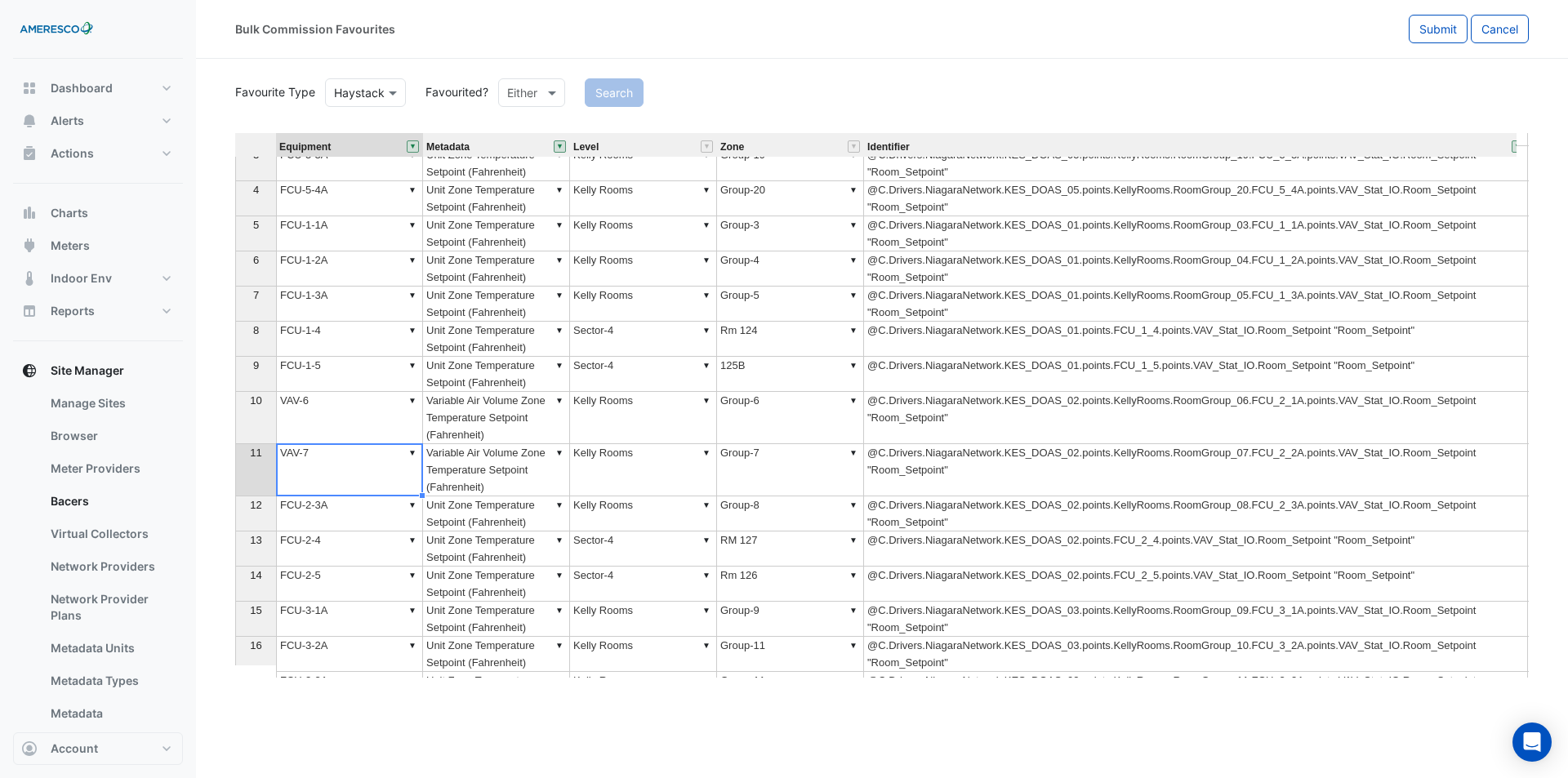 click on "▼ VAV-7" at bounding box center [350, 470] 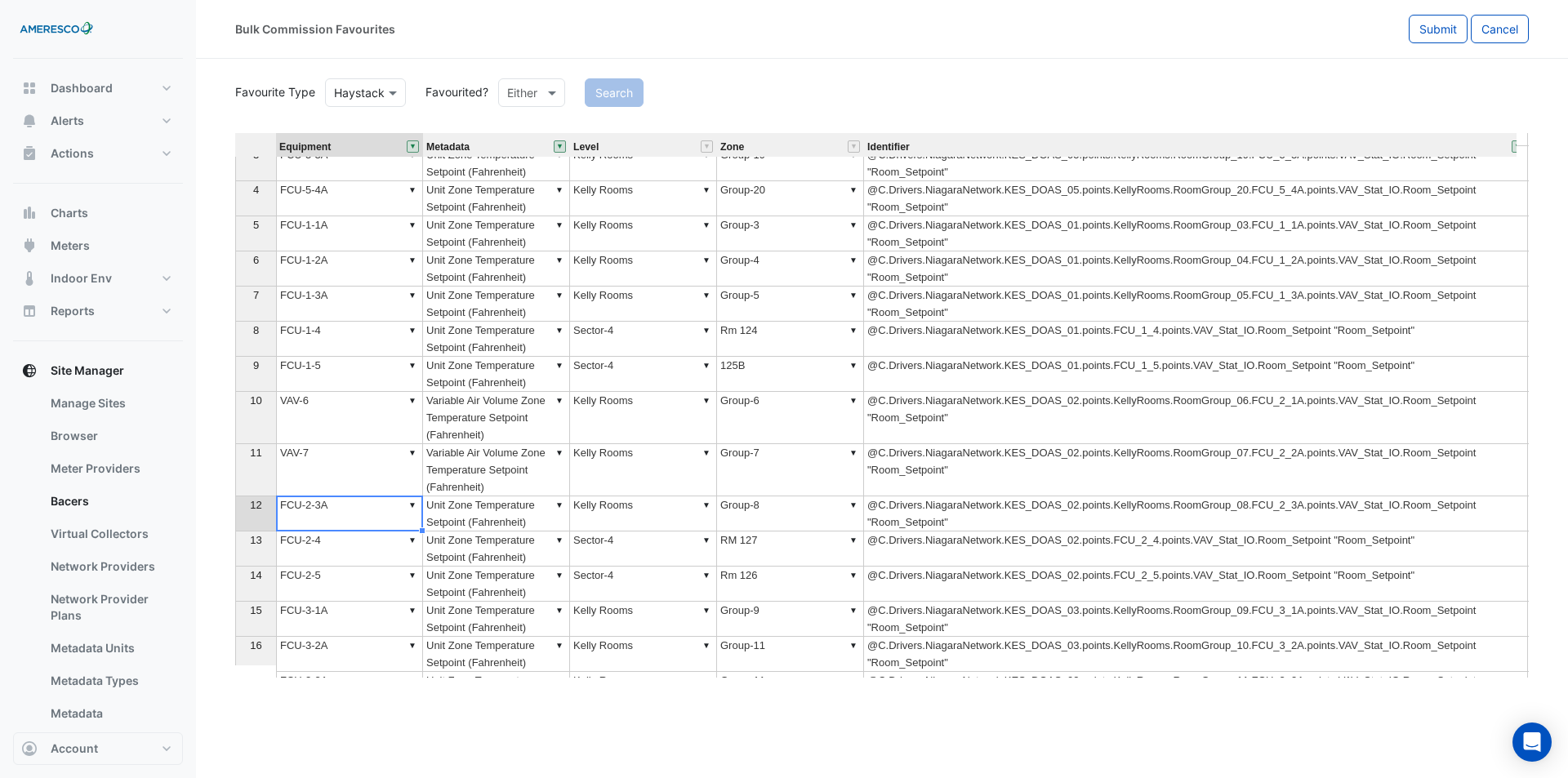 click on "▼ FCU-2-3A" at bounding box center (350, 513) 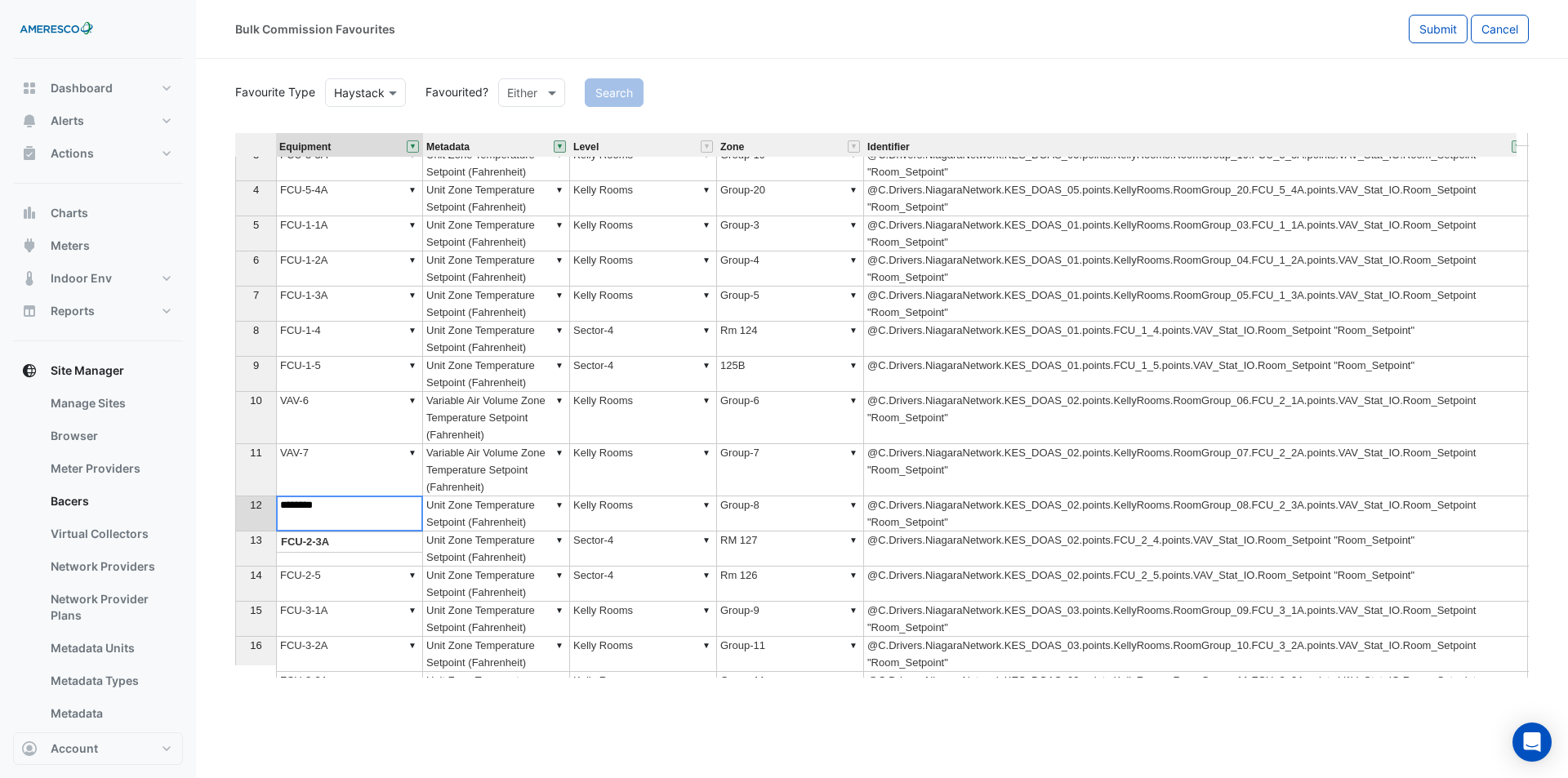drag, startPoint x: 399, startPoint y: 509, endPoint x: 245, endPoint y: 510, distance: 154.00325 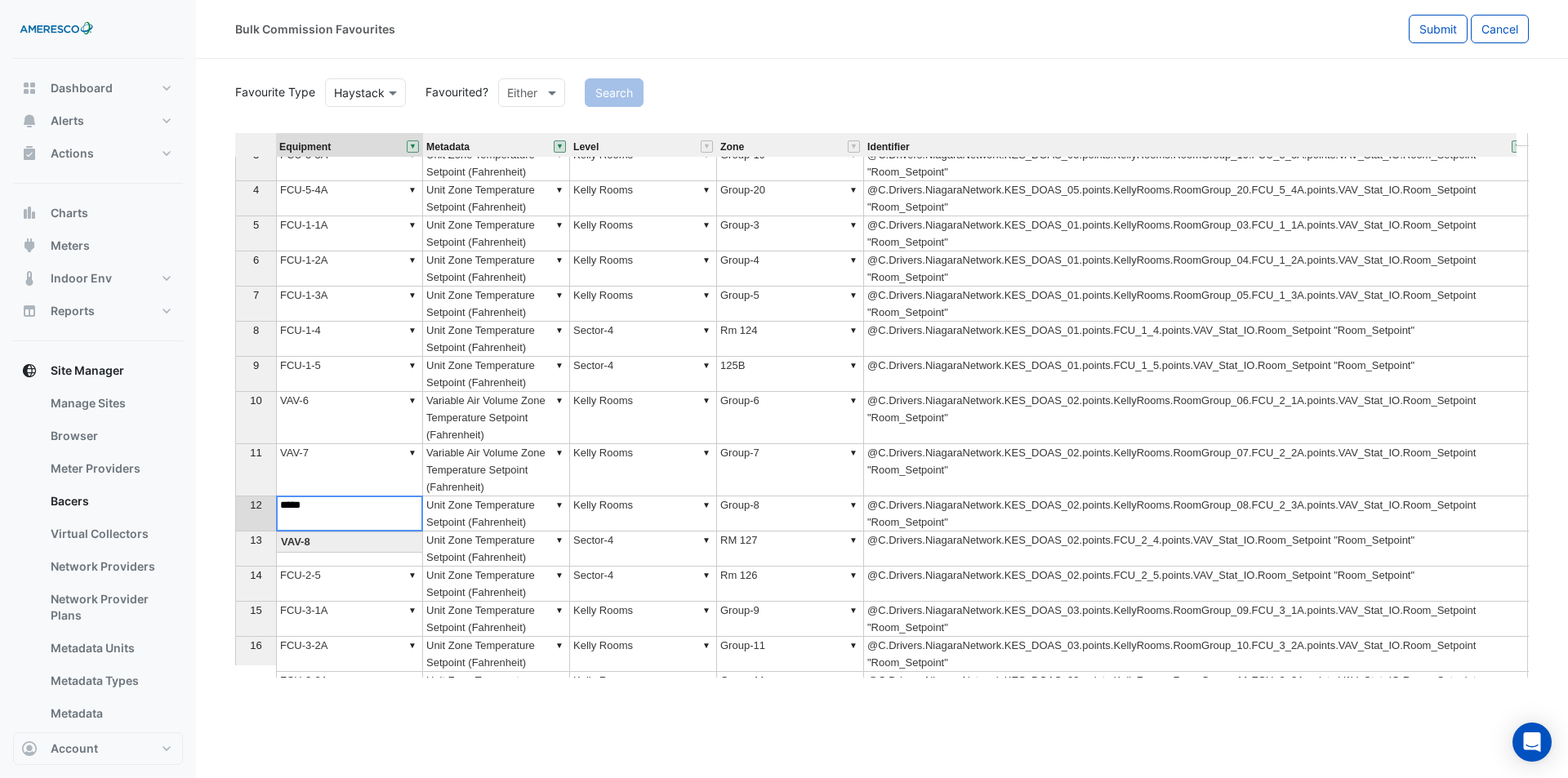 click on "VAV-8" at bounding box center [350, 542] 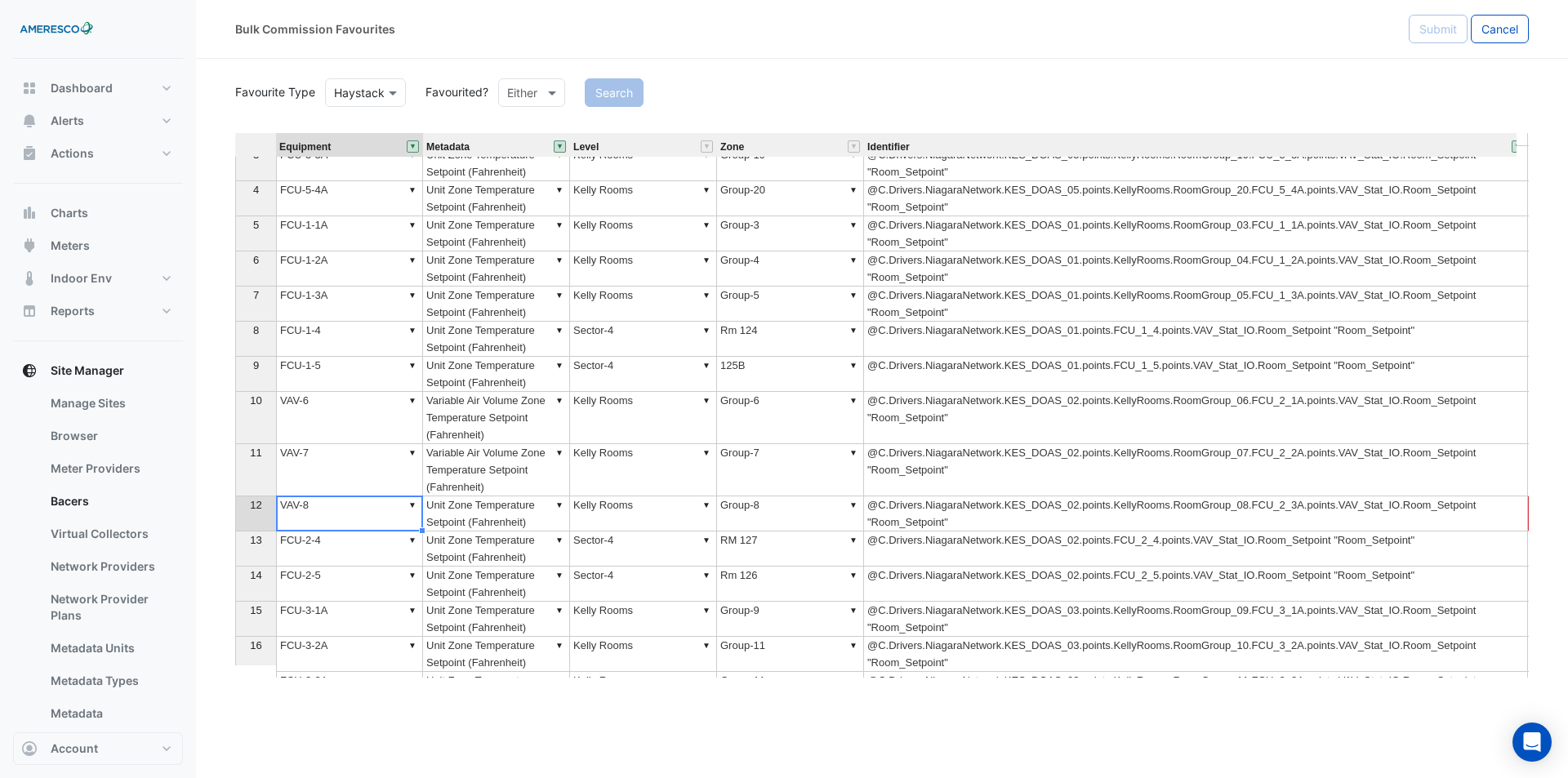 click on "Equipment Metadata Level Zone Identifier Status 1 ▼ FCU-5-1A ▼ Unit Zone Temperature Setpoint (Fahrenheit) ▼ Kelly Rooms ▼ Group-17 @C.Drivers.NiagaraNetwork.KES_DOAS_05.points.KellyRooms.RoomGroup_17.FCU_5_1A.points.VAV_Stat_IO.Room_Setpoint "Room_Setpoint" 2 ▼ FCU-5-2A ▼ Unit Zone Temperature Setpoint (Fahrenheit) ▼ Kelly Rooms ▼ Group-18 @C.Drivers.NiagaraNetwork.KES_DOAS_05.points.KellyRooms.RoomGroup_18.FCU_5_2A.points.VAV_Stat_IO.Room_Setpoint "Room_Setpoint" 3 ▼ FCU-5-3A ▼ Unit Zone Temperature Setpoint (Fahrenheit) ▼ Kelly Rooms ▼ Group-19 @C.Drivers.NiagaraNetwork.KES_DOAS_05.points.KellyRooms.RoomGroup_19.FCU_5_3A.points.VAV_Stat_IO.Room_Setpoint "Room_Setpoint" 4 ▼ FCU-5-4A ▼ Unit Zone Temperature Setpoint (Fahrenheit) ▼ Kelly Rooms ▼ Group-20 @C.Drivers.NiagaraNetwork.KES_DOAS_05.points.KellyRooms.RoomGroup_20.FCU_5_4A.points.VAV_Stat_IO.Room_Setpoint "Room_Setpoint" 5 ▼ FCU-1-1A ▼ Unit Zone Temperature Setpoint (Fahrenheit) ▼ Kelly Rooms ▼ Group-3 6 ▼" at bounding box center [882, 405] 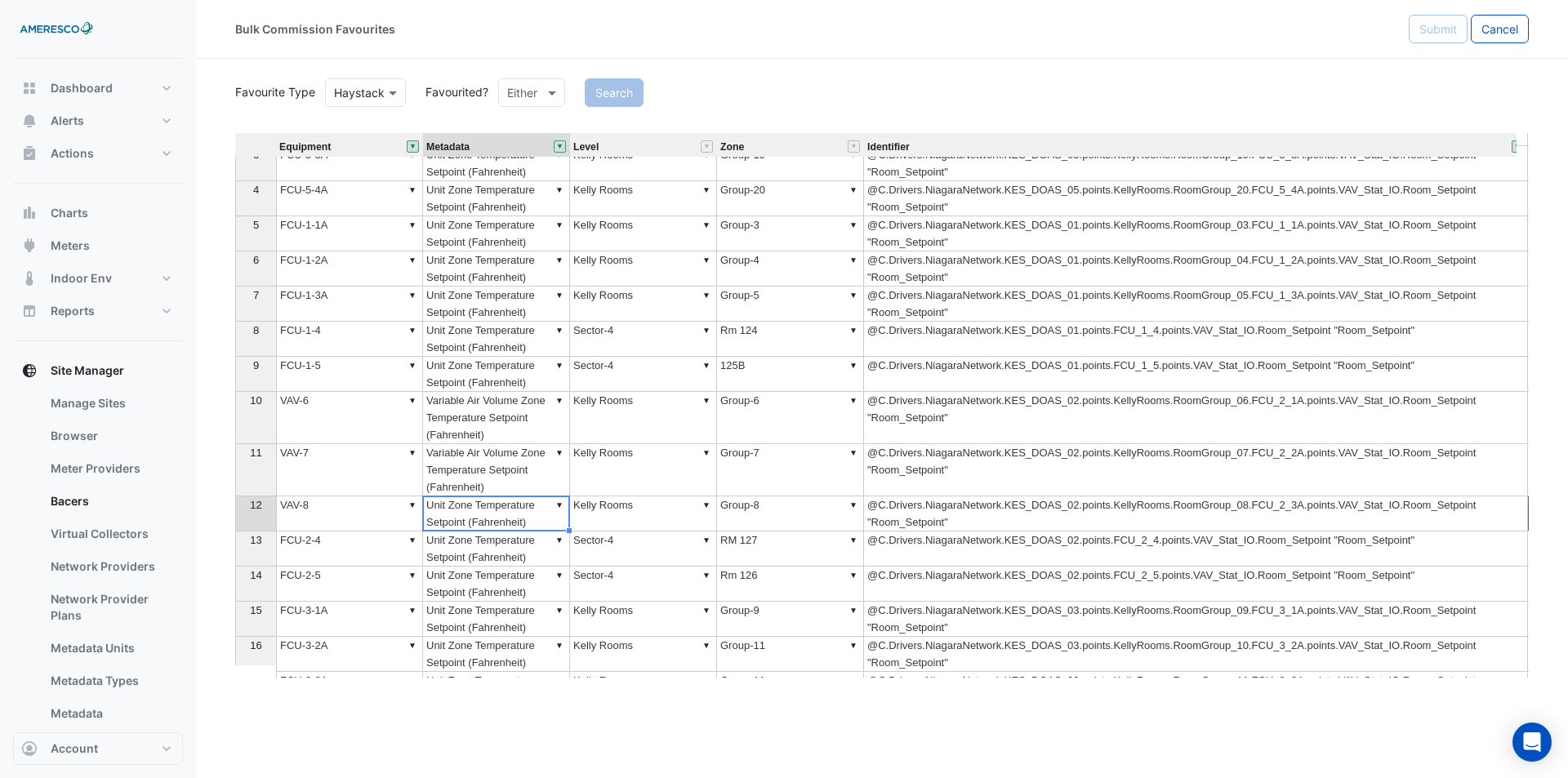 click on "▼ Unit Zone Temperature Setpoint (Fahrenheit)" at bounding box center (497, 513) 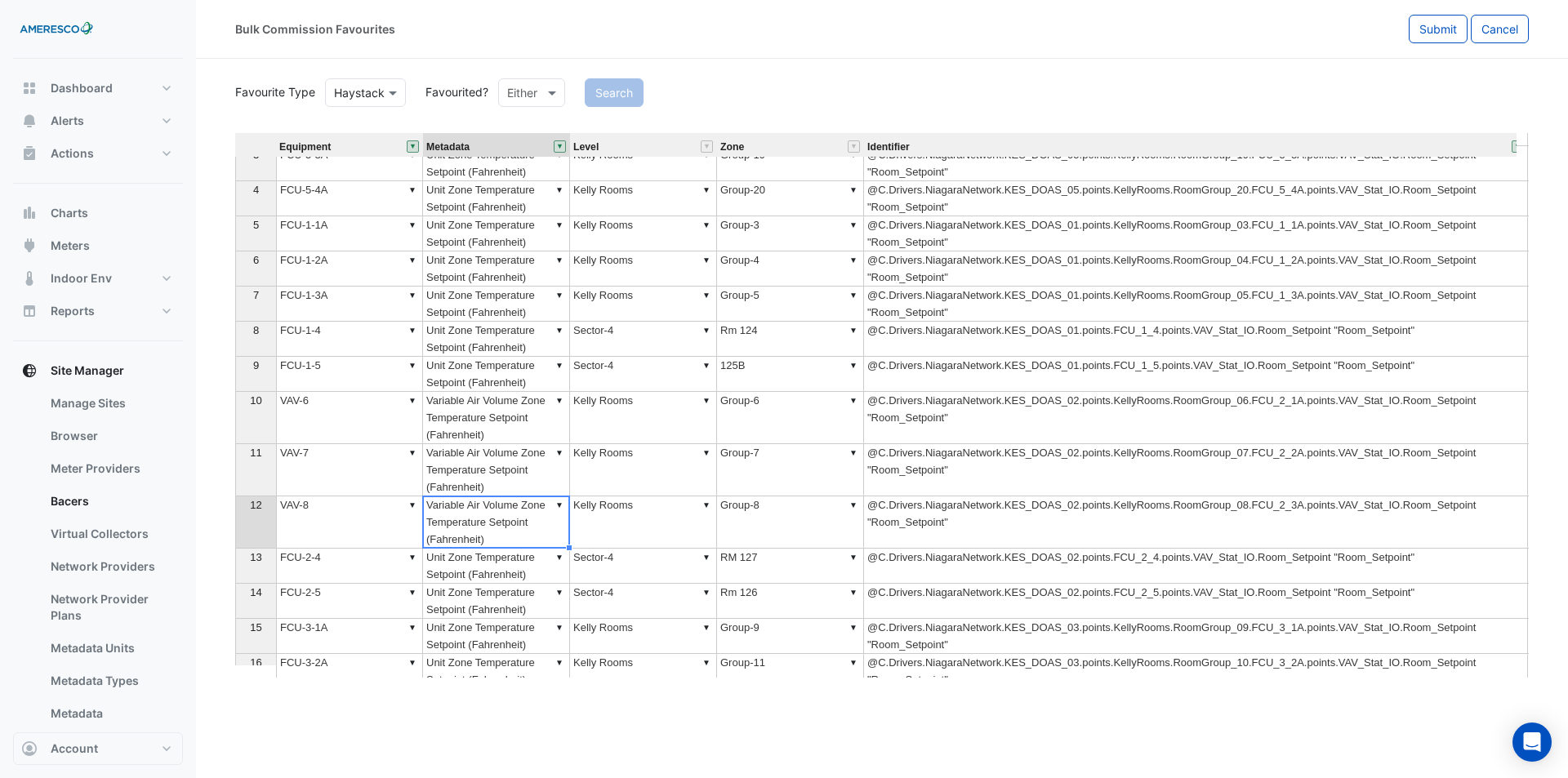scroll, scrollTop: 139, scrollLeft: 0, axis: vertical 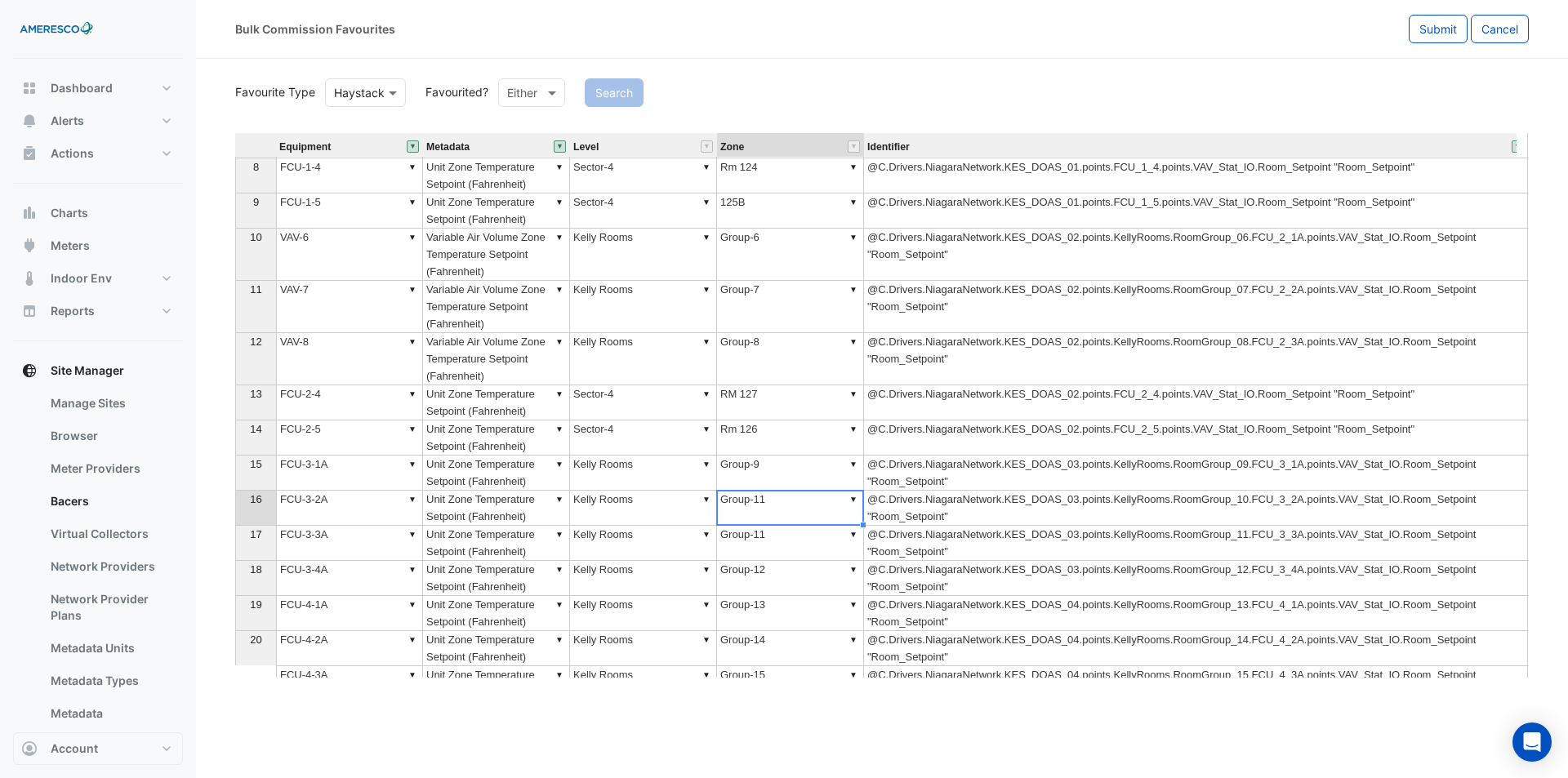 click on "▼ Group-11" at bounding box center [791, 508] 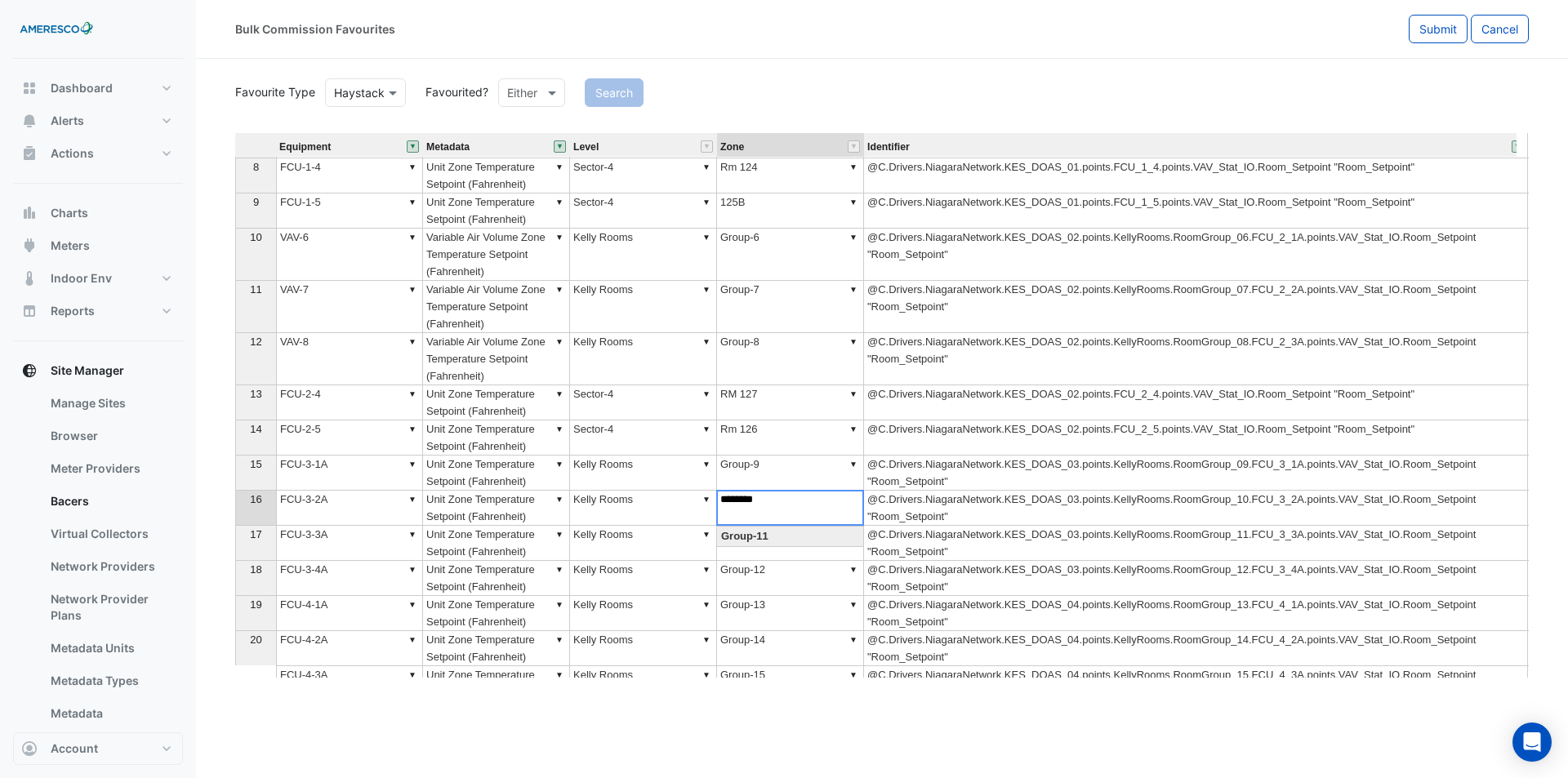 click on "********" at bounding box center (790, 508) 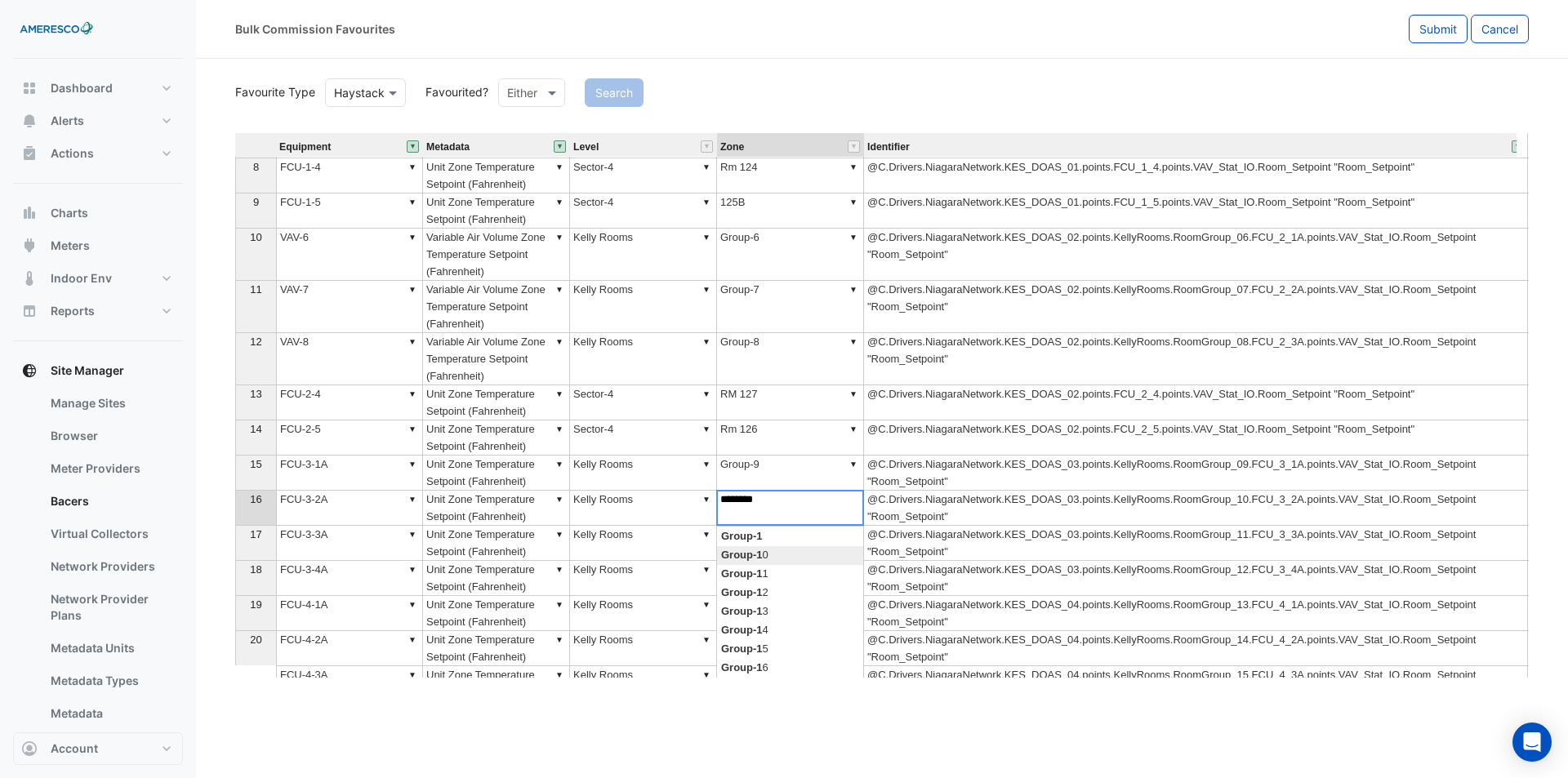 type on "********" 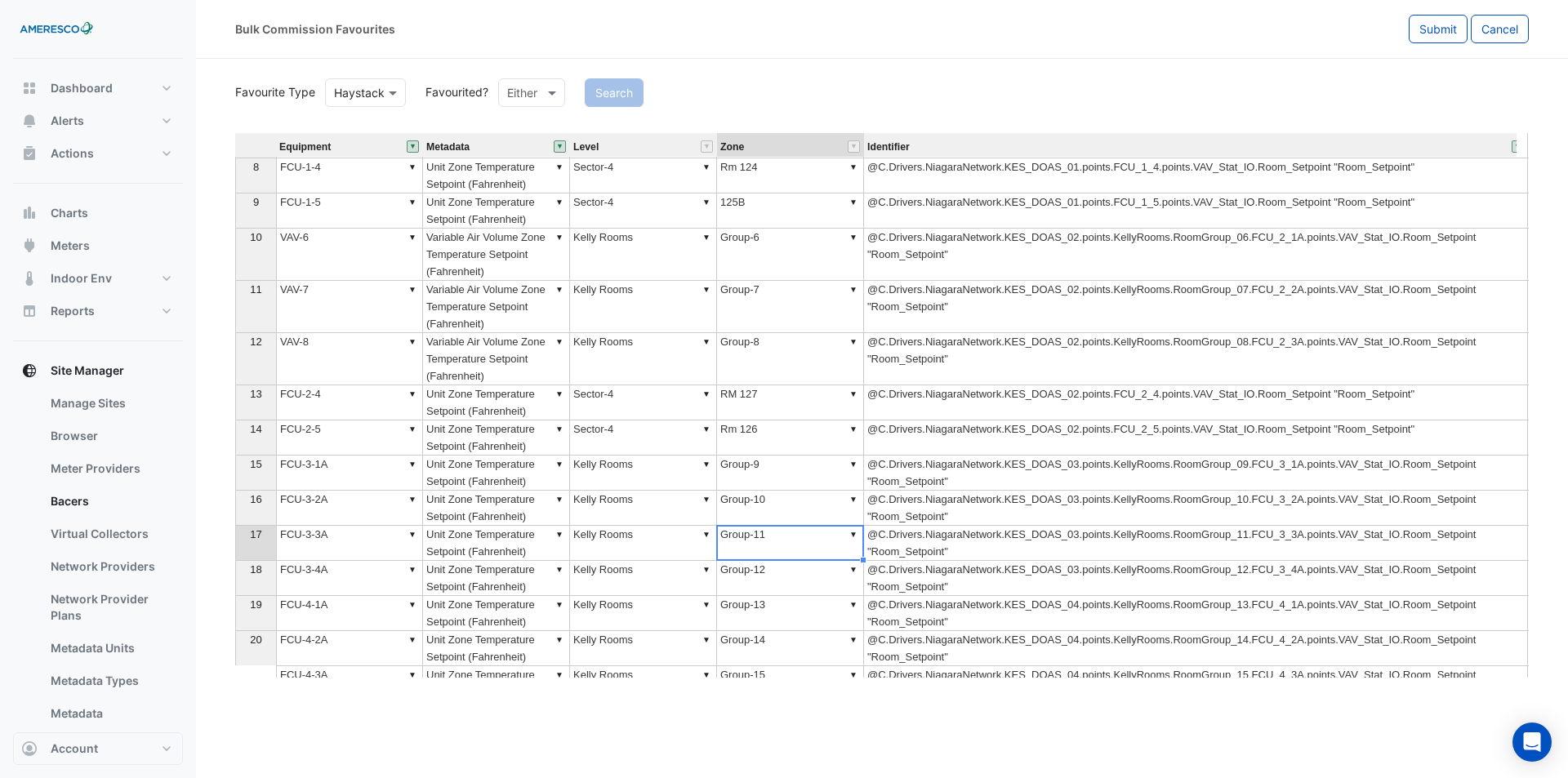 click on "▼ Unit Zone Temperature Setpoint (Fahrenheit)" at bounding box center (497, 473) 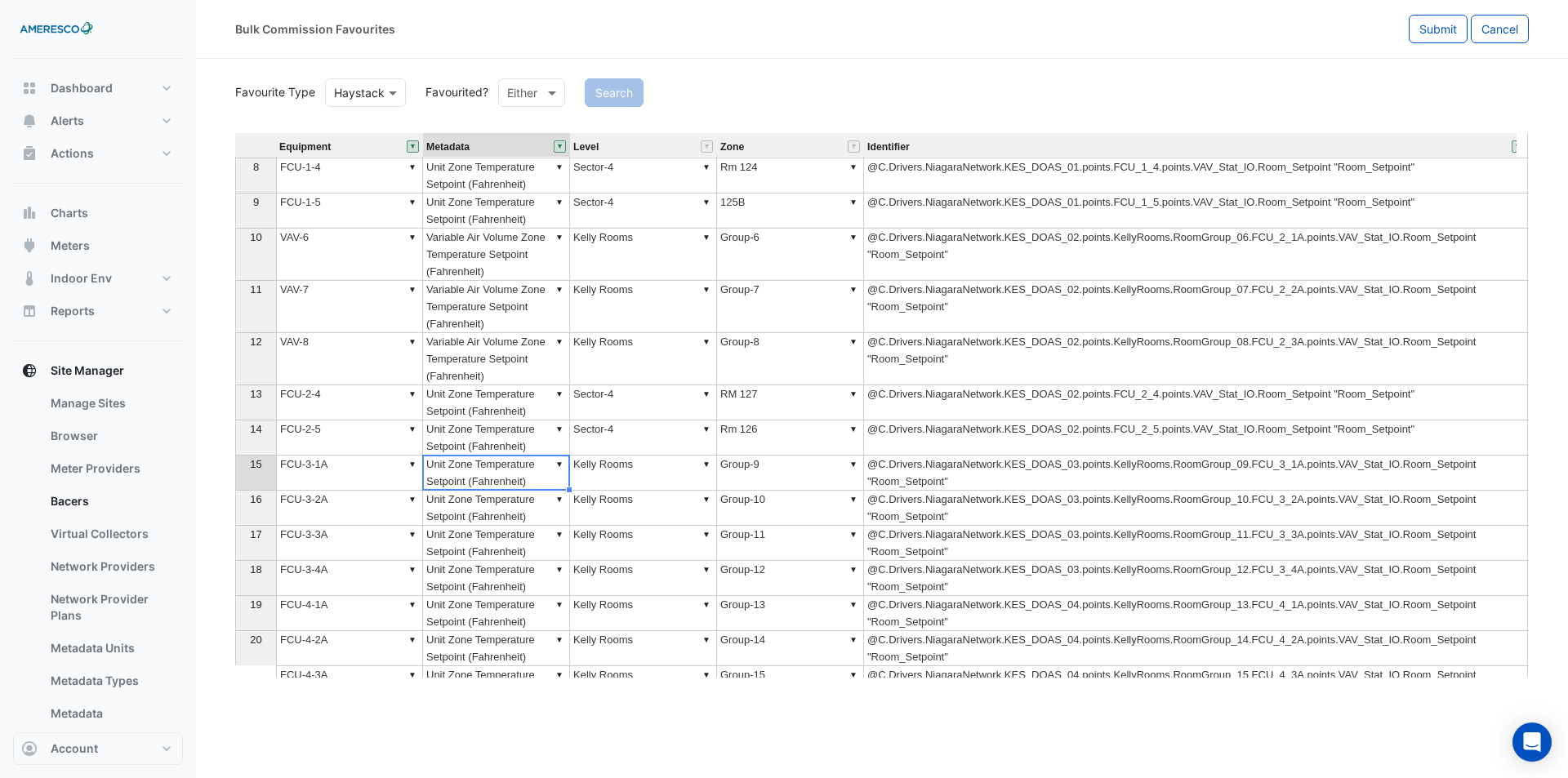 click on "▼ FCU-3-1A" at bounding box center (350, 473) 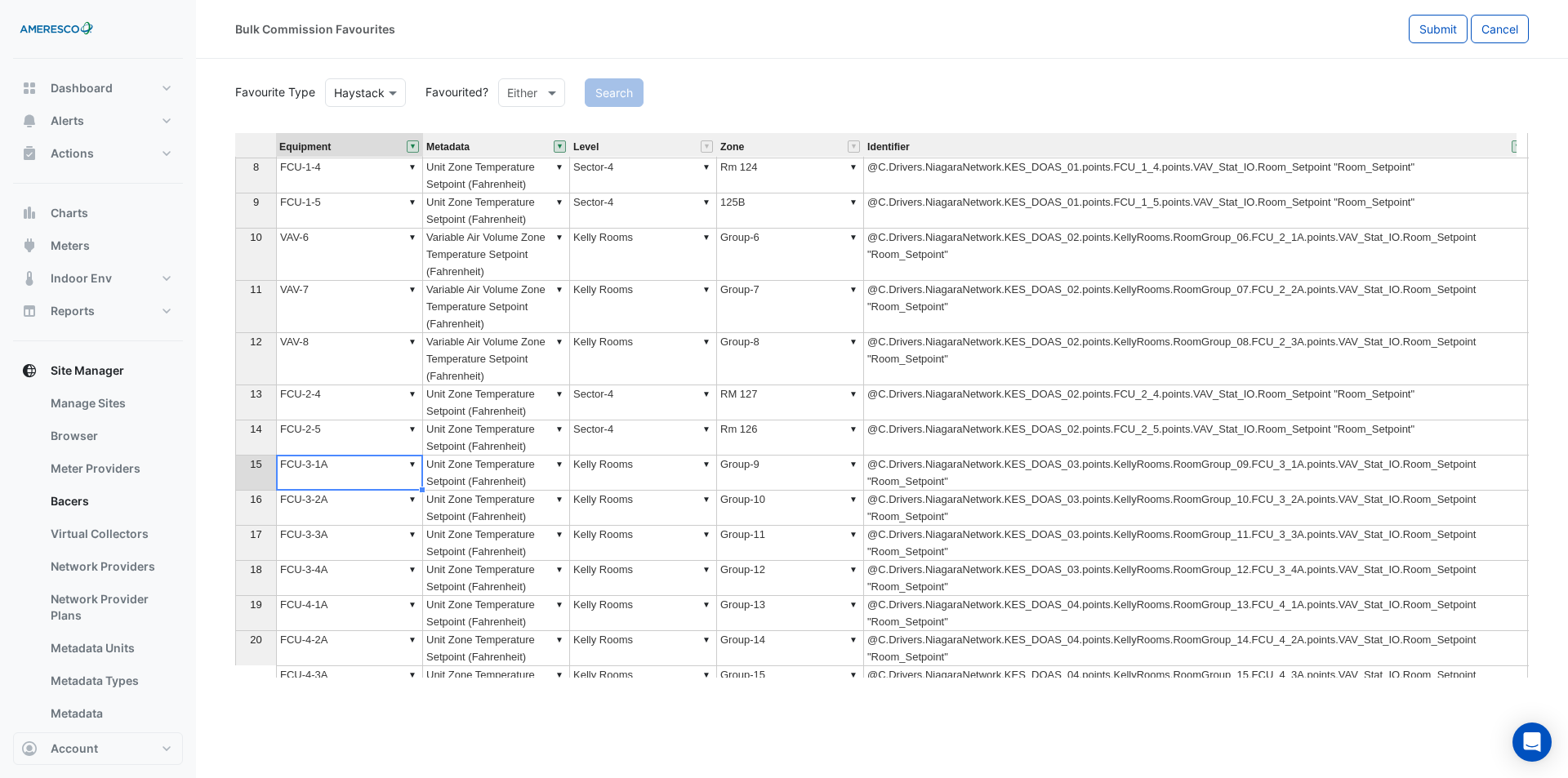 click on "▼ FCU-3-1A" at bounding box center [350, 473] 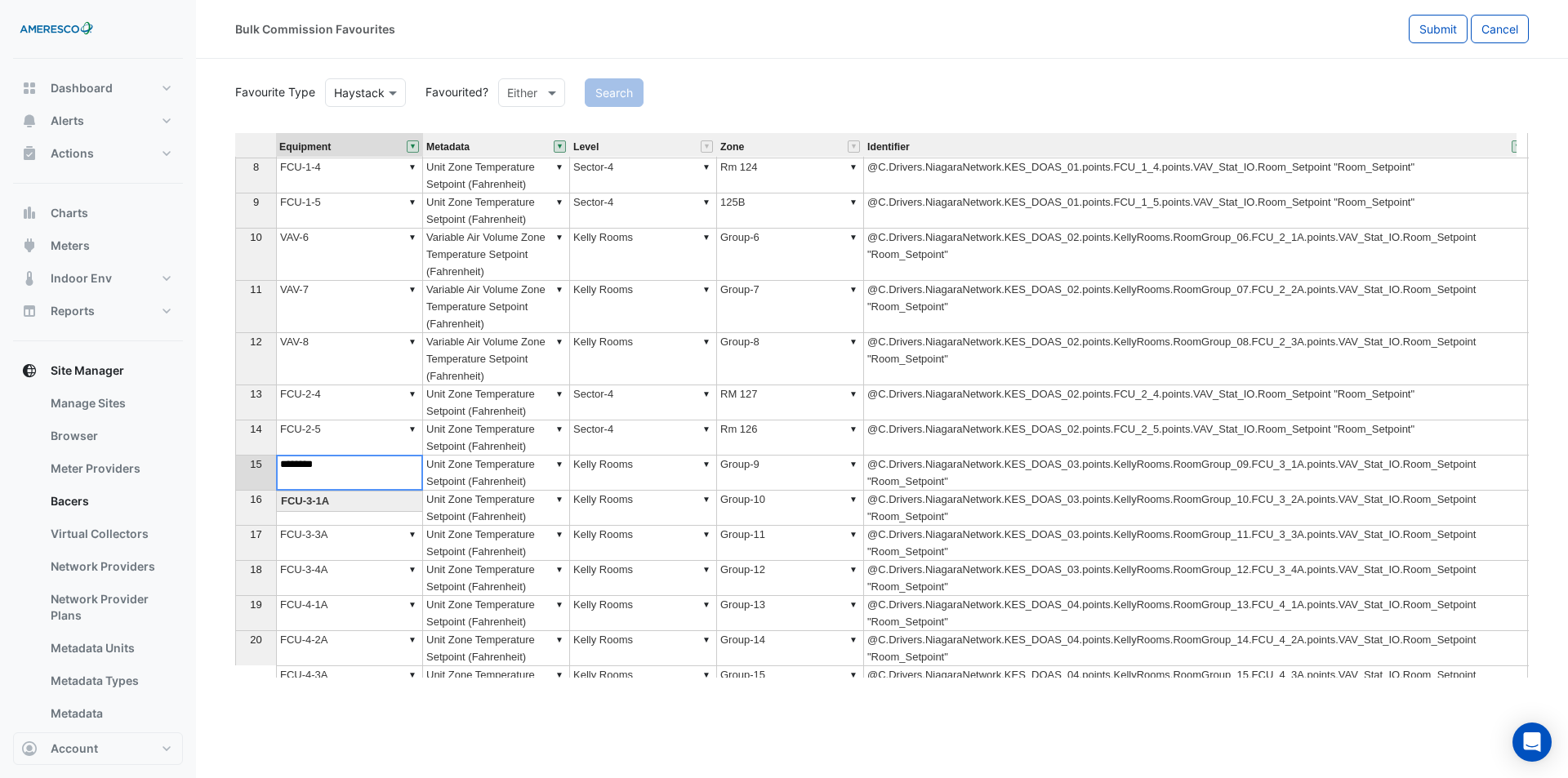 click on "********" at bounding box center [350, 473] 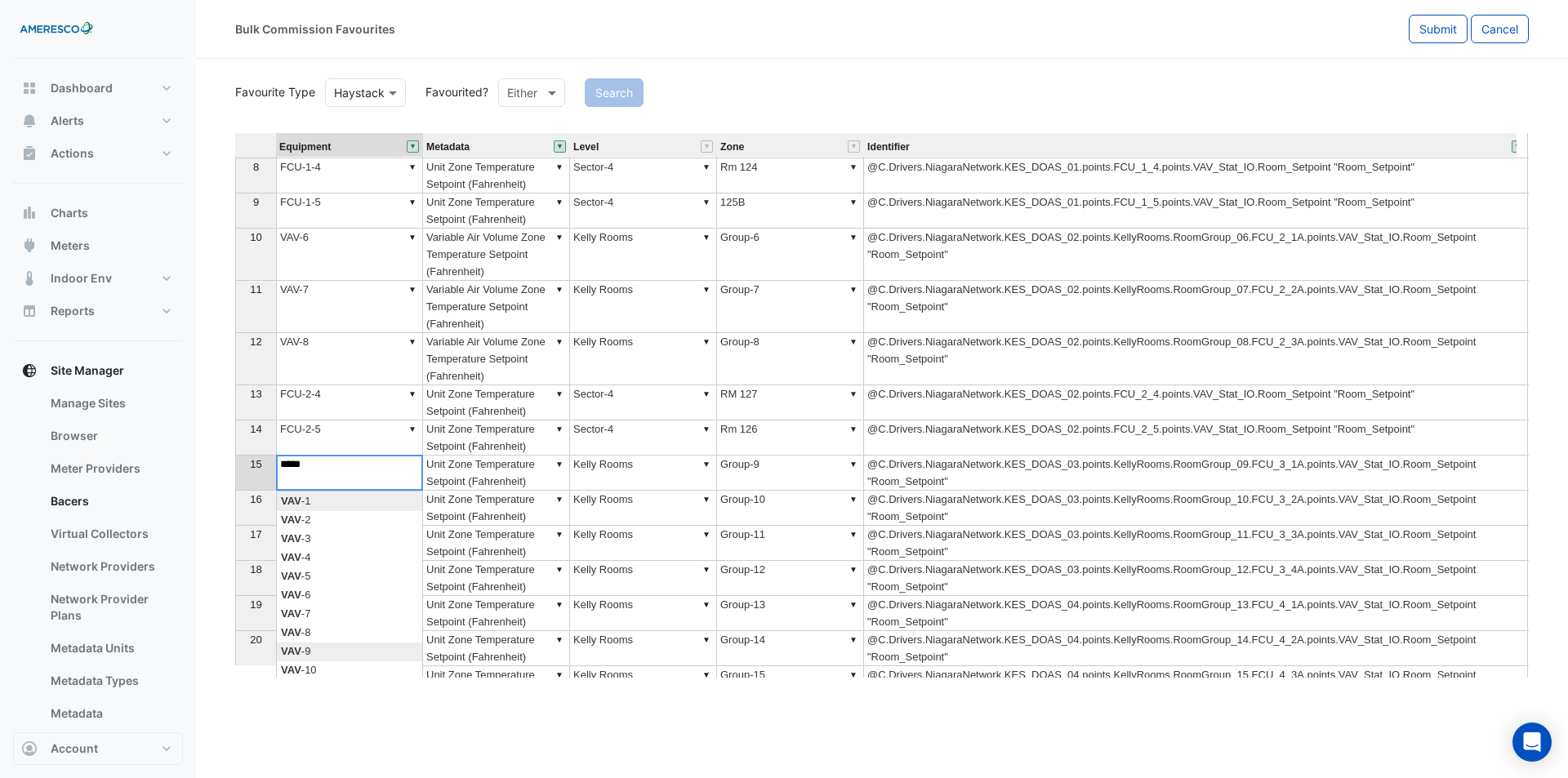 click on "Equipment Metadata Level Zone Identifier Status 2 ▼ FCU-5-2A ▼ Unit Zone Temperature Setpoint (Fahrenheit) ▼ Kelly Rooms ▼ Group-18 @C.Drivers.NiagaraNetwork.KES_DOAS_05.points.KellyRooms.RoomGroup_18.FCU_5_2A.points.VAV_Stat_IO.Room_Setpoint "Room_Setpoint" 3 ▼ FCU-5-3A ▼ Unit Zone Temperature Setpoint (Fahrenheit) ▼ Kelly Rooms ▼ Group-19 @C.Drivers.NiagaraNetwork.KES_DOAS_05.points.KellyRooms.RoomGroup_19.FCU_5_3A.points.VAV_Stat_IO.Room_Setpoint "Room_Setpoint" 4 ▼ FCU-5-4A ▼ Unit Zone Temperature Setpoint (Fahrenheit) ▼ Kelly Rooms ▼ Group-20 @C.Drivers.NiagaraNetwork.KES_DOAS_05.points.KellyRooms.RoomGroup_20.FCU_5_4A.points.VAV_Stat_IO.Room_Setpoint "Room_Setpoint" 5 ▼ FCU-1-1A ▼ Unit Zone Temperature Setpoint (Fahrenheit) ▼ Kelly Rooms ▼ Group-3 @C.Drivers.NiagaraNetwork.KES_DOAS_01.points.KellyRooms.RoomGroup_03.FCU_1_1A.points.VAV_Stat_IO.Room_Setpoint "Room_Setpoint" 6 ▼ FCU-1-2A ▼ Unit Zone Temperature Setpoint (Fahrenheit) ▼ Kelly Rooms ▼ Group-4 7 ▼ 8" at bounding box center (882, 405) 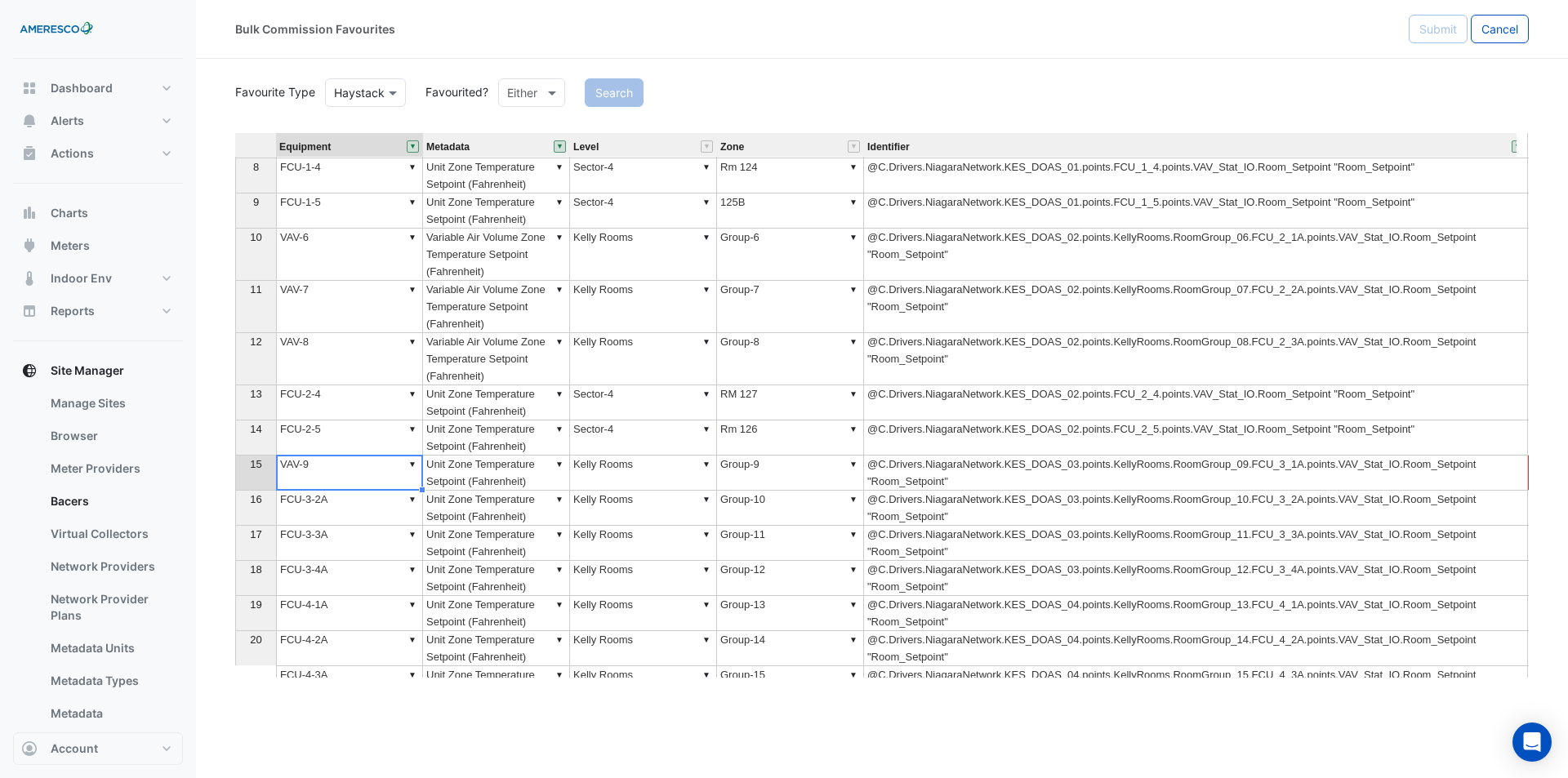 type on "*****" 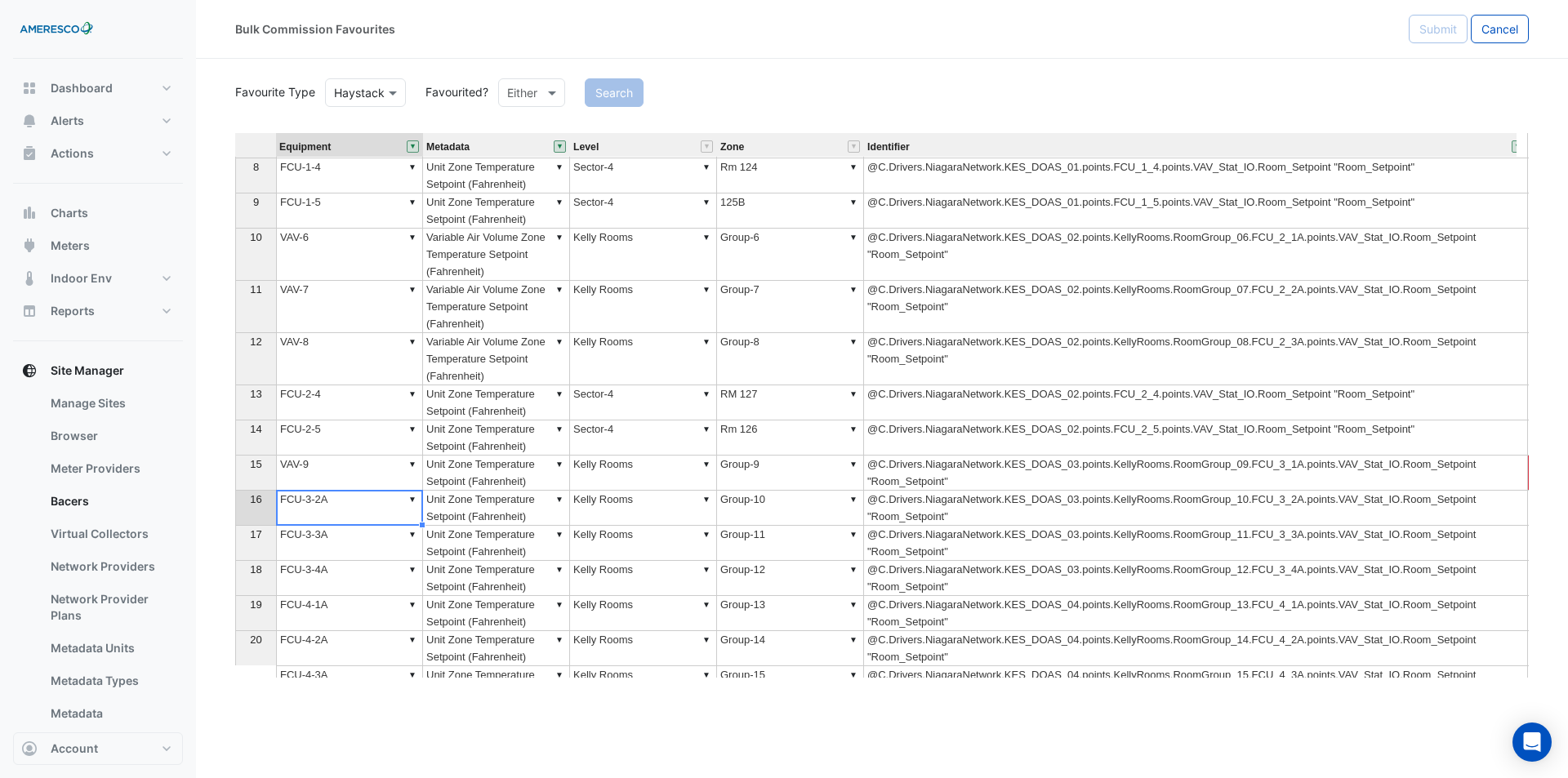 click on "▼ FCU-3-2A" at bounding box center [350, 508] 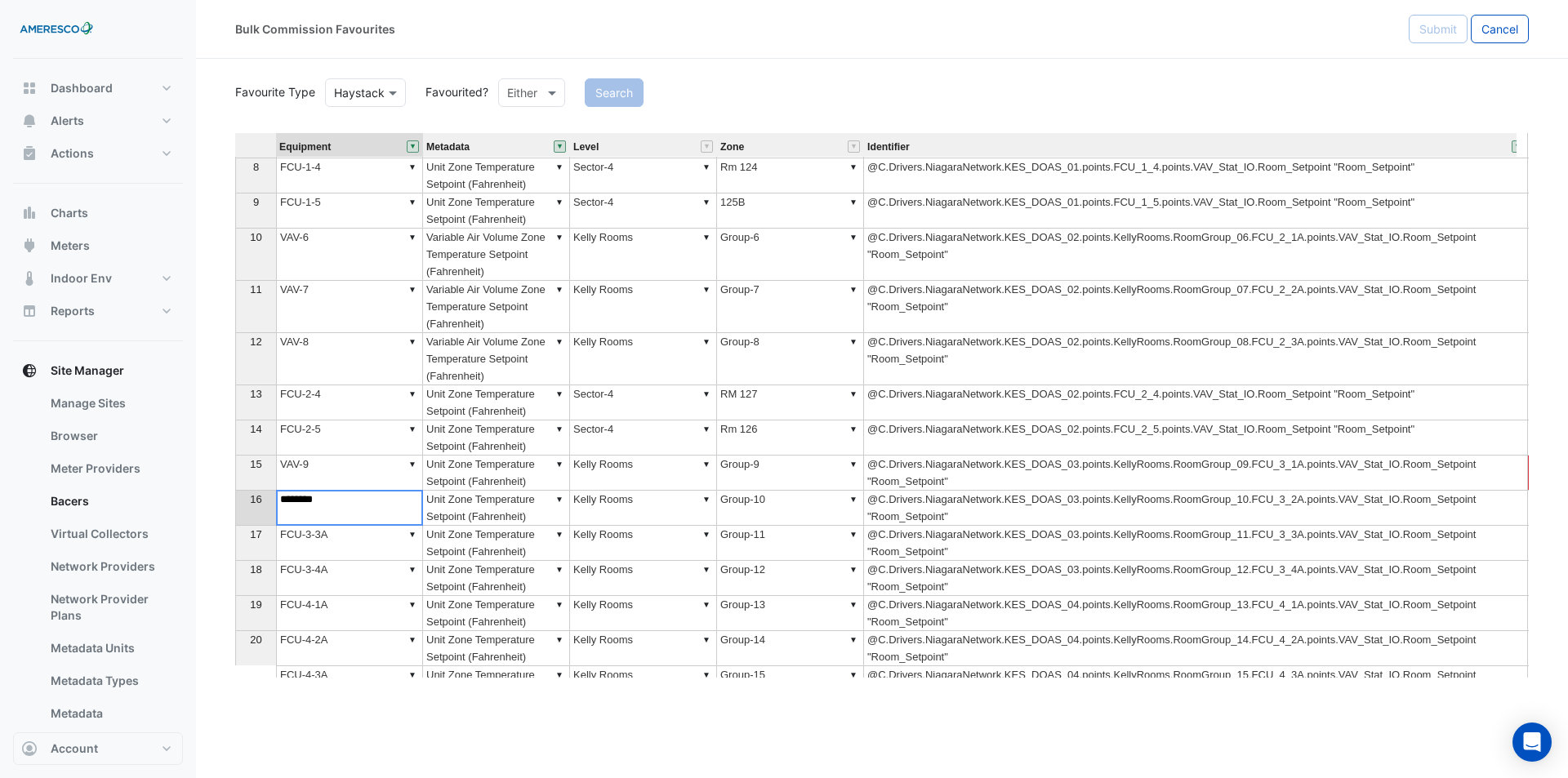 click on "********" at bounding box center (350, 508) 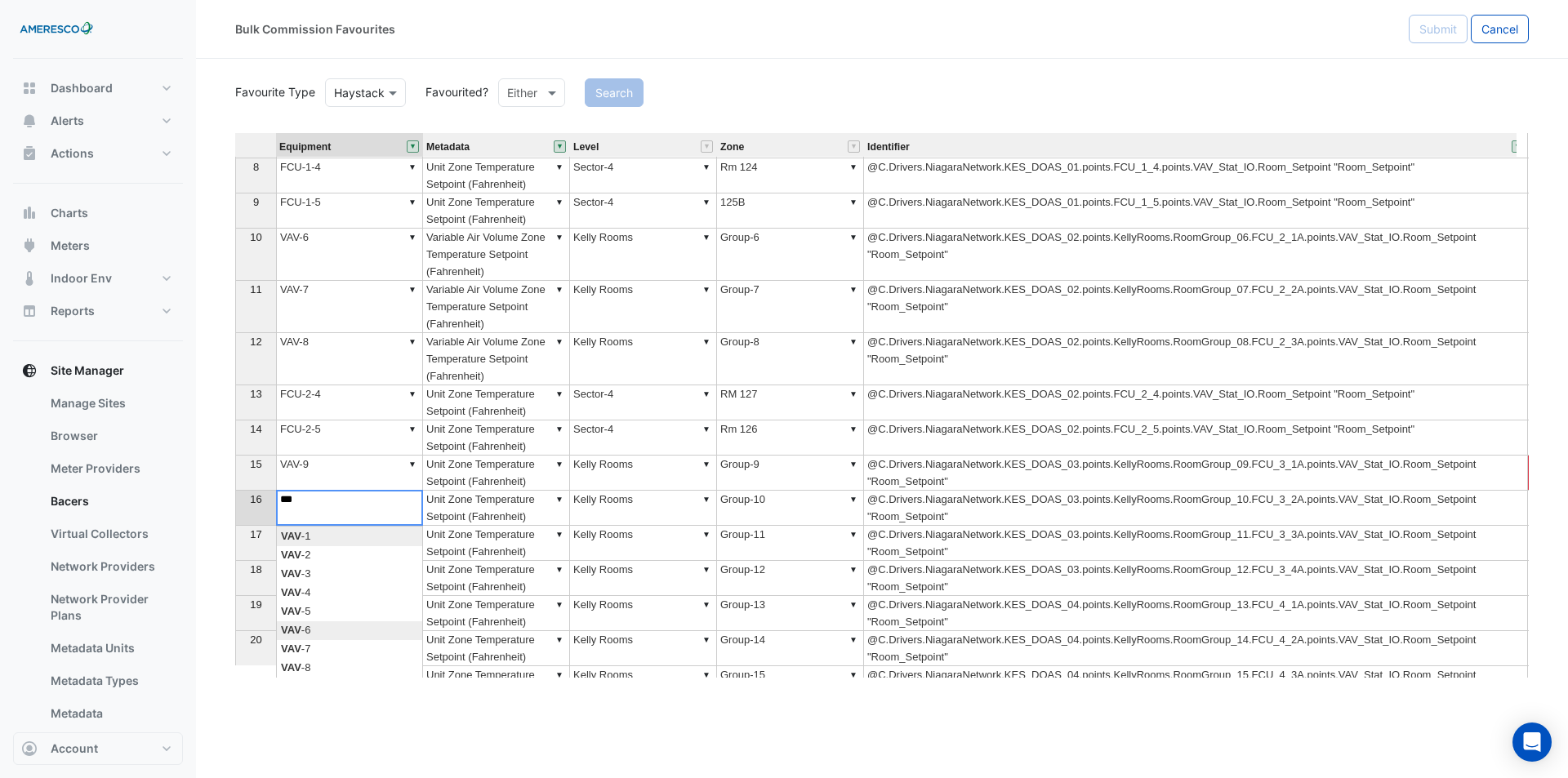scroll, scrollTop: 82, scrollLeft: 0, axis: vertical 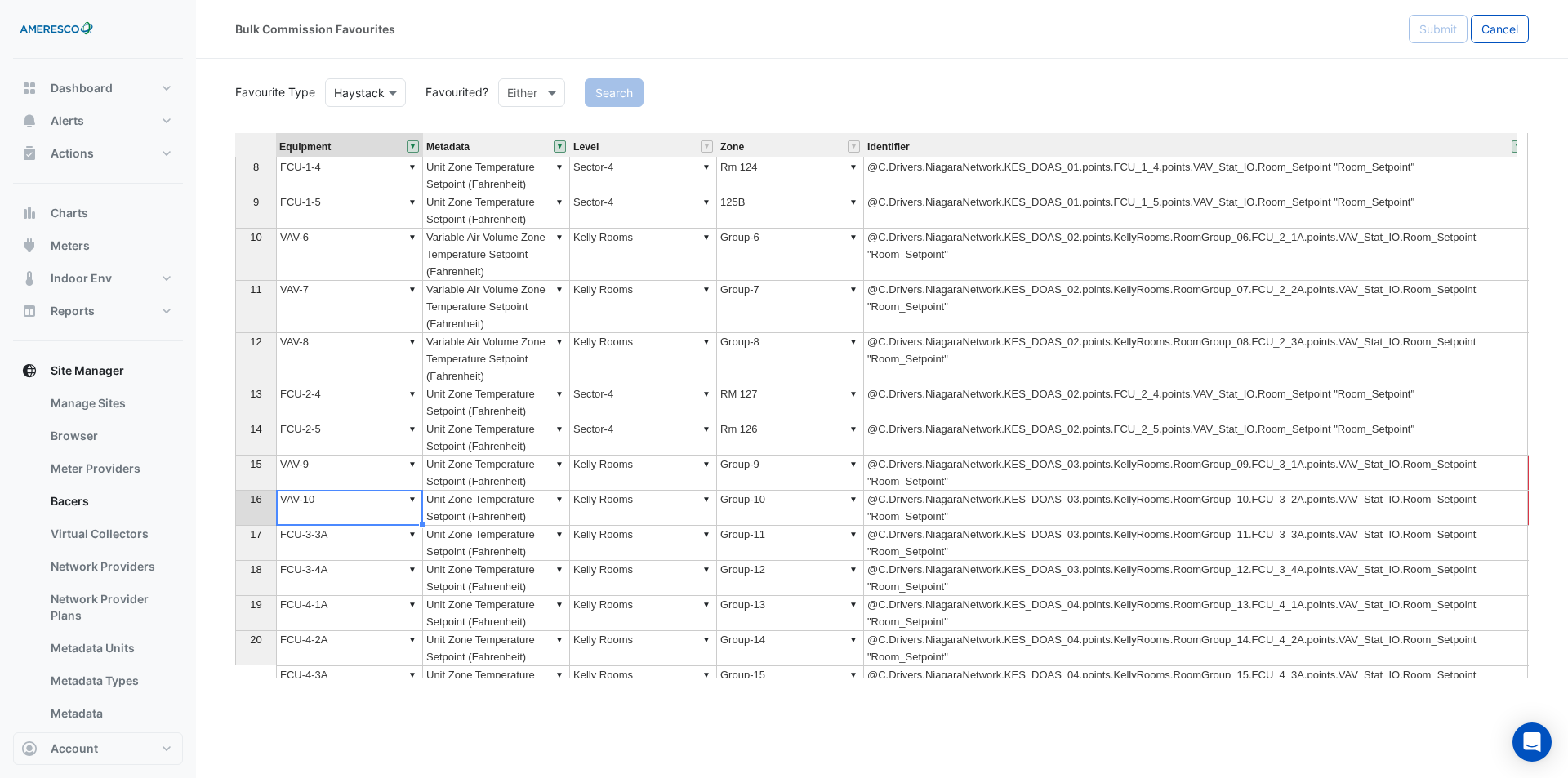 click on "Equipment Metadata Level Zone Identifier Status 2 ▼ FCU-5-2A ▼ Unit Zone Temperature Setpoint (Fahrenheit) ▼ Kelly Rooms ▼ Group-18 @C.Drivers.NiagaraNetwork.KES_DOAS_05.points.KellyRooms.RoomGroup_18.FCU_5_2A.points.VAV_Stat_IO.Room_Setpoint "Room_Setpoint" 3 ▼ FCU-5-3A ▼ Unit Zone Temperature Setpoint (Fahrenheit) ▼ Kelly Rooms ▼ Group-19 @C.Drivers.NiagaraNetwork.KES_DOAS_05.points.KellyRooms.RoomGroup_19.FCU_5_3A.points.VAV_Stat_IO.Room_Setpoint "Room_Setpoint" 4 ▼ FCU-5-4A ▼ Unit Zone Temperature Setpoint (Fahrenheit) ▼ Kelly Rooms ▼ Group-20 @C.Drivers.NiagaraNetwork.KES_DOAS_05.points.KellyRooms.RoomGroup_20.FCU_5_4A.points.VAV_Stat_IO.Room_Setpoint "Room_Setpoint" 5 ▼ FCU-1-1A ▼ Unit Zone Temperature Setpoint (Fahrenheit) ▼ Kelly Rooms ▼ Group-3 @C.Drivers.NiagaraNetwork.KES_DOAS_01.points.KellyRooms.RoomGroup_03.FCU_1_1A.points.VAV_Stat_IO.Room_Setpoint "Room_Setpoint" 6 ▼ FCU-1-2A ▼ Unit Zone Temperature Setpoint (Fahrenheit) ▼ Kelly Rooms ▼ Group-4 7 ▼ 8" at bounding box center [882, 405] 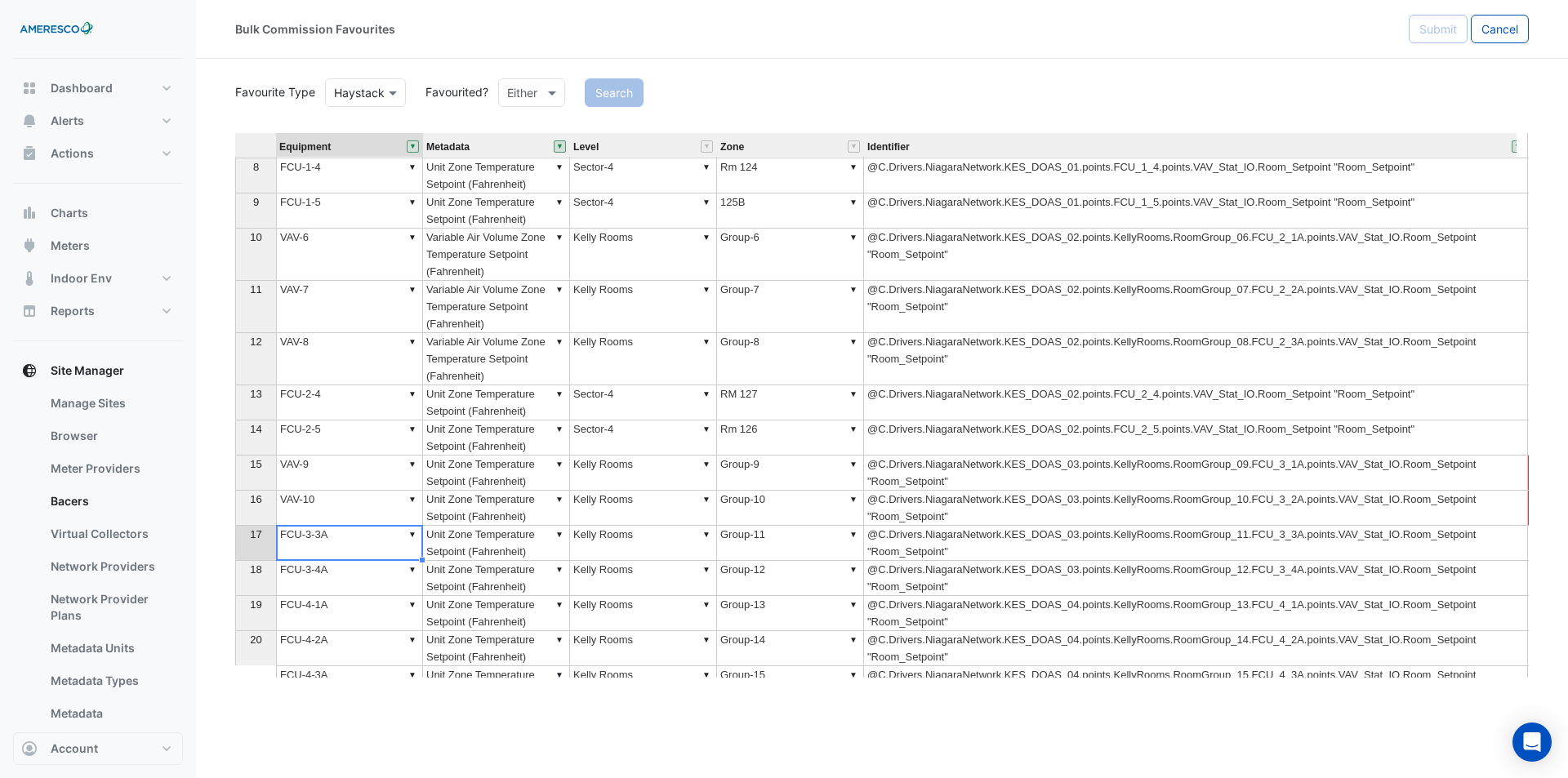 click on "▼ FCU-3-3A" at bounding box center [350, 543] 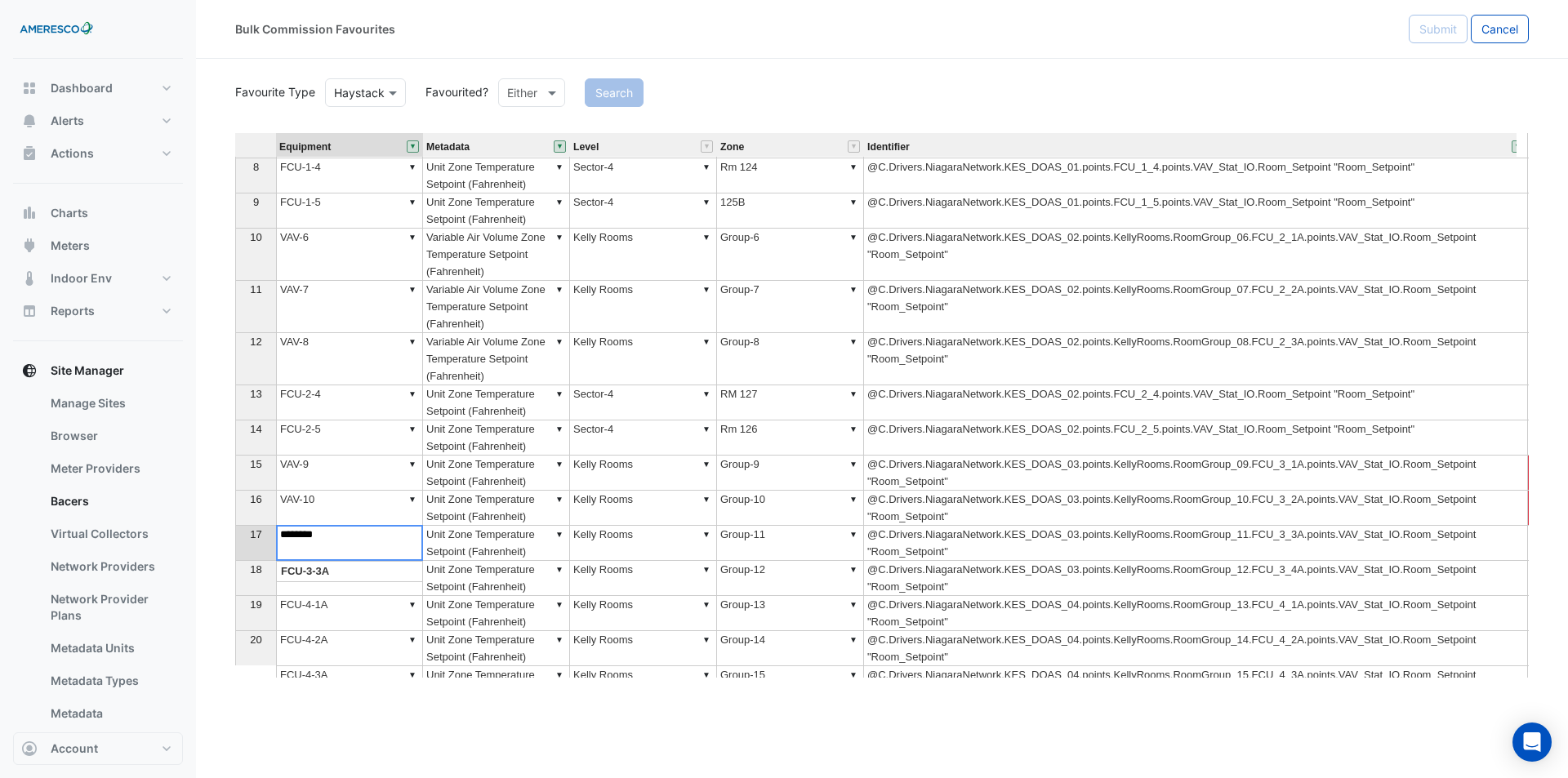 click on "********" at bounding box center (350, 543) 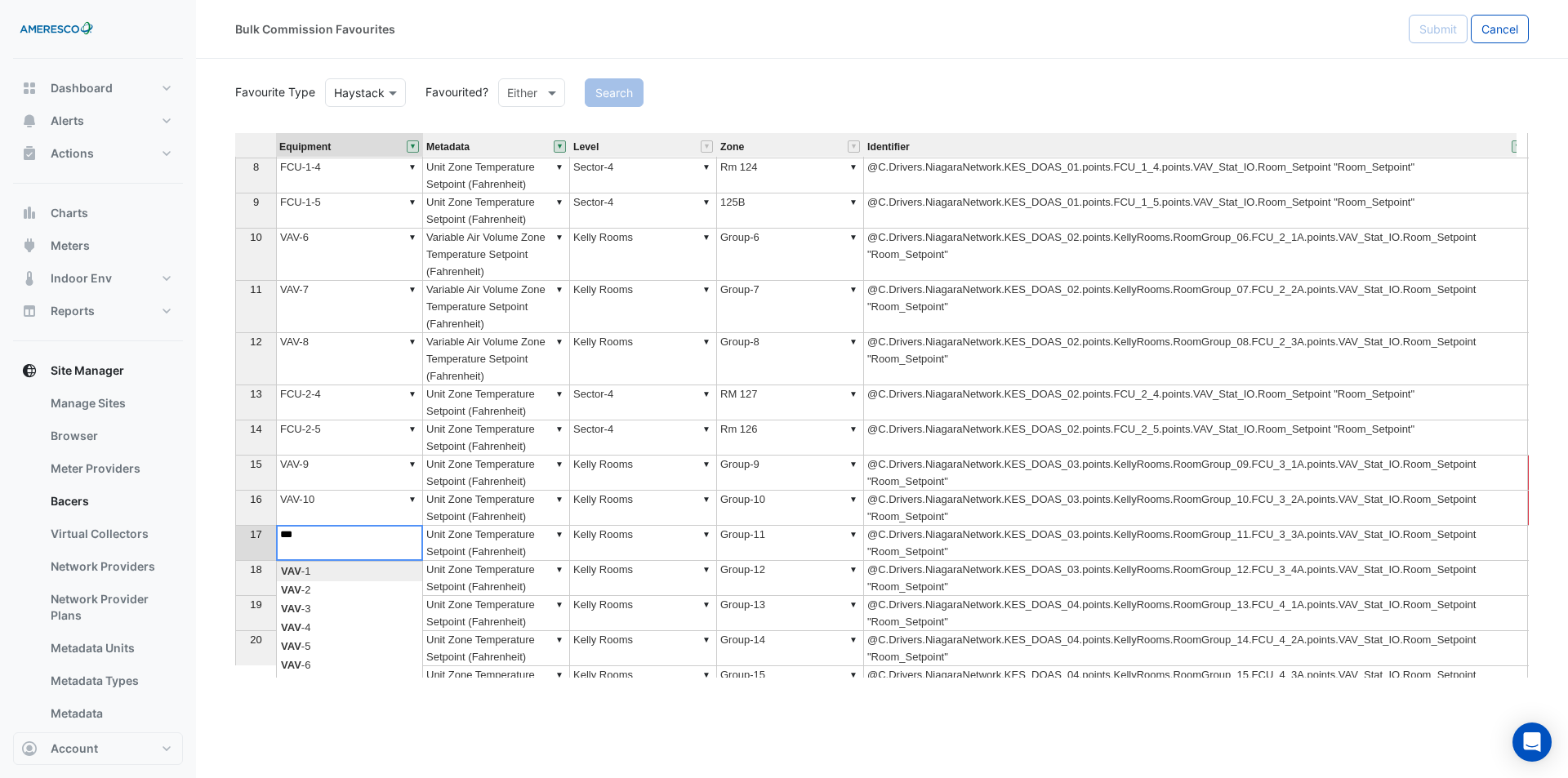 scroll, scrollTop: 163, scrollLeft: 0, axis: vertical 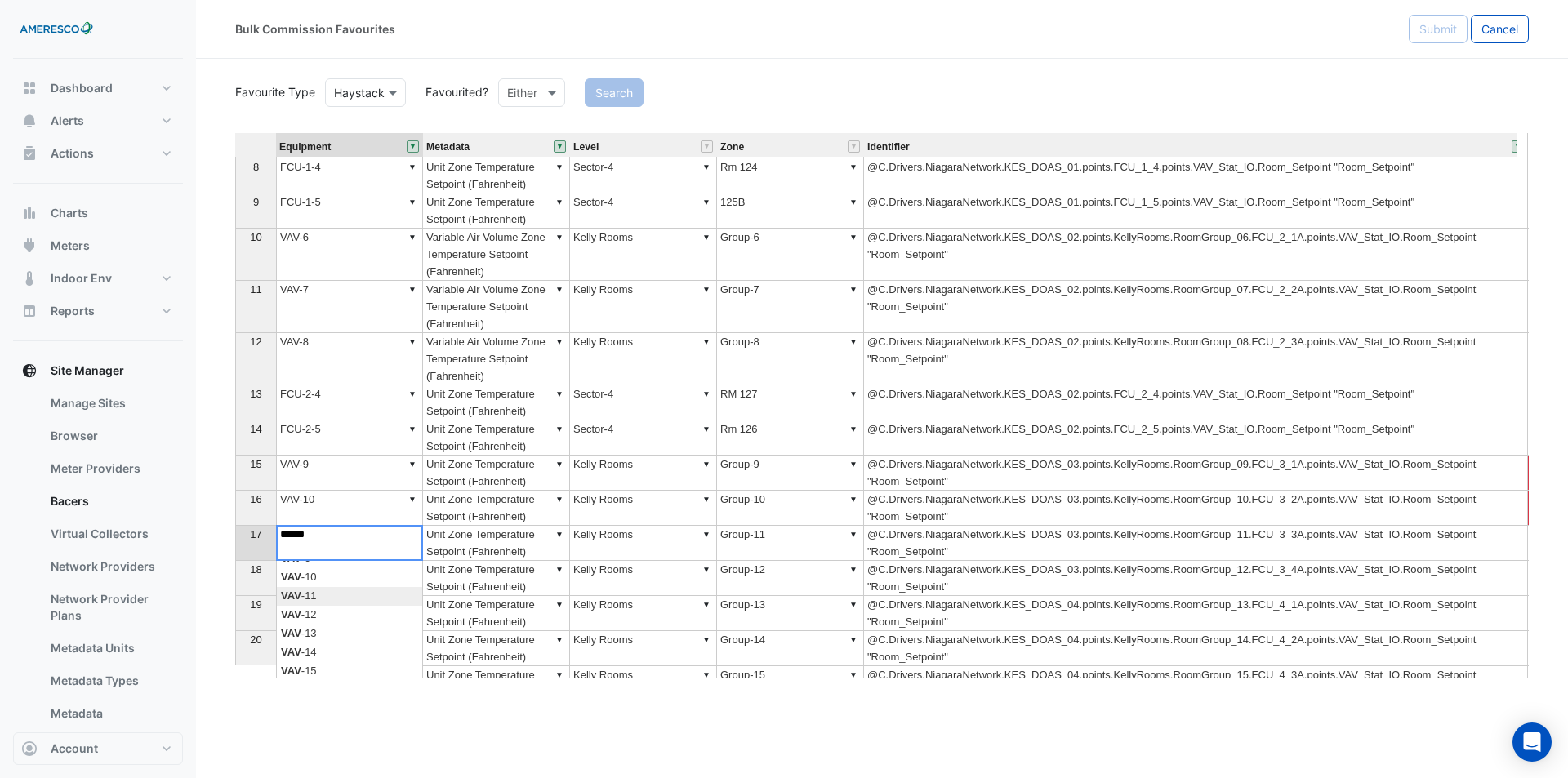 click on "Equipment Metadata Level Zone Identifier Status 2 ▼ FCU-5-2A ▼ Unit Zone Temperature Setpoint (Fahrenheit) ▼ Kelly Rooms ▼ Group-18 @C.Drivers.NiagaraNetwork.KES_DOAS_05.points.KellyRooms.RoomGroup_18.FCU_5_2A.points.VAV_Stat_IO.Room_Setpoint "Room_Setpoint" 3 ▼ FCU-5-3A ▼ Unit Zone Temperature Setpoint (Fahrenheit) ▼ Kelly Rooms ▼ Group-19 @C.Drivers.NiagaraNetwork.KES_DOAS_05.points.KellyRooms.RoomGroup_19.FCU_5_3A.points.VAV_Stat_IO.Room_Setpoint "Room_Setpoint" 4 ▼ FCU-5-4A ▼ Unit Zone Temperature Setpoint (Fahrenheit) ▼ Kelly Rooms ▼ Group-20 @C.Drivers.NiagaraNetwork.KES_DOAS_05.points.KellyRooms.RoomGroup_20.FCU_5_4A.points.VAV_Stat_IO.Room_Setpoint "Room_Setpoint" 5 ▼ FCU-1-1A ▼ Unit Zone Temperature Setpoint (Fahrenheit) ▼ Kelly Rooms ▼ Group-3 @C.Drivers.NiagaraNetwork.KES_DOAS_01.points.KellyRooms.RoomGroup_03.FCU_1_1A.points.VAV_Stat_IO.Room_Setpoint "Room_Setpoint" 6 ▼ FCU-1-2A ▼ Unit Zone Temperature Setpoint (Fahrenheit) ▼ Kelly Rooms ▼ Group-4 7 ▼ 8" at bounding box center (882, 405) 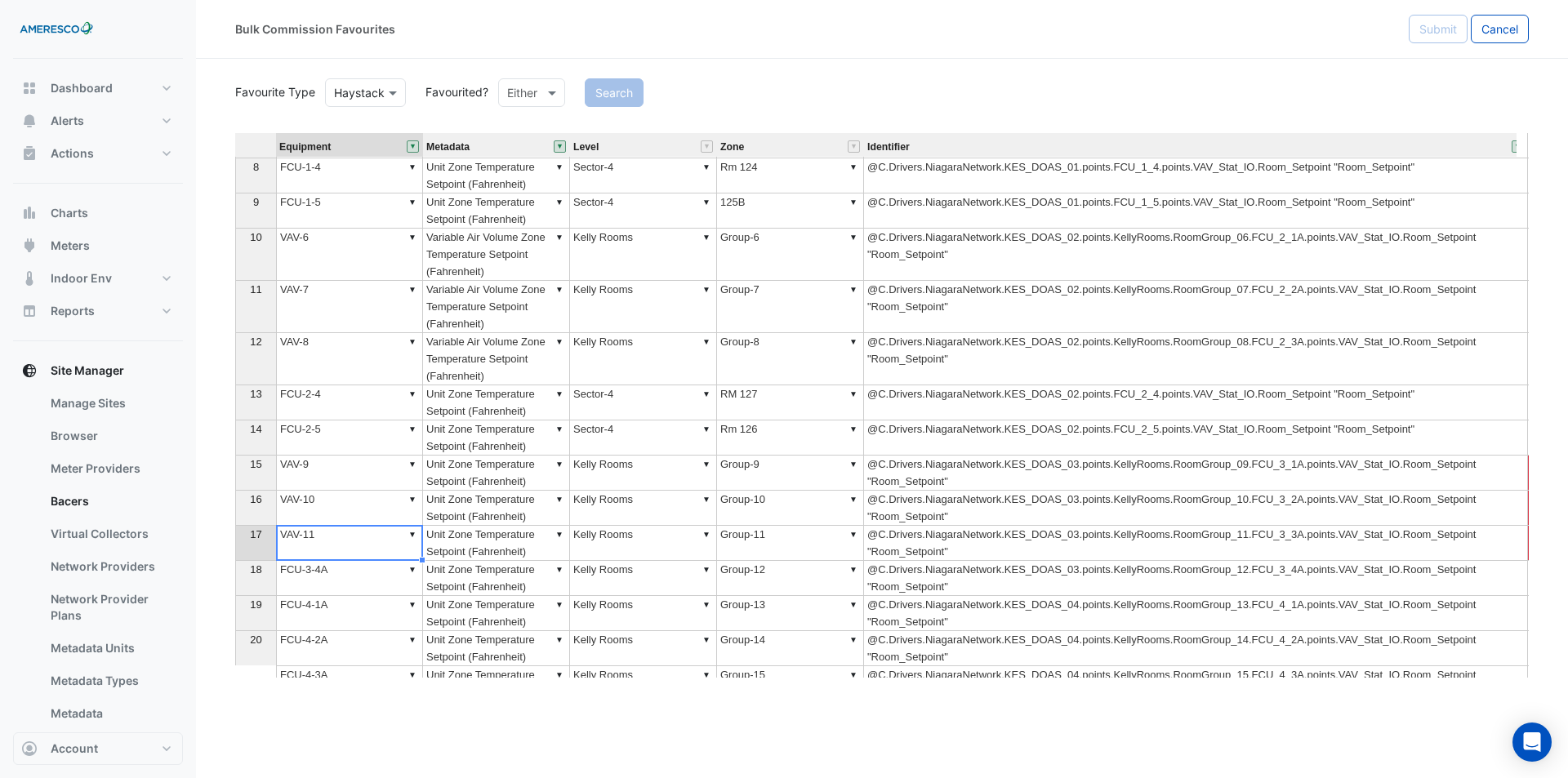 type on "******" 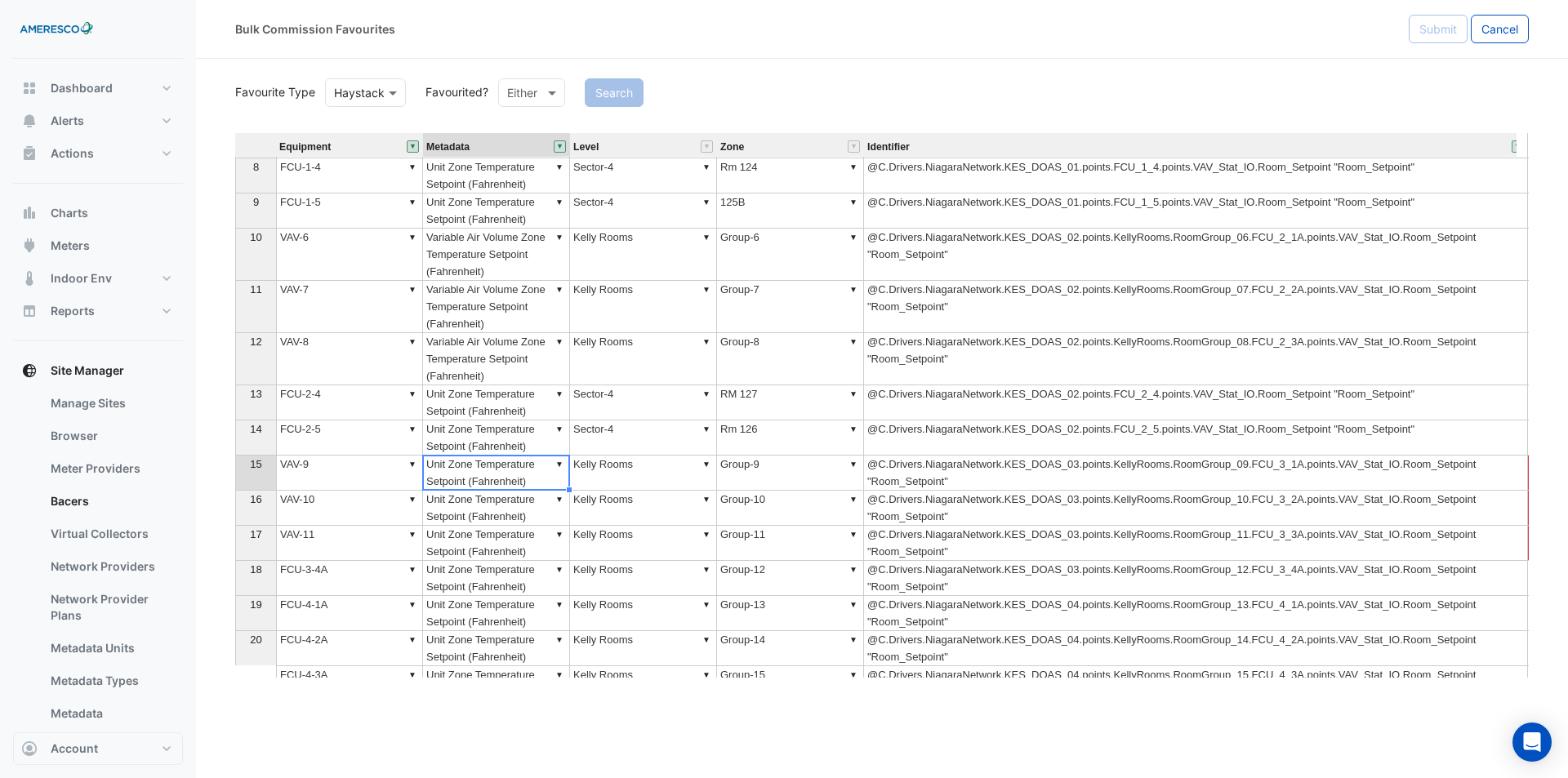 click on "▼ Unit Zone Temperature Setpoint (Fahrenheit)" at bounding box center (497, 473) 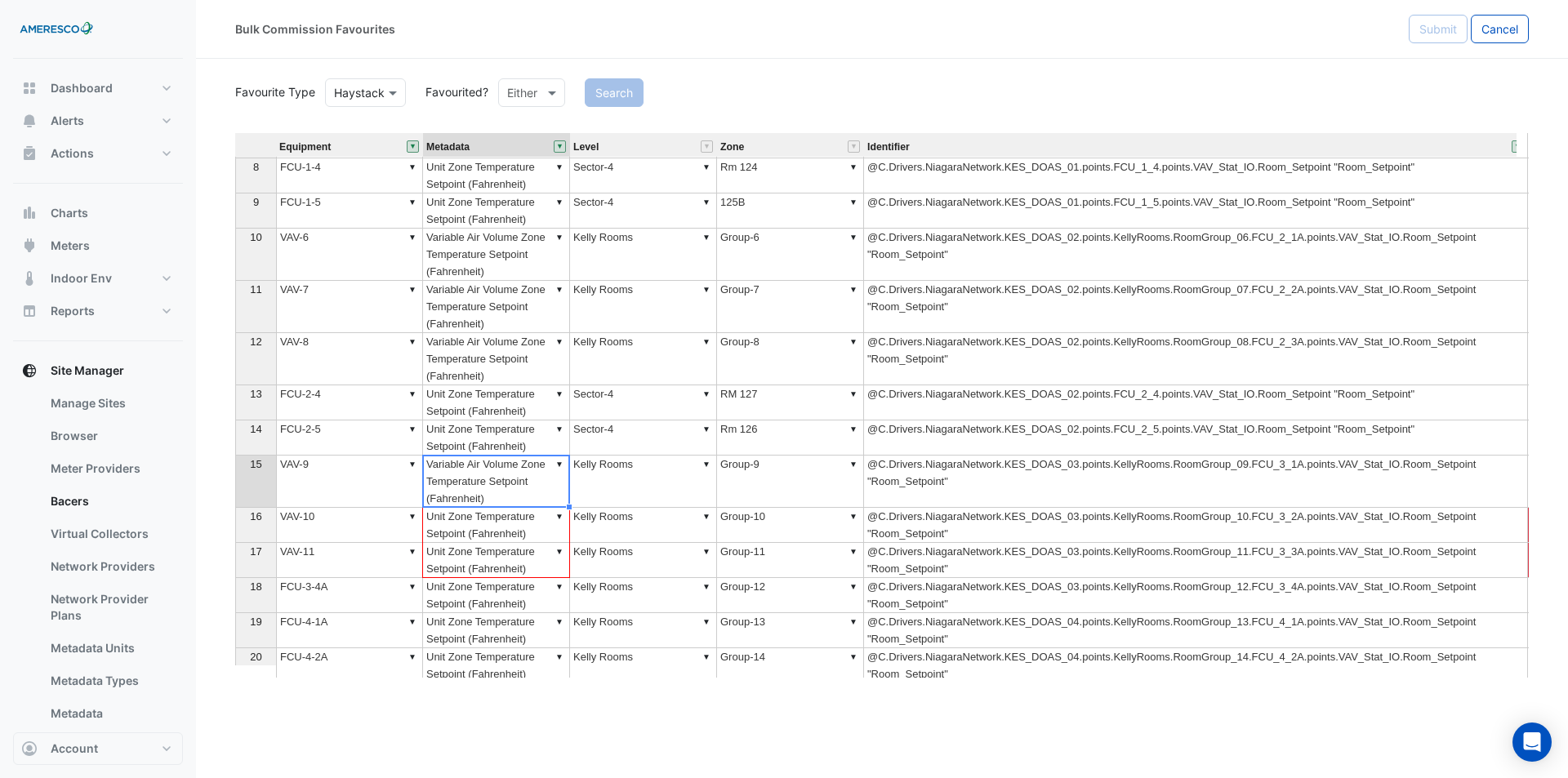 drag, startPoint x: 569, startPoint y: 507, endPoint x: 554, endPoint y: 560, distance: 55.08176 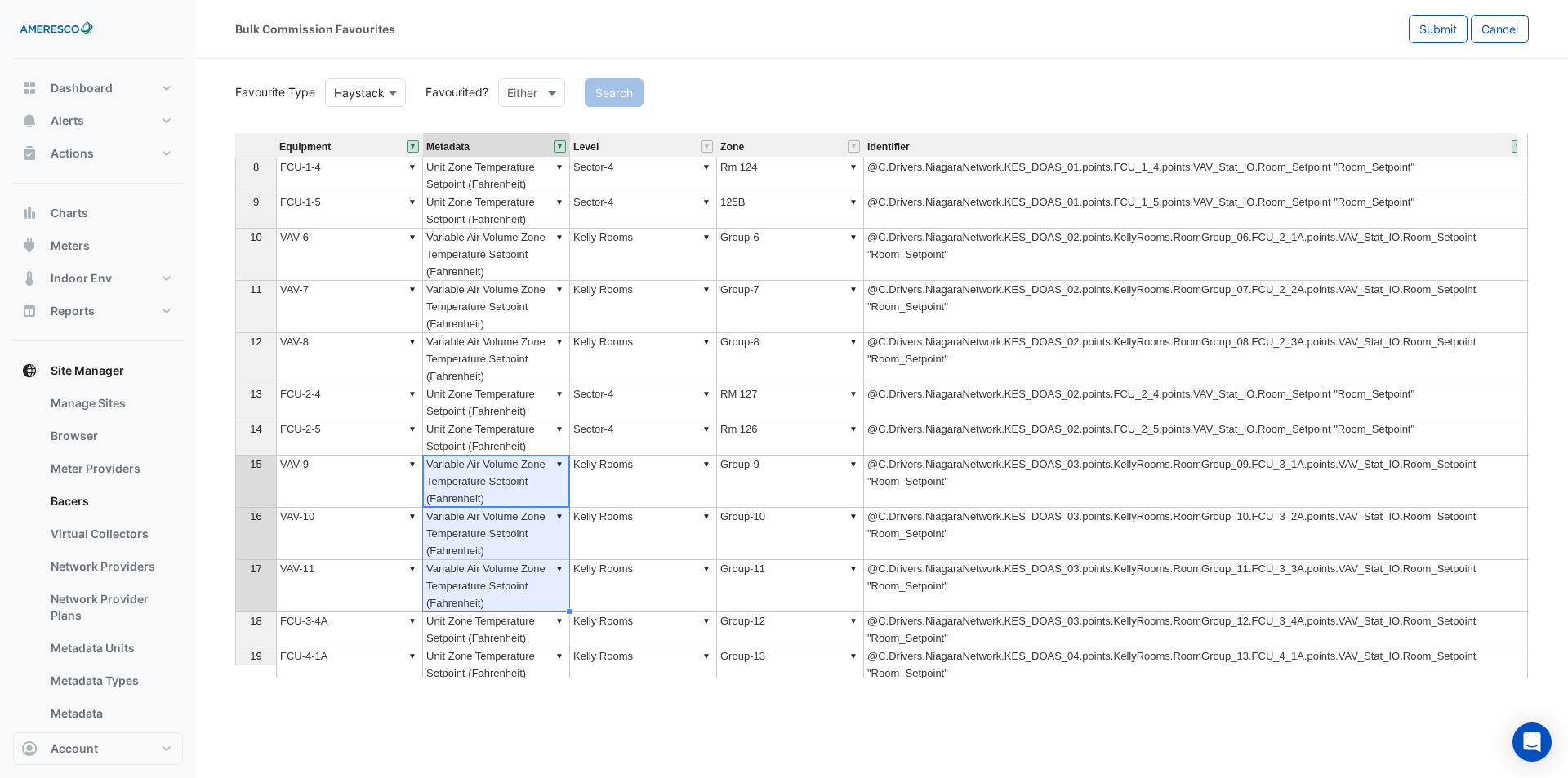 scroll, scrollTop: 396, scrollLeft: 0, axis: vertical 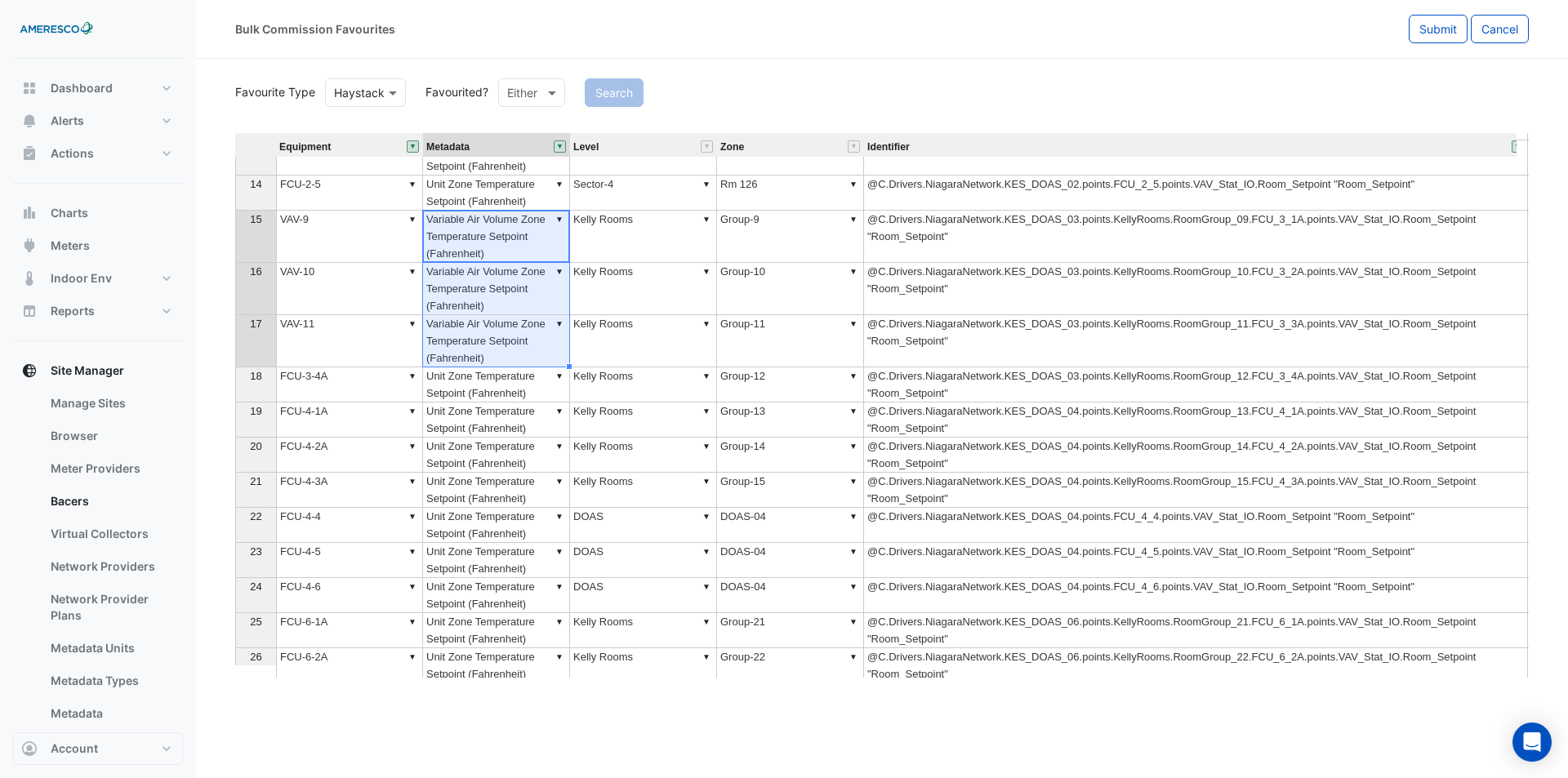 click on "▼ FCU-3-4A" at bounding box center [350, 385] 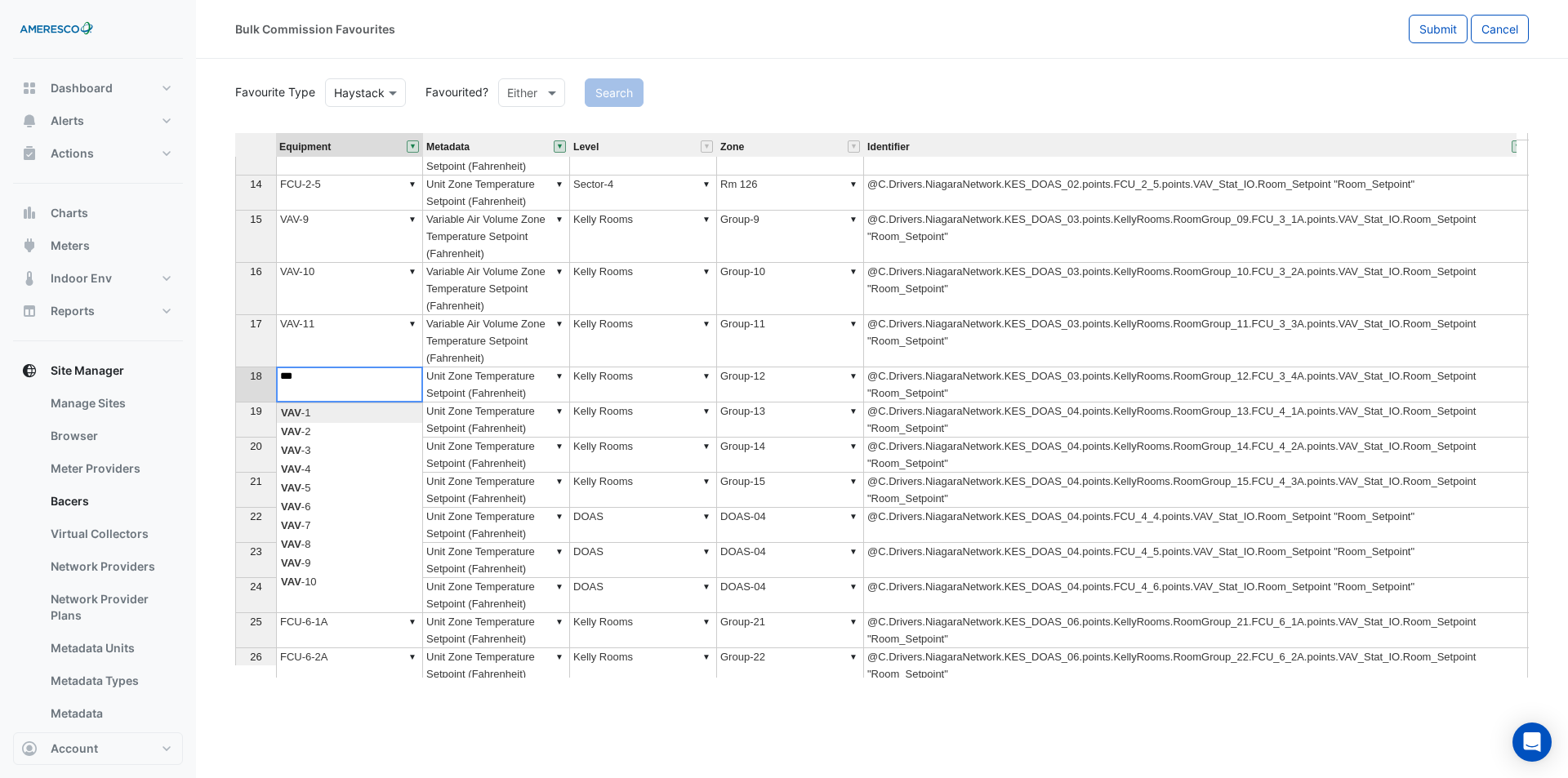 scroll, scrollTop: 82, scrollLeft: 0, axis: vertical 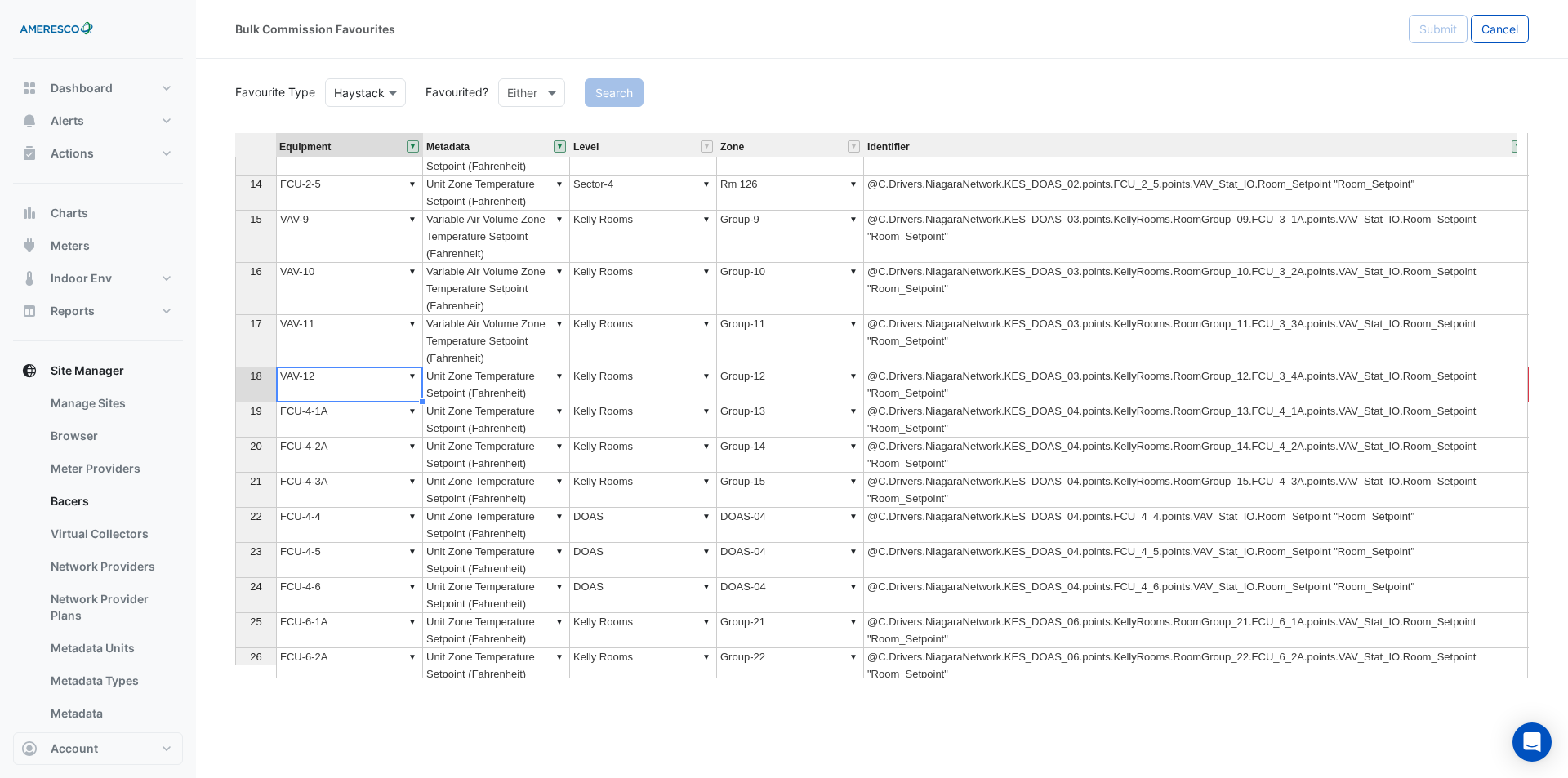 click on "Equipment Metadata Level Zone Identifier Status 7 ▼ FCU-1-3A ▼ Unit Zone Temperature Setpoint (Fahrenheit) ▼ Kelly Rooms ▼ Group-5 @C.Drivers.NiagaraNetwork.KES_DOAS_01.points.KellyRooms.RoomGroup_05.FCU_1_3A.points.VAV_Stat_IO.Room_Setpoint "Room_Setpoint" 8 ▼ FCU-1-4 ▼ Unit Zone Temperature Setpoint (Fahrenheit) ▼ Sector-4 ▼ Rm 124 @C.Drivers.NiagaraNetwork.KES_DOAS_01.points.FCU_1_4.points.VAV_Stat_IO.Room_Setpoint "Room_Setpoint" 9 ▼ FCU-1-5 ▼ Unit Zone Temperature Setpoint (Fahrenheit) ▼ Sector-4 ▼ 125B @C.Drivers.NiagaraNetwork.KES_DOAS_01.points.FCU_1_5.points.VAV_Stat_IO.Room_Setpoint "Room_Setpoint" 10 ▼ VAV-6 ▼ Variable Air Volume Zone Temperature Setpoint (Fahrenheit) ▼ Kelly Rooms ▼ Group-6 @C.Drivers.NiagaraNetwork.KES_DOAS_02.points.KellyRooms.RoomGroup_06.FCU_2_1A.points.VAV_Stat_IO.Room_Setpoint "Room_Setpoint" 11 ▼ VAV-7 ▼ Variable Air Volume Zone Temperature Setpoint (Fahrenheit) ▼ Kelly Rooms ▼ Group-7 12 ▼ VAV-8 ▼ ▼ Kelly Rooms ▼ Group-8 7" at bounding box center (882, 405) 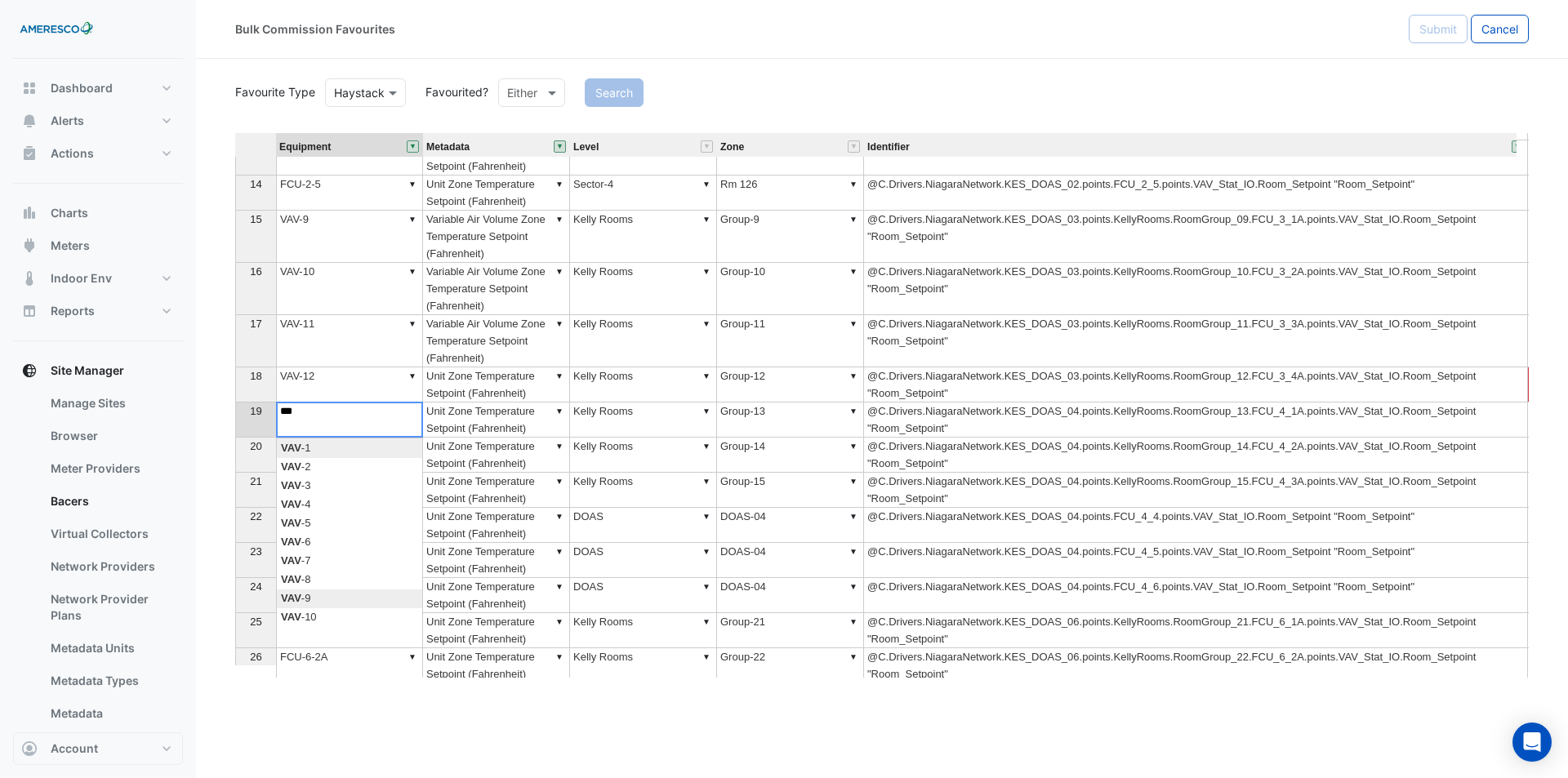 scroll, scrollTop: 163, scrollLeft: 0, axis: vertical 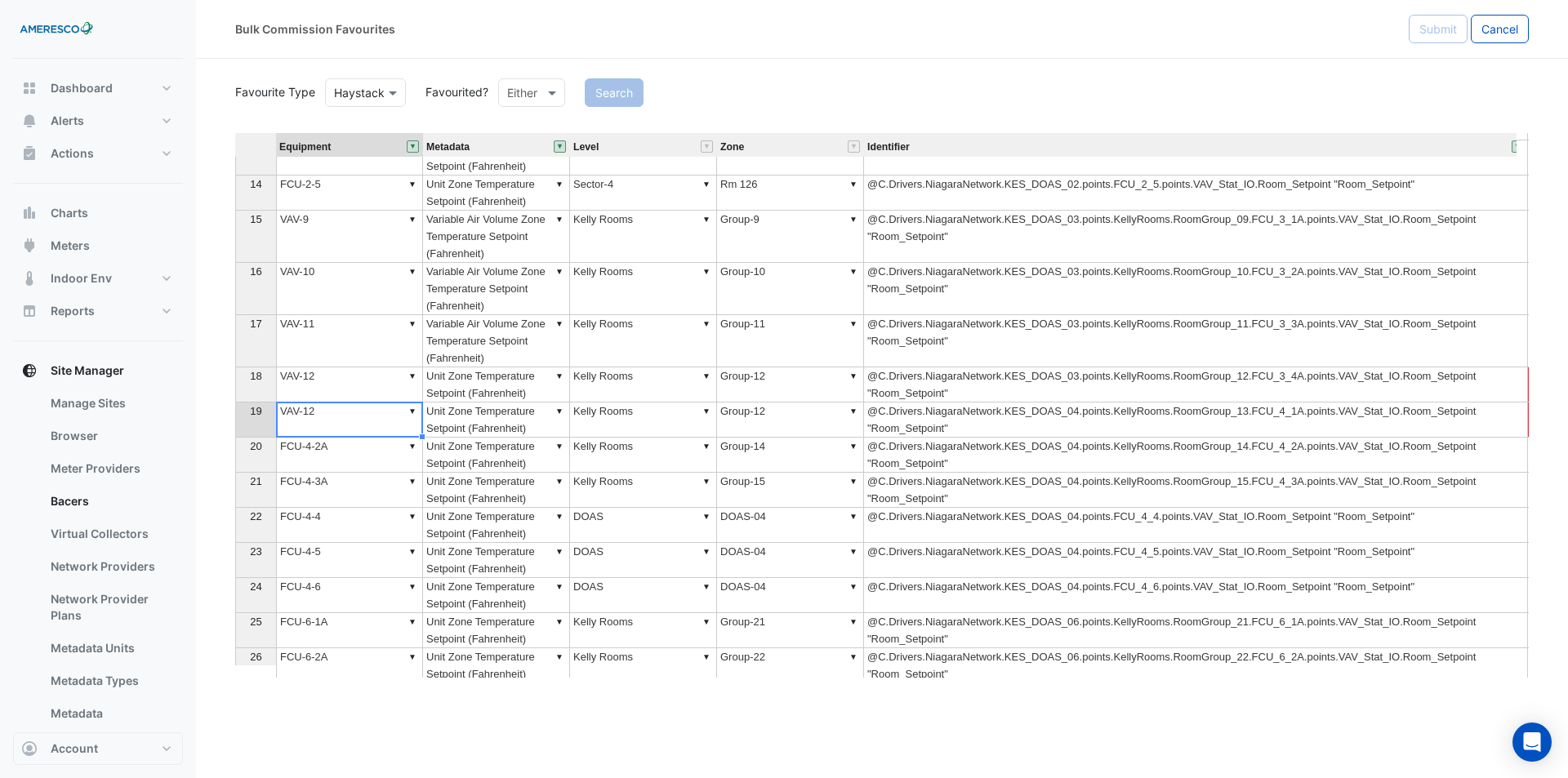 click on "Equipment Metadata Level Zone Identifier Status 7 ▼ FCU-1-3A ▼ Unit Zone Temperature Setpoint (Fahrenheit) ▼ Kelly Rooms ▼ Group-5 @C.Drivers.NiagaraNetwork.KES_DOAS_01.points.KellyRooms.RoomGroup_05.FCU_1_3A.points.VAV_Stat_IO.Room_Setpoint "Room_Setpoint" 8 ▼ FCU-1-4 ▼ Unit Zone Temperature Setpoint (Fahrenheit) ▼ Sector-4 ▼ Rm 124 @C.Drivers.NiagaraNetwork.KES_DOAS_01.points.FCU_1_4.points.VAV_Stat_IO.Room_Setpoint "Room_Setpoint" 9 ▼ FCU-1-5 ▼ Unit Zone Temperature Setpoint (Fahrenheit) ▼ Sector-4 ▼ 125B @C.Drivers.NiagaraNetwork.KES_DOAS_01.points.FCU_1_5.points.VAV_Stat_IO.Room_Setpoint "Room_Setpoint" 10 ▼ VAV-6 ▼ Variable Air Volume Zone Temperature Setpoint (Fahrenheit) ▼ Kelly Rooms ▼ Group-6 @C.Drivers.NiagaraNetwork.KES_DOAS_02.points.KellyRooms.RoomGroup_06.FCU_2_1A.points.VAV_Stat_IO.Room_Setpoint "Room_Setpoint" 11 ▼ VAV-7 ▼ Variable Air Volume Zone Temperature Setpoint (Fahrenheit) ▼ Kelly Rooms ▼ Group-7 12 ▼ VAV-8 ▼ ▼ Kelly Rooms ▼ Group-8 7" at bounding box center [882, 405] 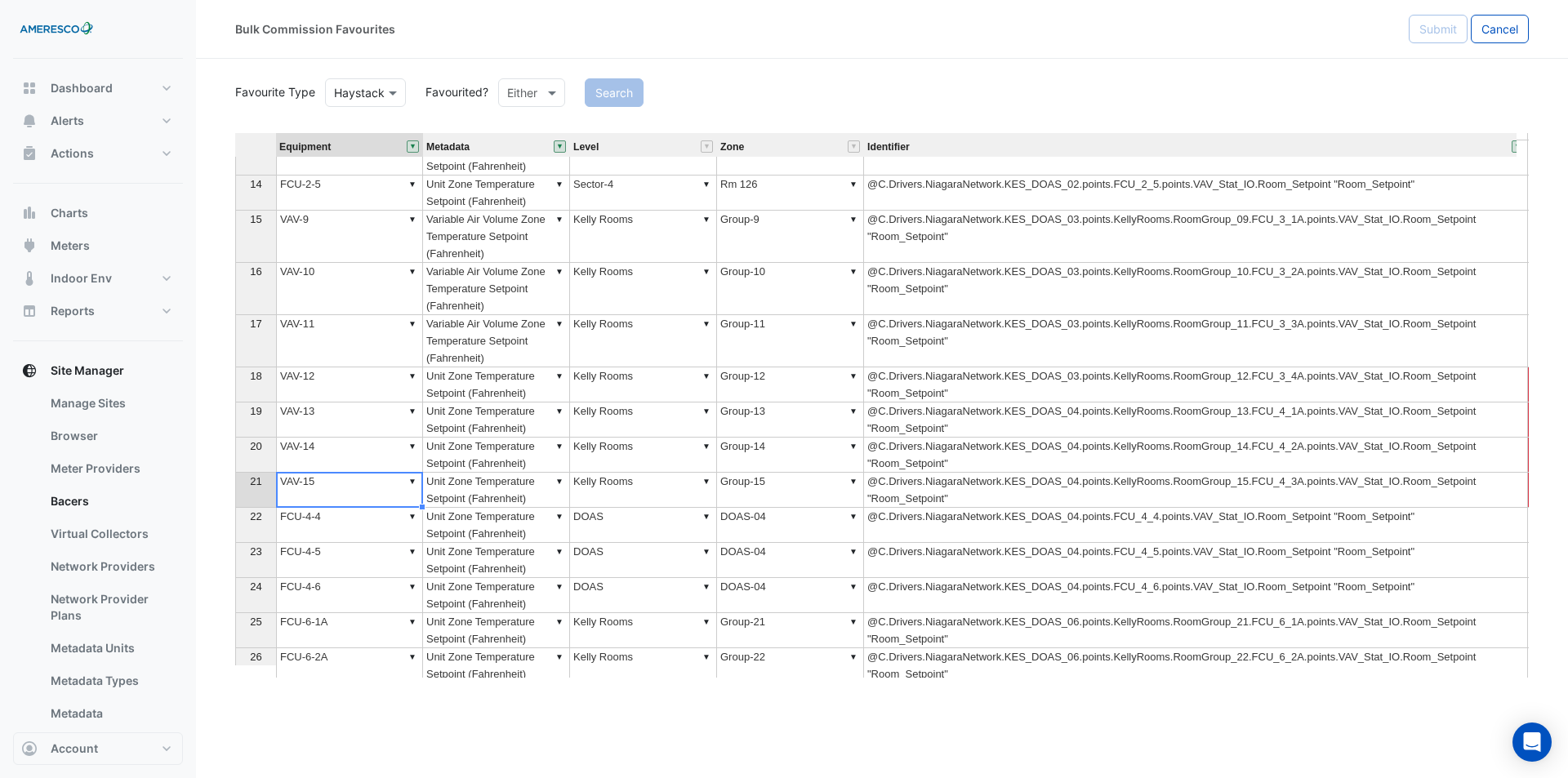 click on "Equipment Metadata Level Zone Identifier Status 7 ▼ FCU-1-3A ▼ Unit Zone Temperature Setpoint (Fahrenheit) ▼ Kelly Rooms ▼ Group-5 @C.Drivers.NiagaraNetwork.KES_DOAS_01.points.KellyRooms.RoomGroup_05.FCU_1_3A.points.VAV_Stat_IO.Room_Setpoint "Room_Setpoint" 8 ▼ FCU-1-4 ▼ Unit Zone Temperature Setpoint (Fahrenheit) ▼ Sector-4 ▼ Rm 124 @C.Drivers.NiagaraNetwork.KES_DOAS_01.points.FCU_1_4.points.VAV_Stat_IO.Room_Setpoint "Room_Setpoint" 9 ▼ FCU-1-5 ▼ Unit Zone Temperature Setpoint (Fahrenheit) ▼ Sector-4 ▼ 125B @C.Drivers.NiagaraNetwork.KES_DOAS_01.points.FCU_1_5.points.VAV_Stat_IO.Room_Setpoint "Room_Setpoint" 10 ▼ VAV-6 ▼ Variable Air Volume Zone Temperature Setpoint (Fahrenheit) ▼ Kelly Rooms ▼ Group-6 @C.Drivers.NiagaraNetwork.KES_DOAS_02.points.KellyRooms.RoomGroup_06.FCU_2_1A.points.VAV_Stat_IO.Room_Setpoint "Room_Setpoint" 11 ▼ VAV-7 ▼ Variable Air Volume Zone Temperature Setpoint (Fahrenheit) ▼ Kelly Rooms ▼ Group-7 12 ▼ VAV-8 ▼ ▼ Kelly Rooms ▼ Group-8 7" at bounding box center (882, 405) 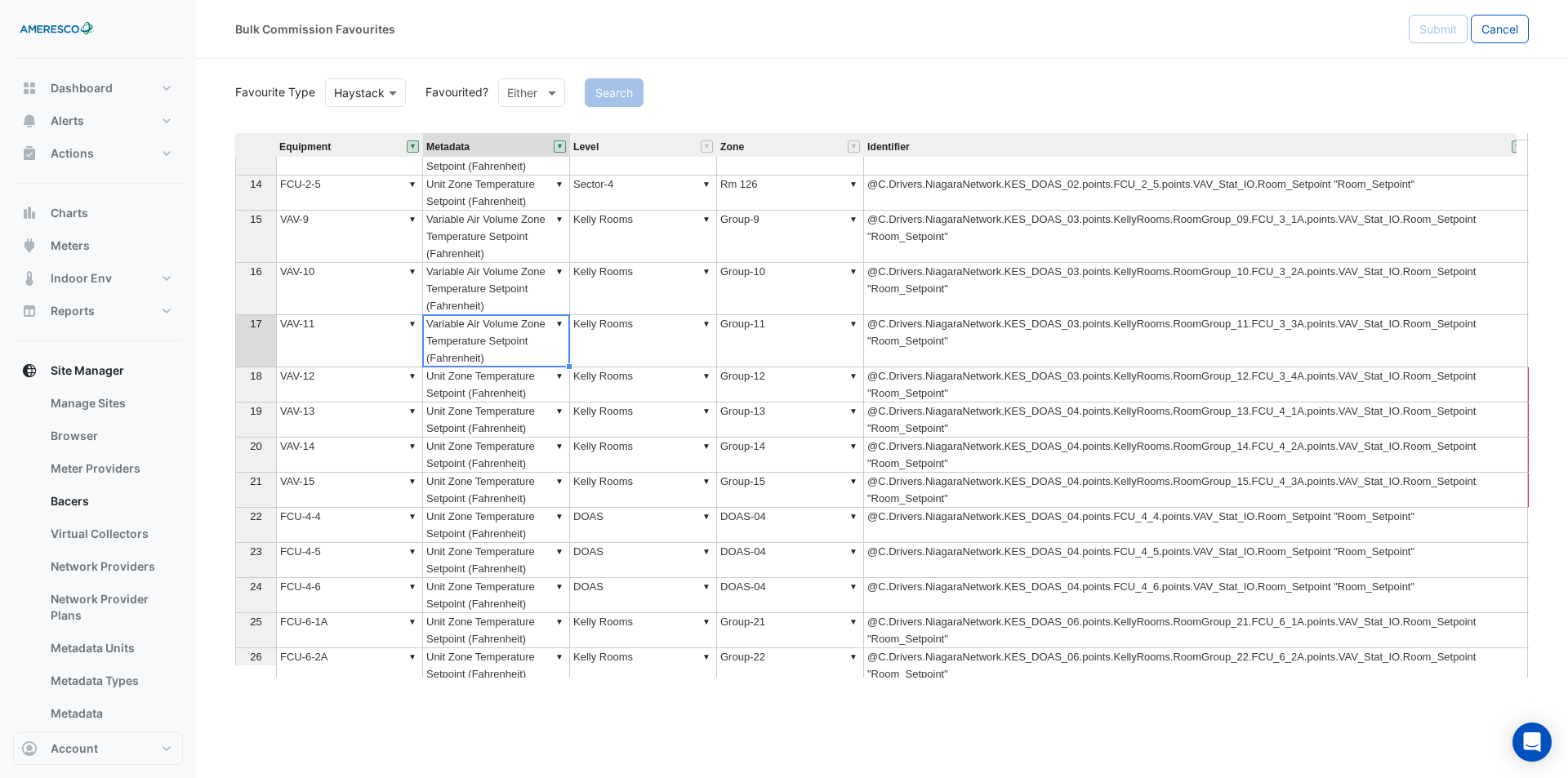 drag, startPoint x: 531, startPoint y: 337, endPoint x: 559, endPoint y: 367, distance: 41.03657 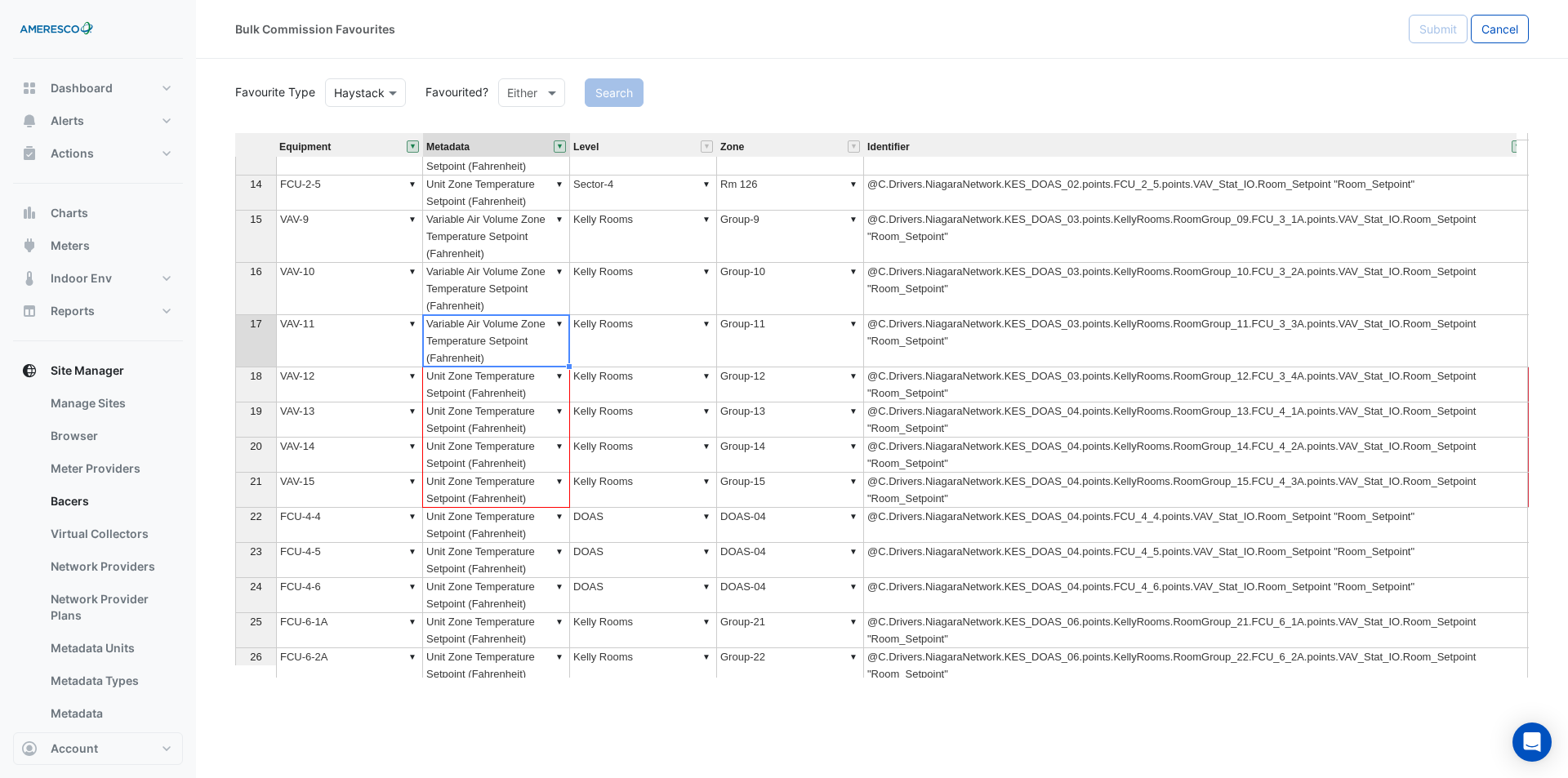 drag, startPoint x: 570, startPoint y: 366, endPoint x: 551, endPoint y: 493, distance: 128.4134 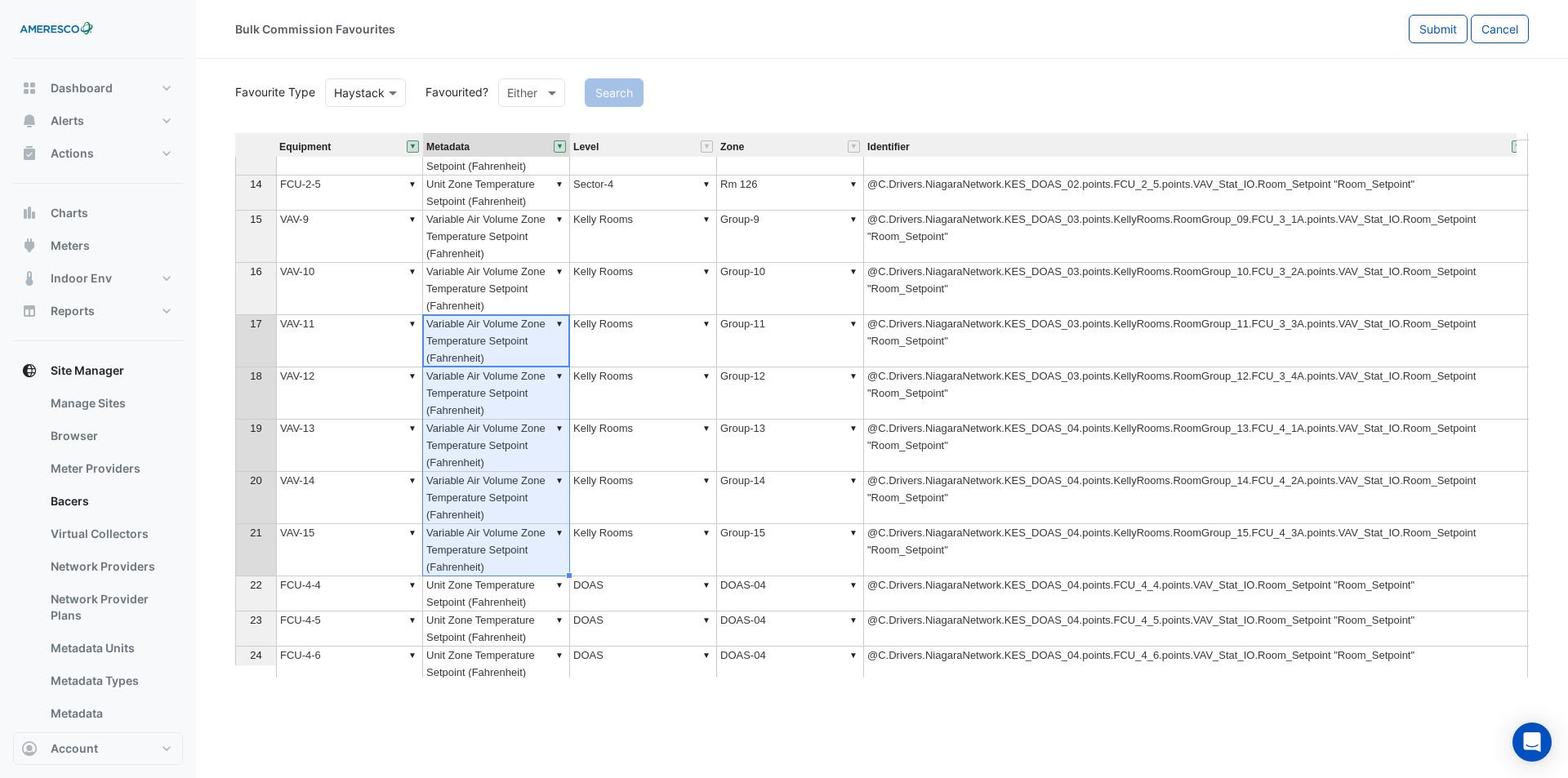 type on "**********" 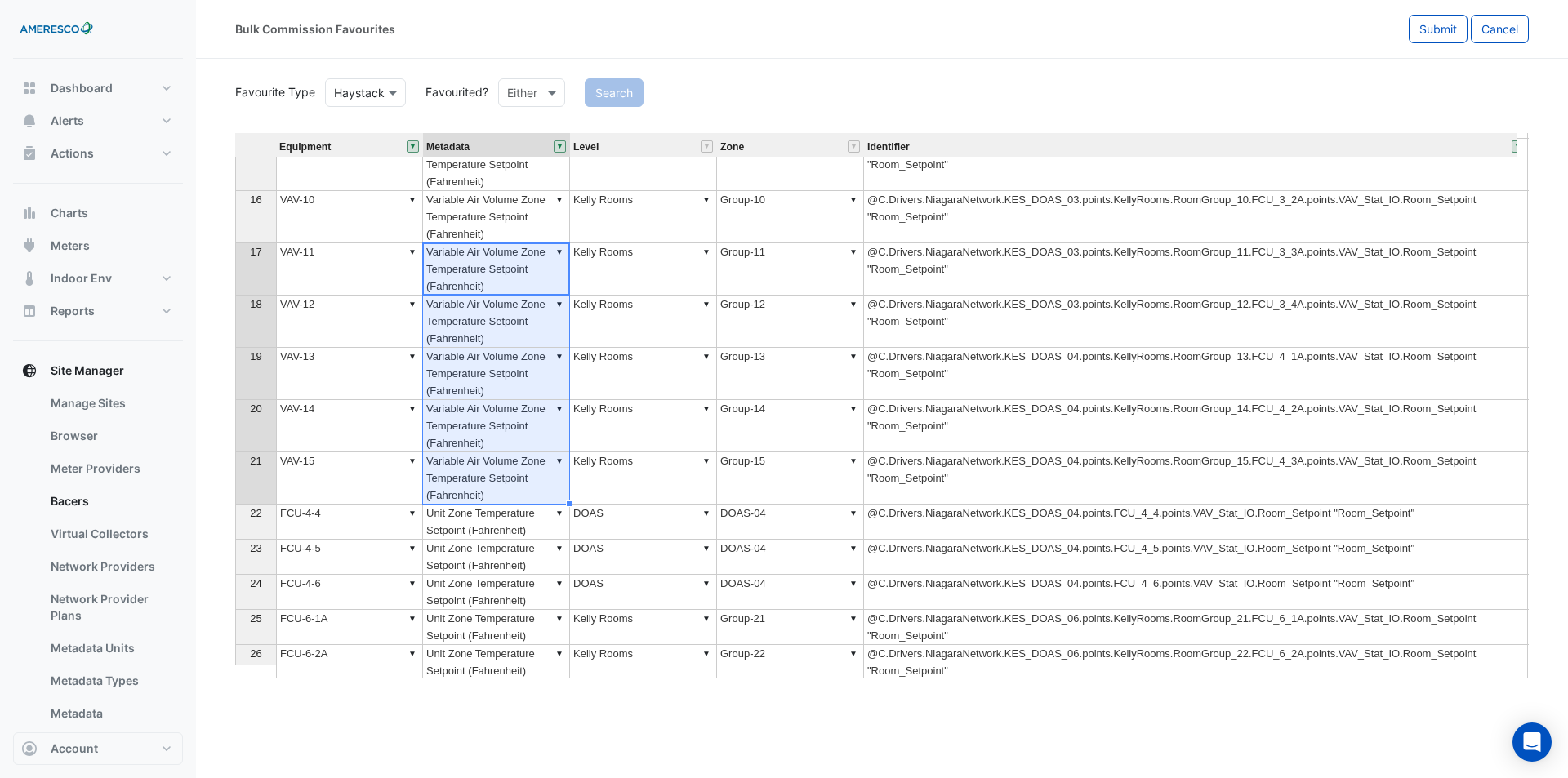 scroll, scrollTop: 653, scrollLeft: 0, axis: vertical 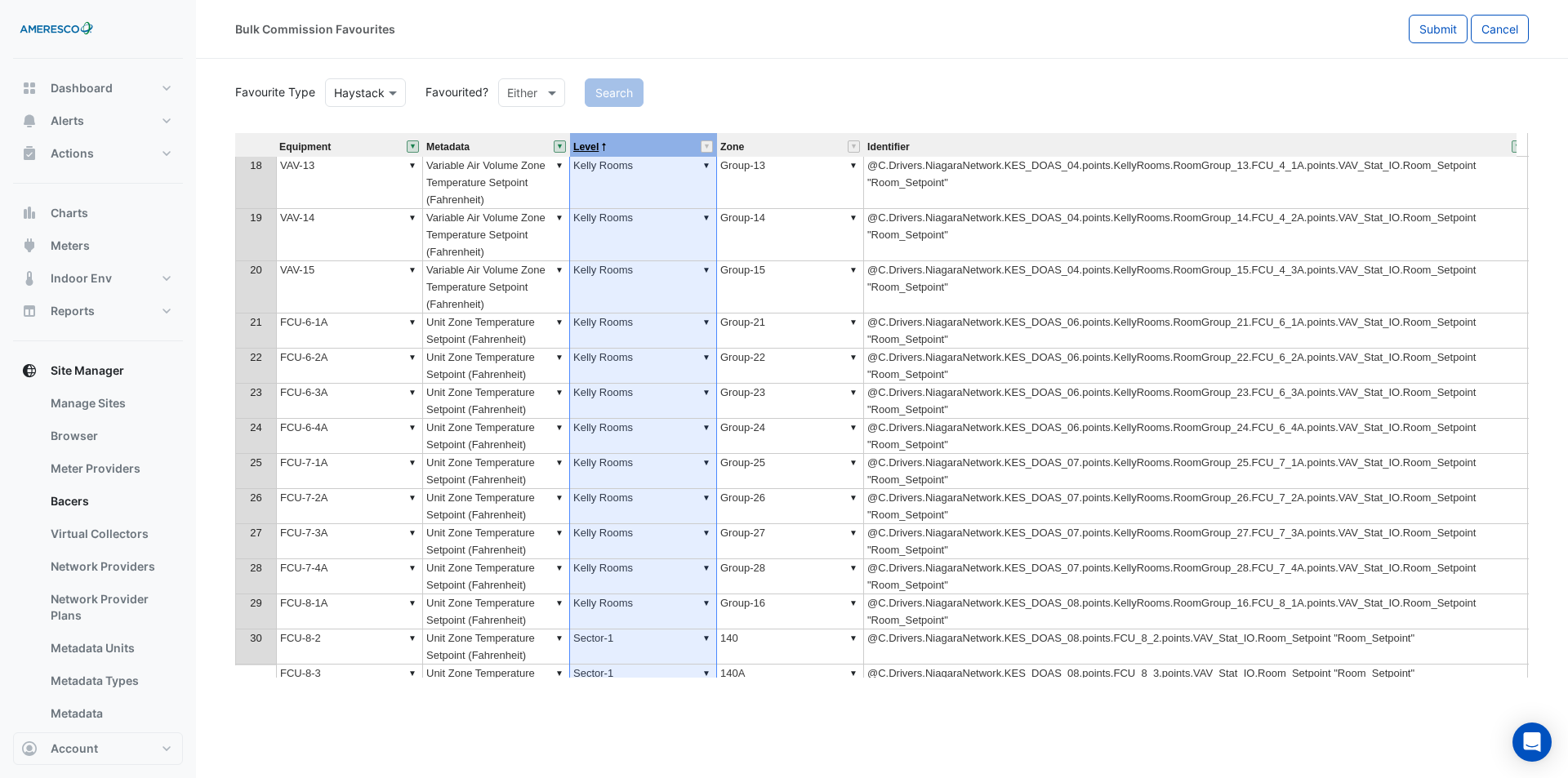 click on "Level" at bounding box center (586, 147) 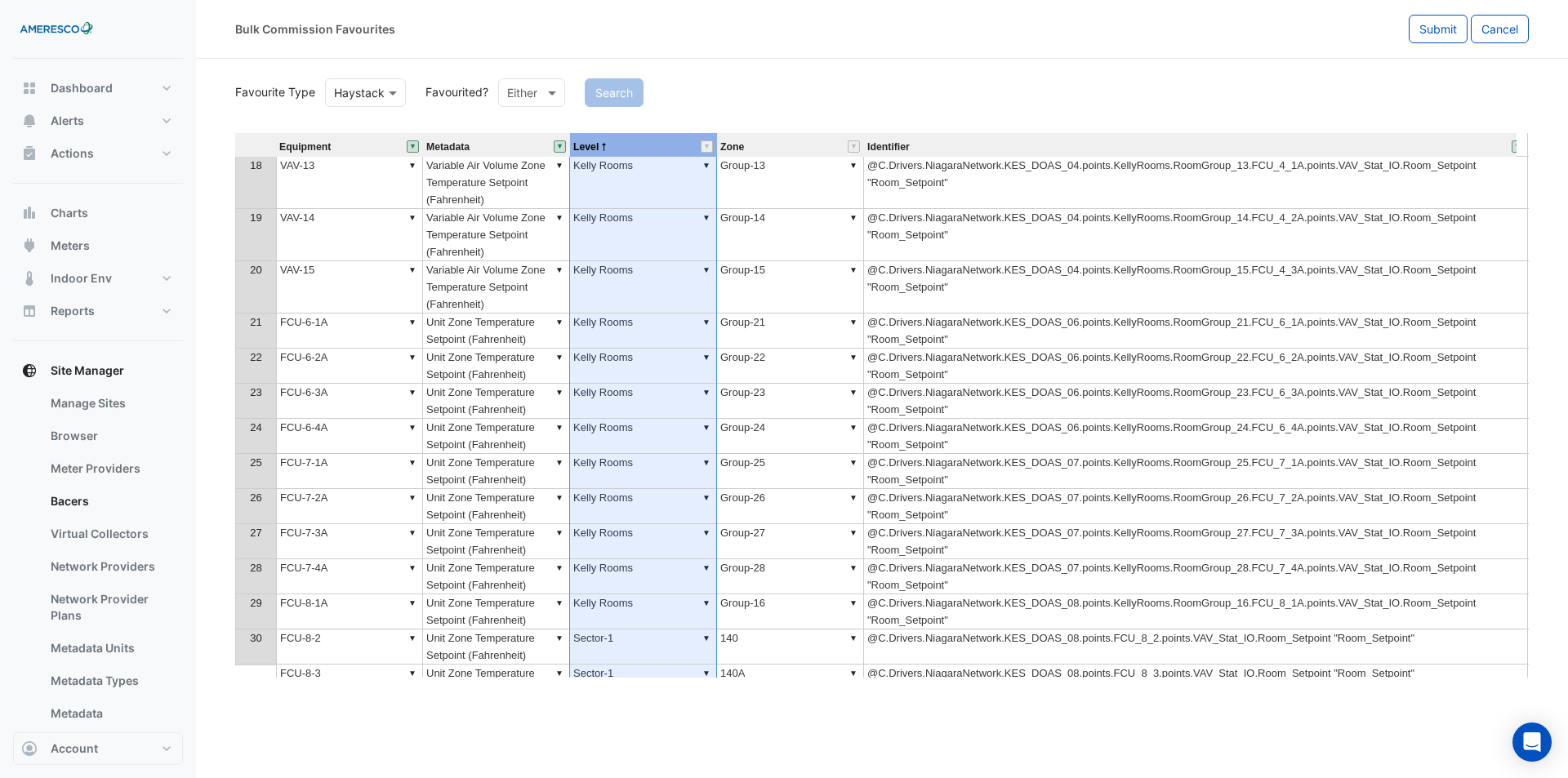 scroll, scrollTop: 445, scrollLeft: 0, axis: vertical 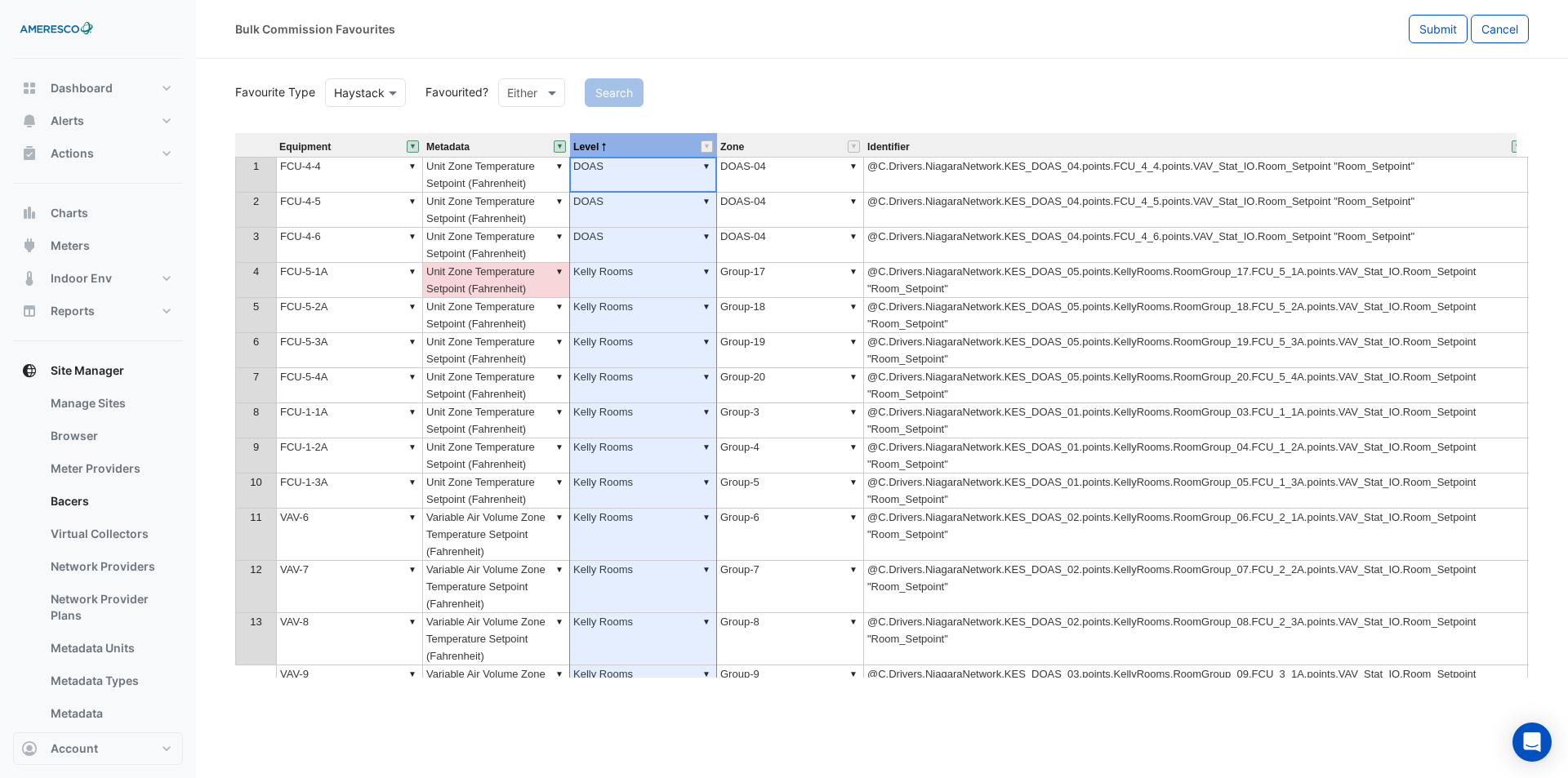 click on "▼ Kelly Rooms" at bounding box center [644, 315] 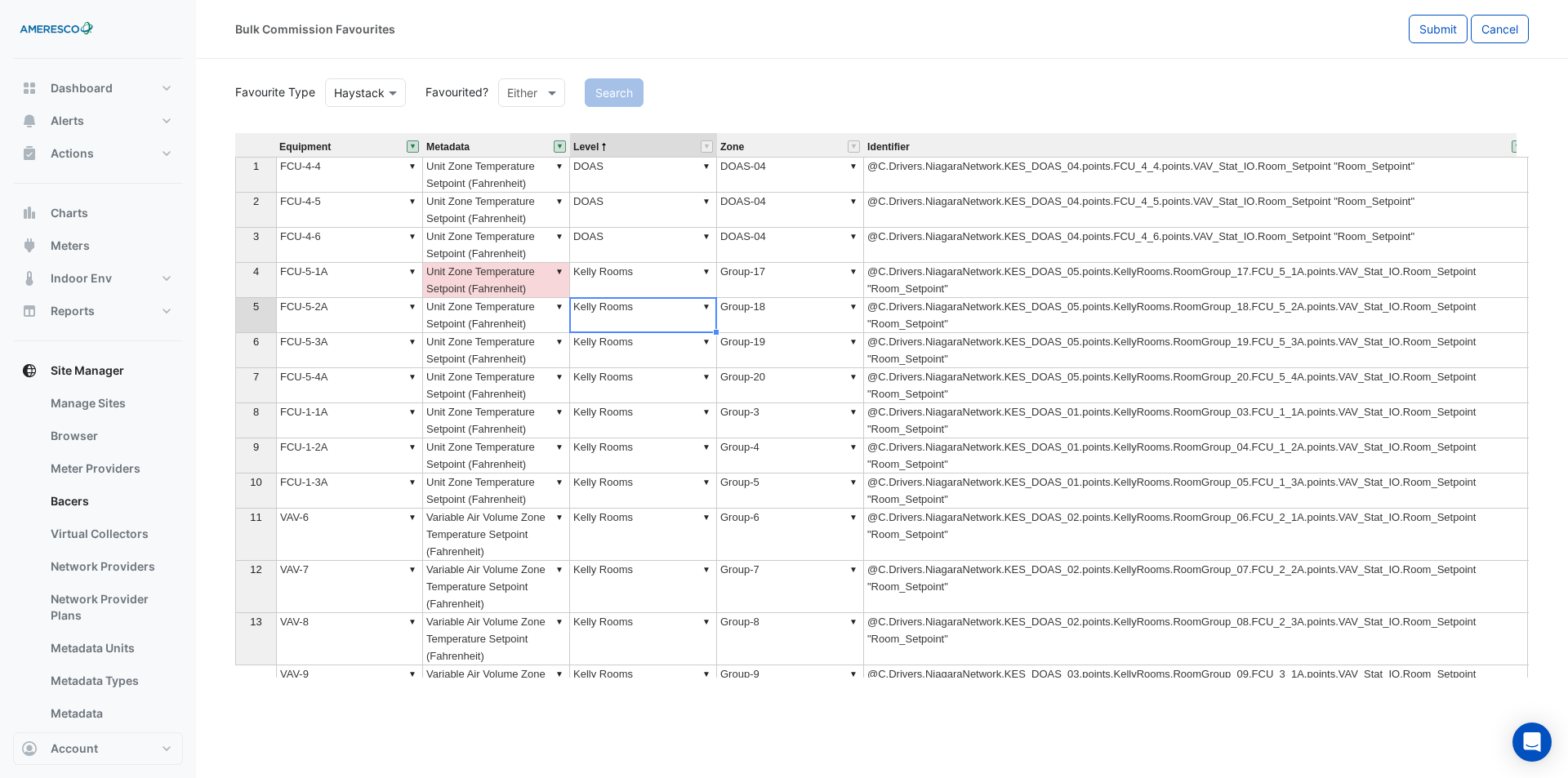 click on "▼ Unit Zone Temperature Setpoint (Fahrenheit)" at bounding box center (497, 280) 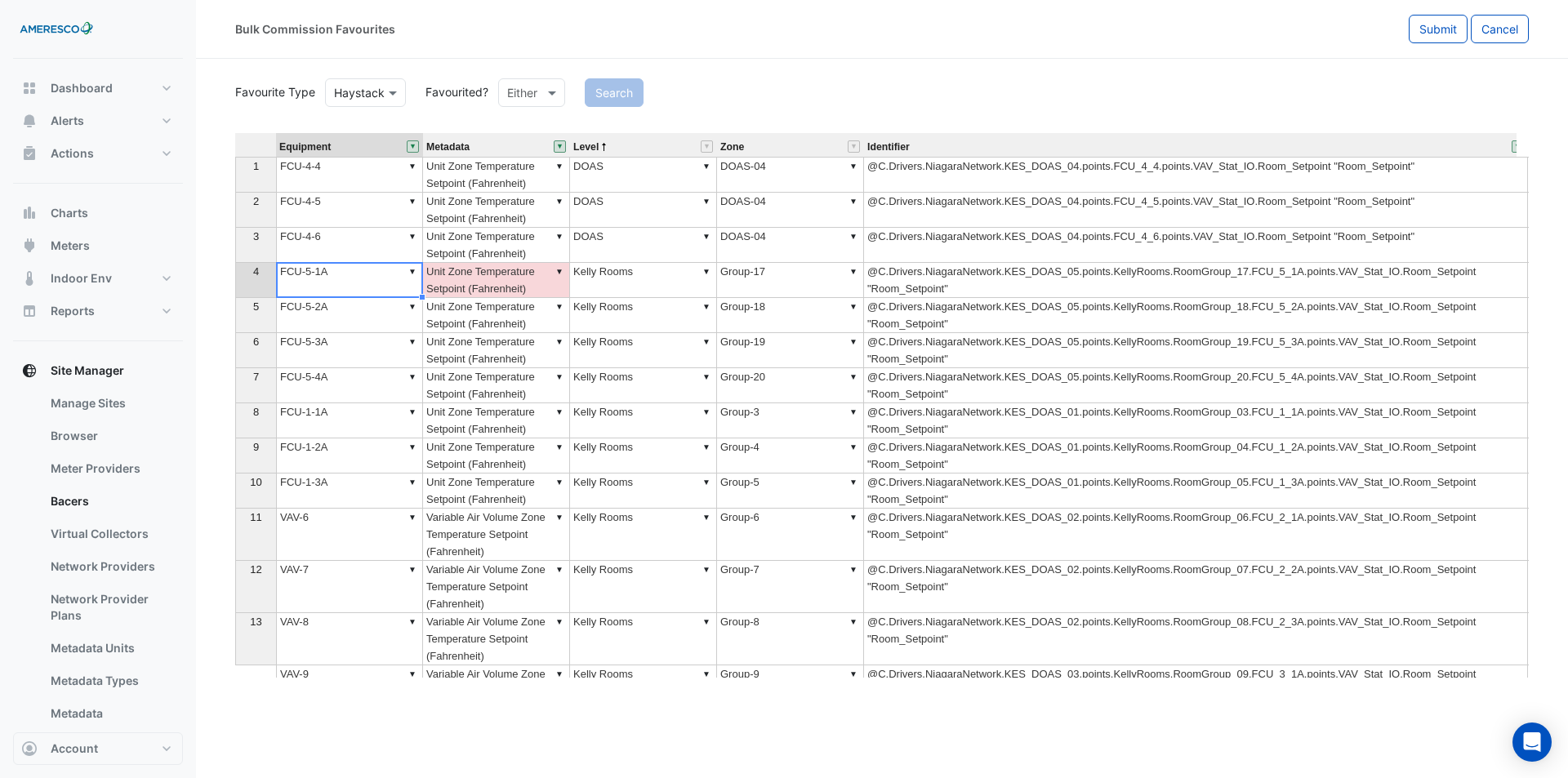 click on "▼ FCU-5-1A" at bounding box center (350, 280) 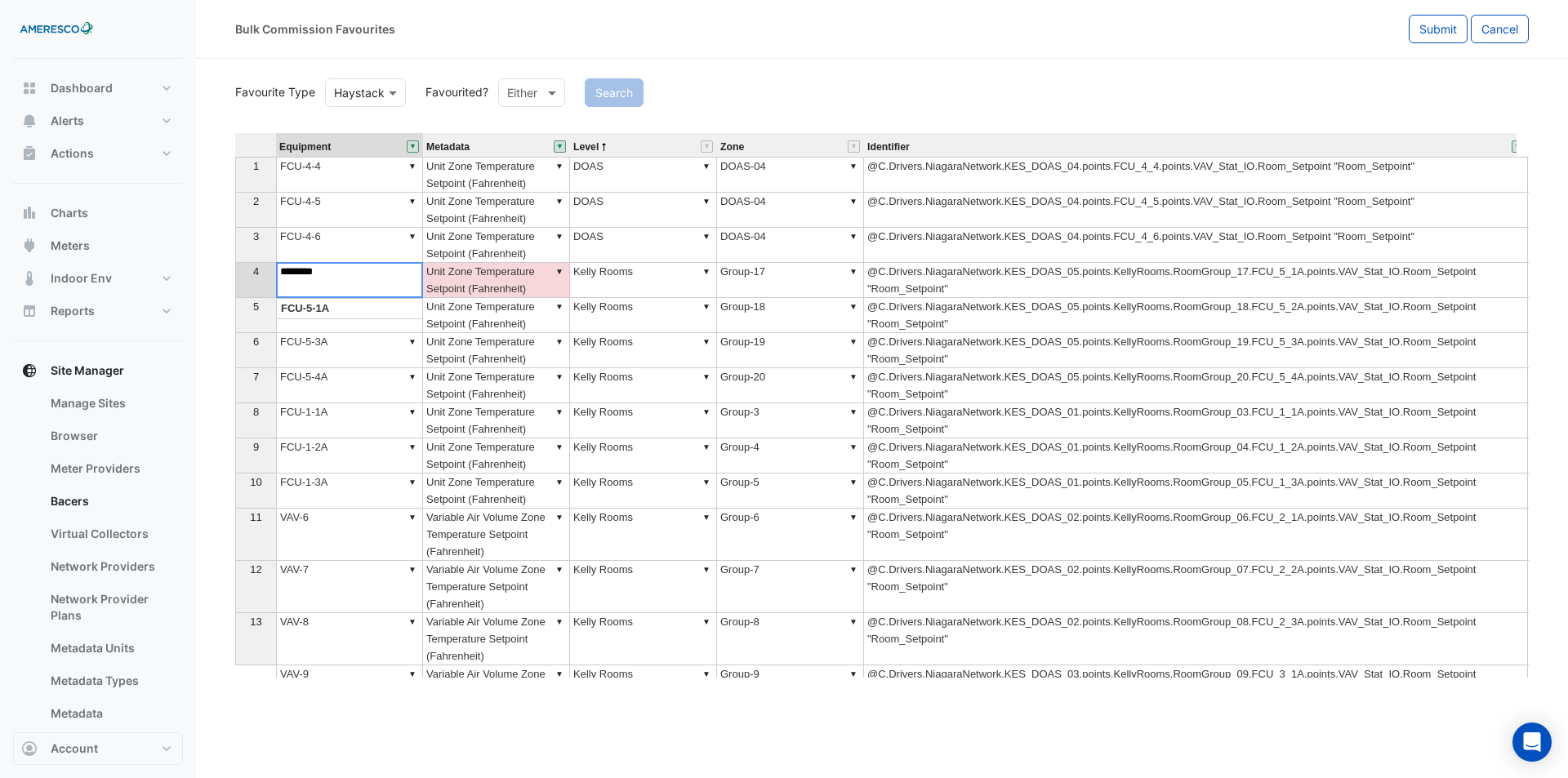 click on "********" at bounding box center (350, 280) 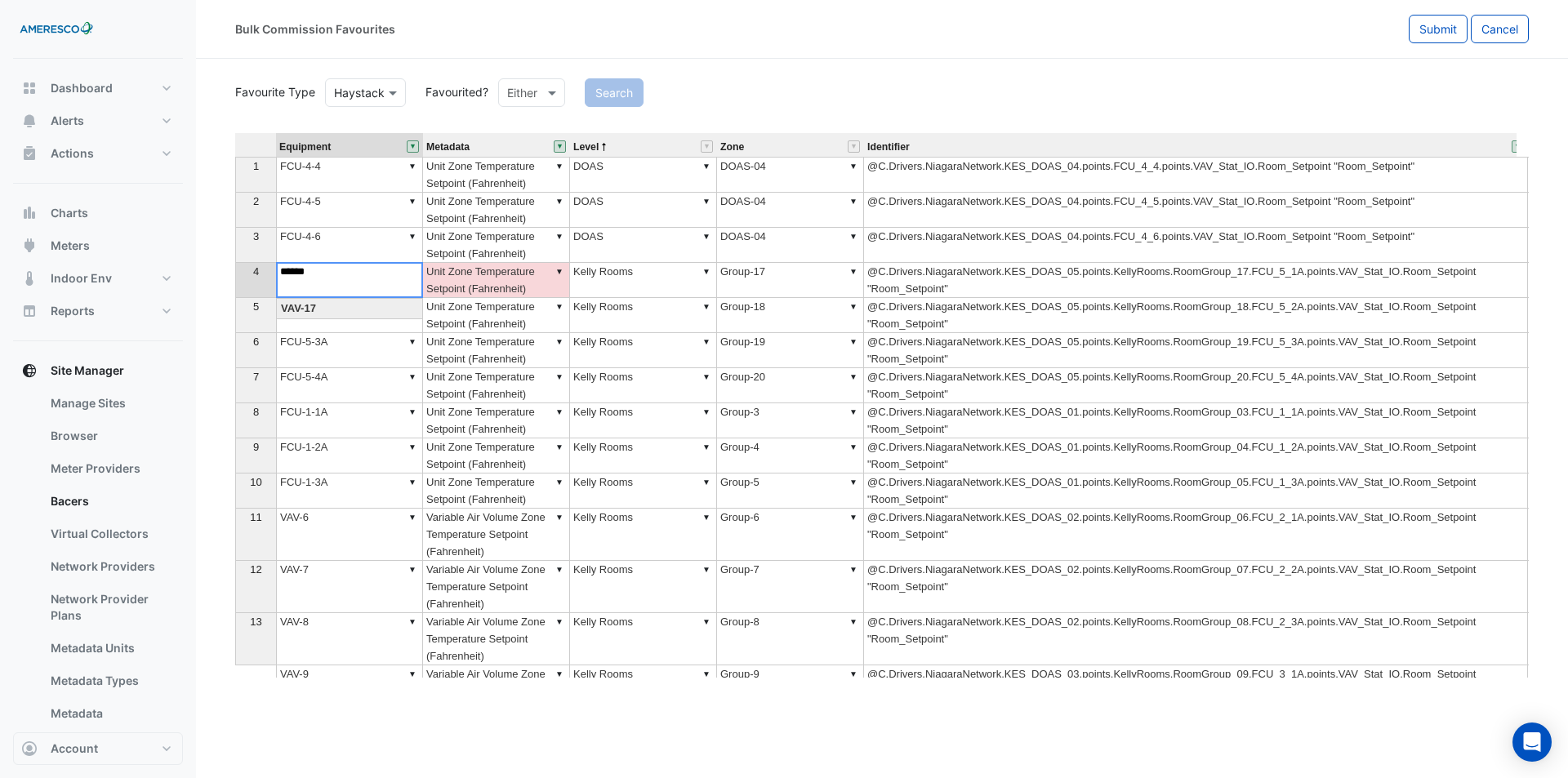 click on "Equipment Metadata Level Zone Identifier Status 1 ▼ FCU-4-4 ▼ Unit Zone Temperature Setpoint (Fahrenheit) ▼ DOAS ▼ DOAS-04 @C.Drivers.NiagaraNetwork.KES_DOAS_04.points.FCU_4_4.points.VAV_Stat_IO.Room_Setpoint "Room_Setpoint" 2 ▼ FCU-4-5 ▼ Unit Zone Temperature Setpoint (Fahrenheit) ▼ DOAS ▼ DOAS-04 @C.Drivers.NiagaraNetwork.KES_DOAS_04.points.FCU_4_5.points.VAV_Stat_IO.Room_Setpoint "Room_Setpoint" 3 ▼ FCU-4-6 ▼ Unit Zone Temperature Setpoint (Fahrenheit) ▼ DOAS ▼ DOAS-04 @C.Drivers.NiagaraNetwork.KES_DOAS_04.points.FCU_4_6.points.VAV_Stat_IO.Room_Setpoint "Room_Setpoint" 4 ▼ FCU-5-1A ▼ Unit Zone Temperature Setpoint (Fahrenheit) ▼ Kelly Rooms ▼ Group-17 @C.Drivers.NiagaraNetwork.KES_DOAS_05.points.KellyRooms.RoomGroup_17.FCU_5_1A.points.VAV_Stat_IO.Room_Setpoint "Room_Setpoint" 5 ▼ FCU-5-2A ▼ Unit Zone Temperature Setpoint (Fahrenheit) ▼ Kelly Rooms ▼ Group-18 6 ▼ FCU-5-3A ▼ Unit Zone Temperature Setpoint (Fahrenheit) ▼ Kelly Rooms ▼ Group-19 7 ▼ FCU-5-4A" at bounding box center (882, 405) 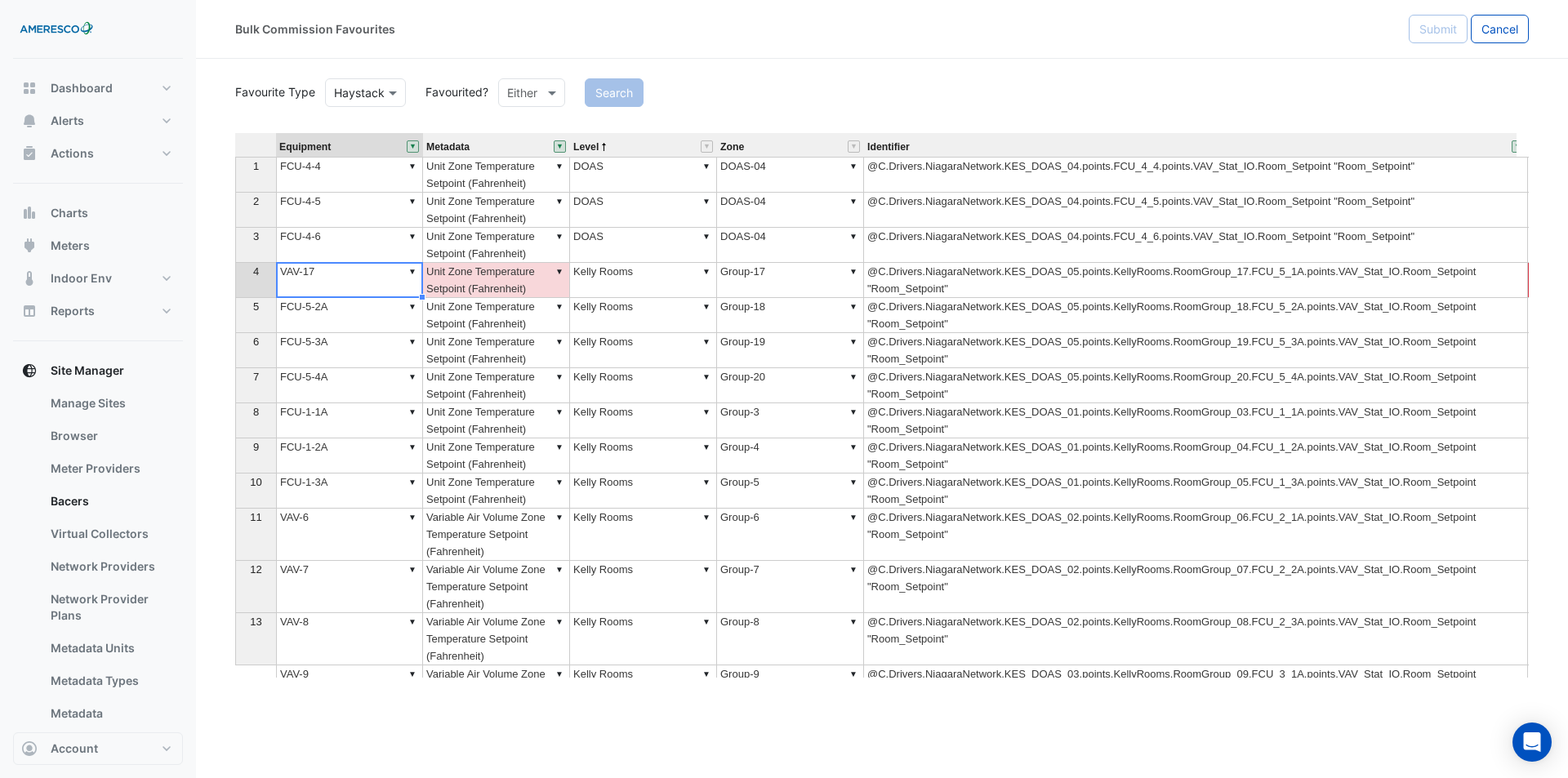 type on "******" 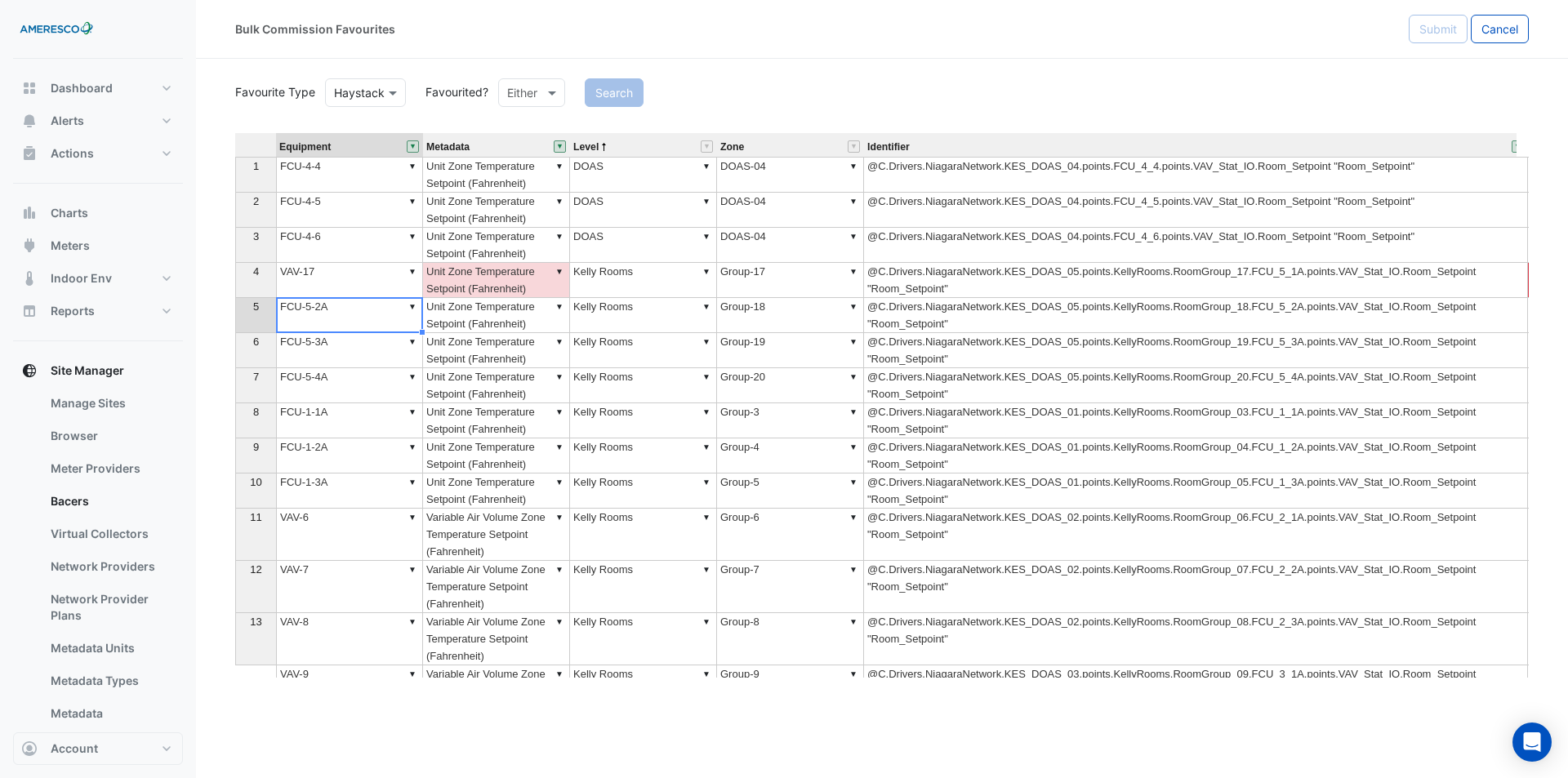 click on "▼ FCU-5-2A" at bounding box center [350, 315] 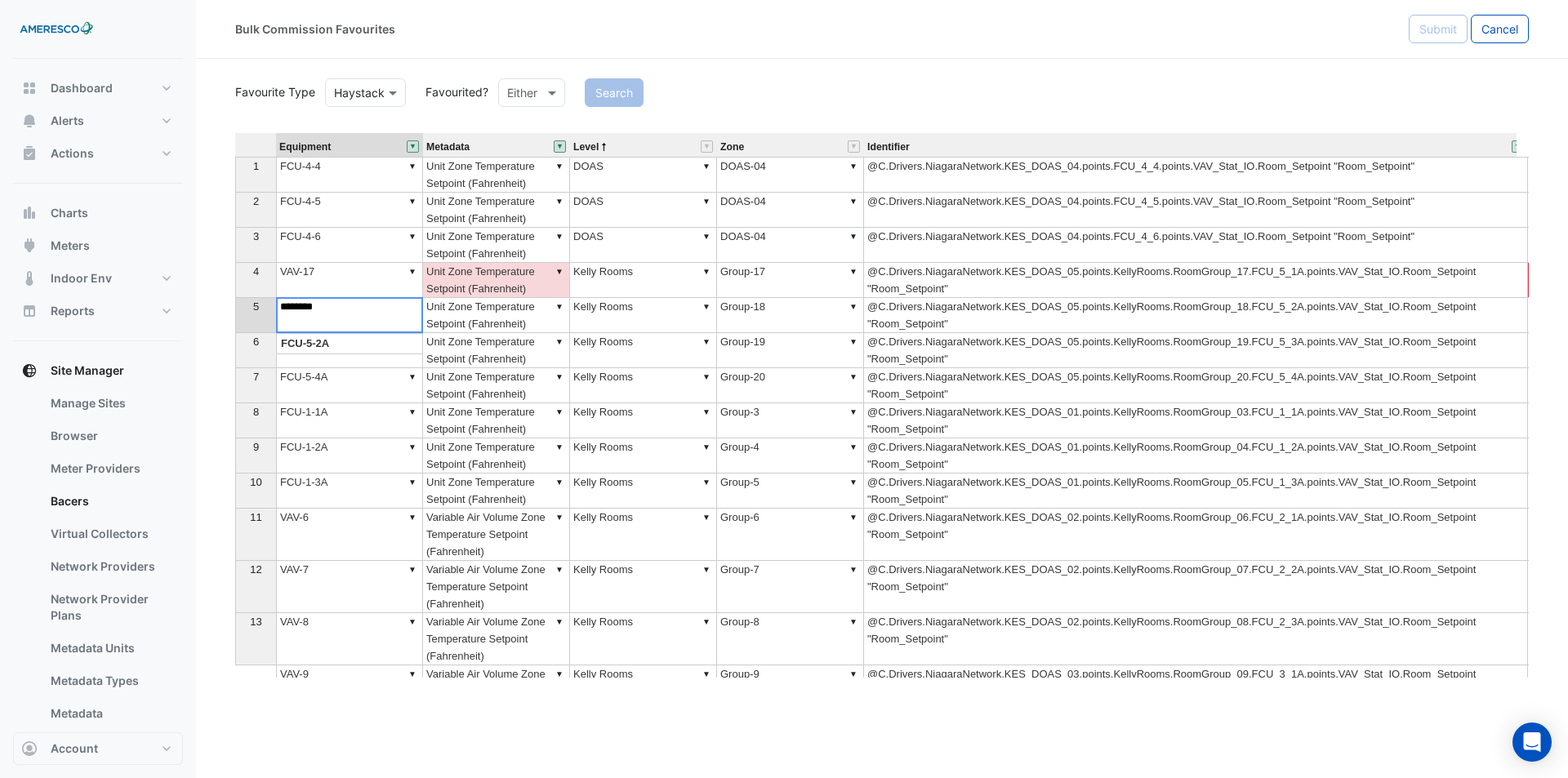 click on "********" at bounding box center [350, 315] 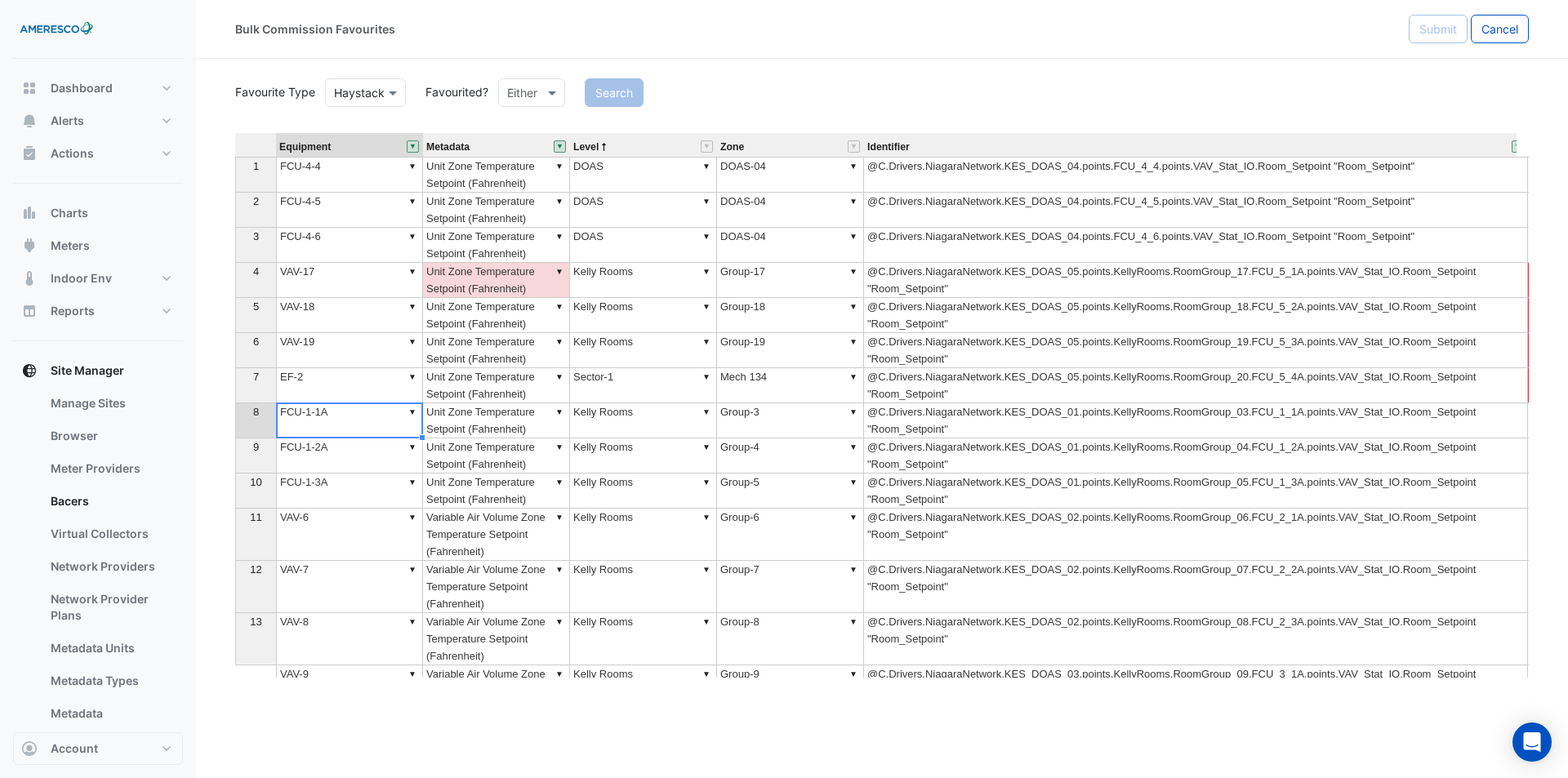 type on "********" 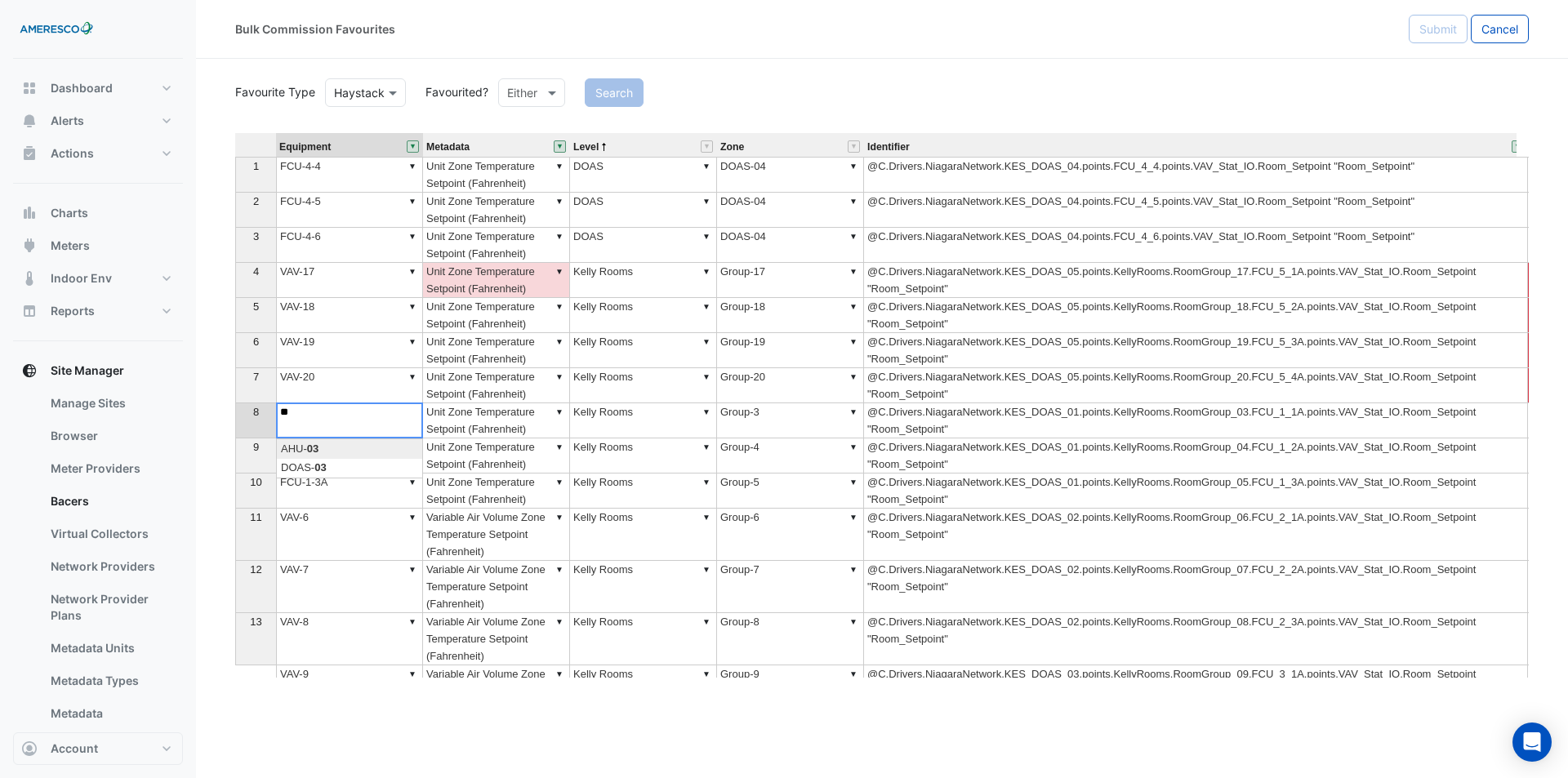 type on "*" 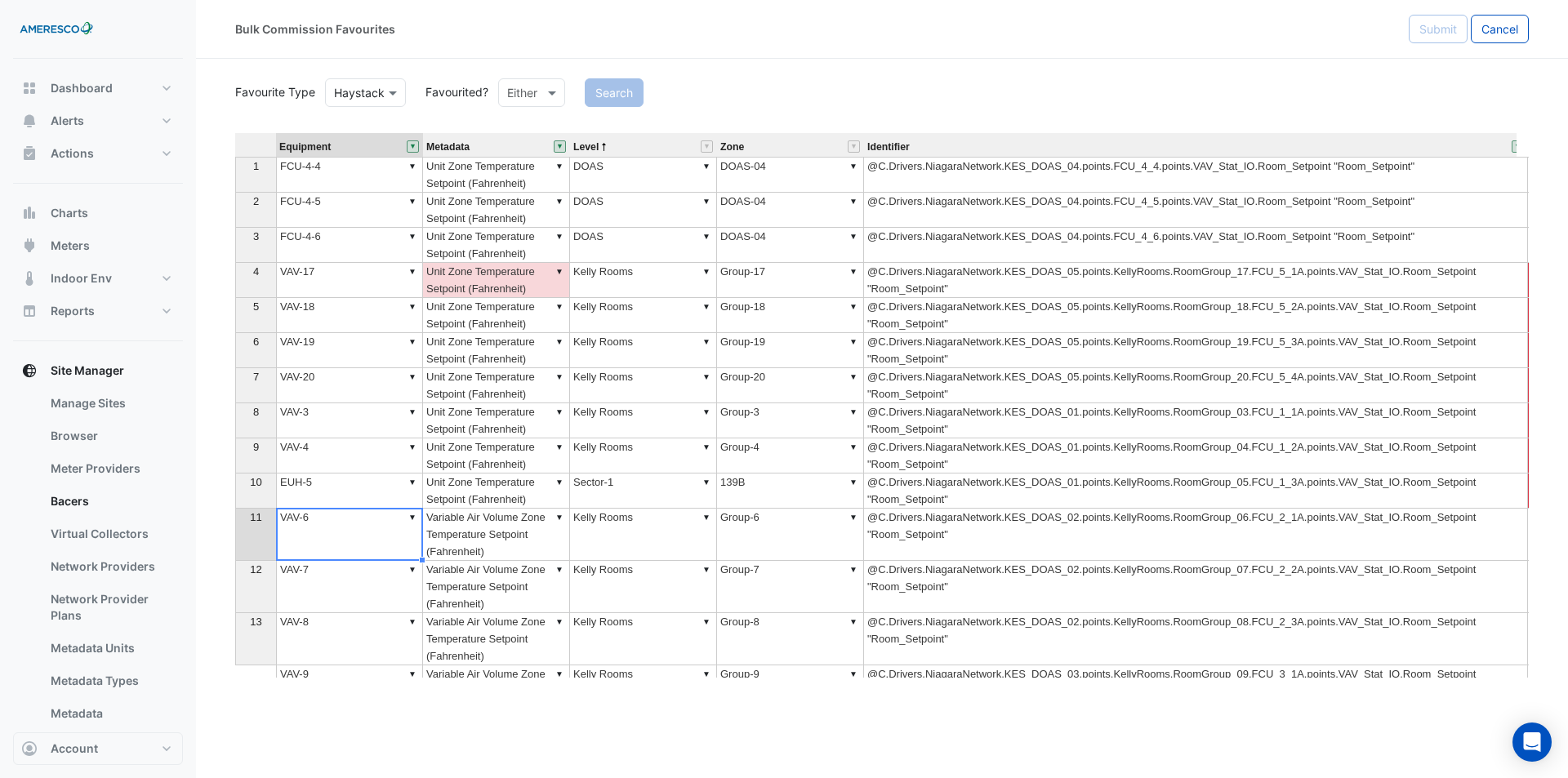 type on "*****" 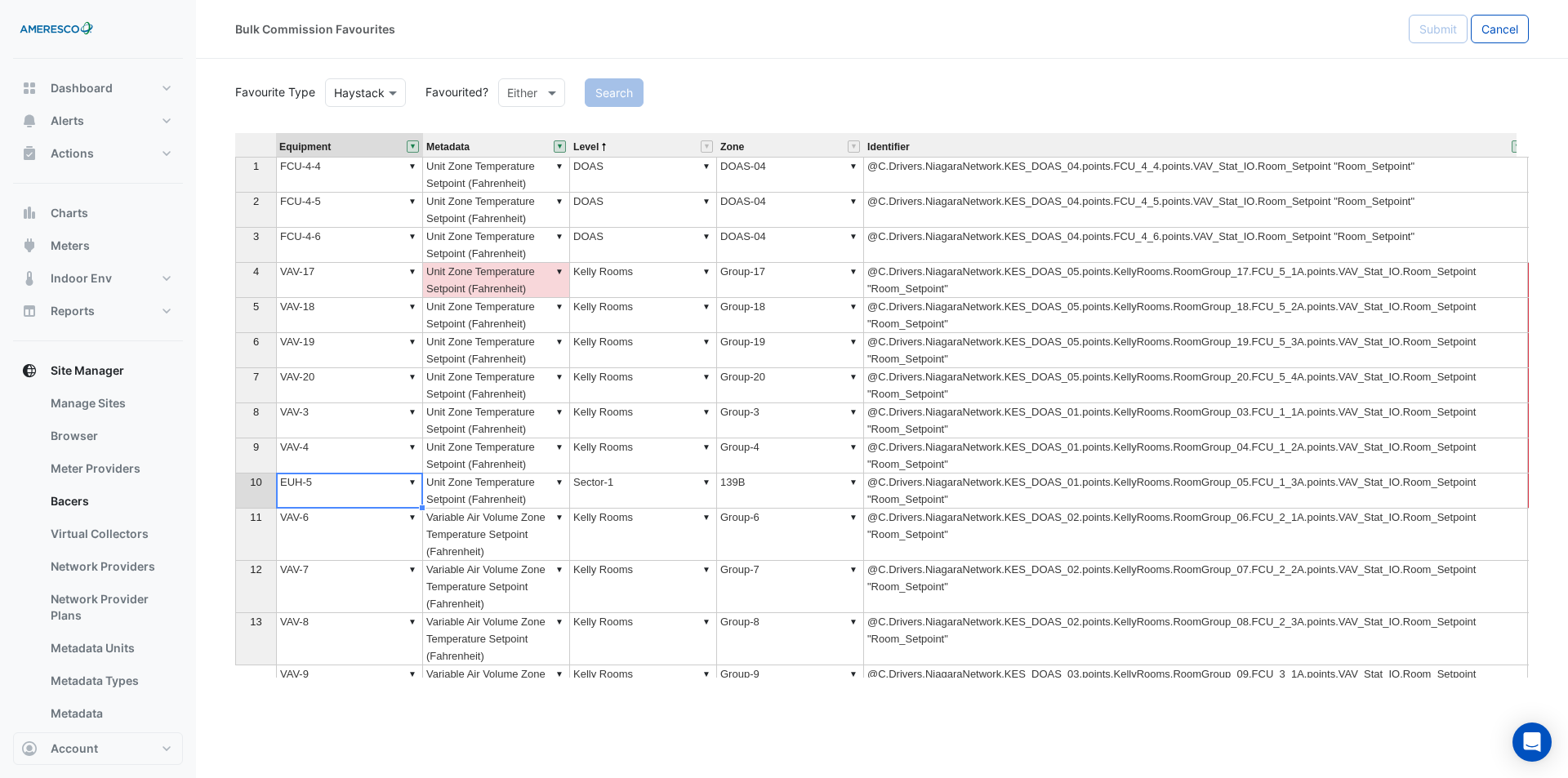 click on "▼ EUH-5" at bounding box center (350, 491) 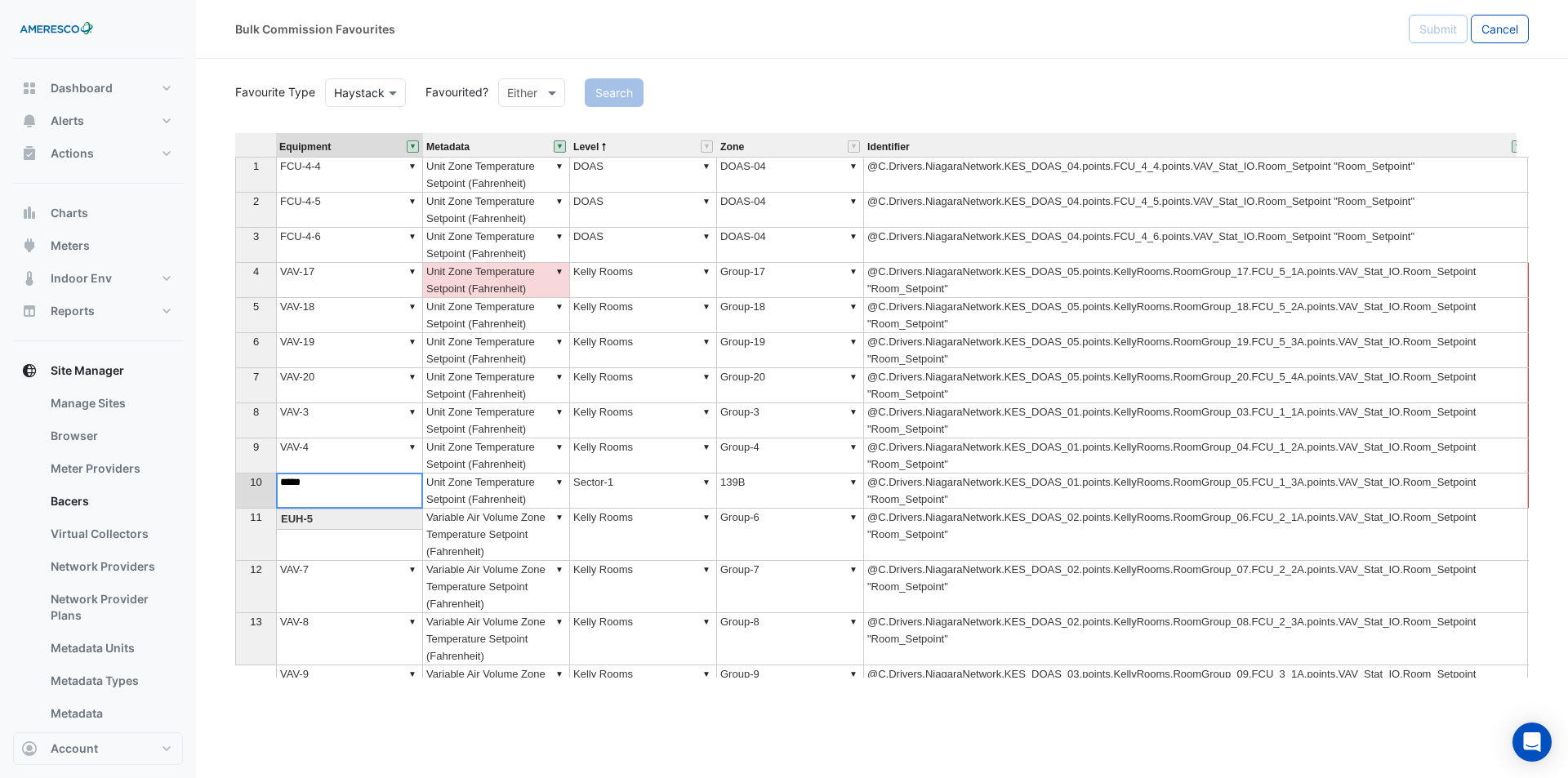 click on "*****" at bounding box center [350, 491] 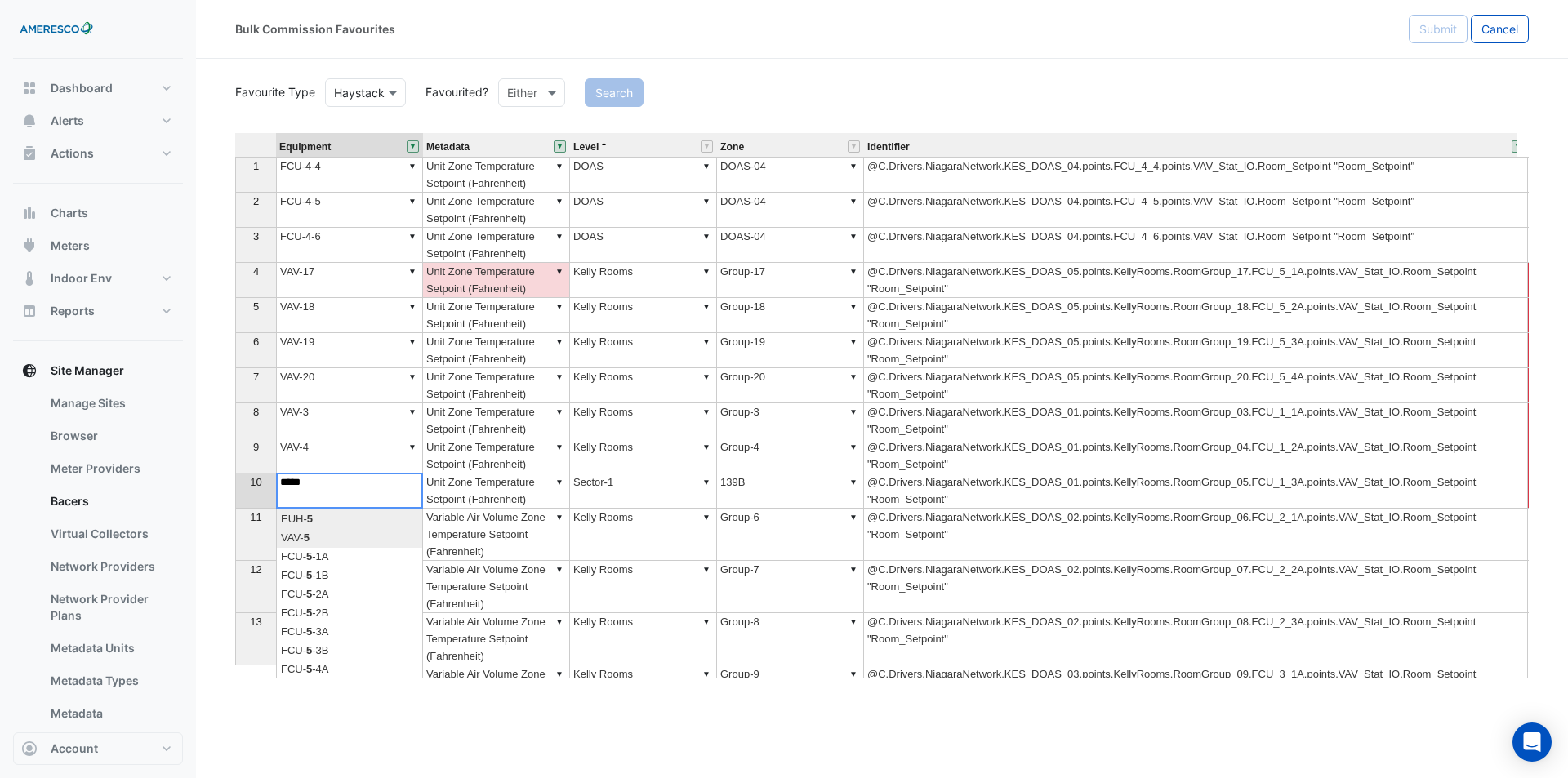 click on "Equipment Metadata Level Zone Identifier Status 1 ▼ FCU-4-4 ▼ Unit Zone Temperature Setpoint (Fahrenheit) ▼ DOAS ▼ DOAS-04 @C.Drivers.NiagaraNetwork.KES_DOAS_04.points.FCU_4_4.points.VAV_Stat_IO.Room_Setpoint "Room_Setpoint" 2 ▼ FCU-4-5 ▼ Unit Zone Temperature Setpoint (Fahrenheit) ▼ DOAS ▼ DOAS-04 @C.Drivers.NiagaraNetwork.KES_DOAS_04.points.FCU_4_5.points.VAV_Stat_IO.Room_Setpoint "Room_Setpoint" 3 ▼ FCU-4-6 ▼ Unit Zone Temperature Setpoint (Fahrenheit) ▼ DOAS ▼ DOAS-04 @C.Drivers.NiagaraNetwork.KES_DOAS_04.points.FCU_4_6.points.VAV_Stat_IO.Room_Setpoint "Room_Setpoint" 4 ▼ VAV-17 ▼ Unit Zone Temperature Setpoint (Fahrenheit) ▼ Kelly Rooms ▼ Group-17 @C.Drivers.NiagaraNetwork.KES_DOAS_05.points.KellyRooms.RoomGroup_17.FCU_5_1A.points.VAV_Stat_IO.Room_Setpoint "Room_Setpoint" ERROR 5 ▼ VAV-18 ▼ Unit Zone Temperature Setpoint (Fahrenheit) ▼ Kelly Rooms ▼ Group-18 ERROR 6 ▼ VAV-19 ▼ Unit Zone Temperature Setpoint (Fahrenheit) ▼ Kelly Rooms ▼ Group-19 ERROR 7 8" at bounding box center [882, 405] 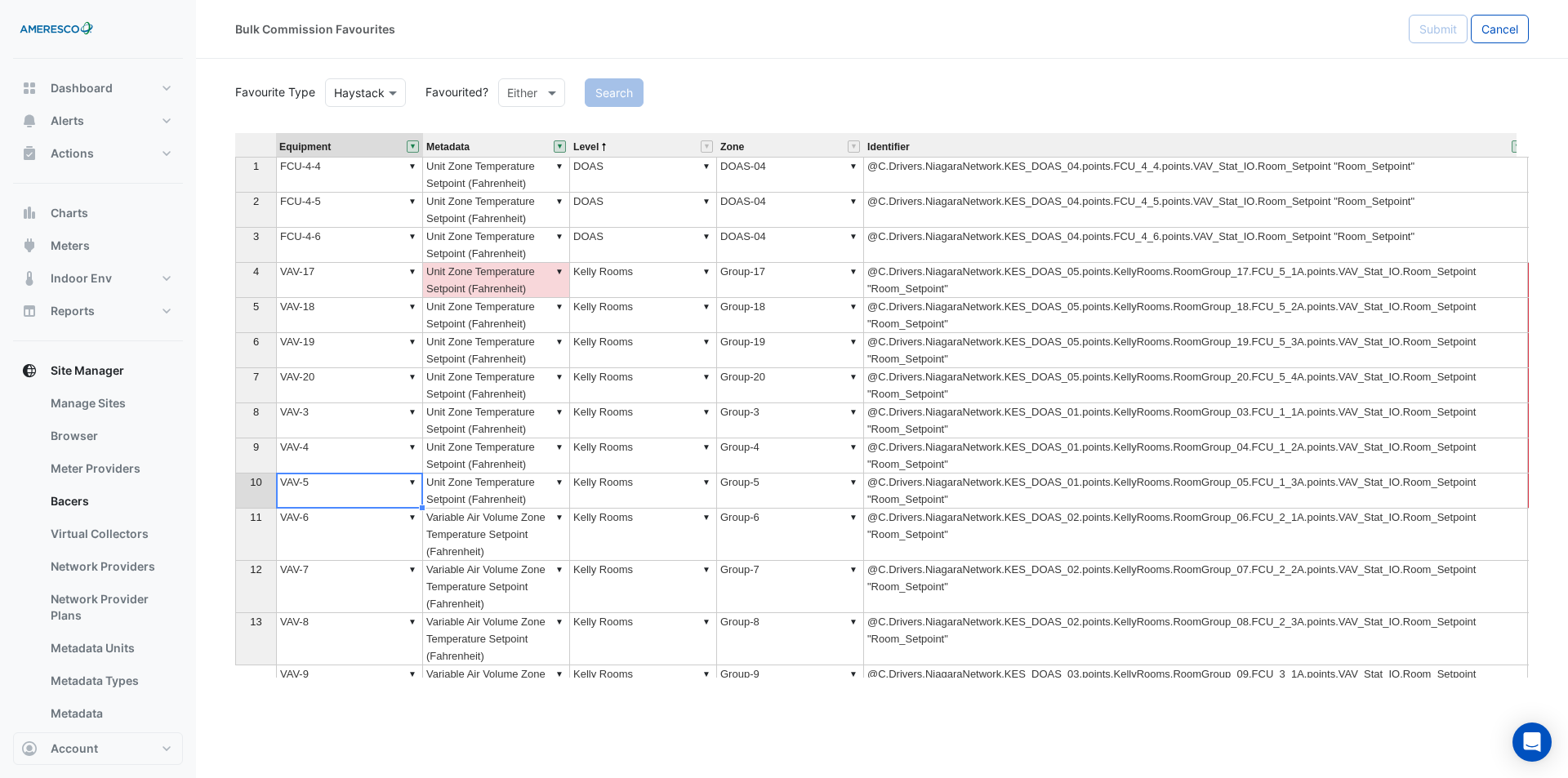 type on "*****" 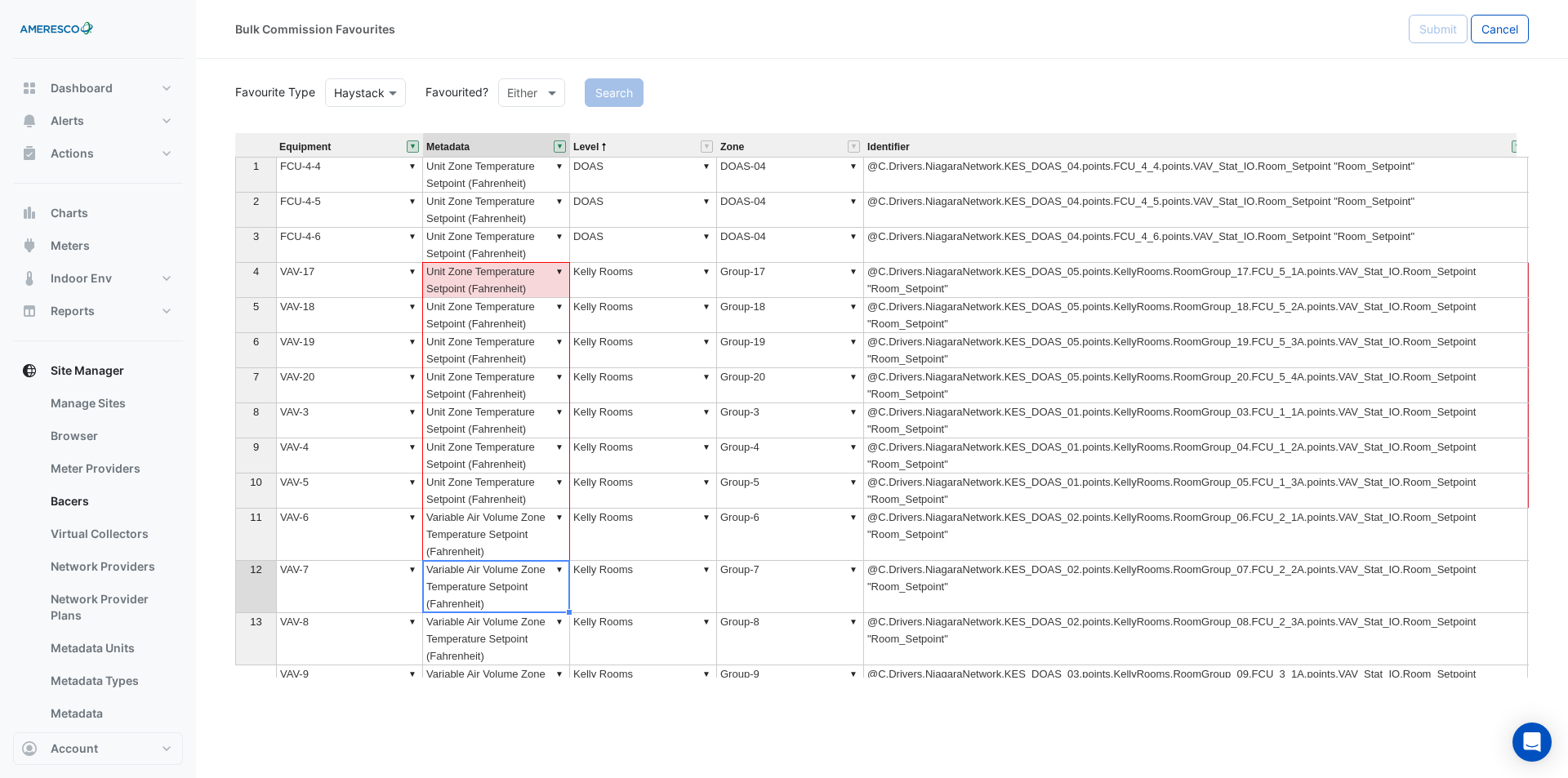 drag, startPoint x: 569, startPoint y: 609, endPoint x: 510, endPoint y: 288, distance: 326.377 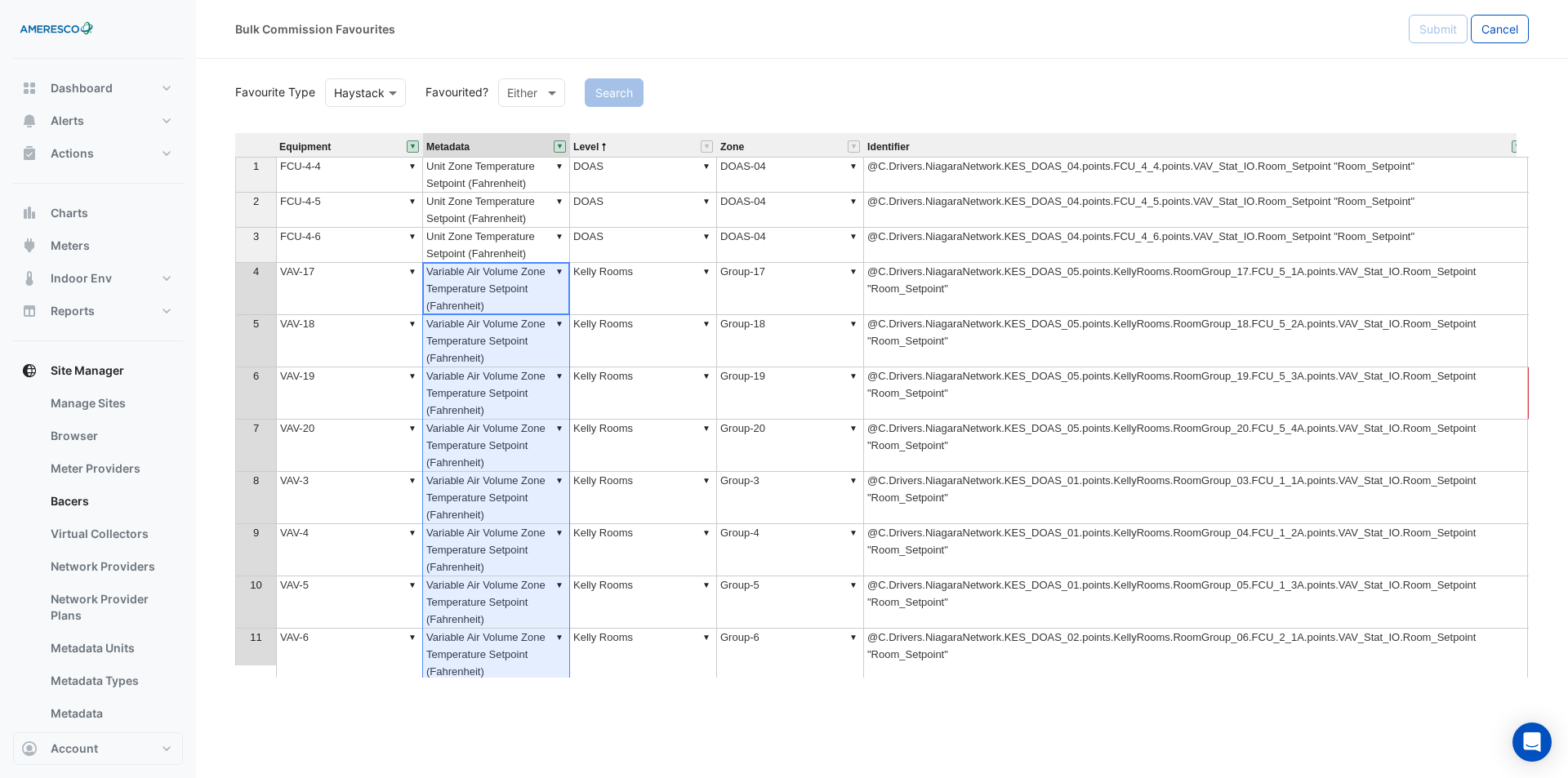 scroll, scrollTop: 33, scrollLeft: 0, axis: vertical 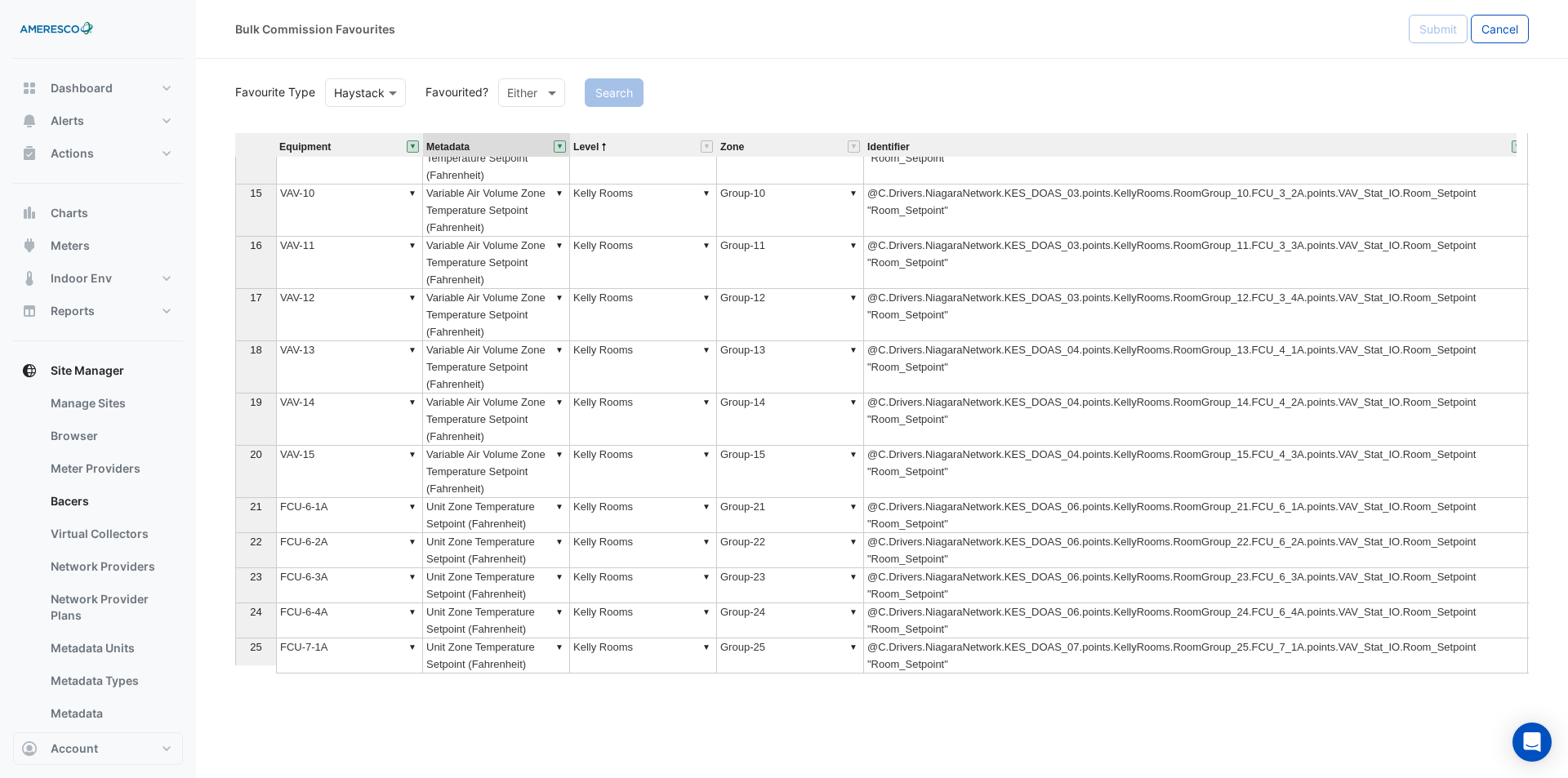 click on "▼ FCU-6-1A" at bounding box center [350, 515] 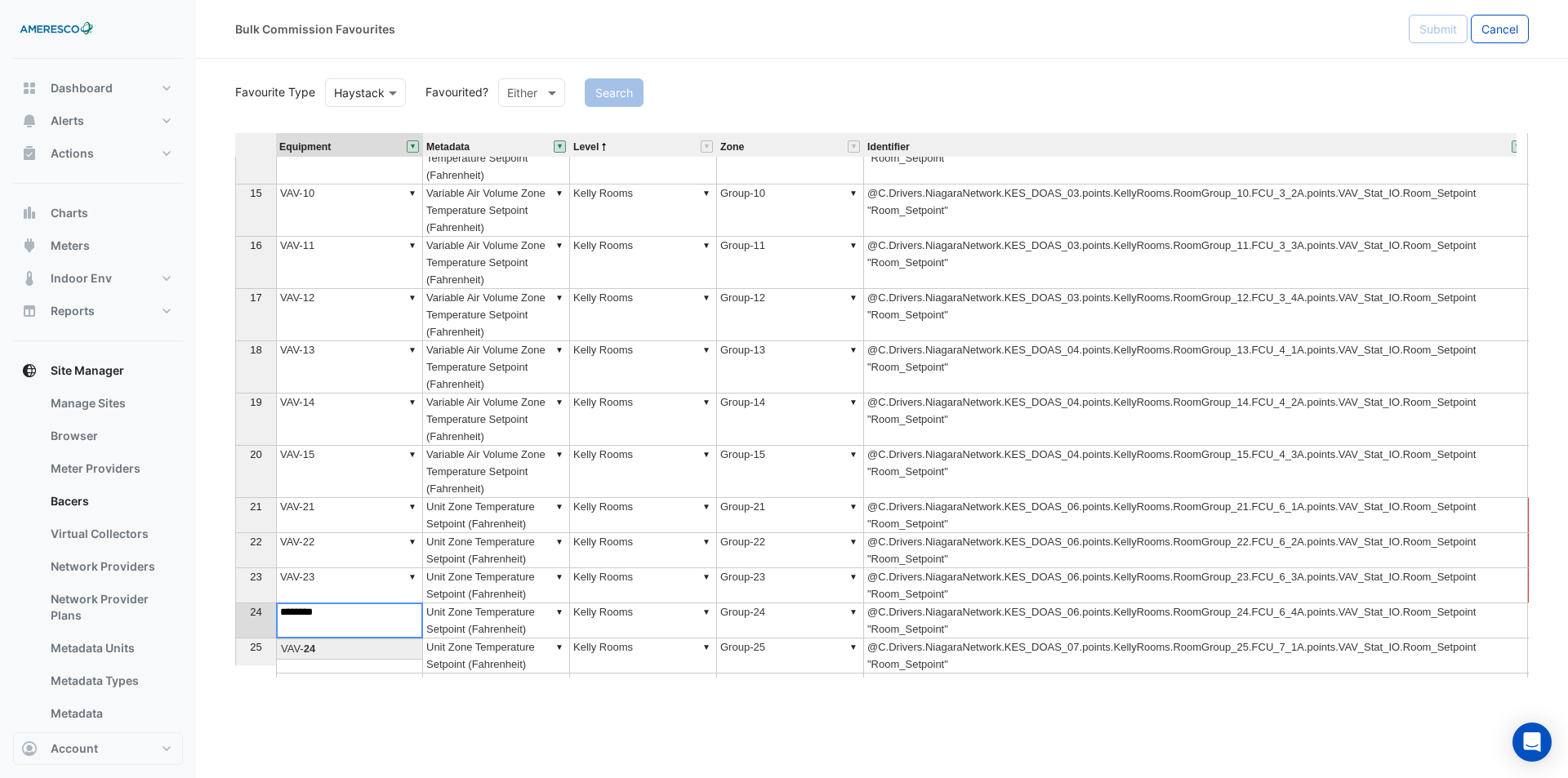 scroll, scrollTop: 661, scrollLeft: 0, axis: vertical 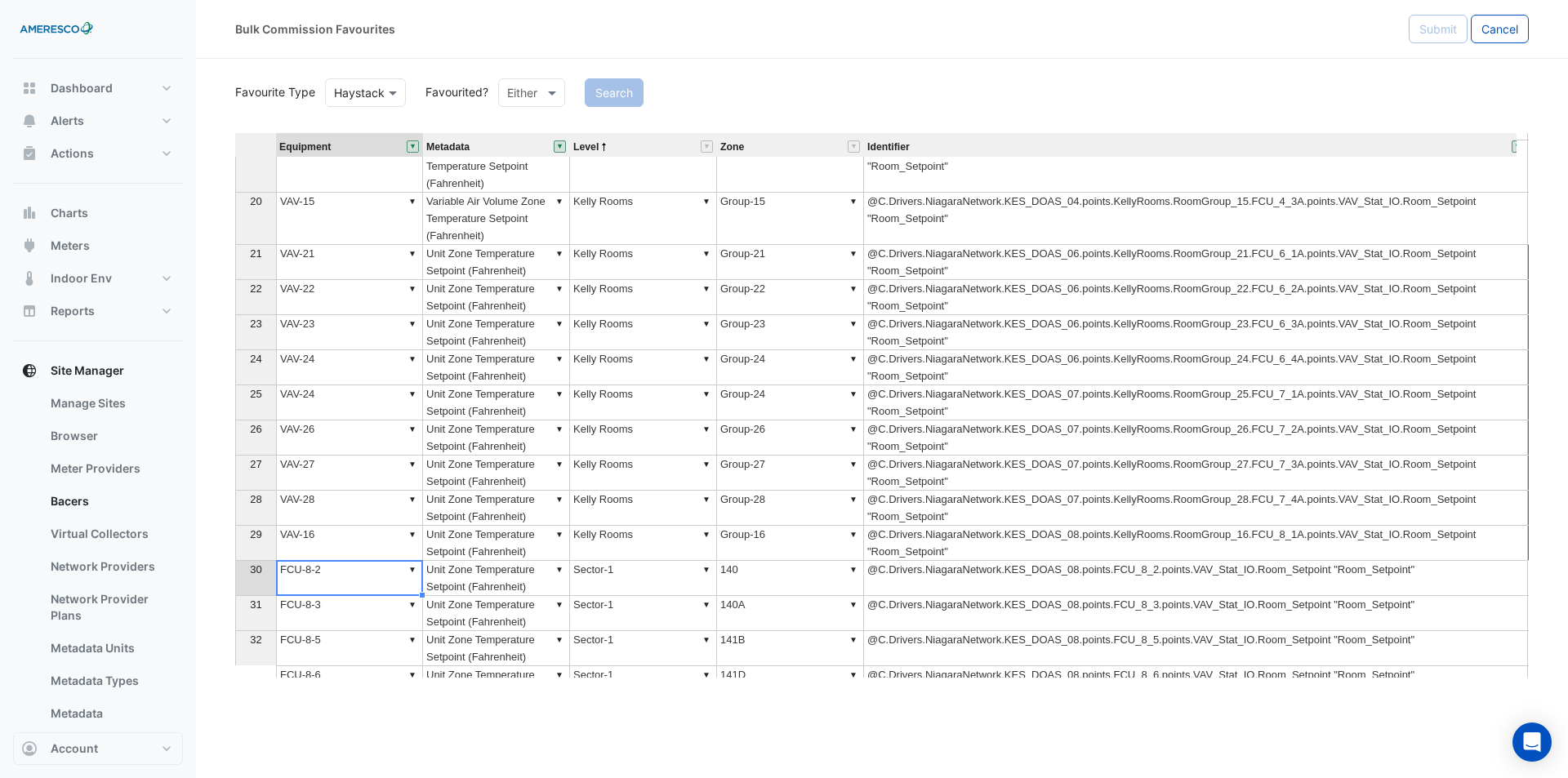 type on "*******" 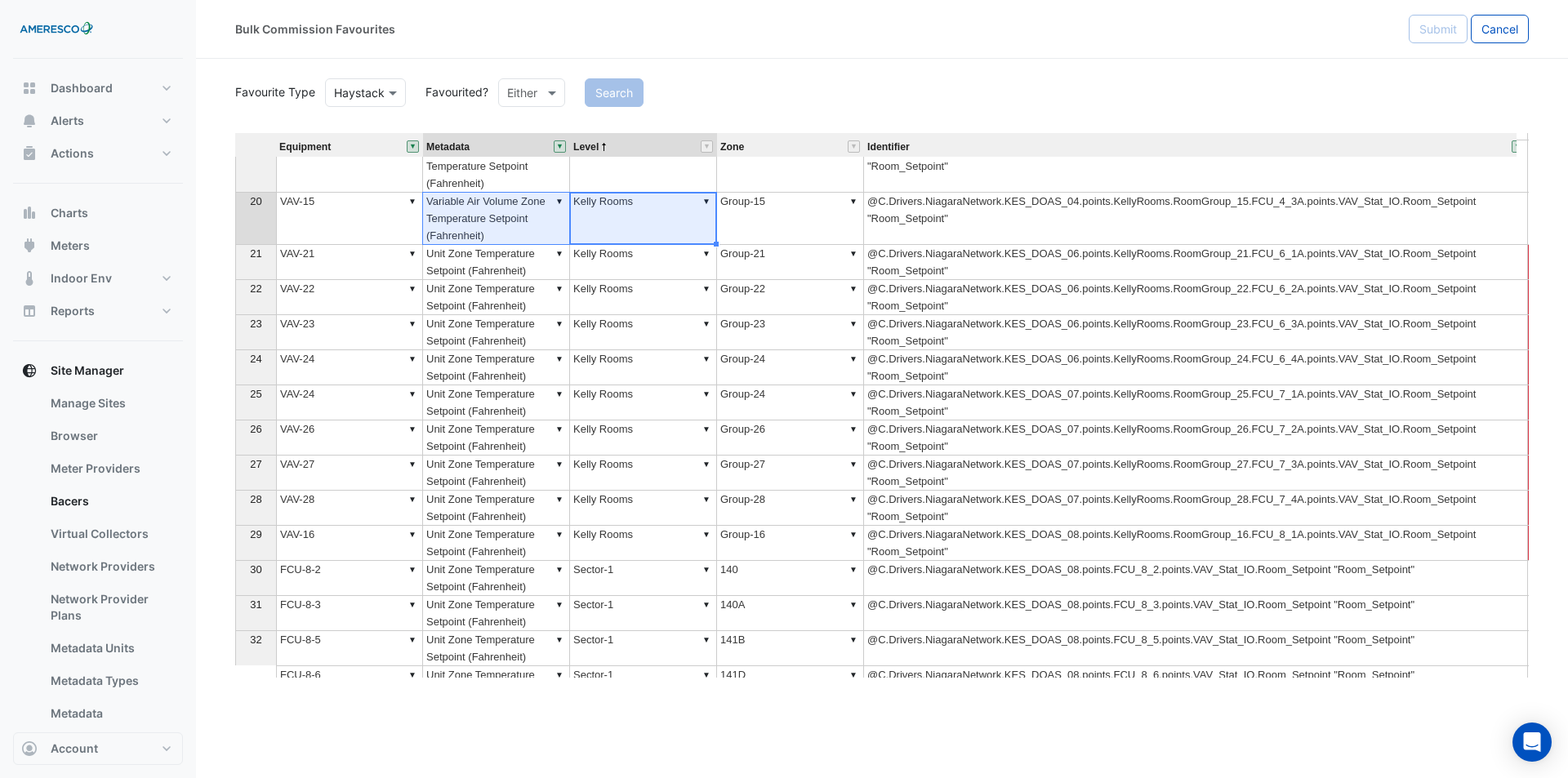 drag, startPoint x: 572, startPoint y: 247, endPoint x: 547, endPoint y: 238, distance: 26.57066 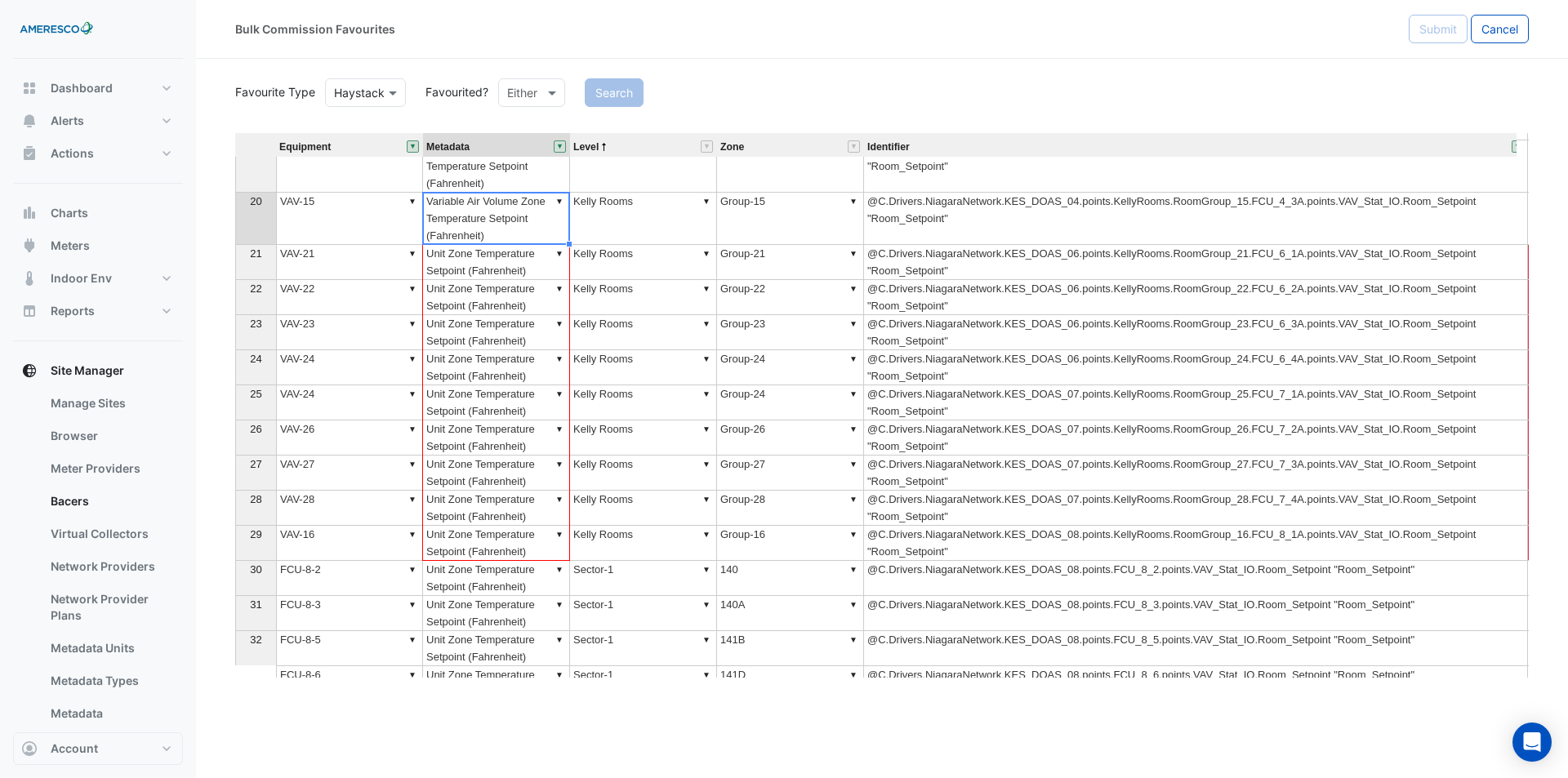 drag, startPoint x: 567, startPoint y: 241, endPoint x: 555, endPoint y: 540, distance: 299.24071 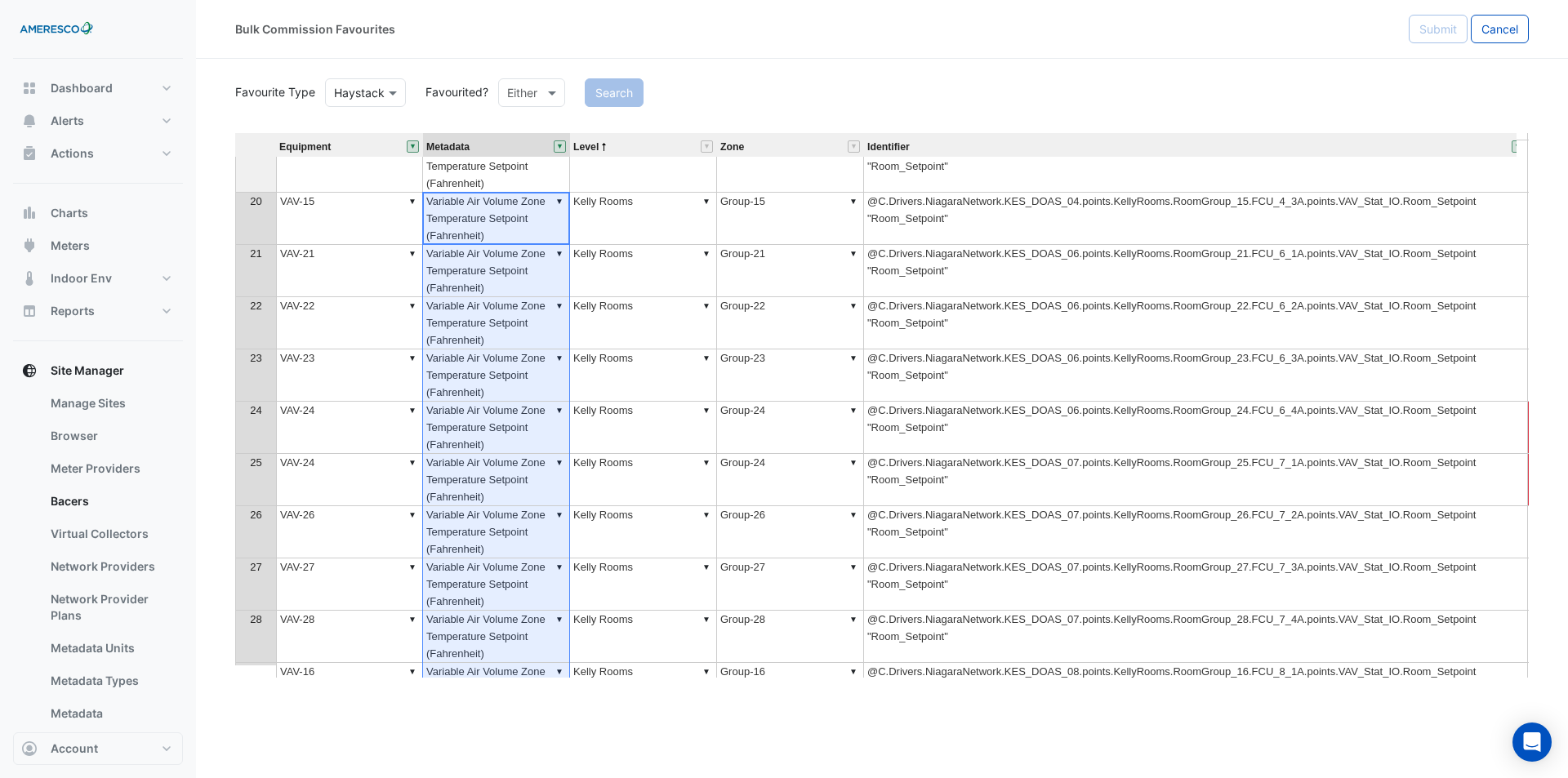 type on "**********" 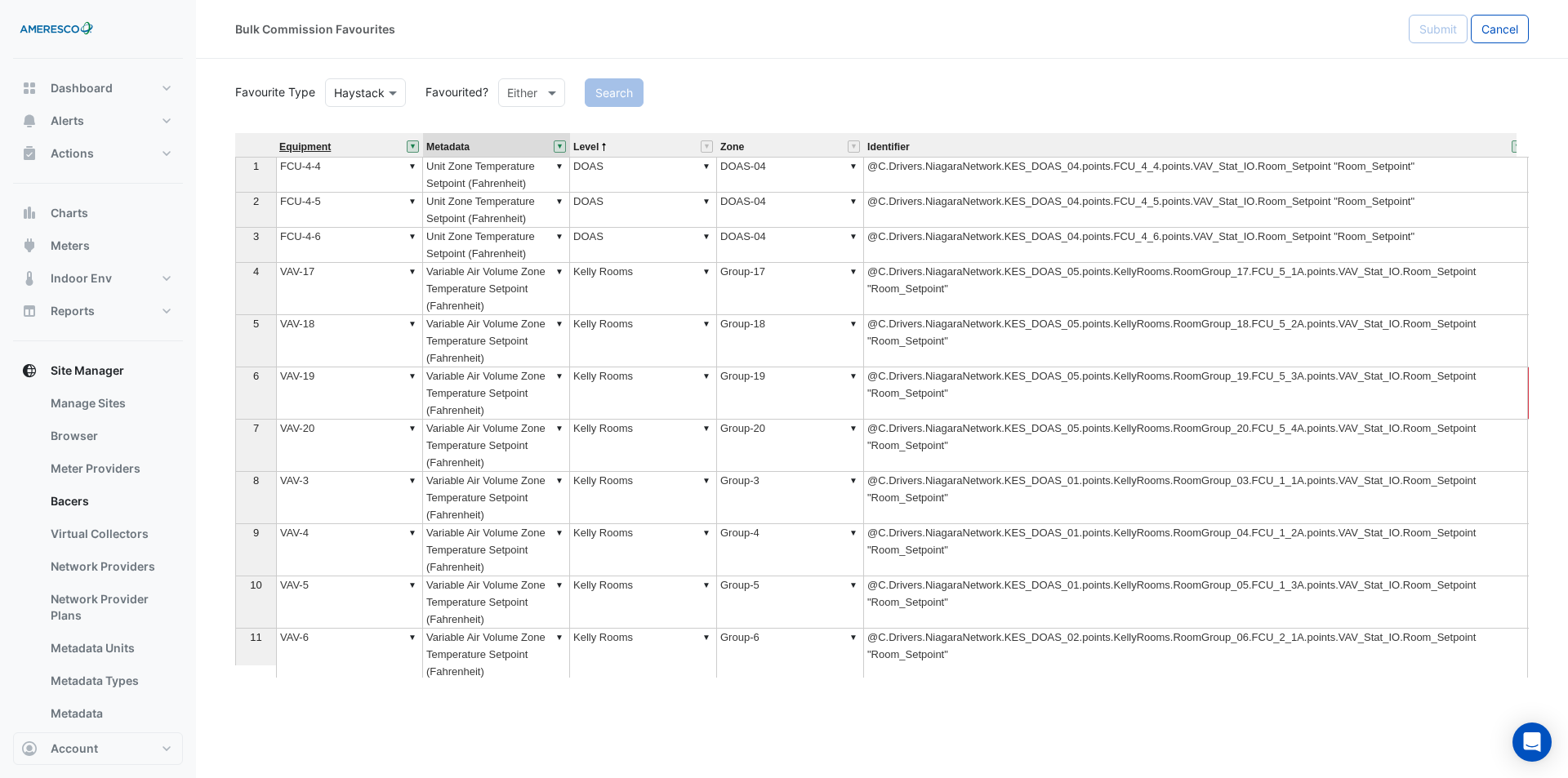click on "Equipment" at bounding box center [305, 147] 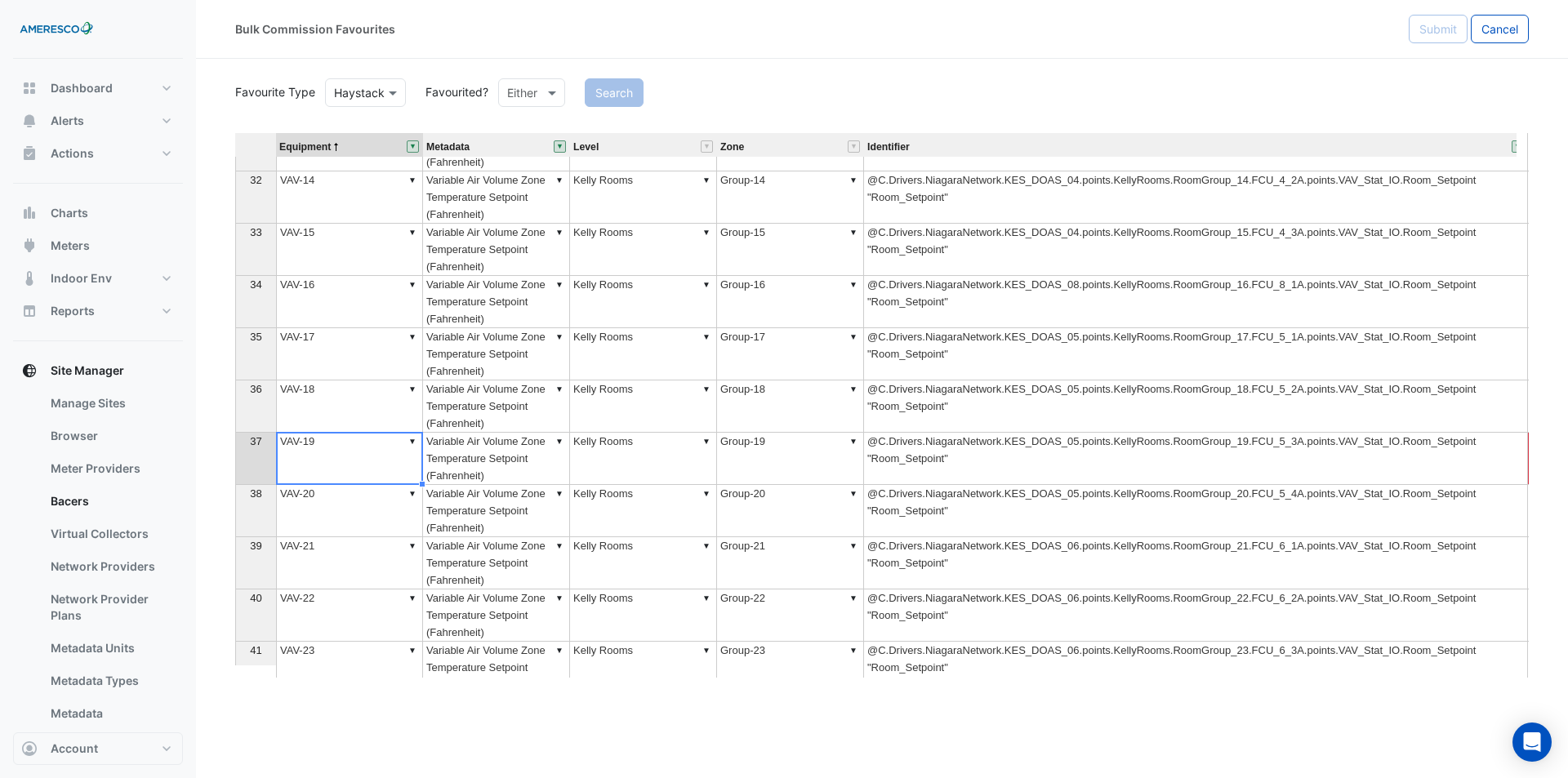click on "▼ VAV-19" at bounding box center (350, 459) 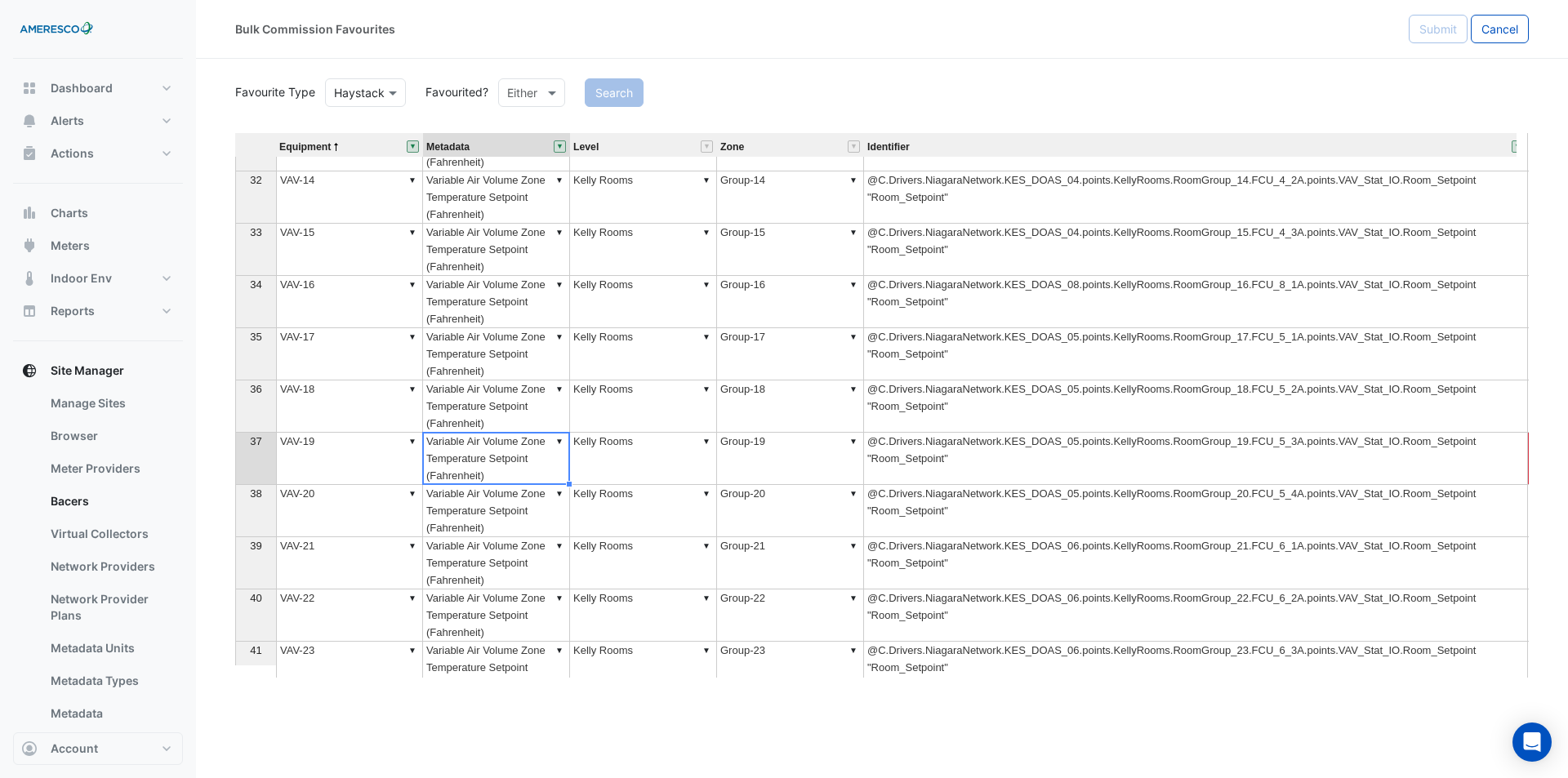 click on "▼ Variable Air Volume Zone Temperature Setpoint (Fahrenheit)" at bounding box center (497, 459) 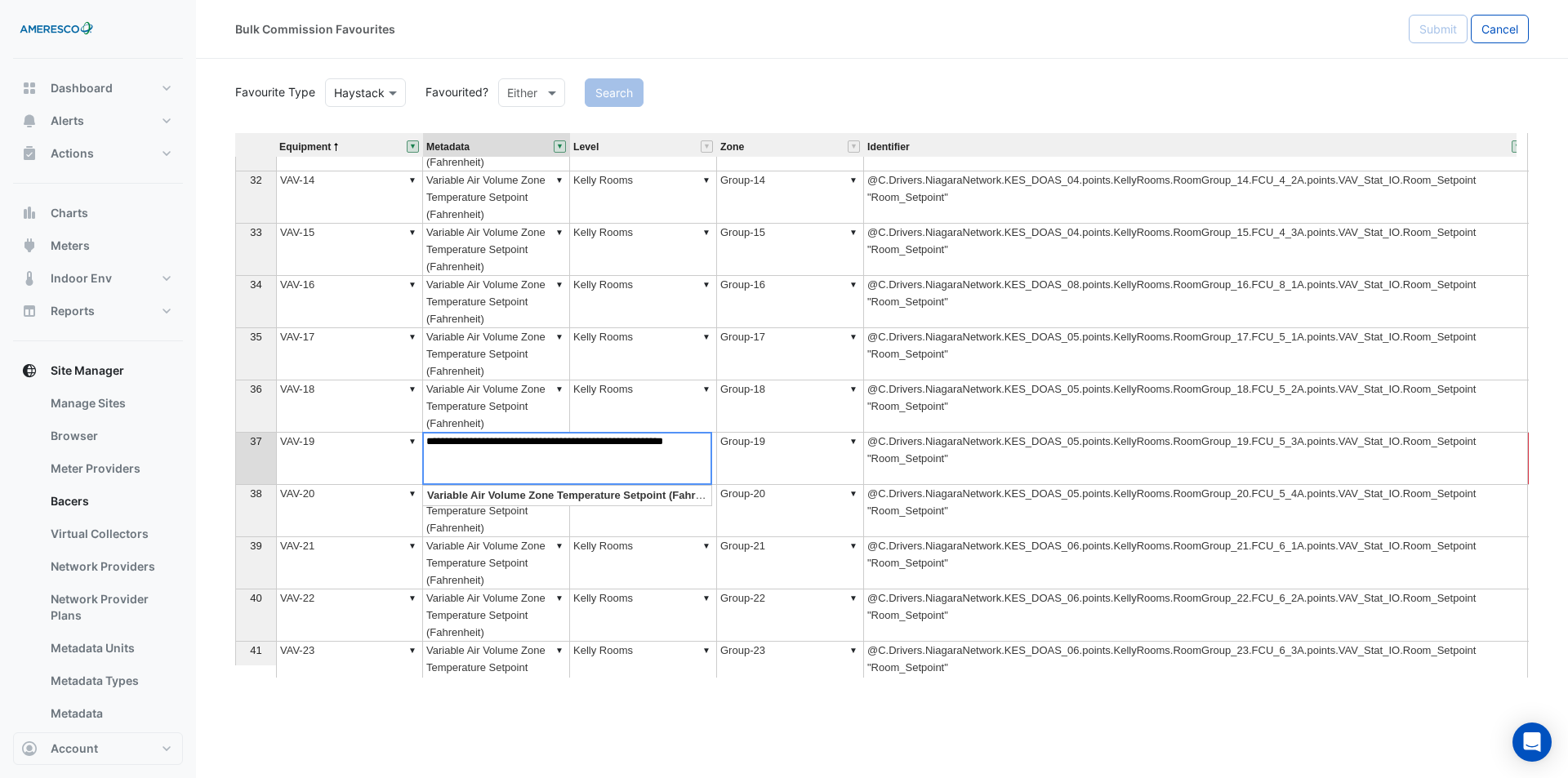 drag, startPoint x: 651, startPoint y: 441, endPoint x: 729, endPoint y: 444, distance: 78.0577 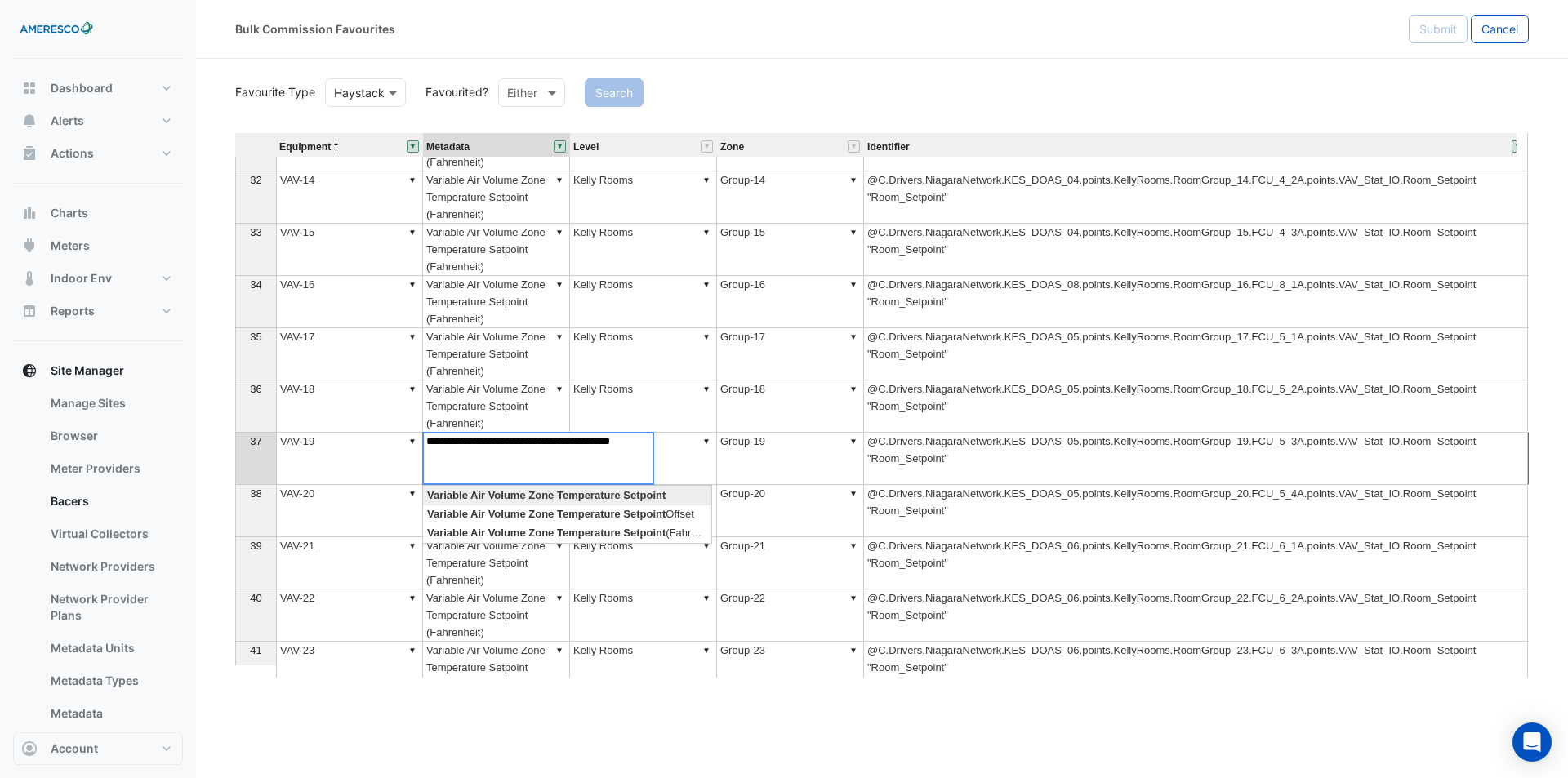 type on "**********" 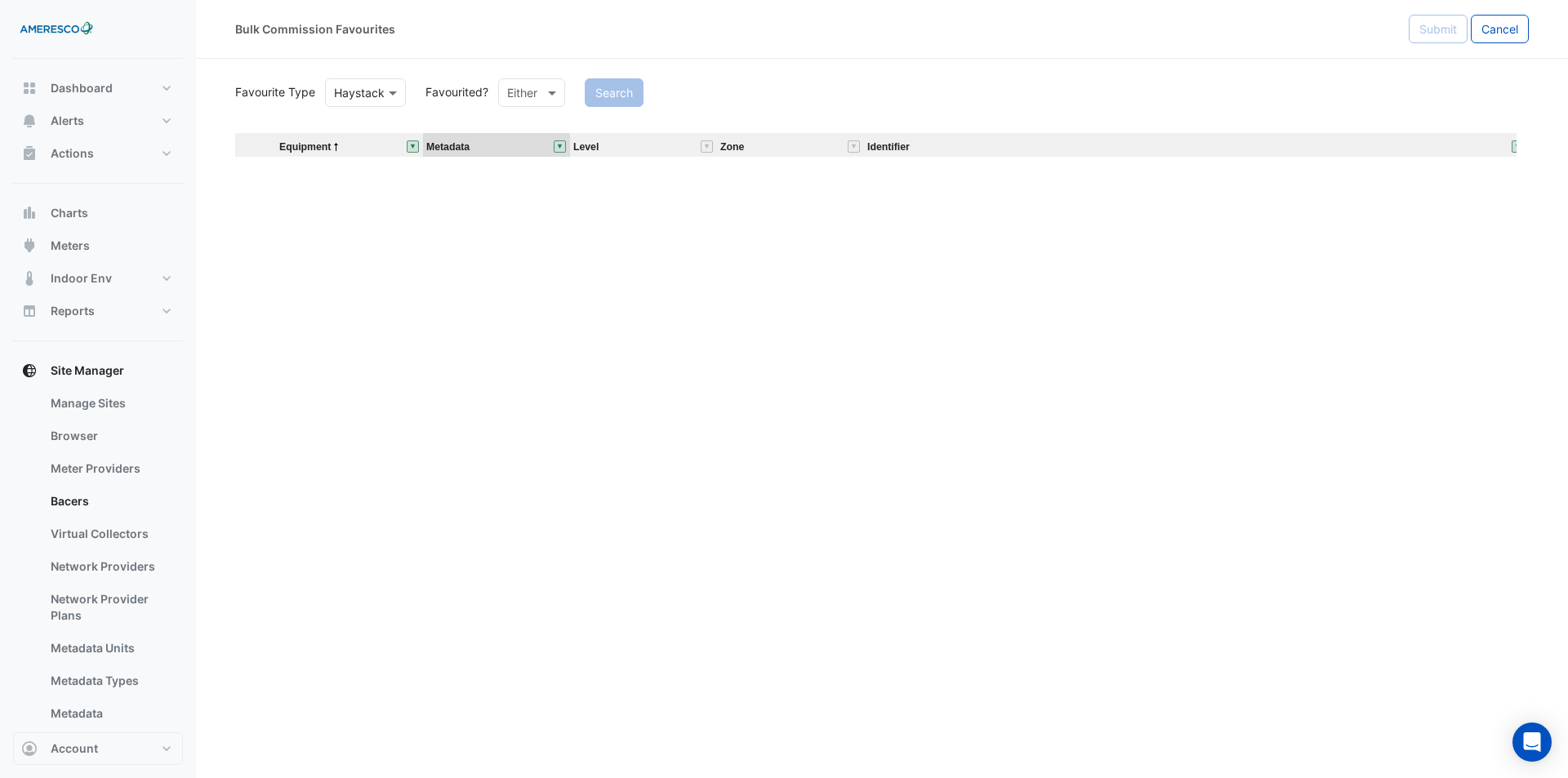 scroll, scrollTop: 0, scrollLeft: 0, axis: both 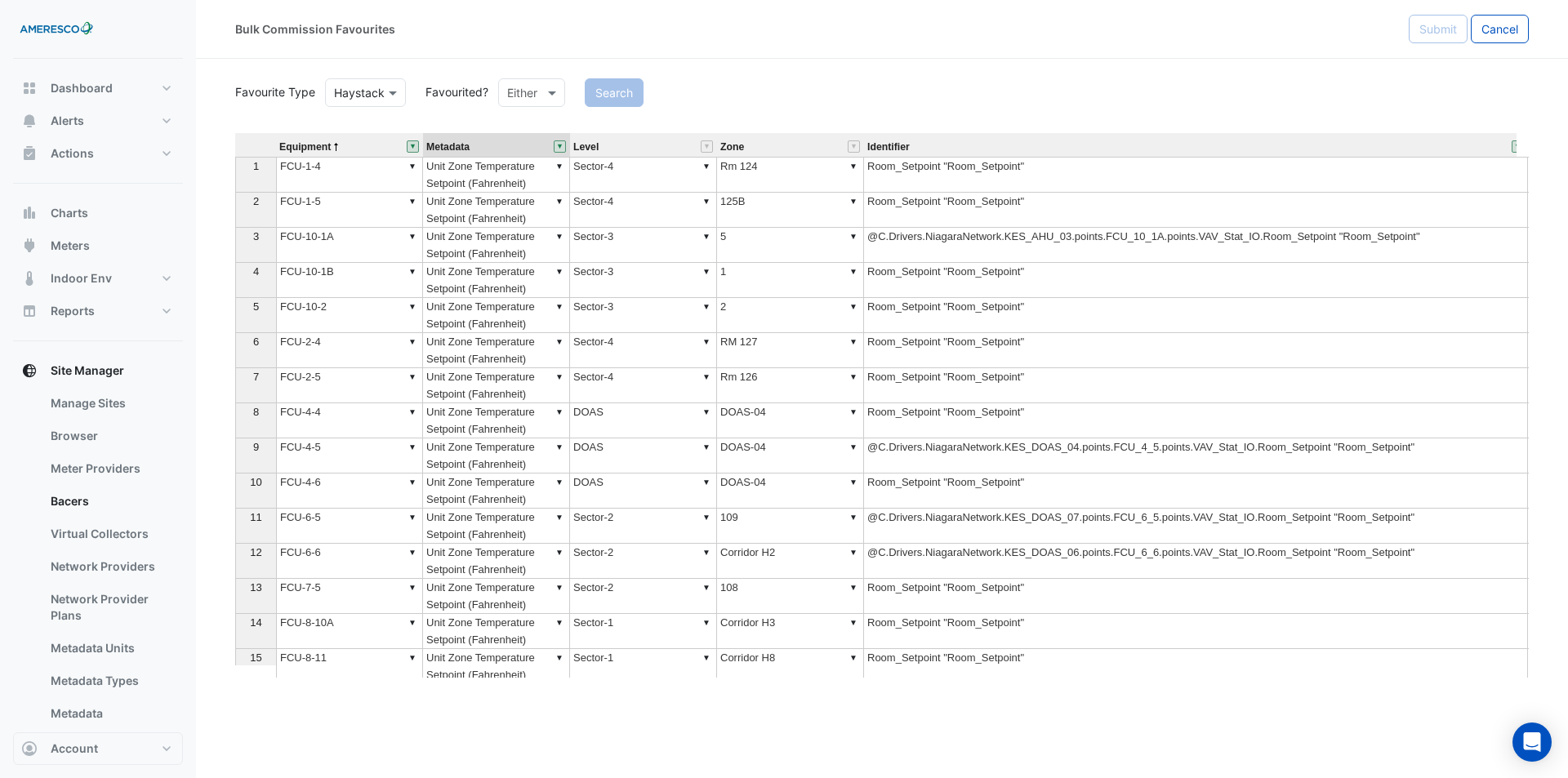 type on "**********" 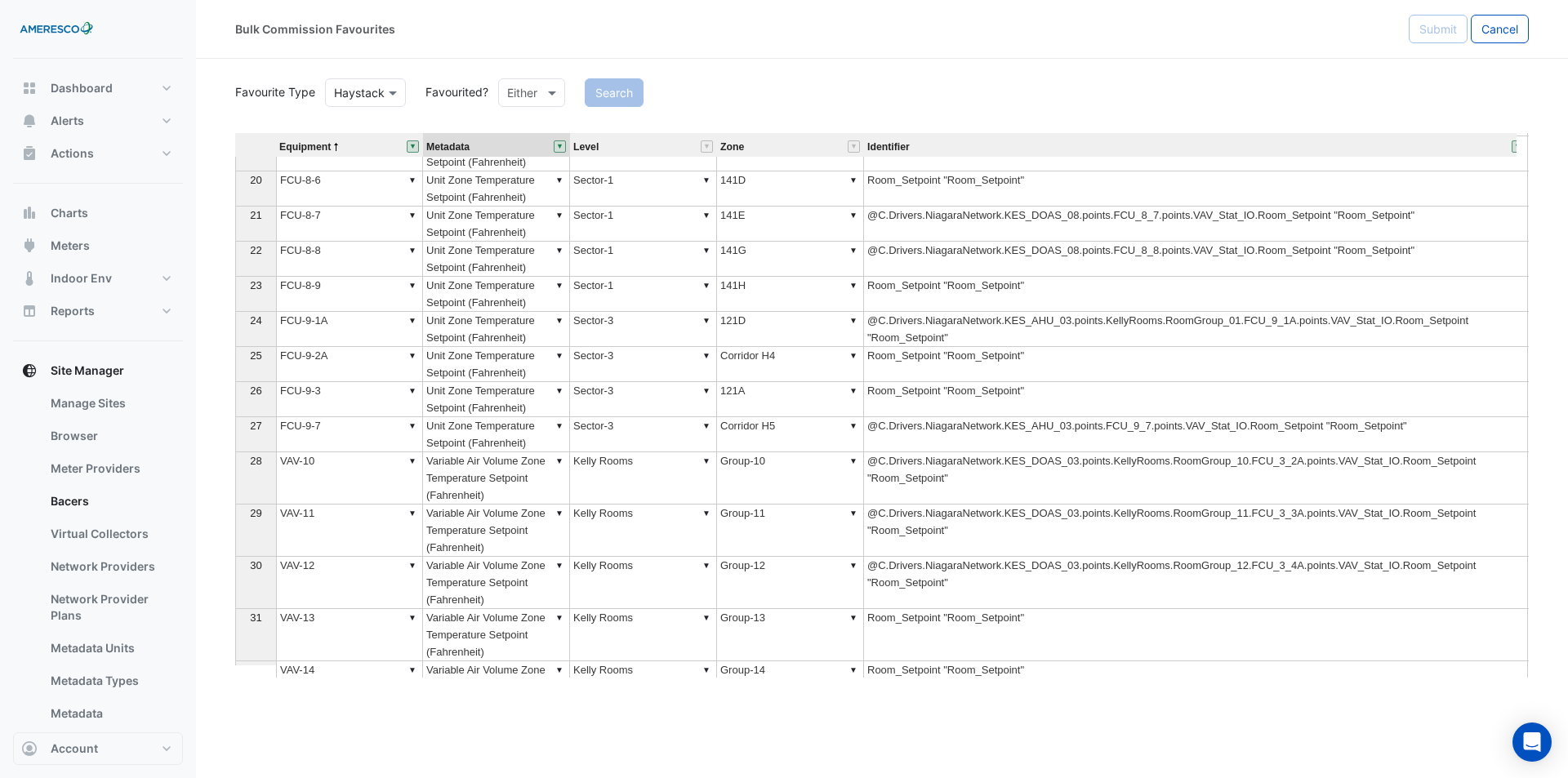 click on "▼ FCU-9-2A" at bounding box center [350, 364] 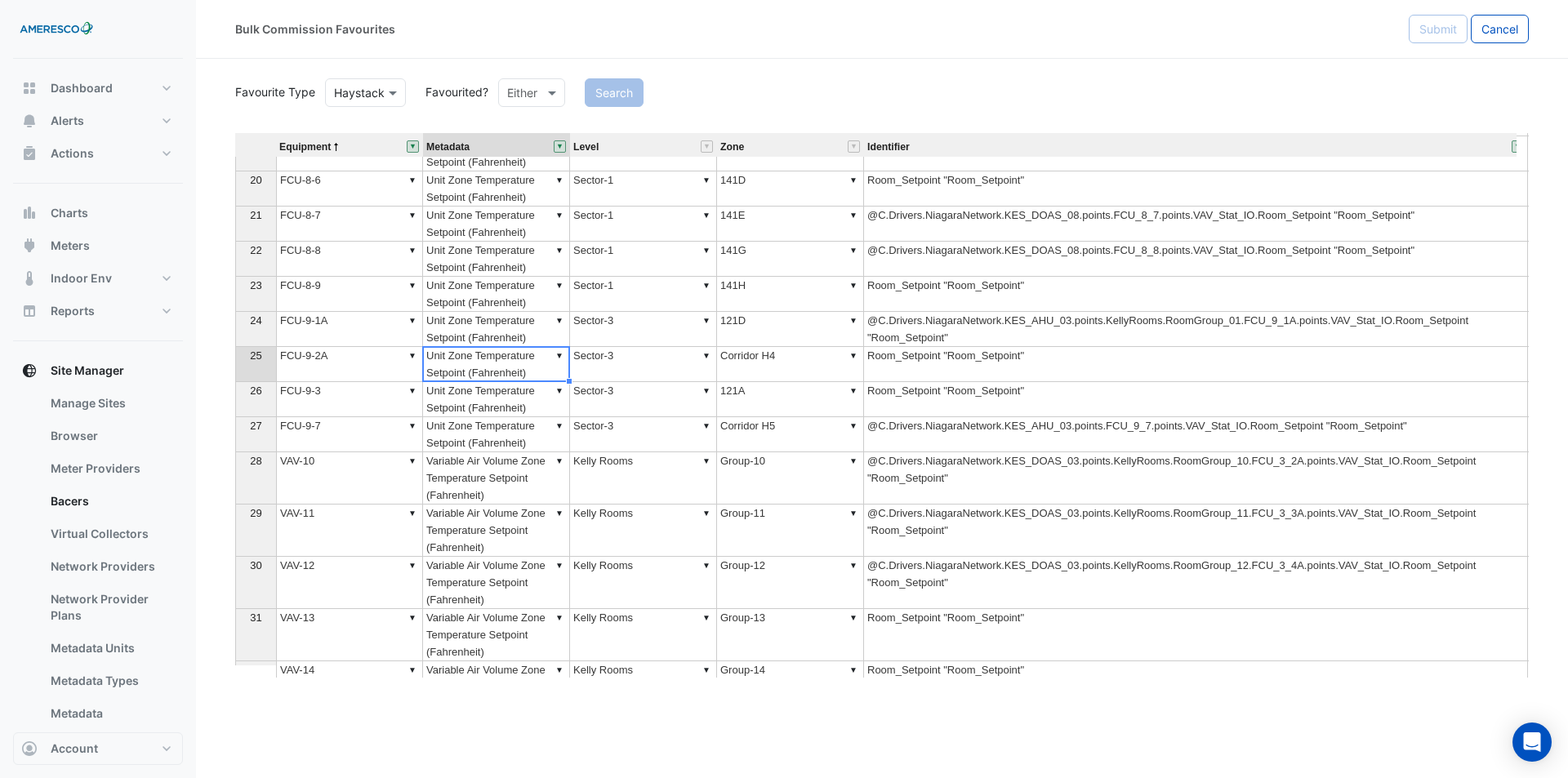 click on "▼ Unit Zone Temperature Setpoint (Fahrenheit)" at bounding box center [497, 364] 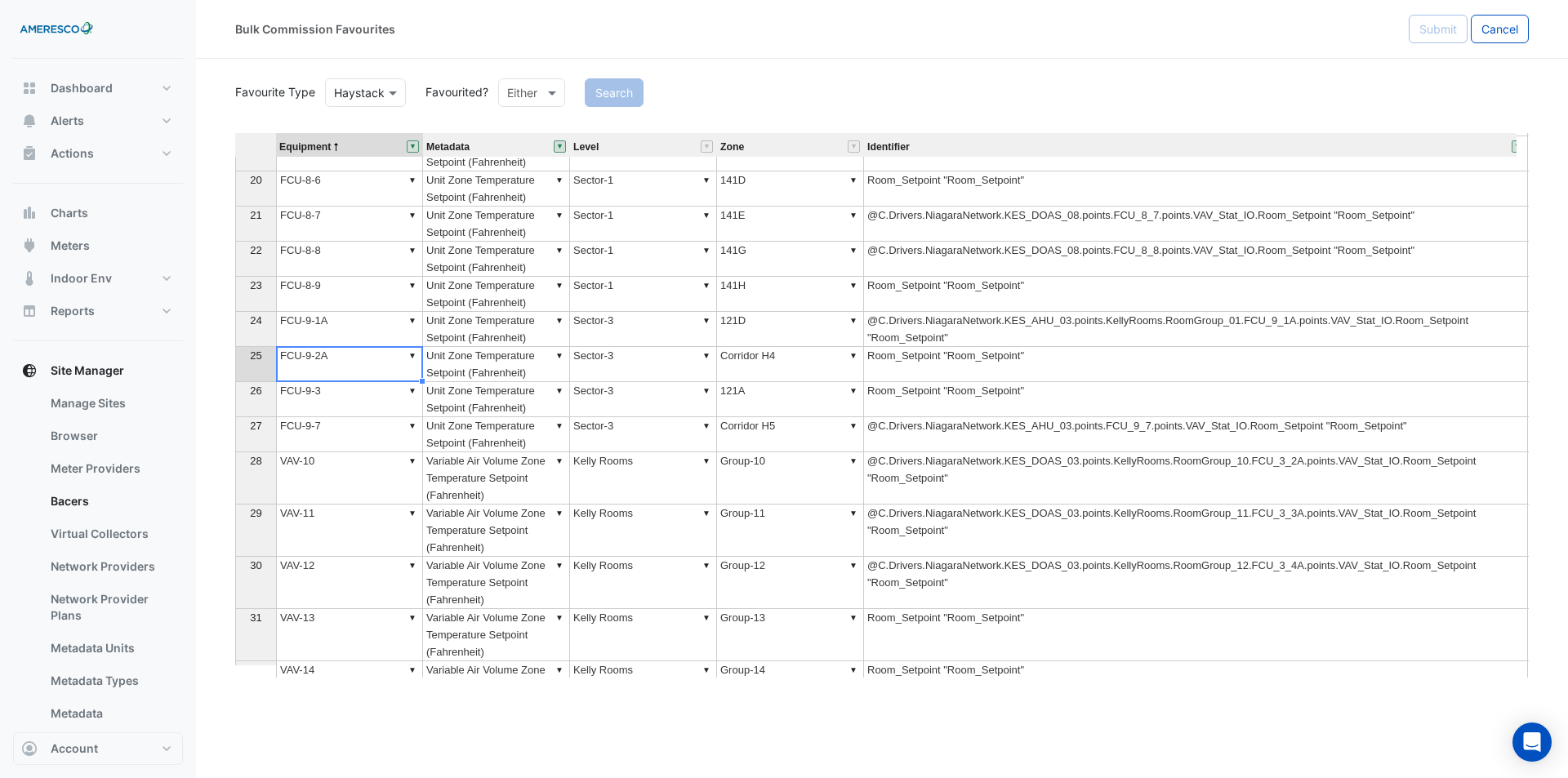 click on "▼ FCU-9-2A" at bounding box center (350, 364) 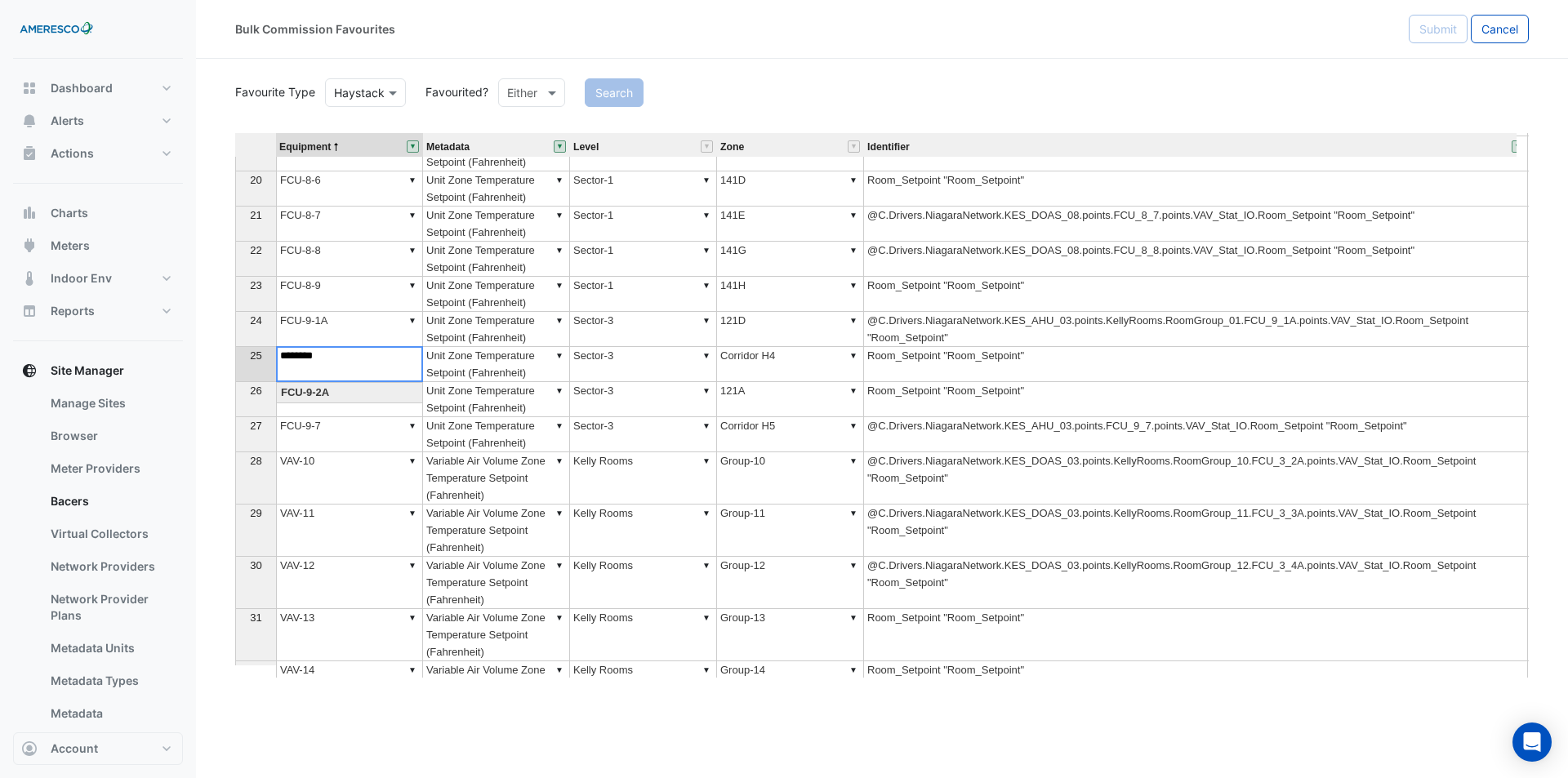click on "********" at bounding box center [350, 364] 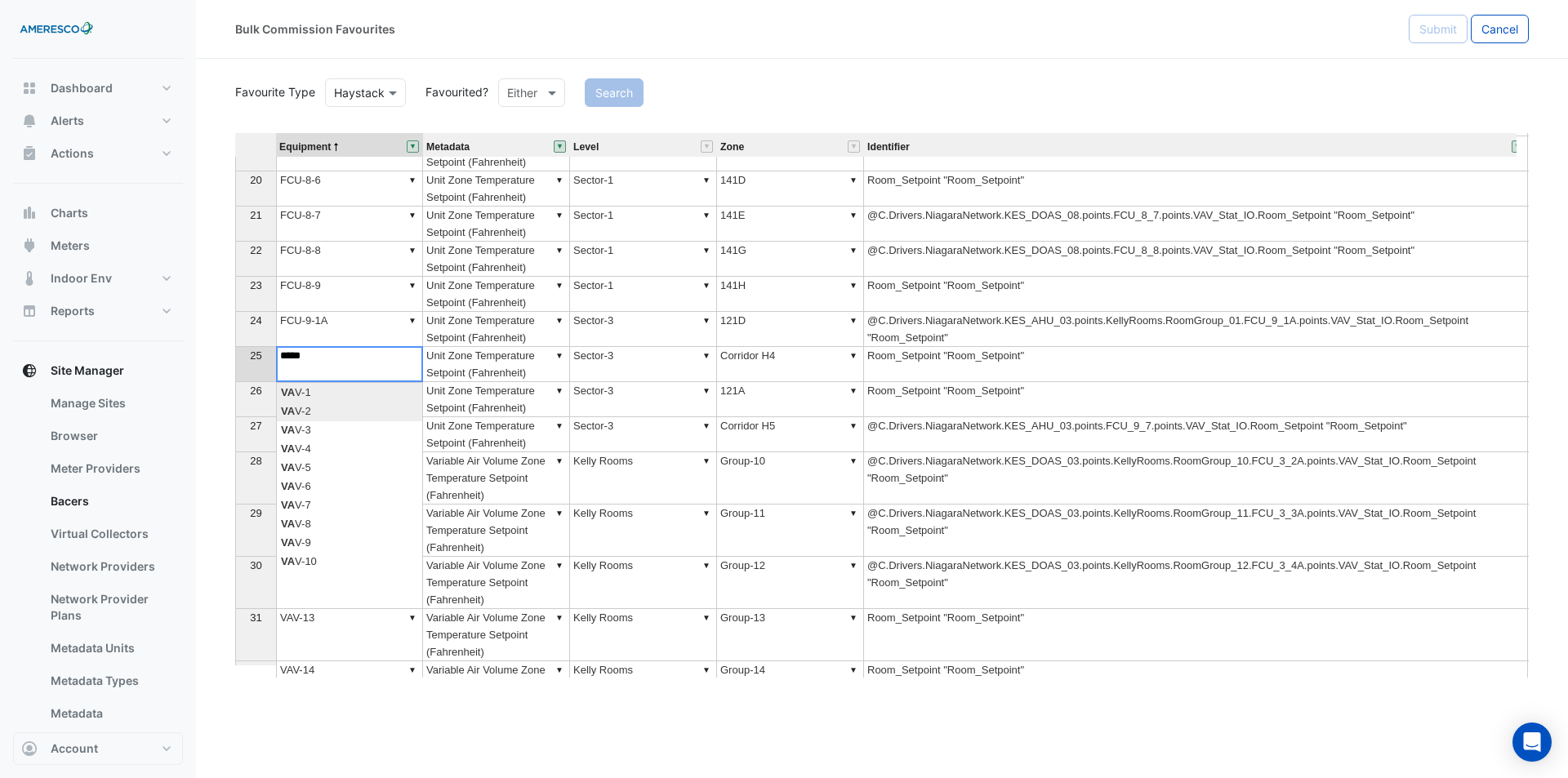 click on "Equipment Metadata Level Zone Identifier Status 7 ▼ FCU-2-5 ▼ Unit Zone Temperature Setpoint (Fahrenheit) ▼ Sector-4 ▼ Rm 126 @C.Drivers.NiagaraNetwork.KES_DOAS_02.points.FCU_2_5.points.VAV_Stat_IO.Room_Setpoint "Room_Setpoint" 8 ▼ FCU-4-4 ▼ Unit Zone Temperature Setpoint (Fahrenheit) ▼ DOAS ▼ DOAS-04 @C.Drivers.NiagaraNetwork.KES_DOAS_04.points.FCU_4_4.points.VAV_Stat_IO.Room_Setpoint "Room_Setpoint" 9 ▼ FCU-4-5 ▼ Unit Zone Temperature Setpoint (Fahrenheit) ▼ DOAS ▼ DOAS-04 @C.Drivers.NiagaraNetwork.KES_DOAS_04.points.FCU_4_5.points.VAV_Stat_IO.Room_Setpoint "Room_Setpoint" 10 ▼ FCU-4-6 ▼ Unit Zone Temperature Setpoint (Fahrenheit) ▼ DOAS ▼ DOAS-04 @C.Drivers.NiagaraNetwork.KES_DOAS_04.points.FCU_4_6.points.VAV_Stat_IO.Room_Setpoint "Room_Setpoint" 11 ▼ FCU-6-5 ▼ Unit Zone Temperature Setpoint (Fahrenheit) ▼ Sector-2 ▼ 109 @C.Drivers.NiagaraNetwork.KES_DOAS_07.points.FCU_6_5.points.VAV_Stat_IO.Room_Setpoint "Room_Setpoint" 12 ▼ FCU-6-6 ▼ ▼ Sector-2 ▼ 13 ▼" at bounding box center [882, 405] 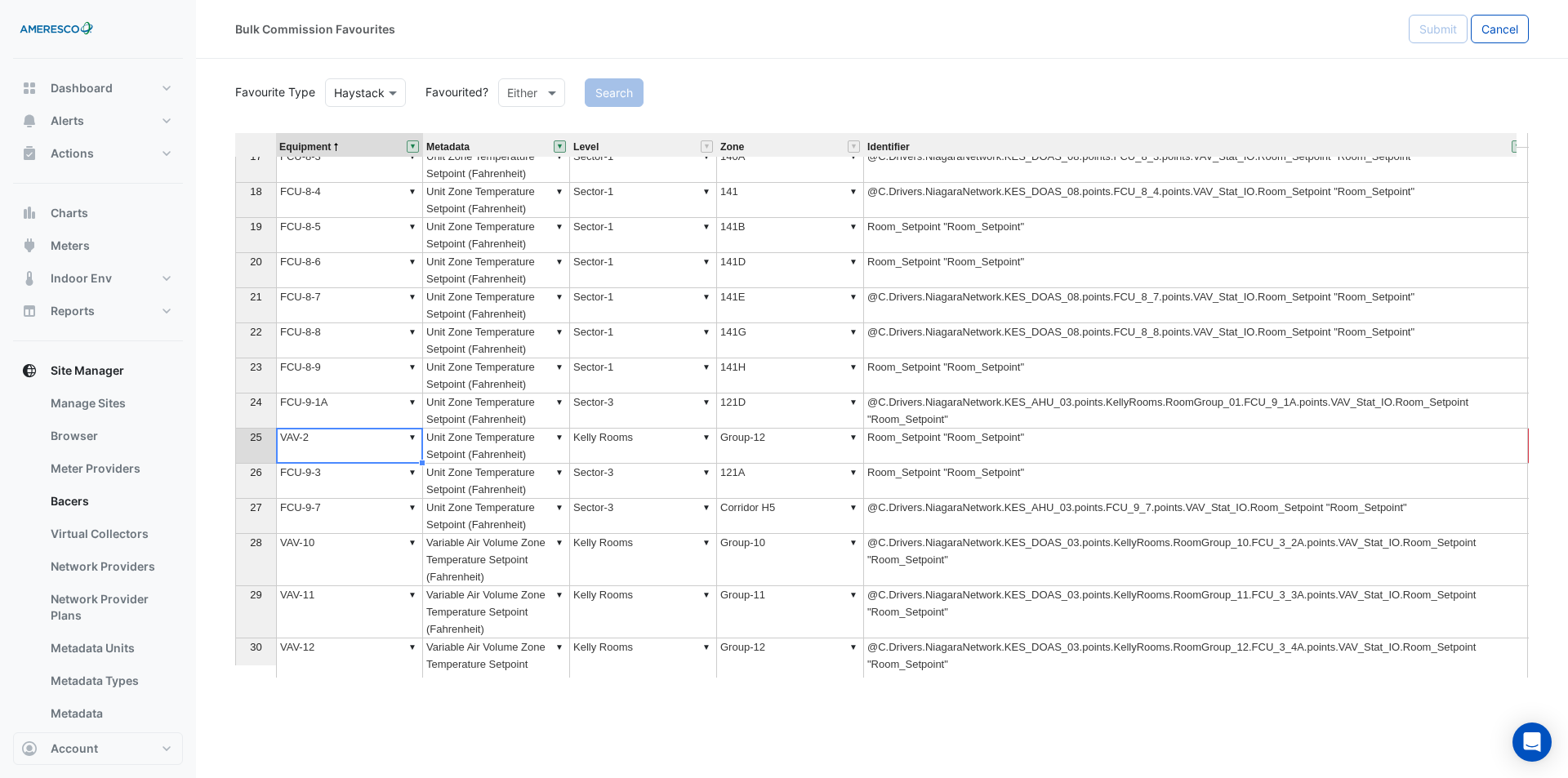 type on "*****" 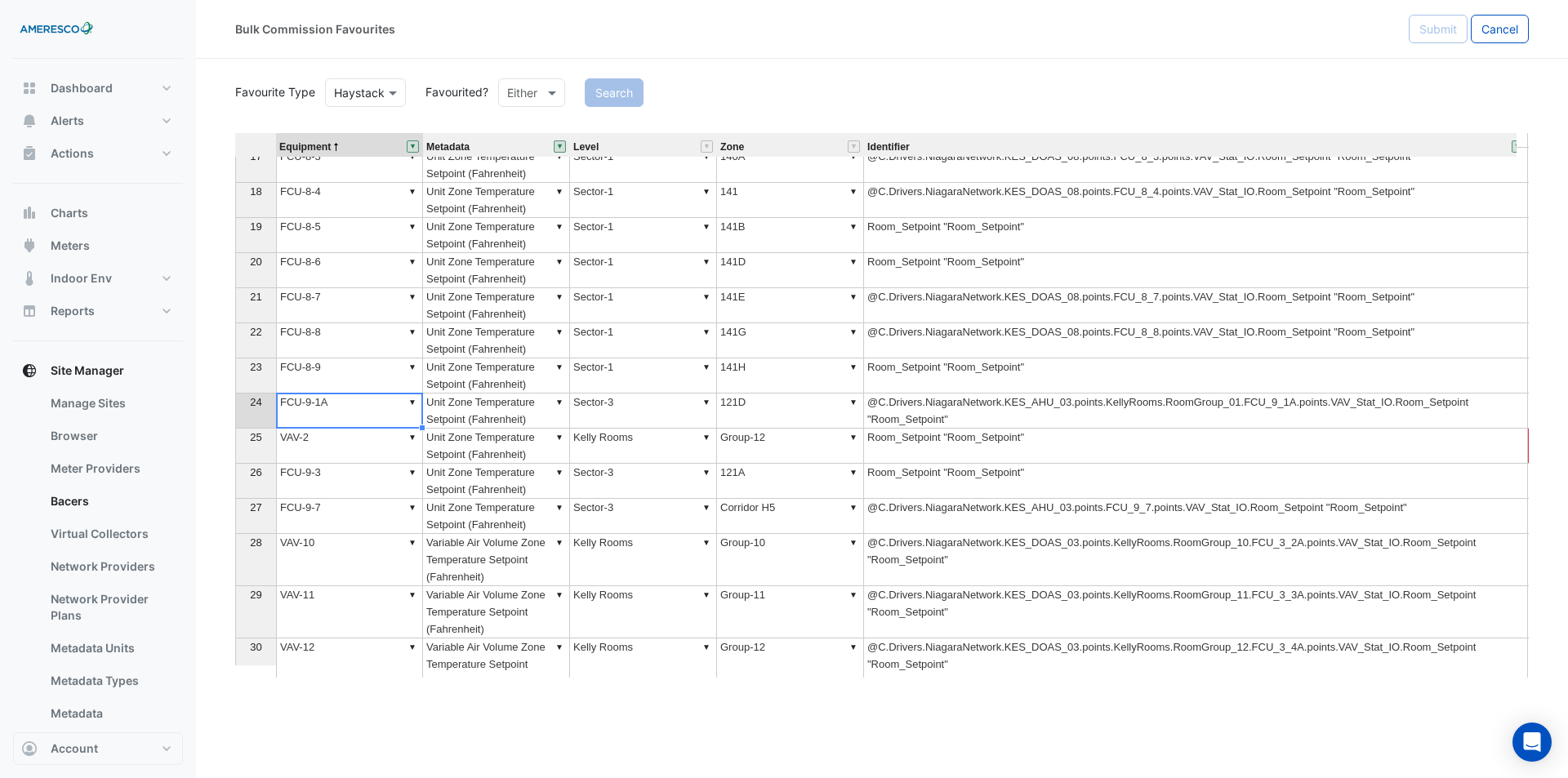 click on "▼ FCU-9-1A" at bounding box center (350, 411) 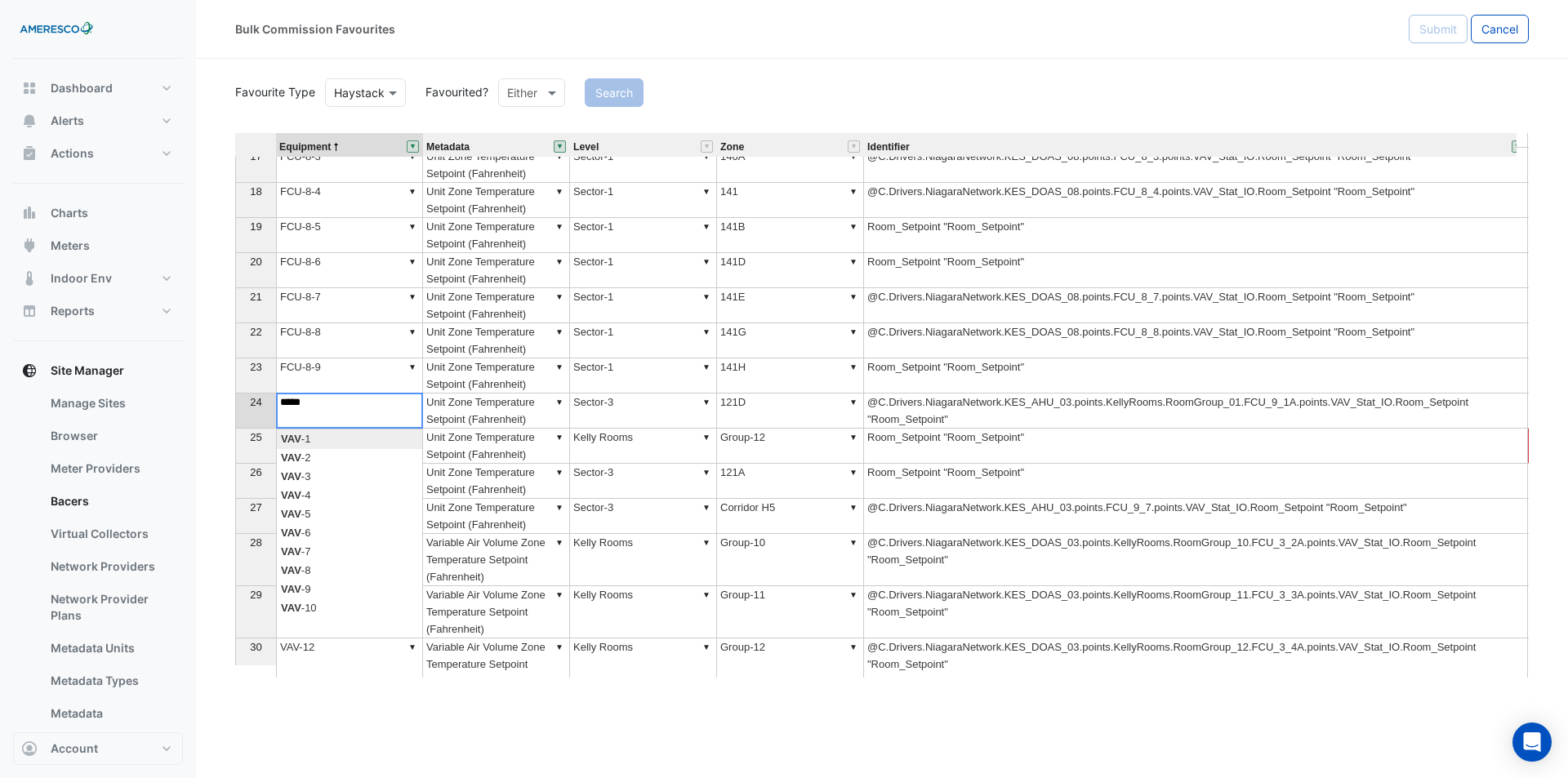 click on "Equipment Metadata Level Zone Identifier Status 11 ▼ FCU-6-5 ▼ Unit Zone Temperature Setpoint (Fahrenheit) ▼ Sector-2 ▼ 109 @C.Drivers.NiagaraNetwork.KES_DOAS_07.points.FCU_6_5.points.VAV_Stat_IO.Room_Setpoint "Room_Setpoint" 12 ▼ FCU-6-6 ▼ Unit Zone Temperature Setpoint (Fahrenheit) ▼ Sector-2 ▼ Corridor H2 @C.Drivers.NiagaraNetwork.KES_DOAS_06.points.FCU_6_6.points.VAV_Stat_IO.Room_Setpoint "Room_Setpoint" 13 ▼ FCU-7-5 ▼ Unit Zone Temperature Setpoint (Fahrenheit) ▼ Sector-2 ▼ 108 @C.Drivers.NiagaraNetwork.KES_DOAS_07.points.FCU_7_5.points.VAV_Stat_IO.Room_Setpoint "Room_Setpoint" 14 ▼ FCU-8-10A ▼ Unit Zone Temperature Setpoint (Fahrenheit) ▼ Sector-1 ▼ Corridor H3 @C.Drivers.NiagaraNetwork.KES_DOAS_08.points.FCU_8_10A.points.VAV_Stat_IO.Room_Setpoint "Room_Setpoint" 15 ▼ FCU-8-11 ▼ Unit Zone Temperature Setpoint (Fahrenheit) ▼ Sector-1 ▼ Corridor H8 @C.Drivers.NiagaraNetwork.KES_DOAS_08.points.FCU_8_11.points.VAV_Stat_IO.Room_Setpoint "Room_Setpoint" 16 ▼ ▼ 17" at bounding box center (882, 405) 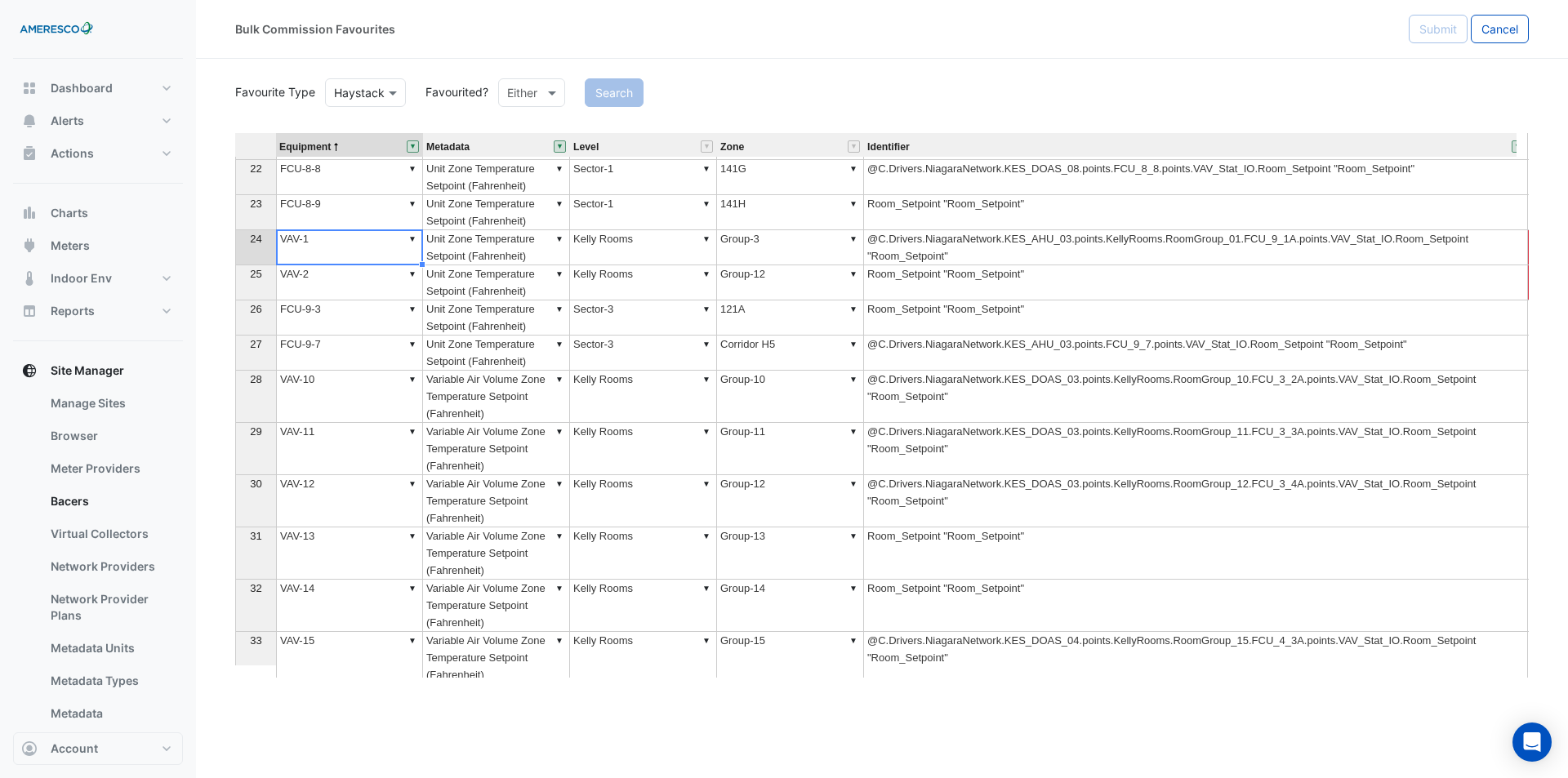 type on "*****" 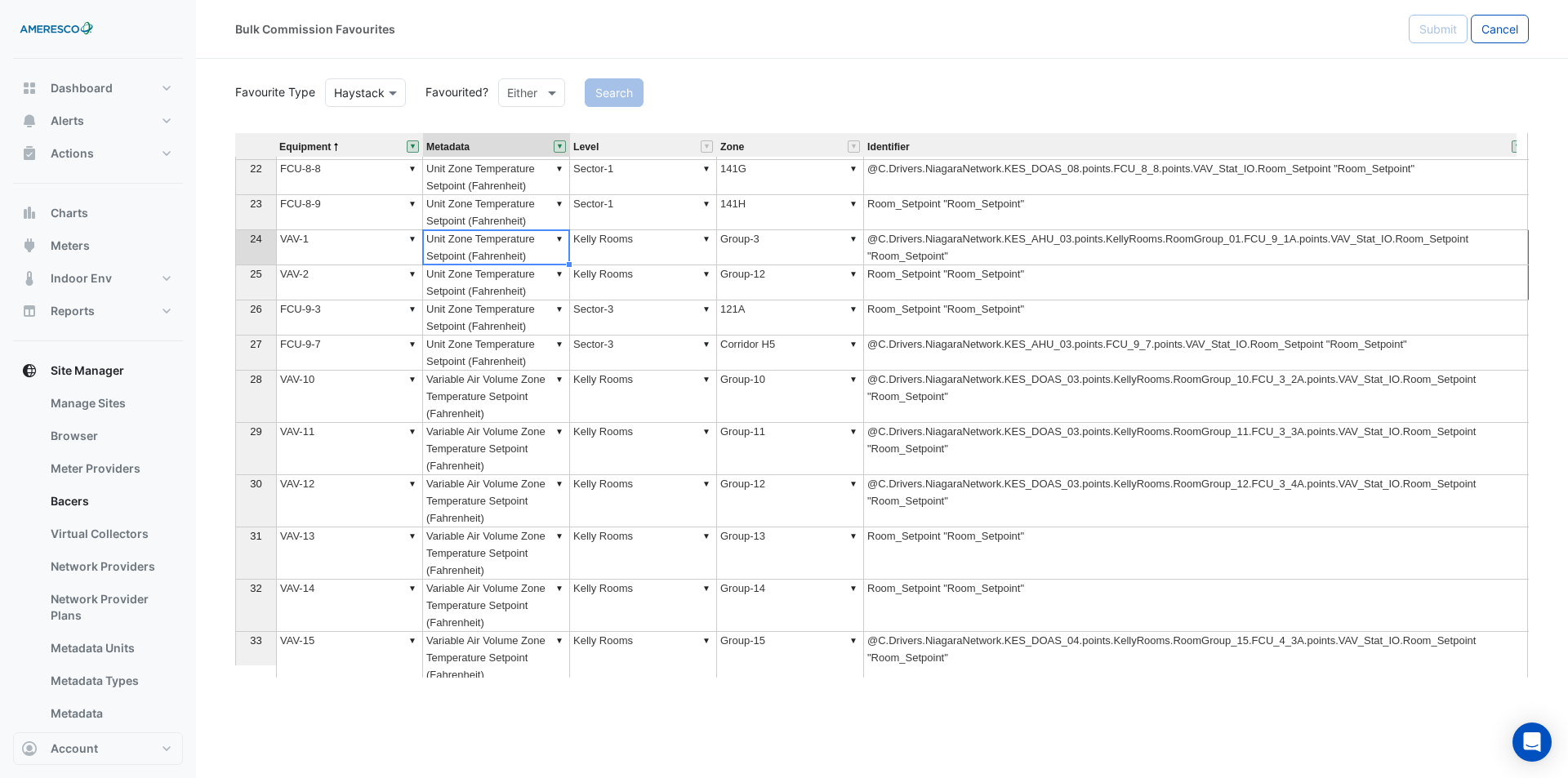 click on "▼ Unit Zone Temperature Setpoint (Fahrenheit)" at bounding box center (497, 247) 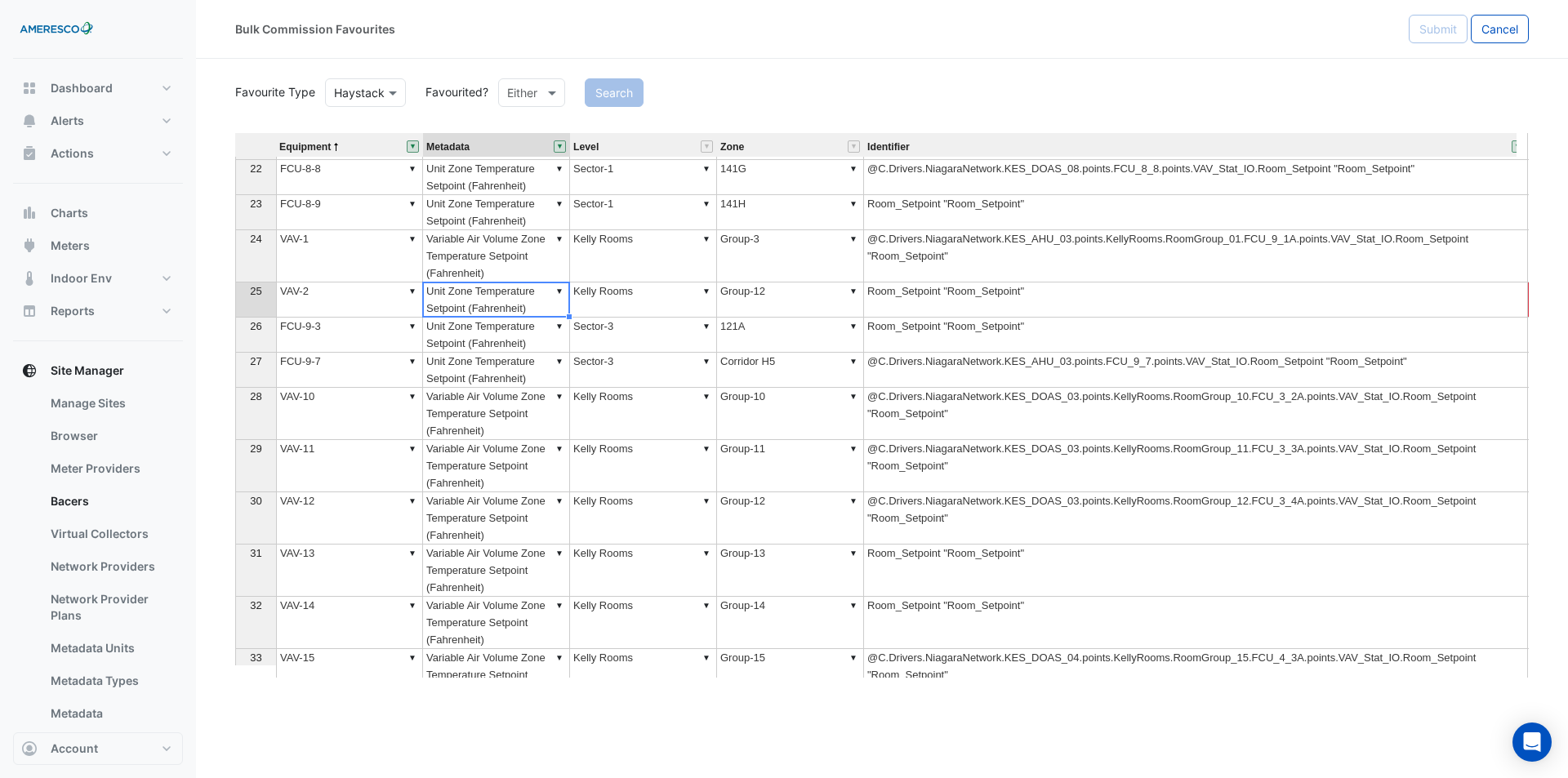 click on "▼ Unit Zone Temperature Setpoint (Fahrenheit)" at bounding box center [497, 300] 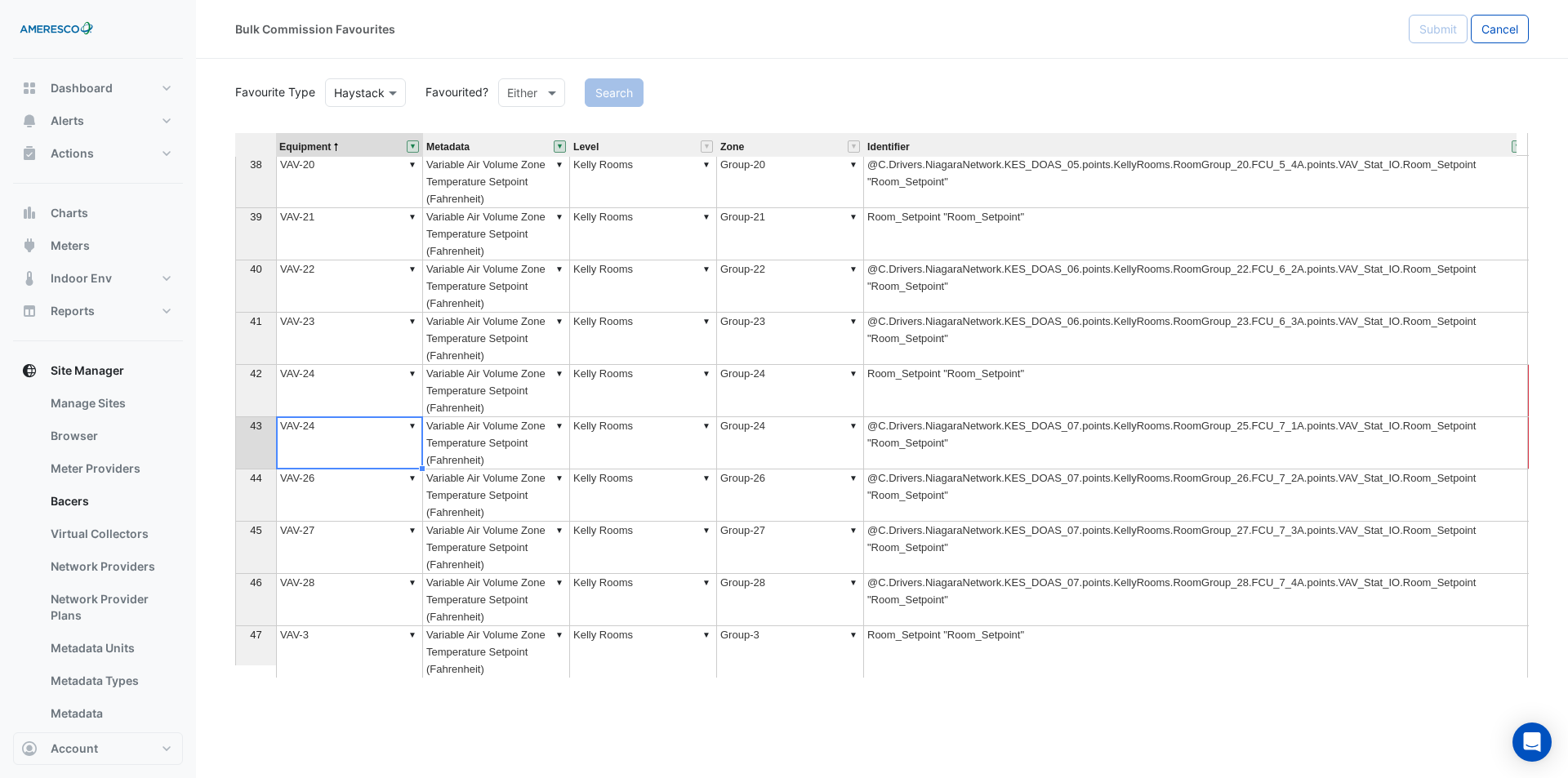 click on "▼ VAV-24" at bounding box center (350, 443) 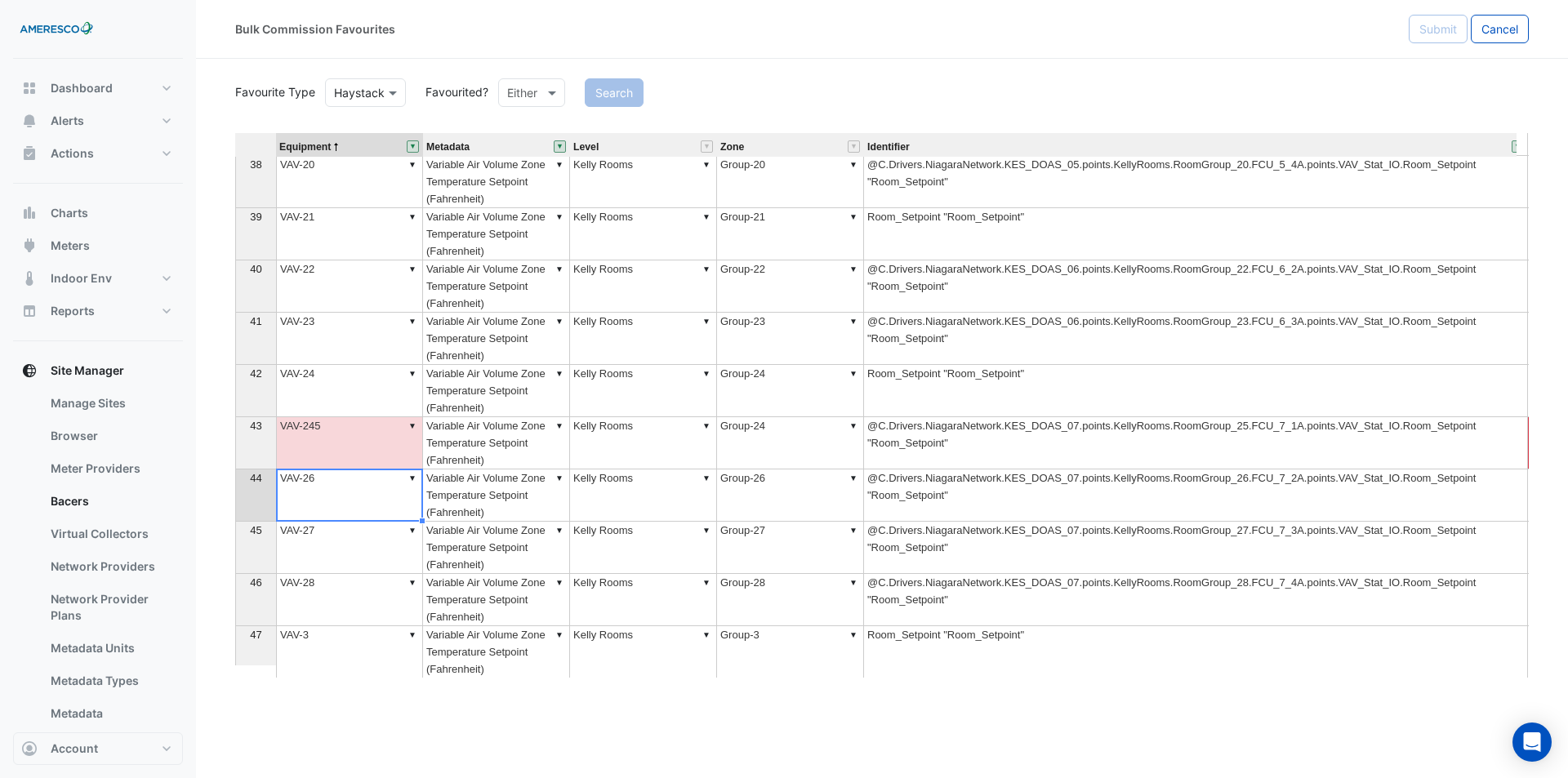 type on "******" 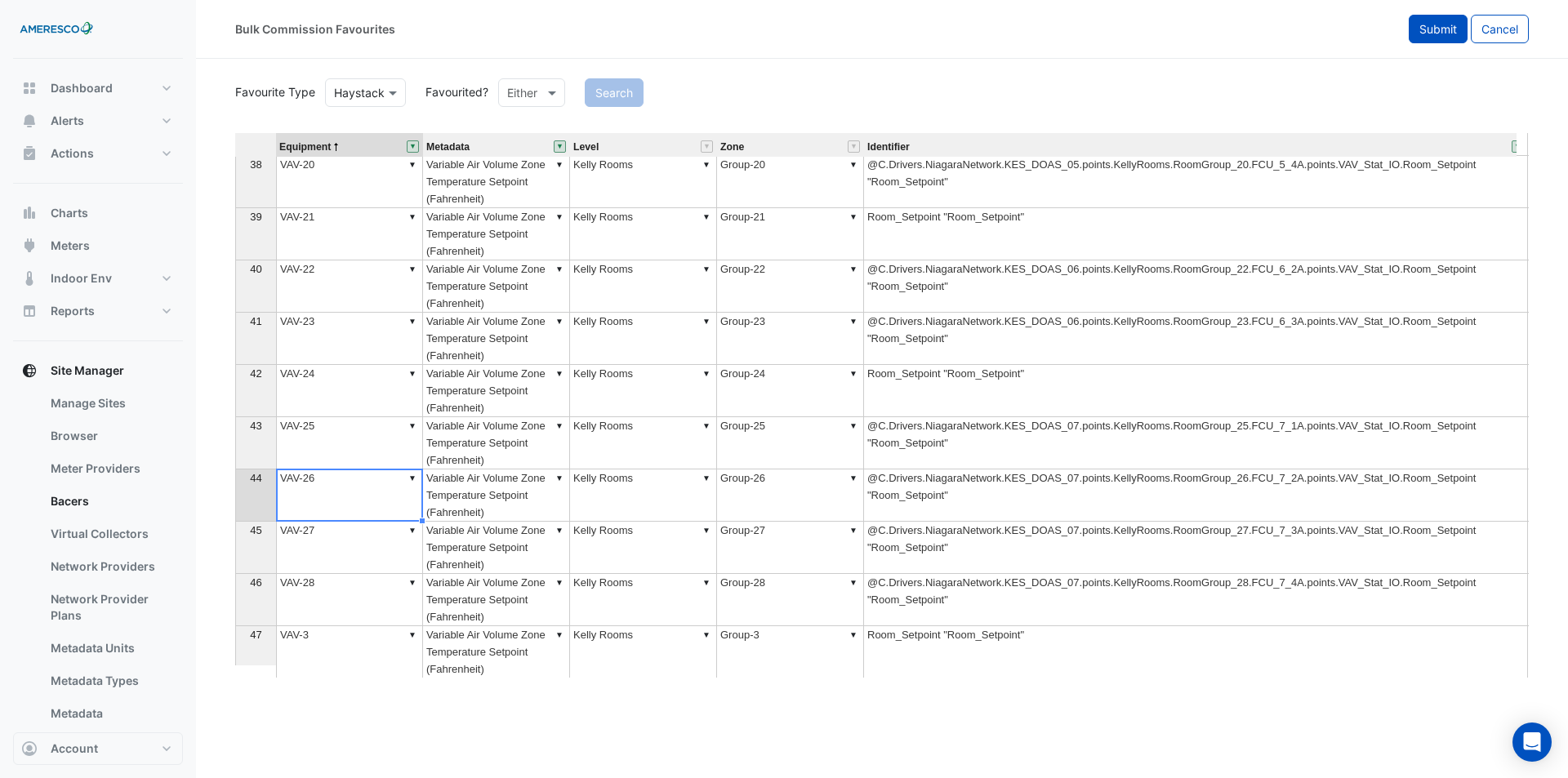 click on "Submit" 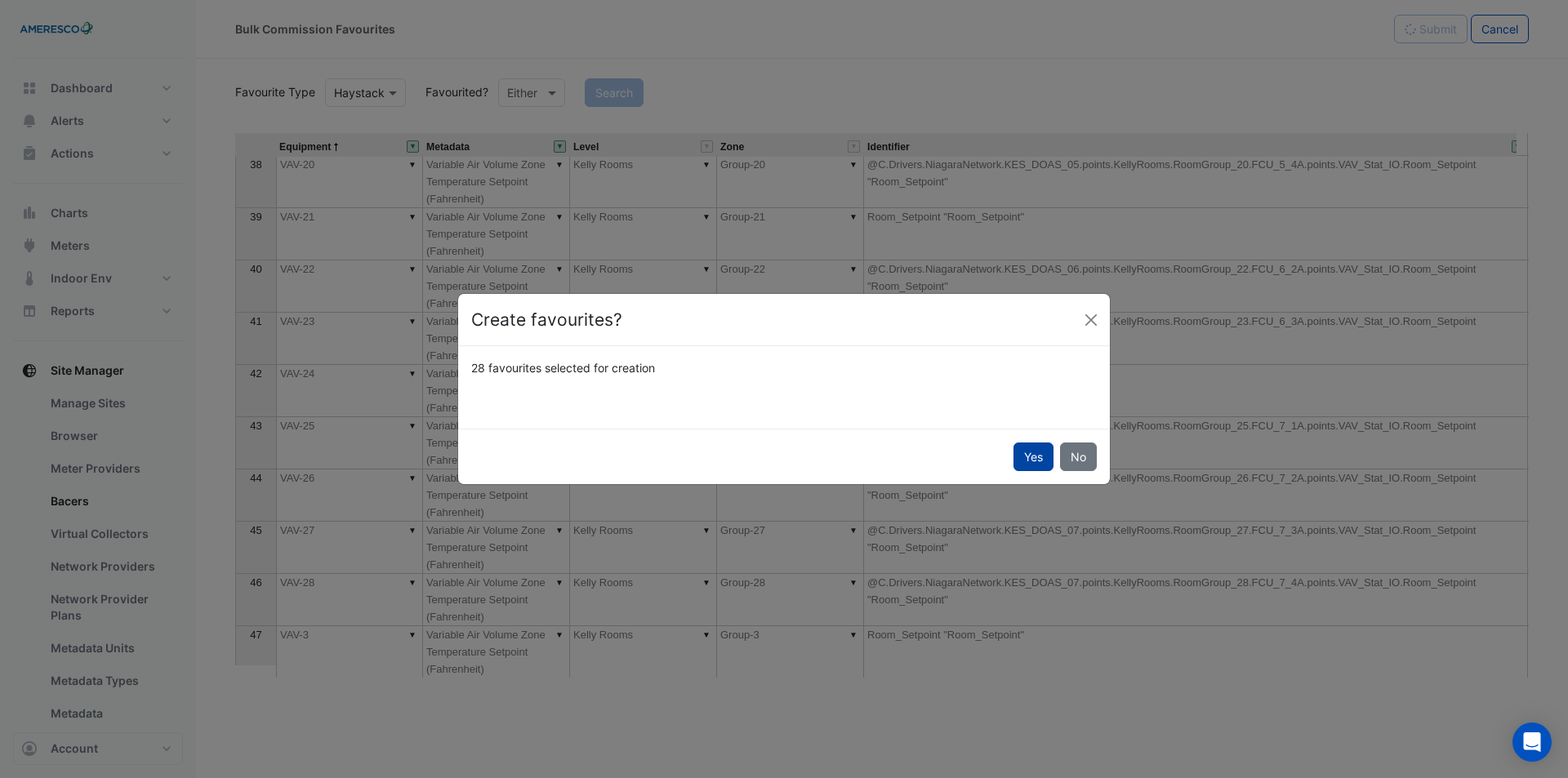 click on "Yes" 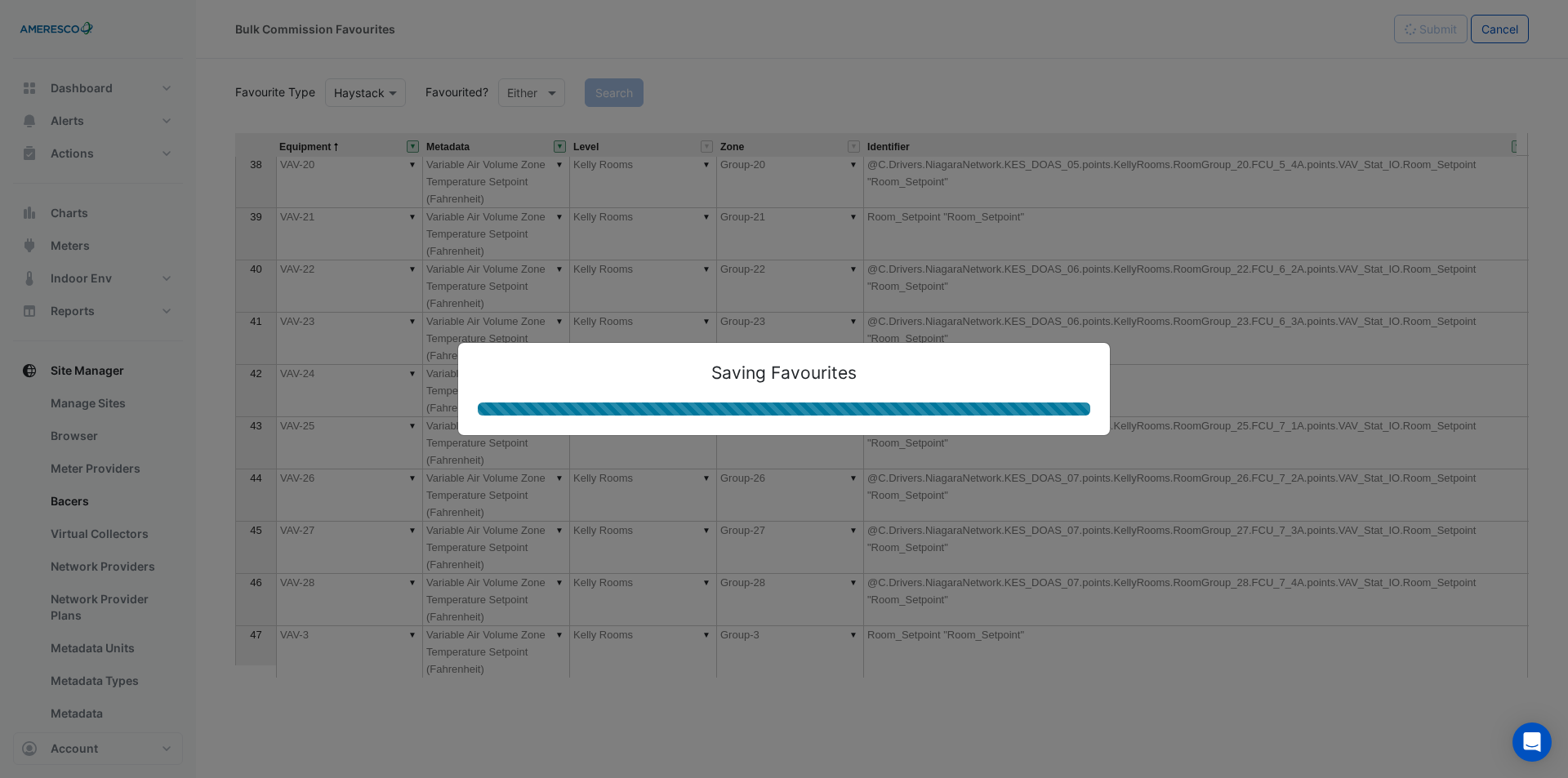 type on "******" 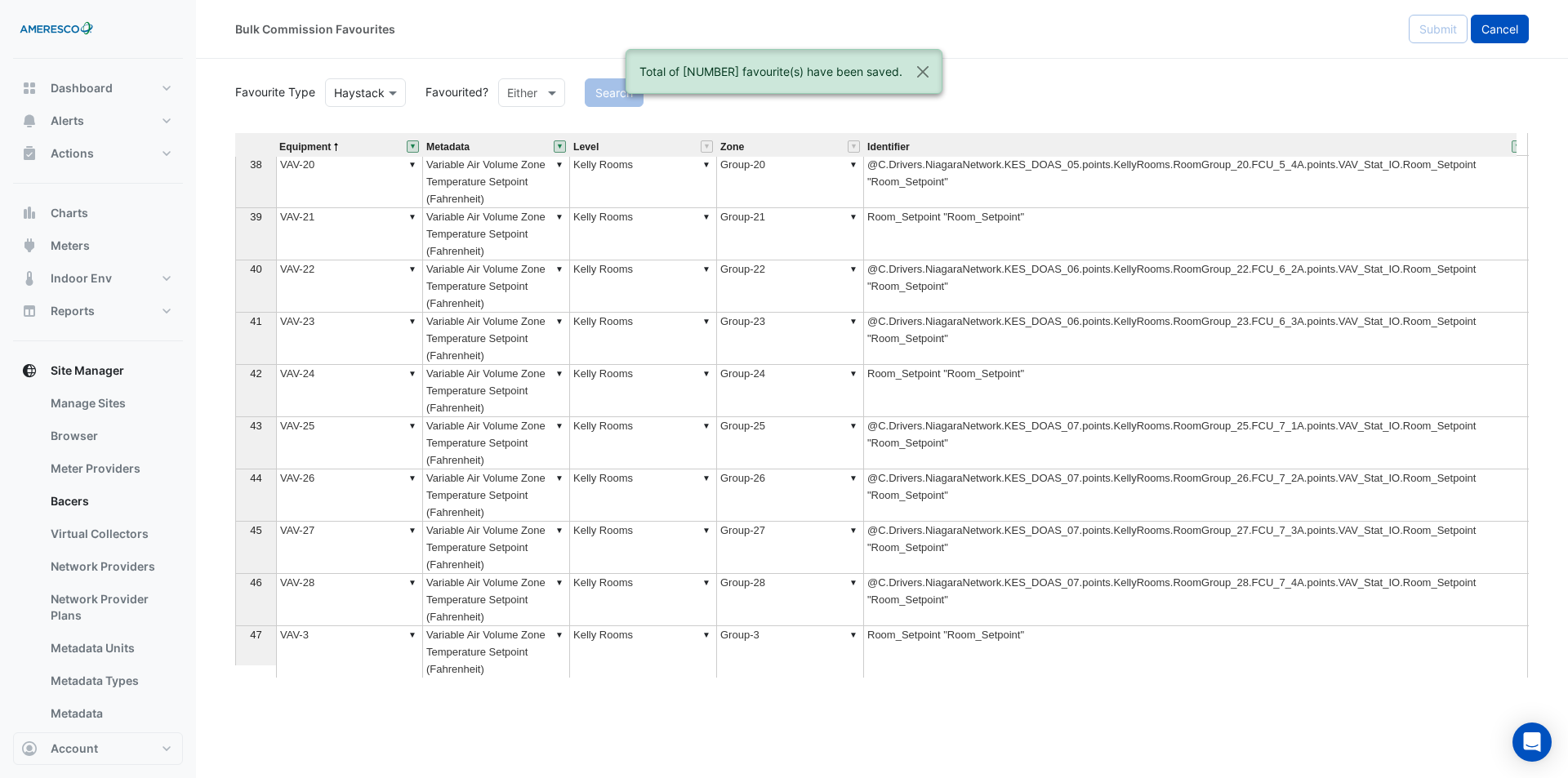 click on "Cancel" 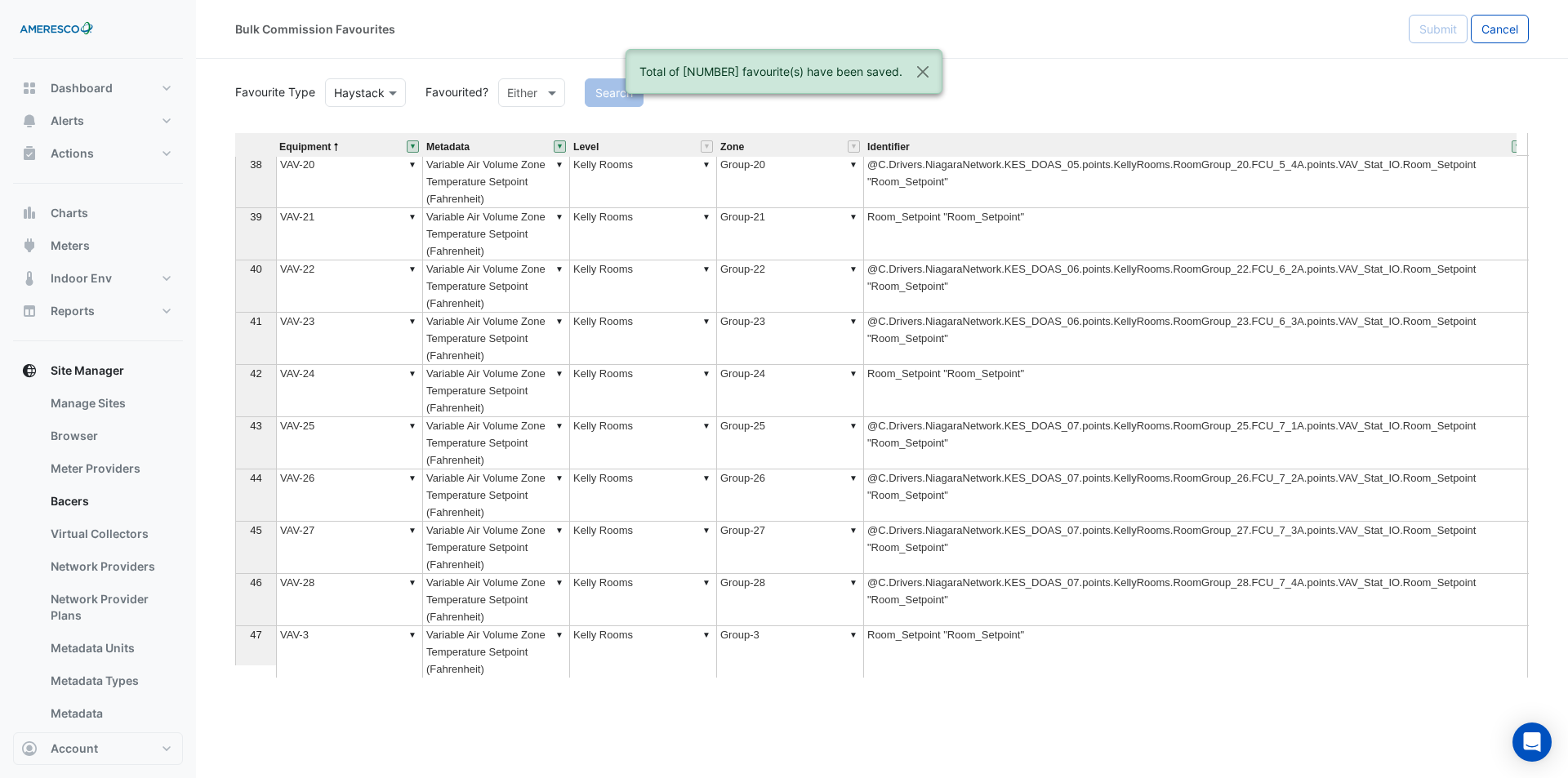 select on "**" 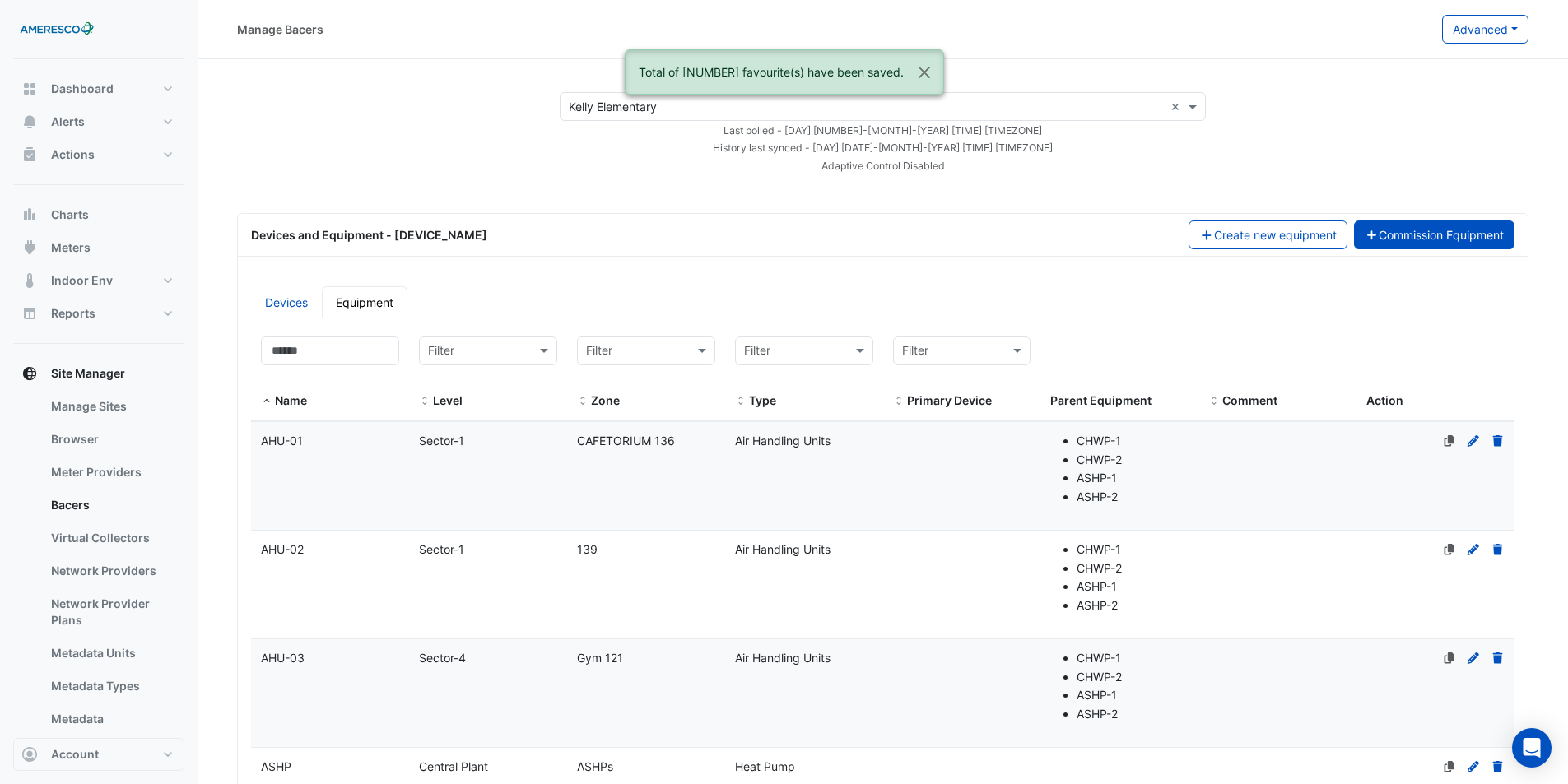click on "Commission Equipment" 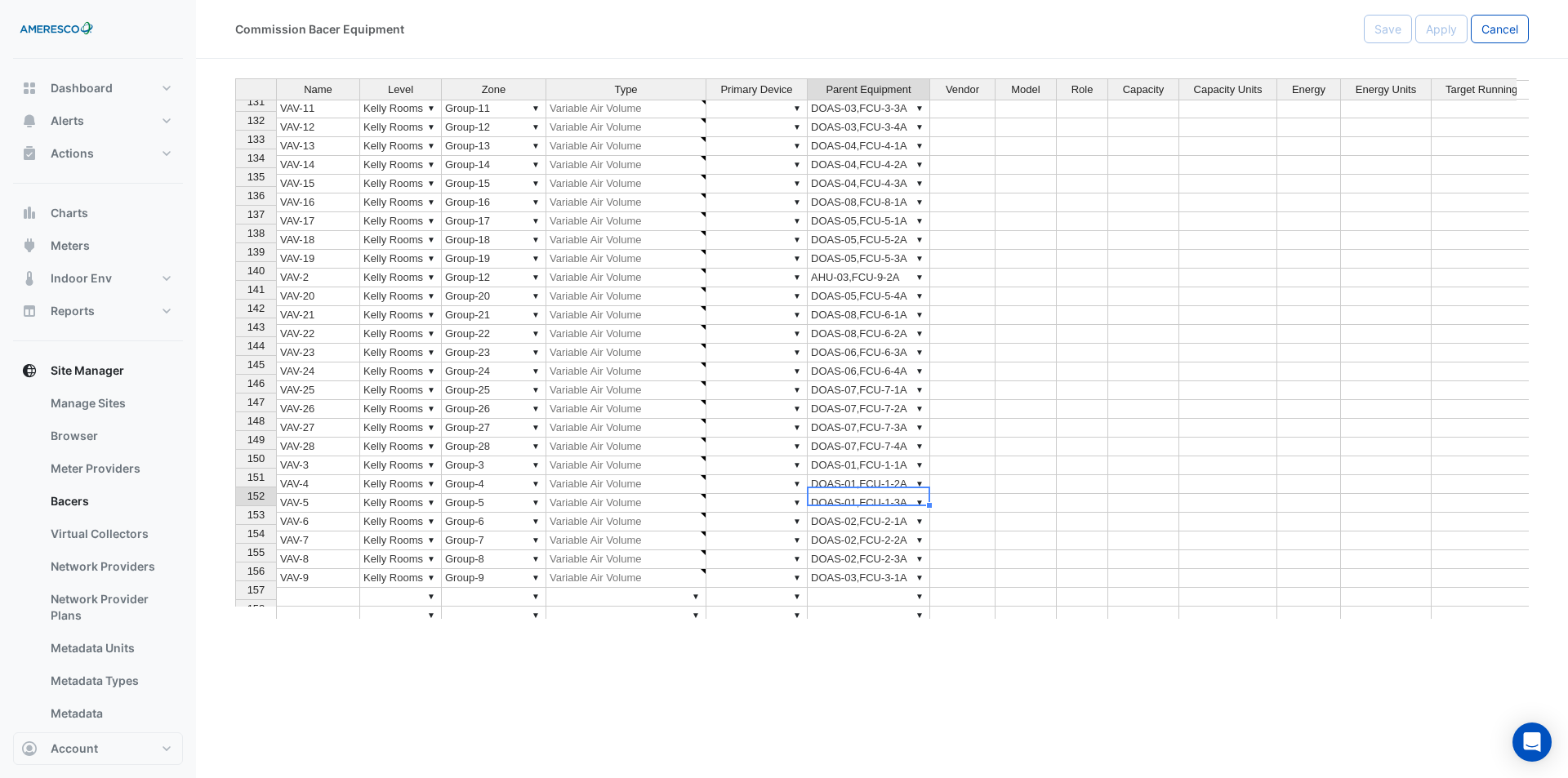 click on "▼ DOAS-03,FCU-3-1A" at bounding box center [869, 578] 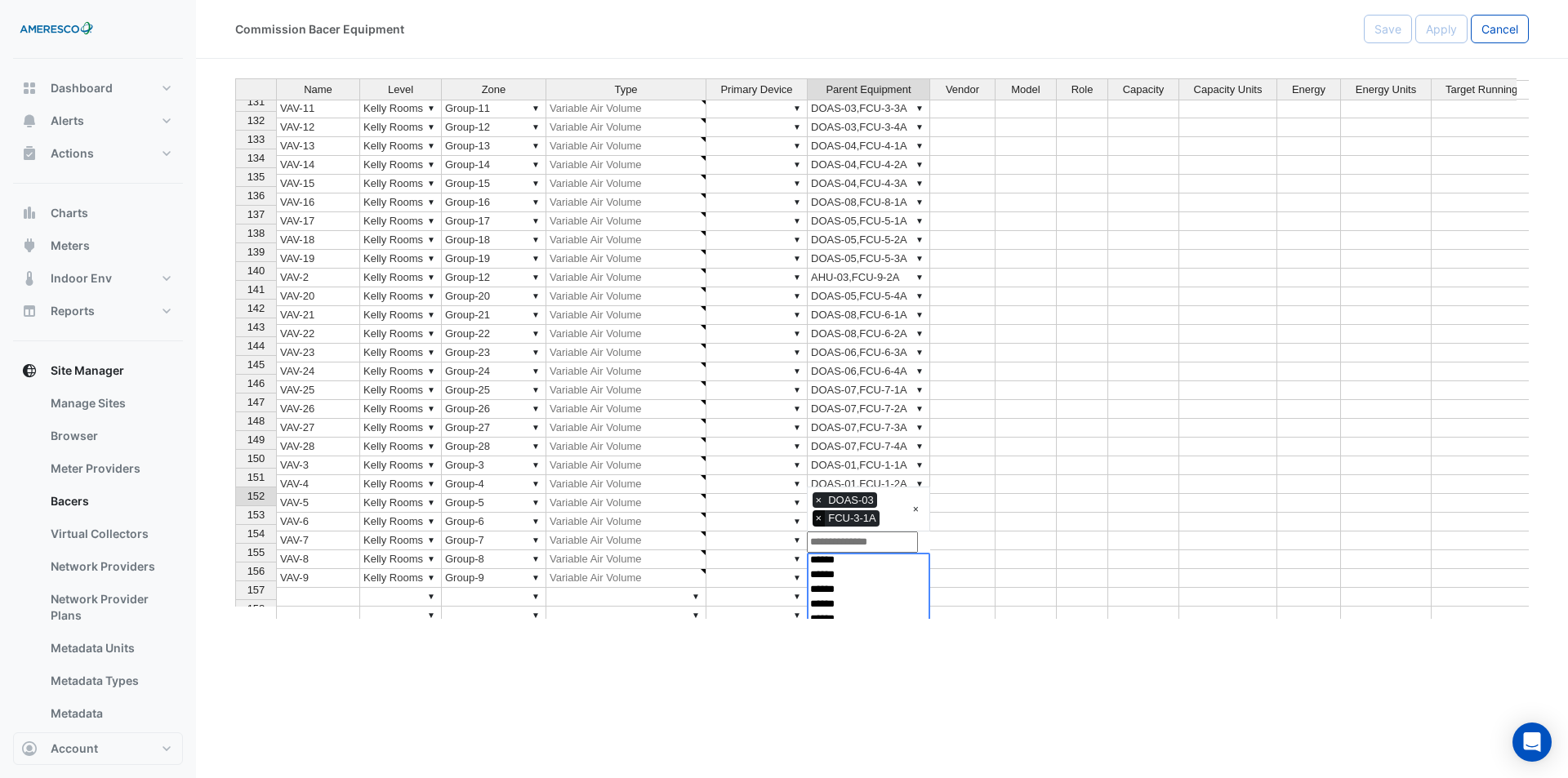 click on "×" at bounding box center [819, 518] 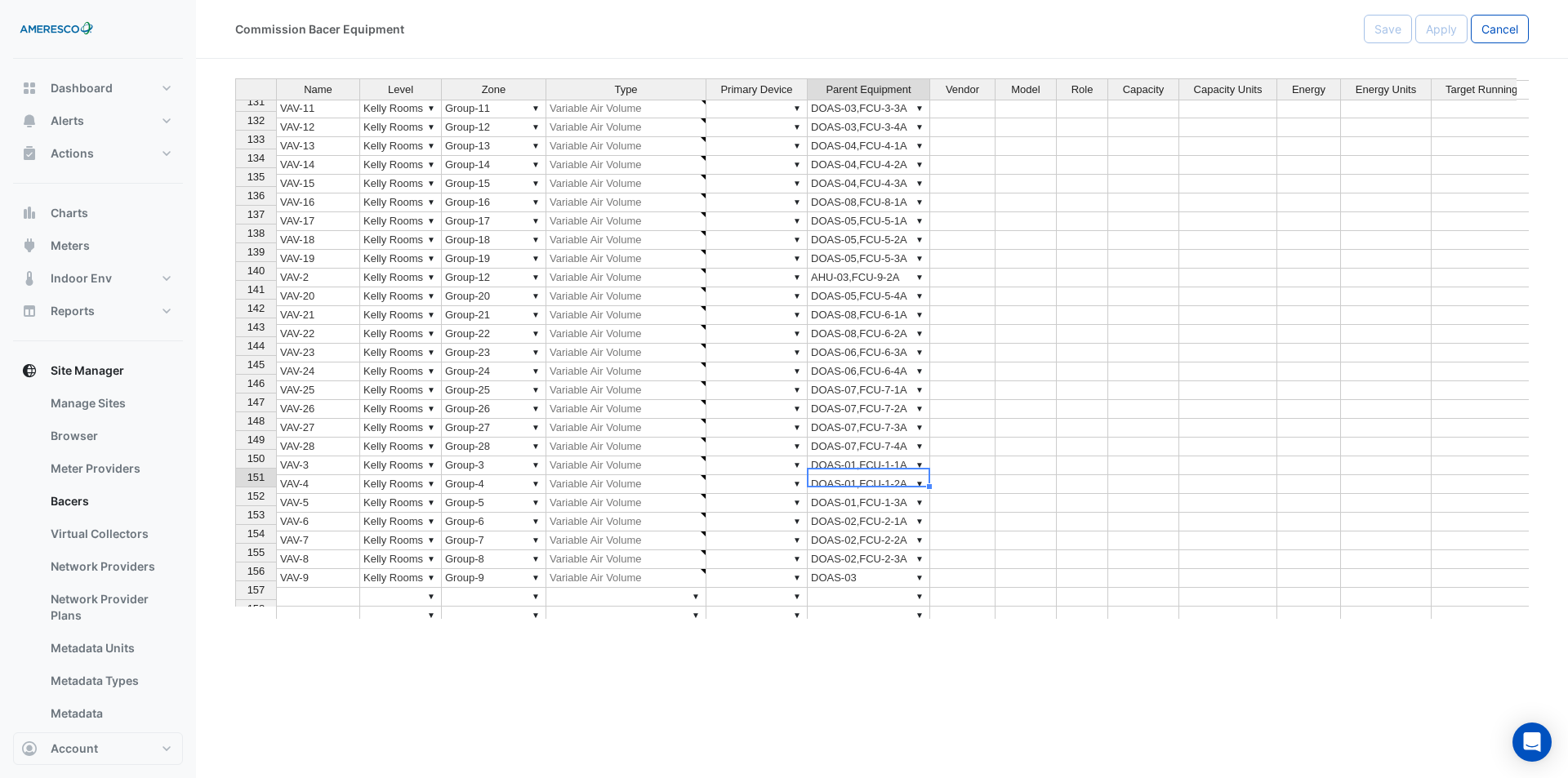 click on "▼ DOAS-02,FCU-2-3A" at bounding box center (869, 559) 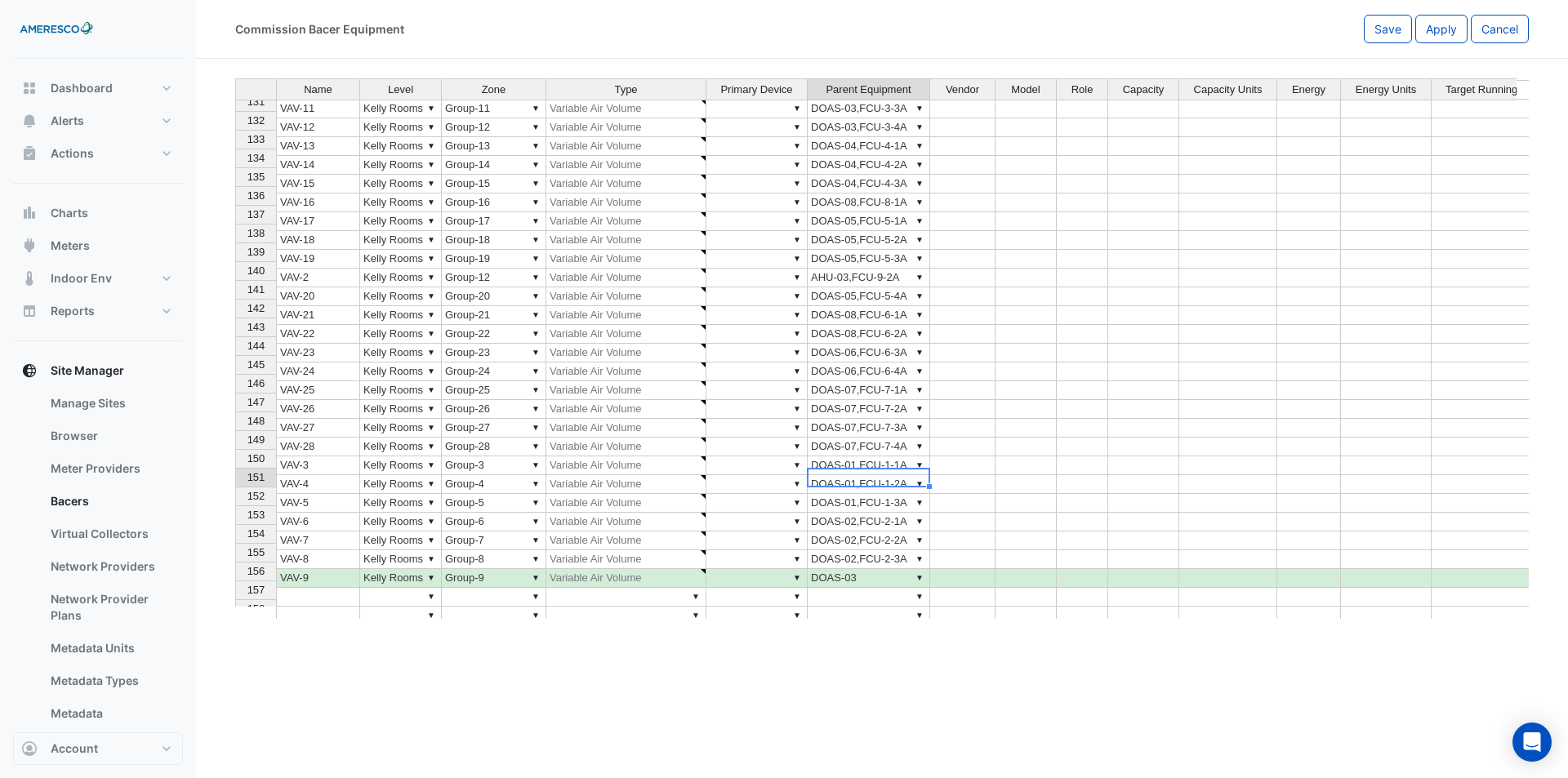 click on "▼ DOAS-02,FCU-2-3A" at bounding box center (869, 559) 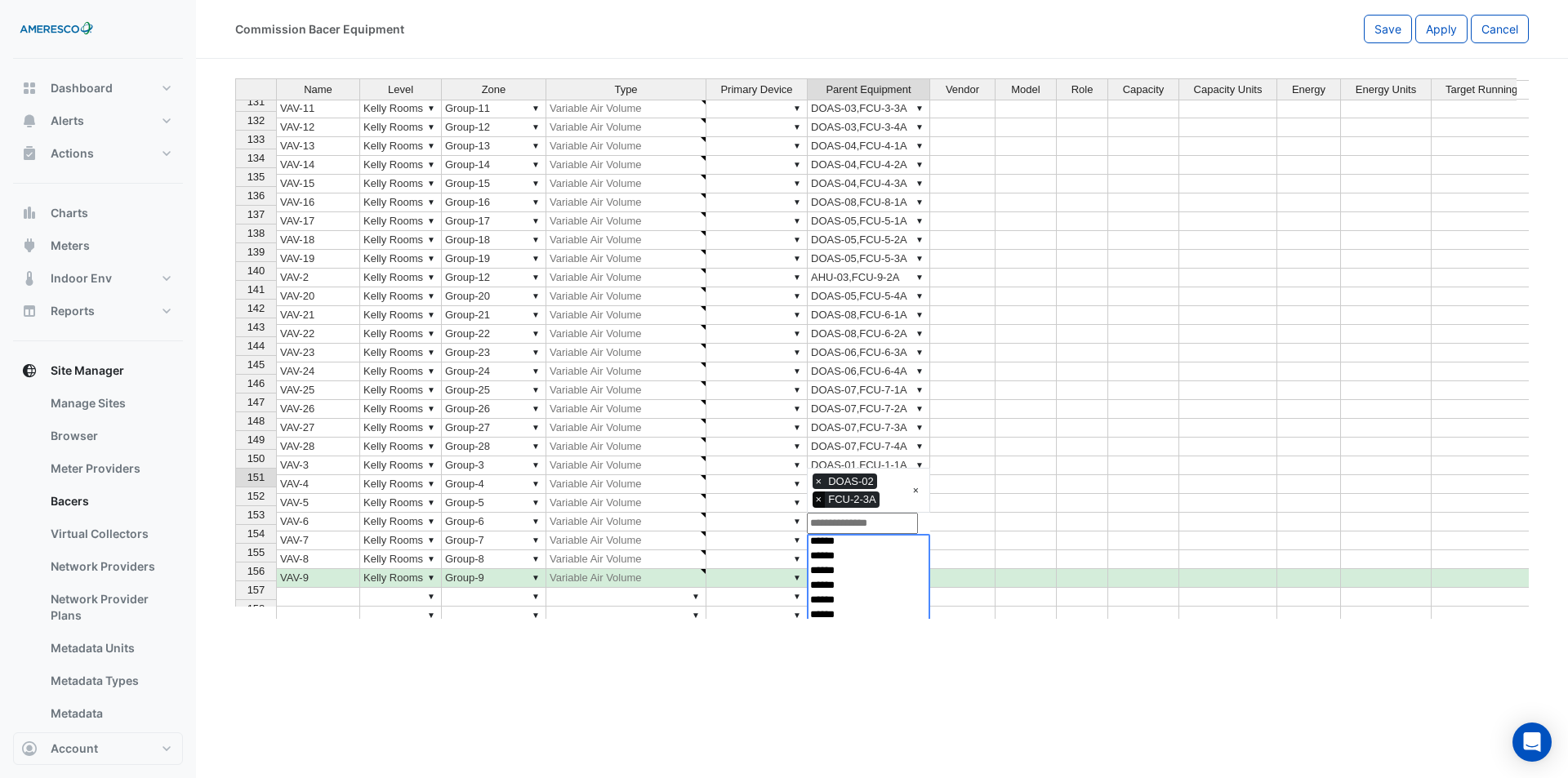 click on "×" at bounding box center (819, 500) 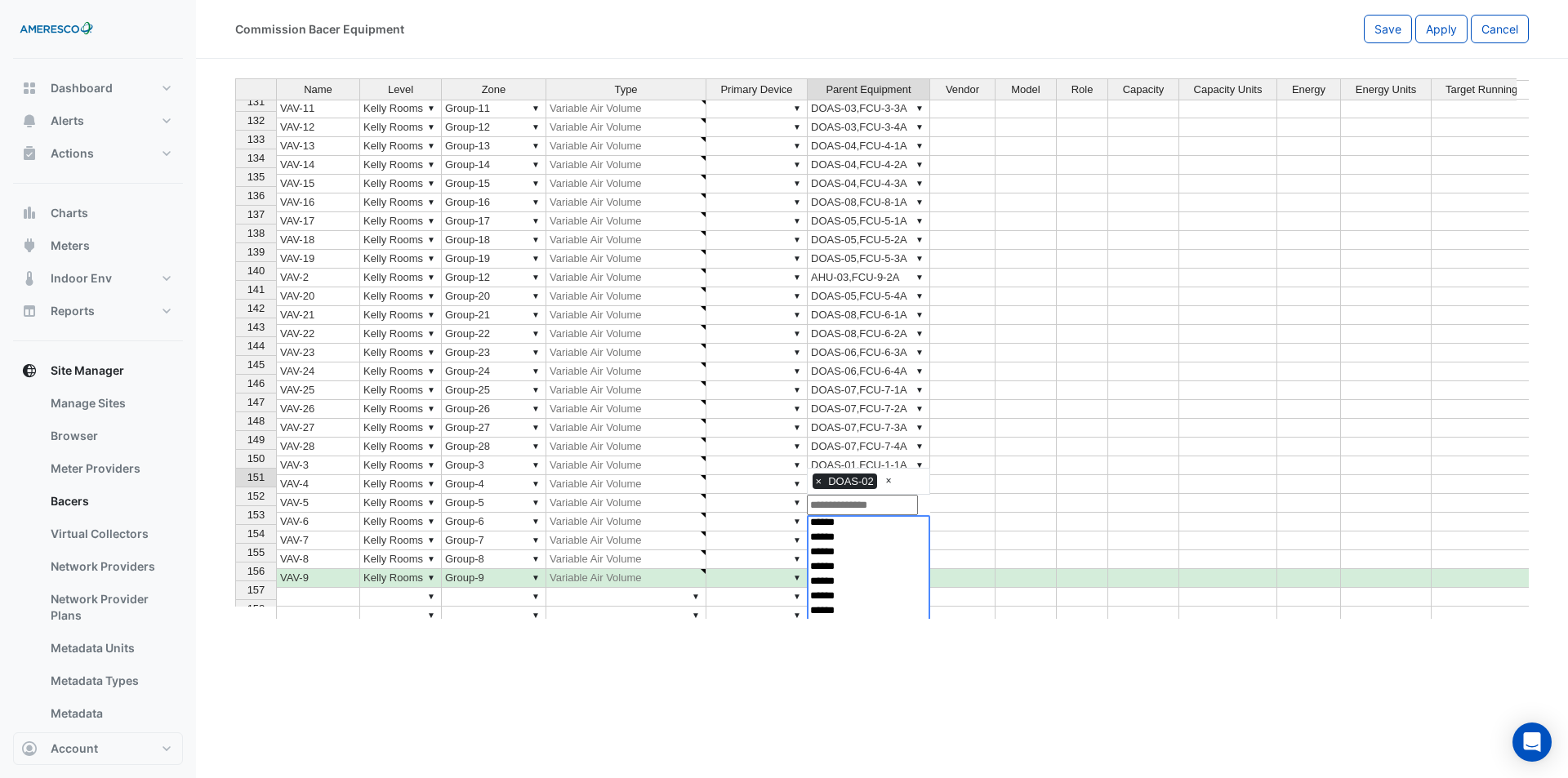click on "▼ DOAS-02,FCU-2-2A" at bounding box center [869, 540] 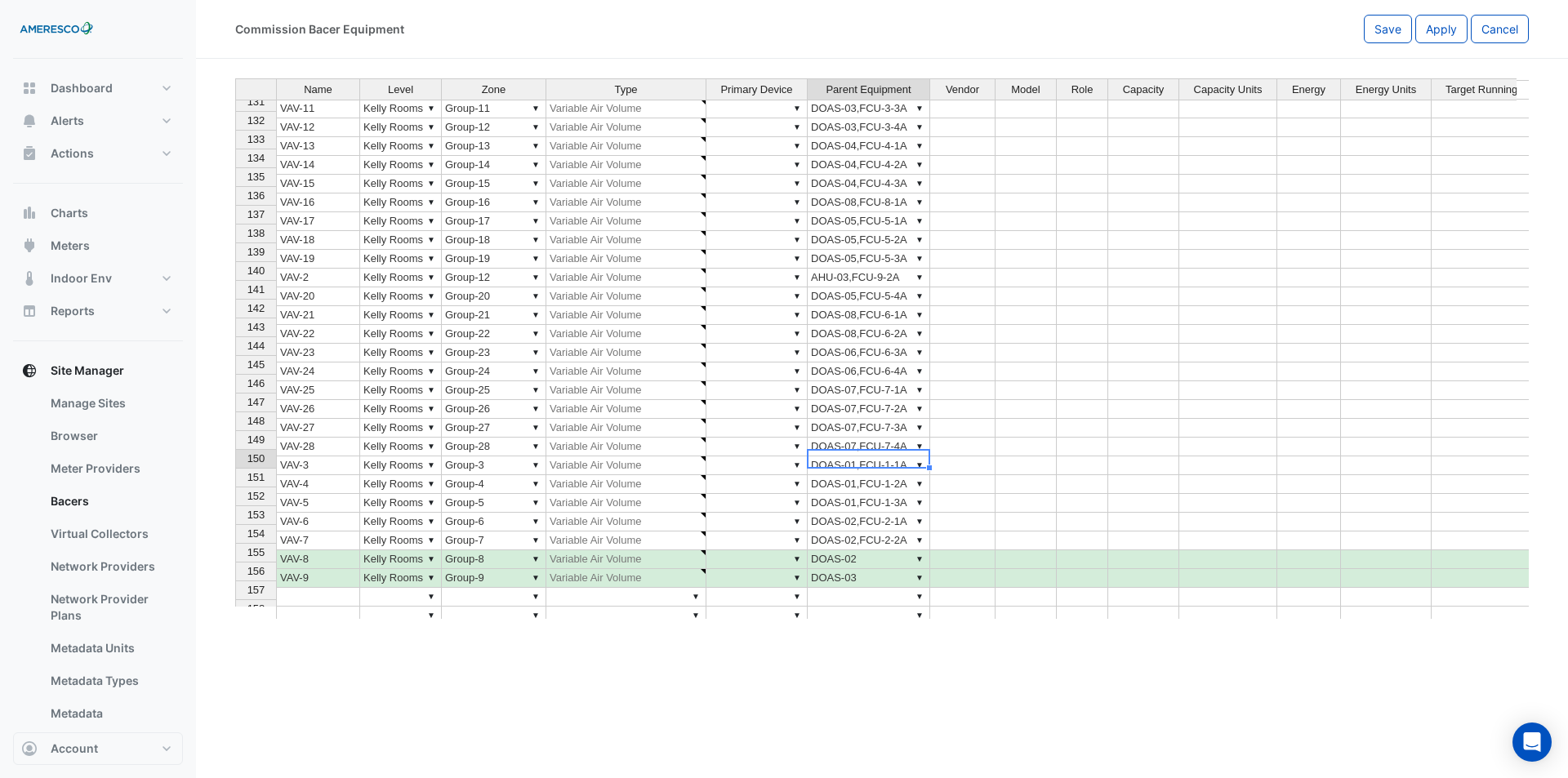 click on "▼ DOAS-02,FCU-2-2A" at bounding box center [869, 540] 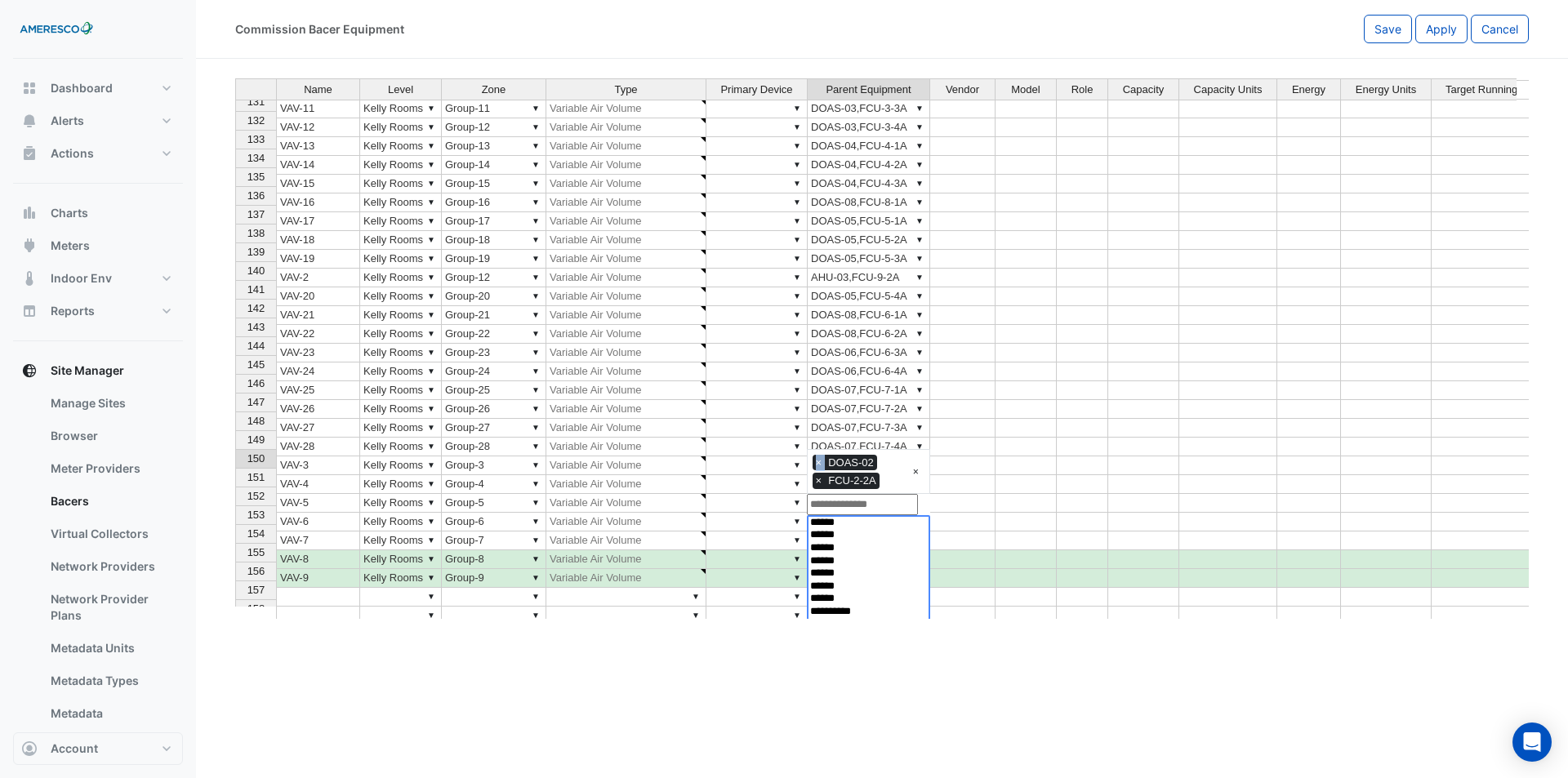 click on "× DOAS-02 × FCU-2-2A" at bounding box center [858, 471] 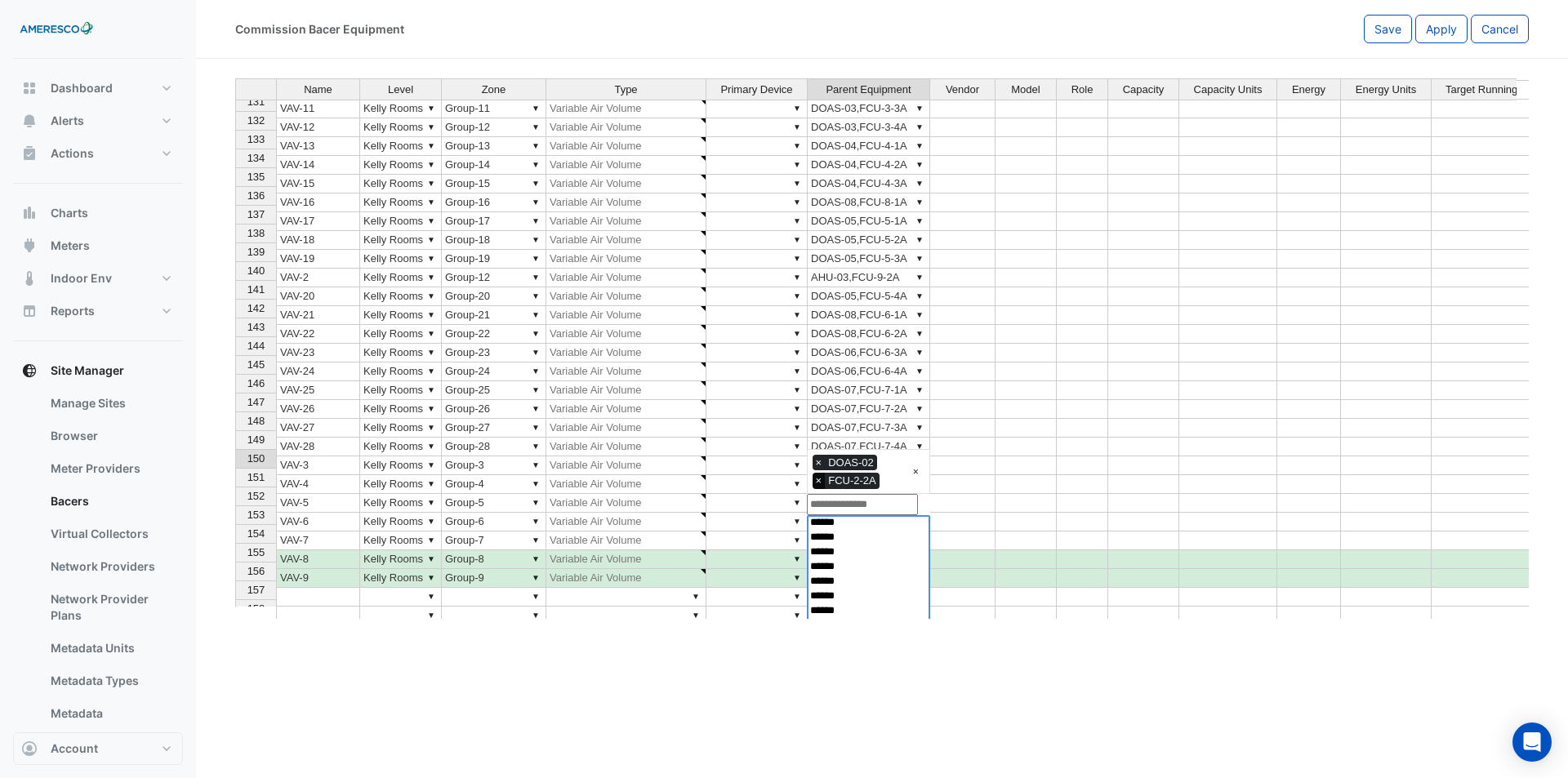 click on "×" at bounding box center [819, 481] 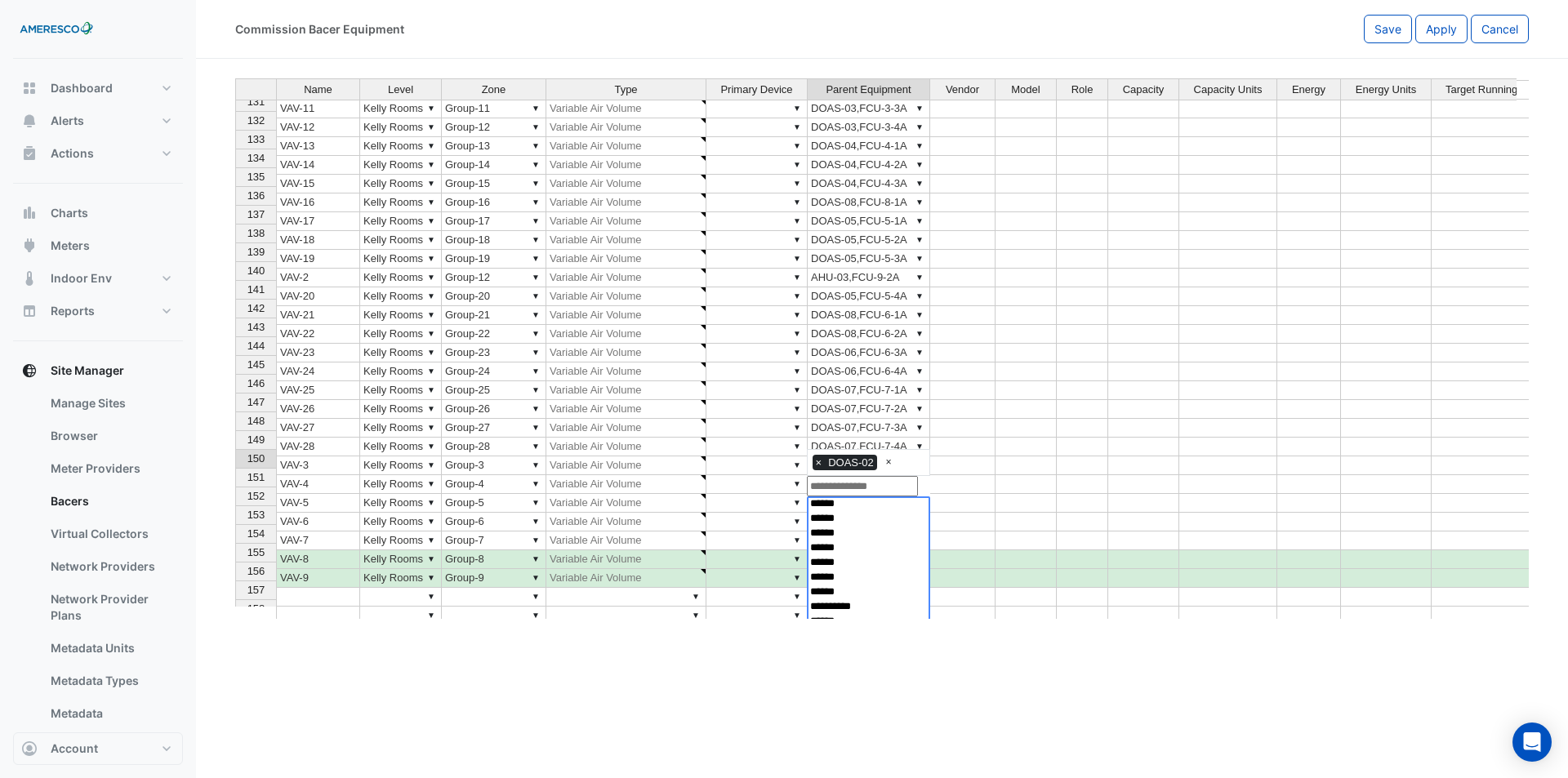 click on "▼ DOAS-02,FCU-2-1A" at bounding box center (869, 522) 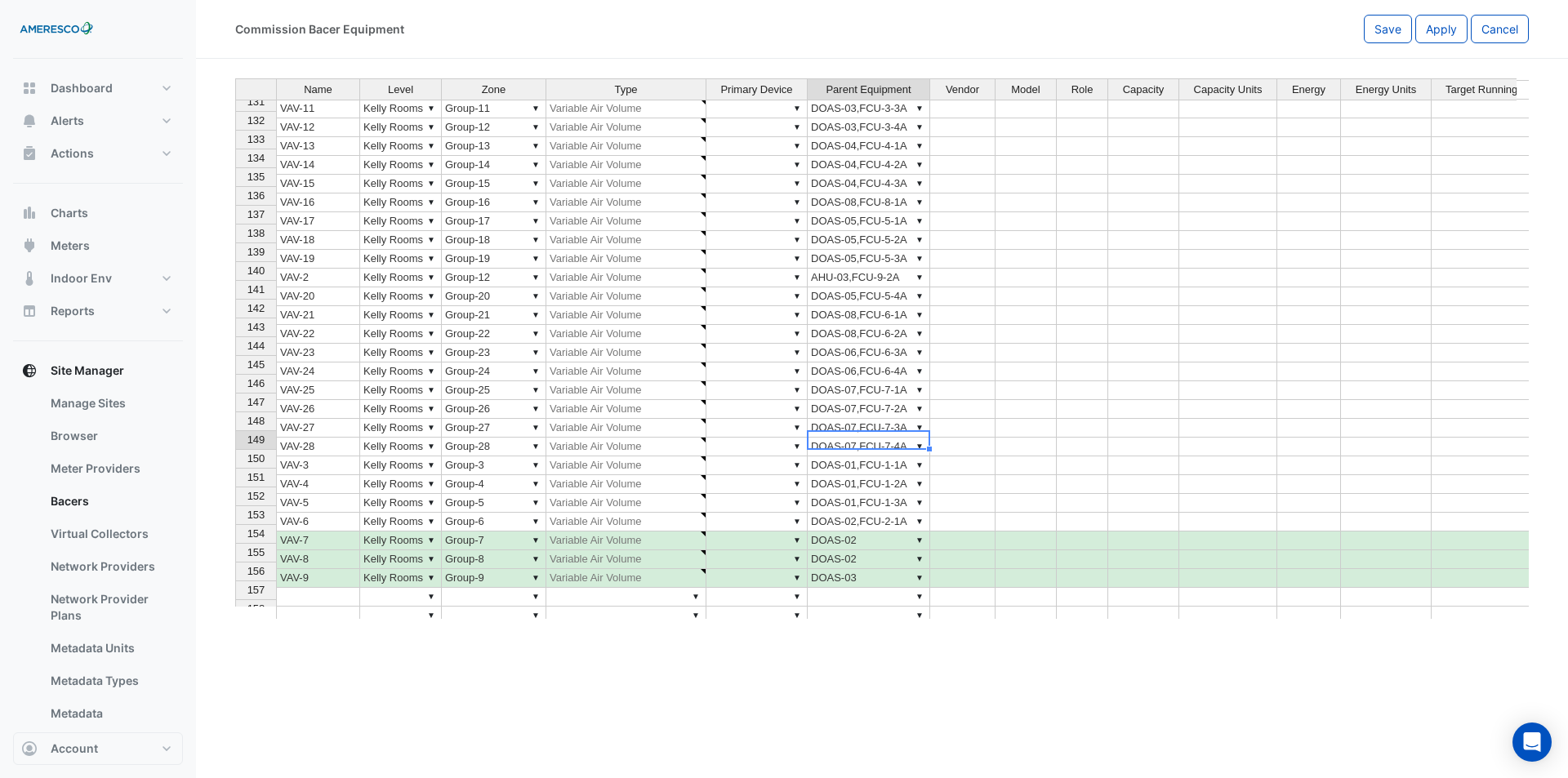 click on "▼ DOAS-02,FCU-2-1A" at bounding box center (869, 522) 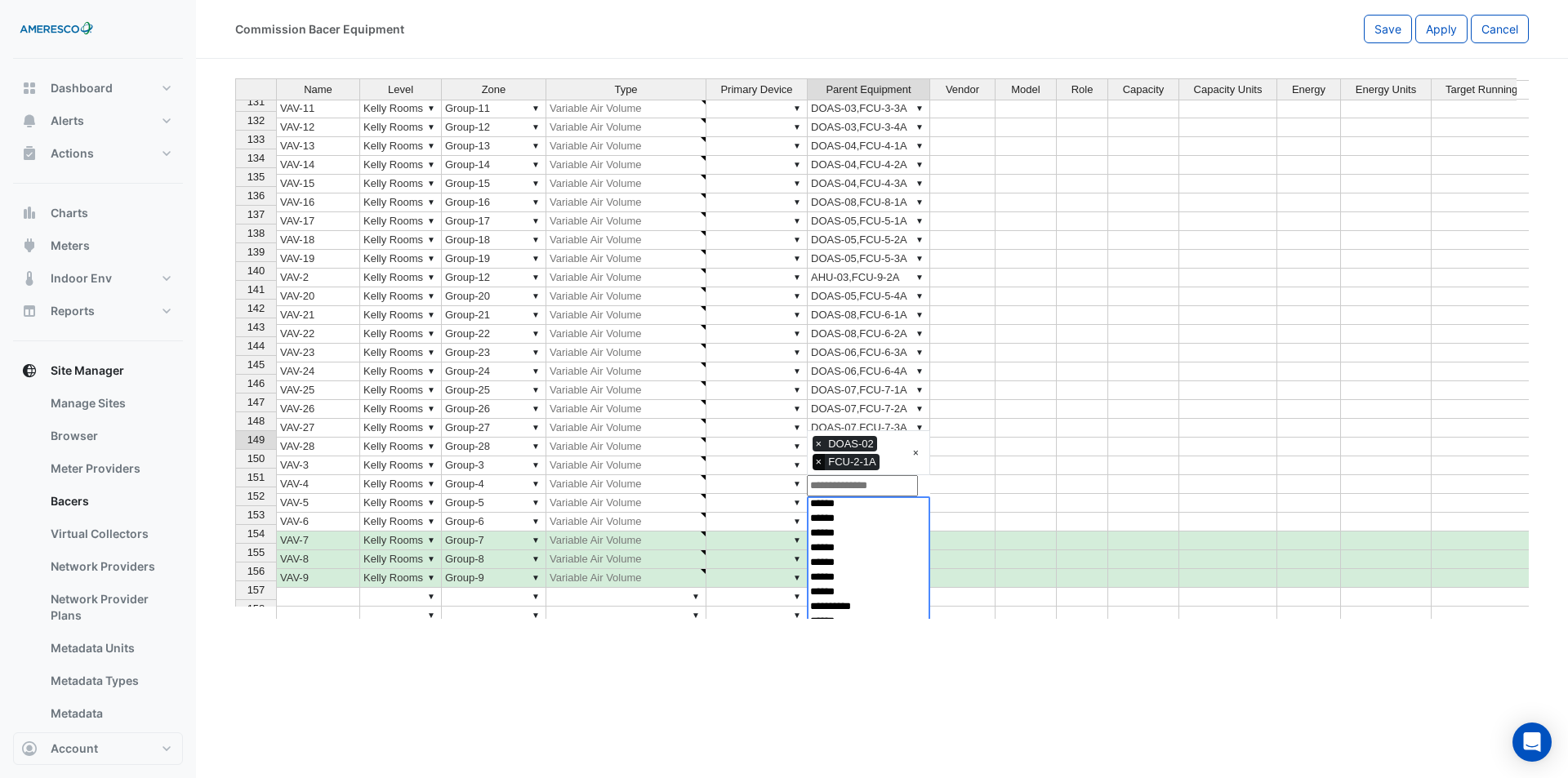 click on "×" at bounding box center (819, 462) 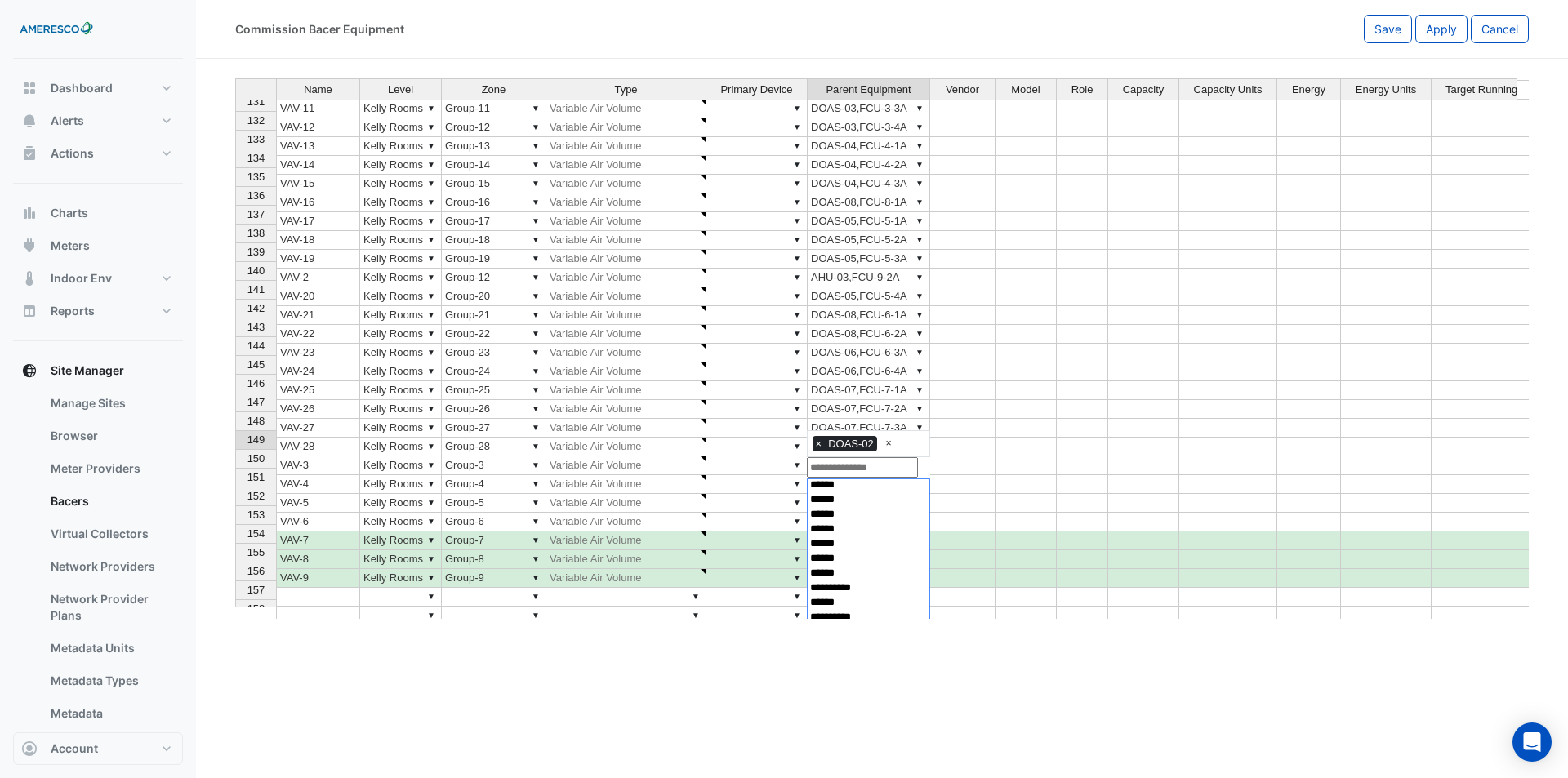 click on "▼ DOAS-01,FCU-1-3A" at bounding box center [869, 503] 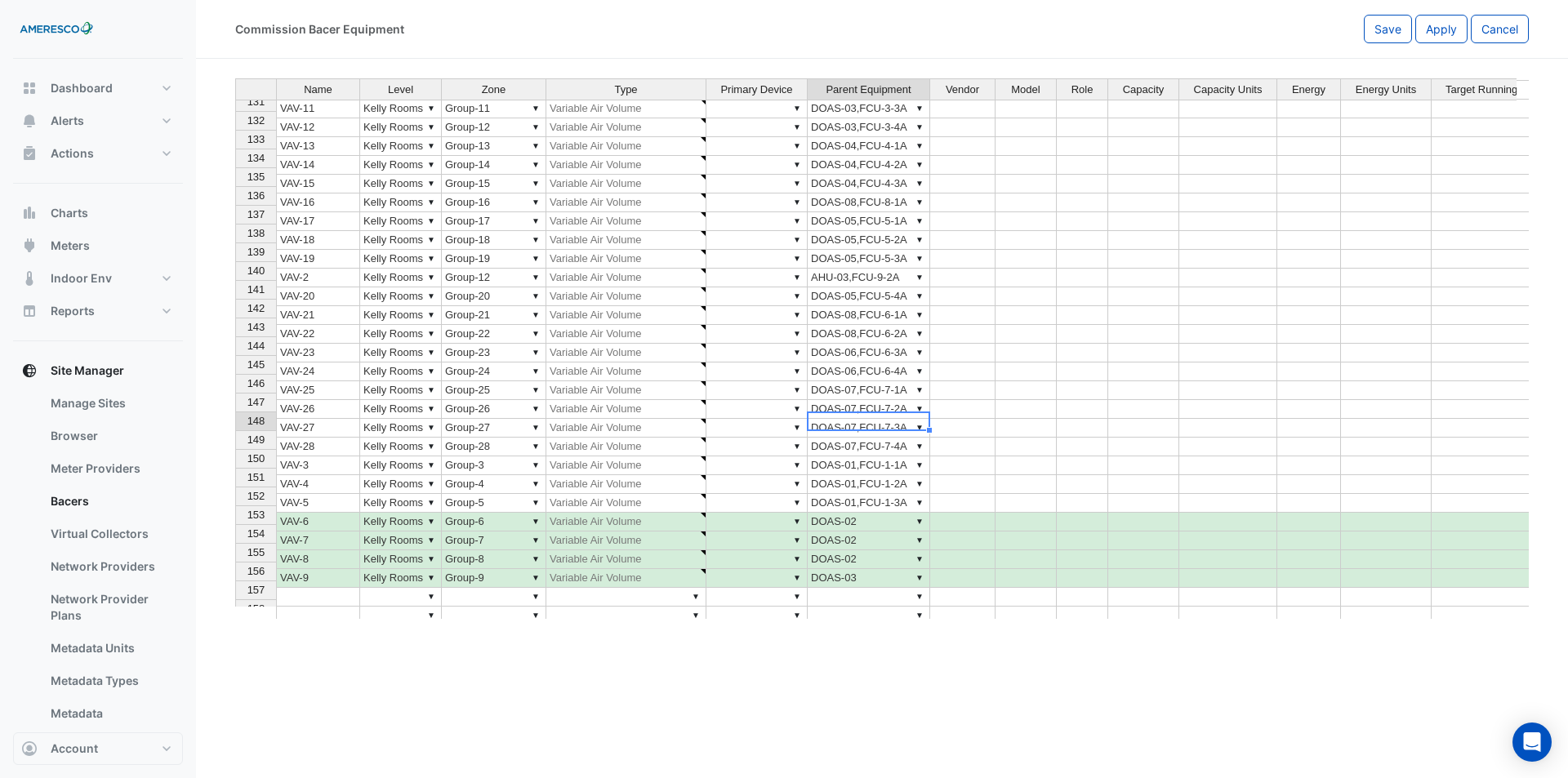 click on "▼ DOAS-01,FCU-1-3A" at bounding box center (869, 503) 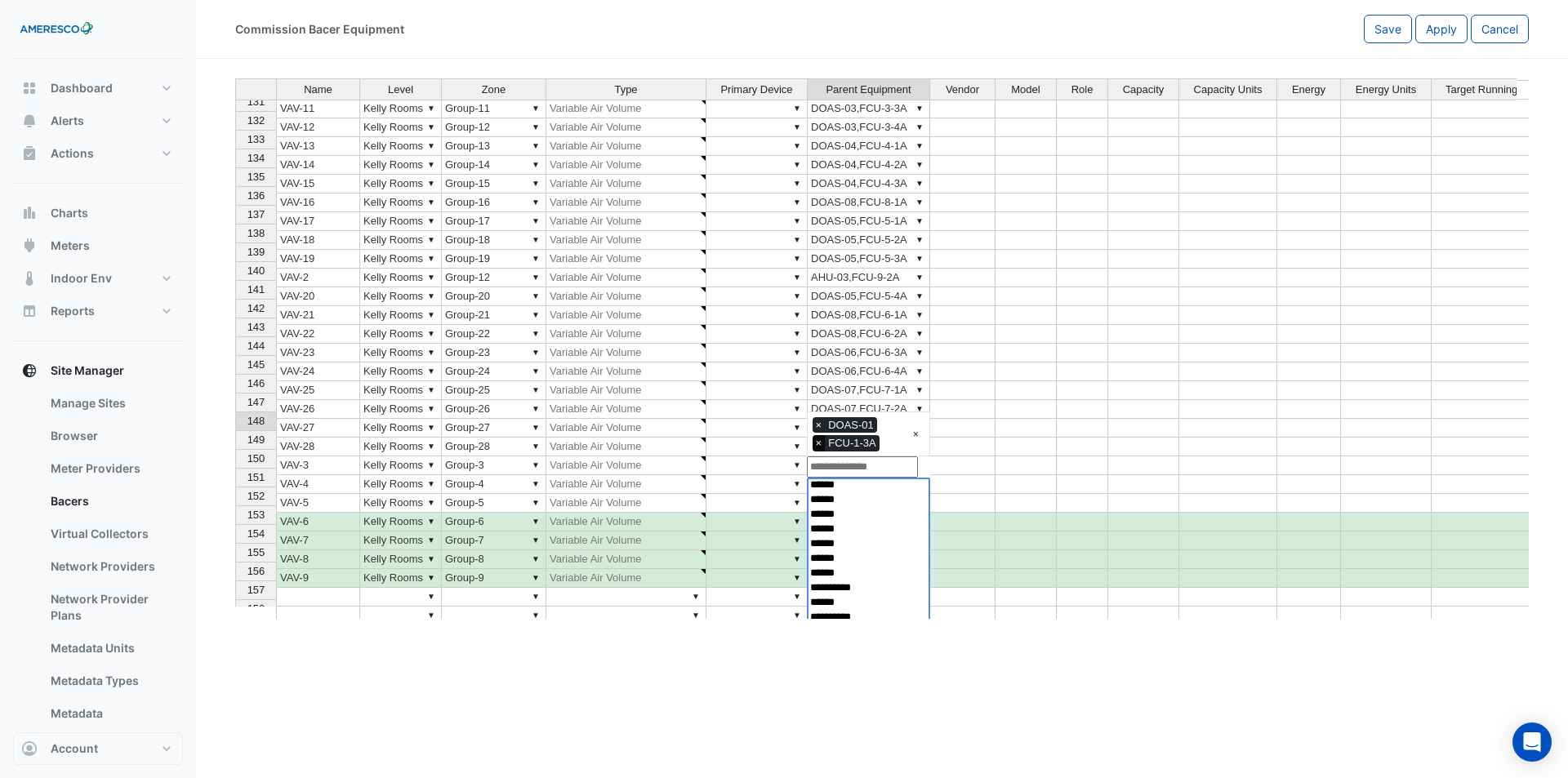 click on "×" at bounding box center [819, 443] 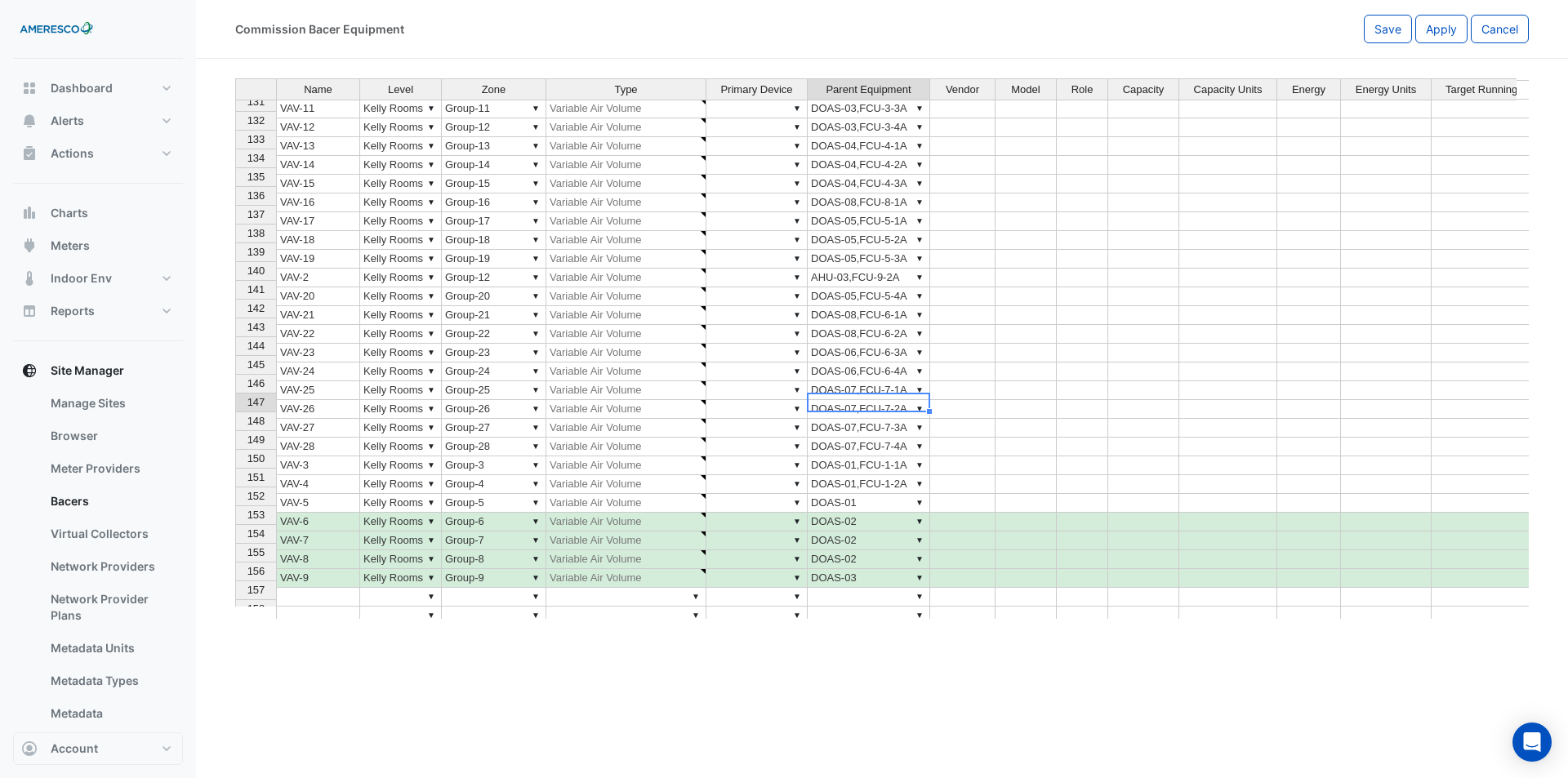 click on "▼ DOAS-01,FCU-1-2A" at bounding box center [869, 484] 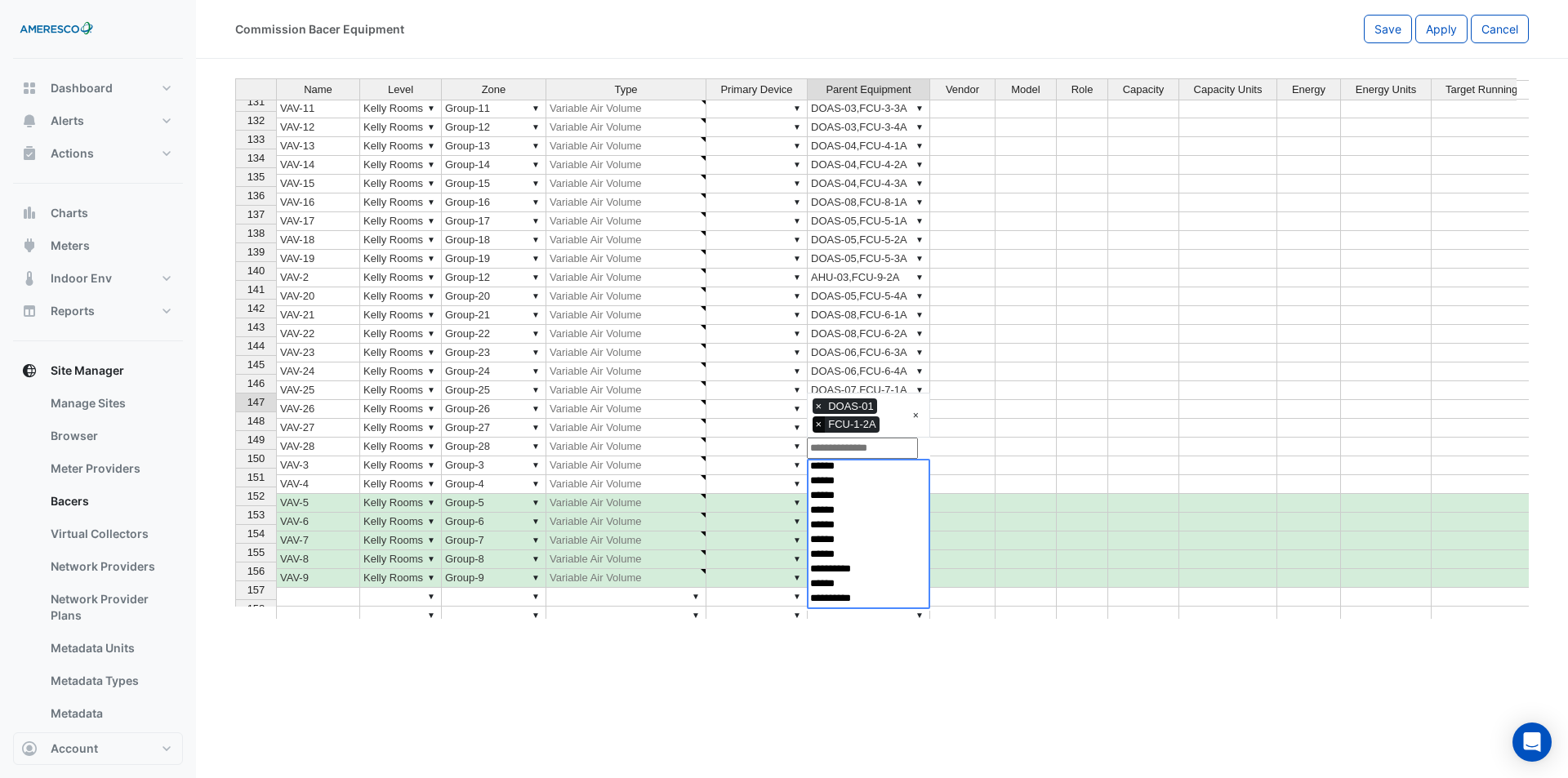 click on "×" at bounding box center [819, 425] 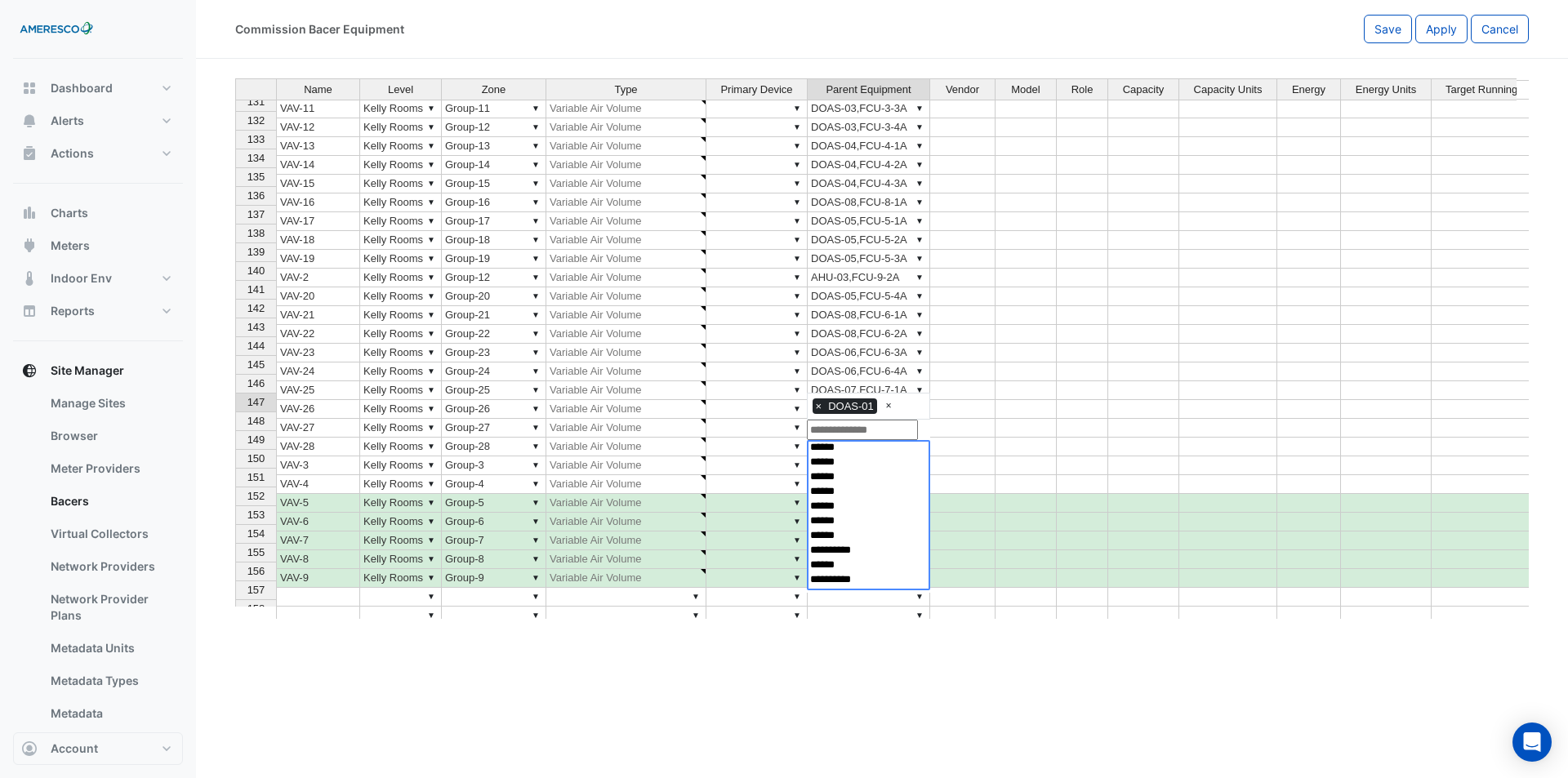 click on "▼ DOAS-01,FCU-1-1A" at bounding box center (869, 465) 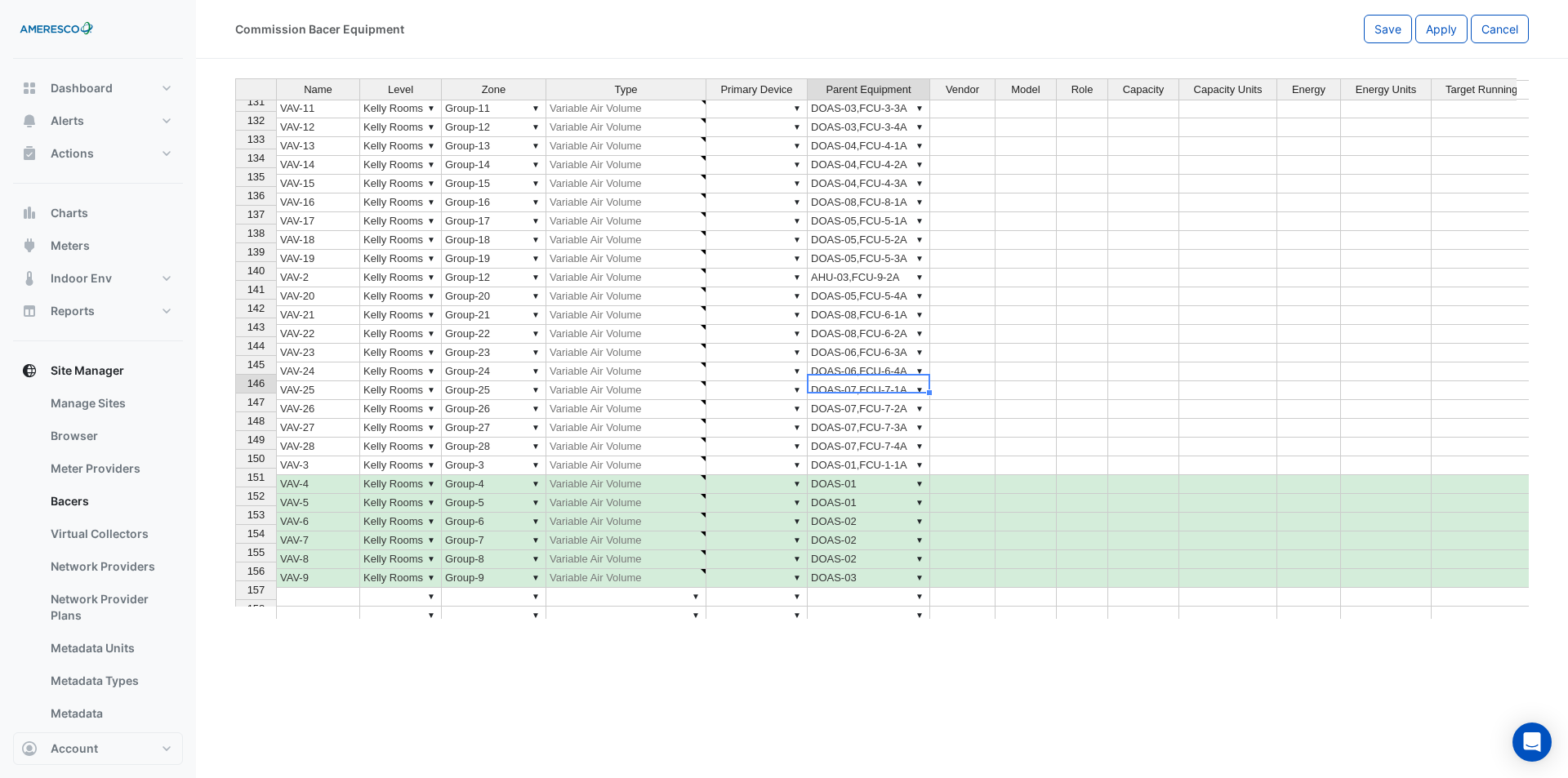 click on "▼ DOAS-01,FCU-1-1A" at bounding box center (869, 465) 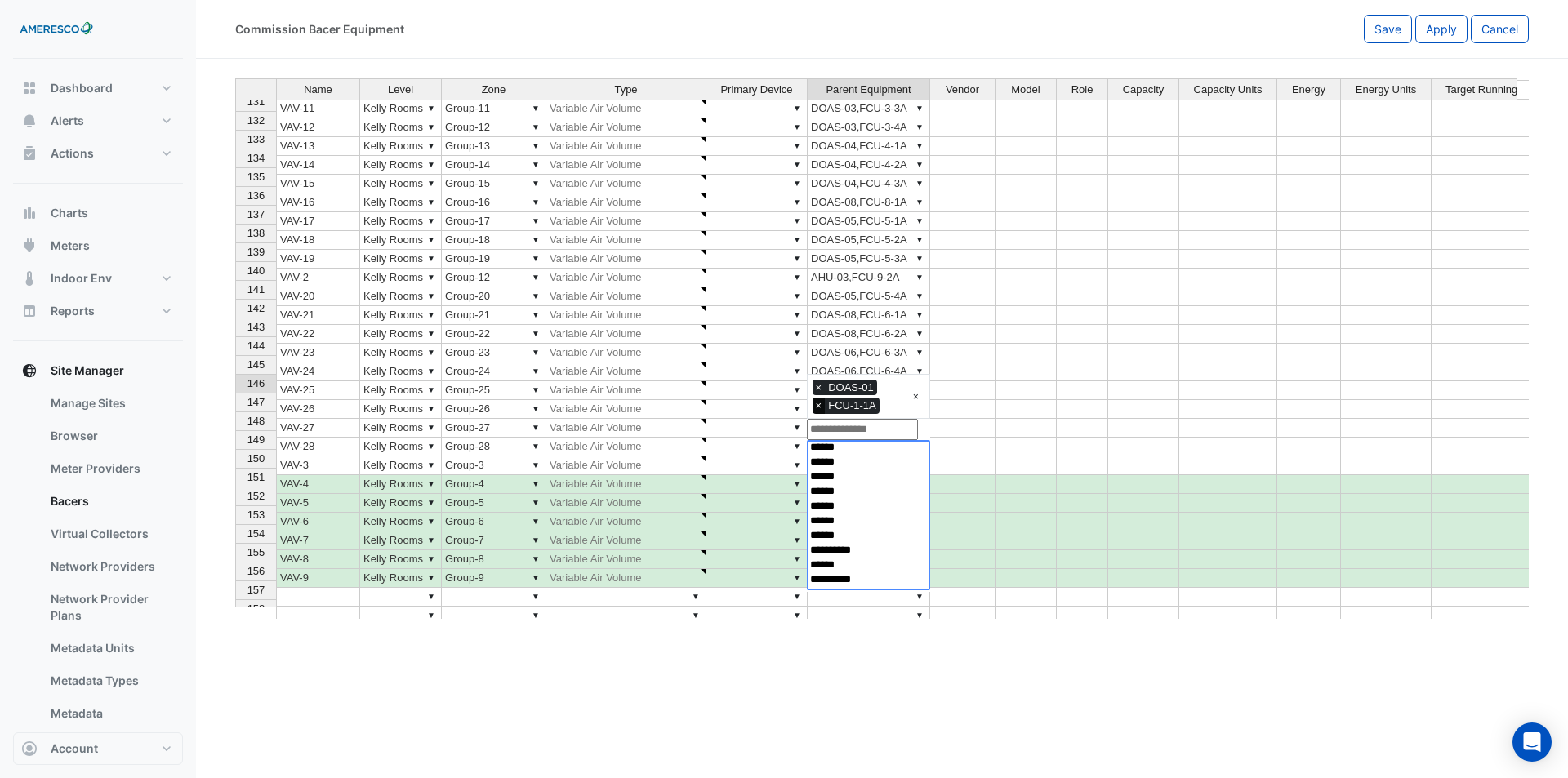 click on "×" at bounding box center (819, 406) 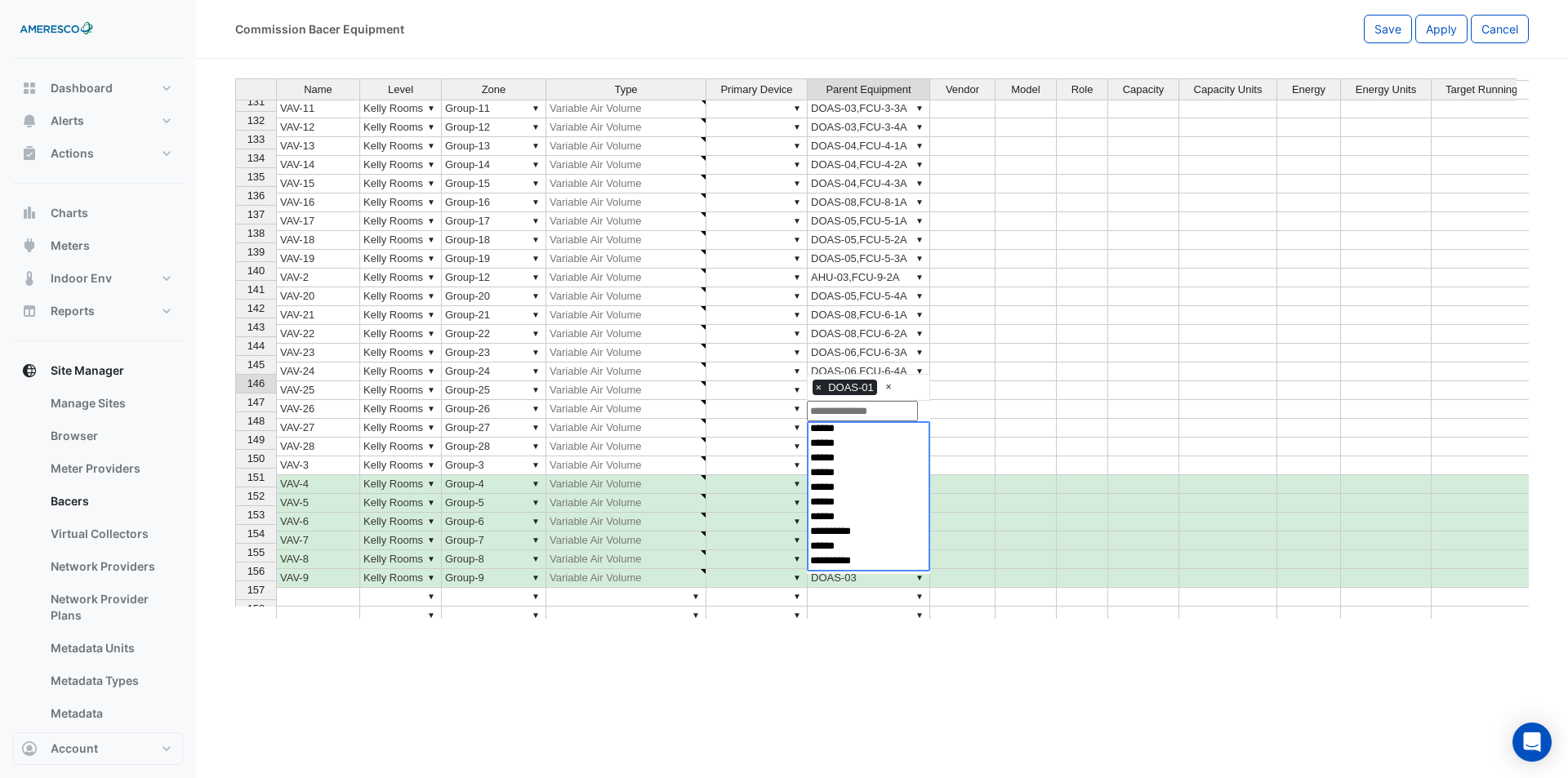 click on "▼ DOAS-07,FCU-7-4A" at bounding box center (869, 447) 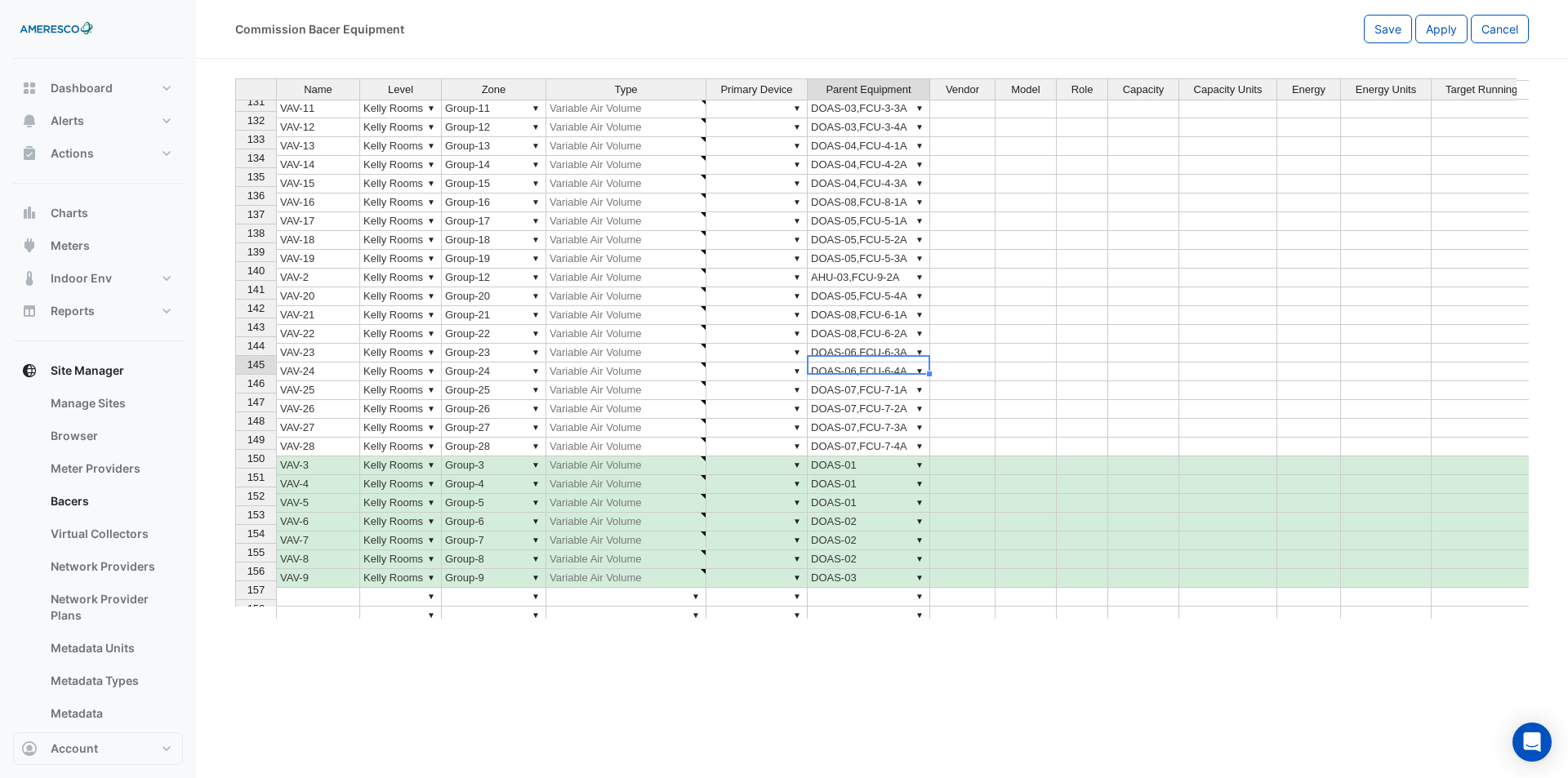 click on "▼ DOAS-07,FCU-7-4A" at bounding box center [869, 447] 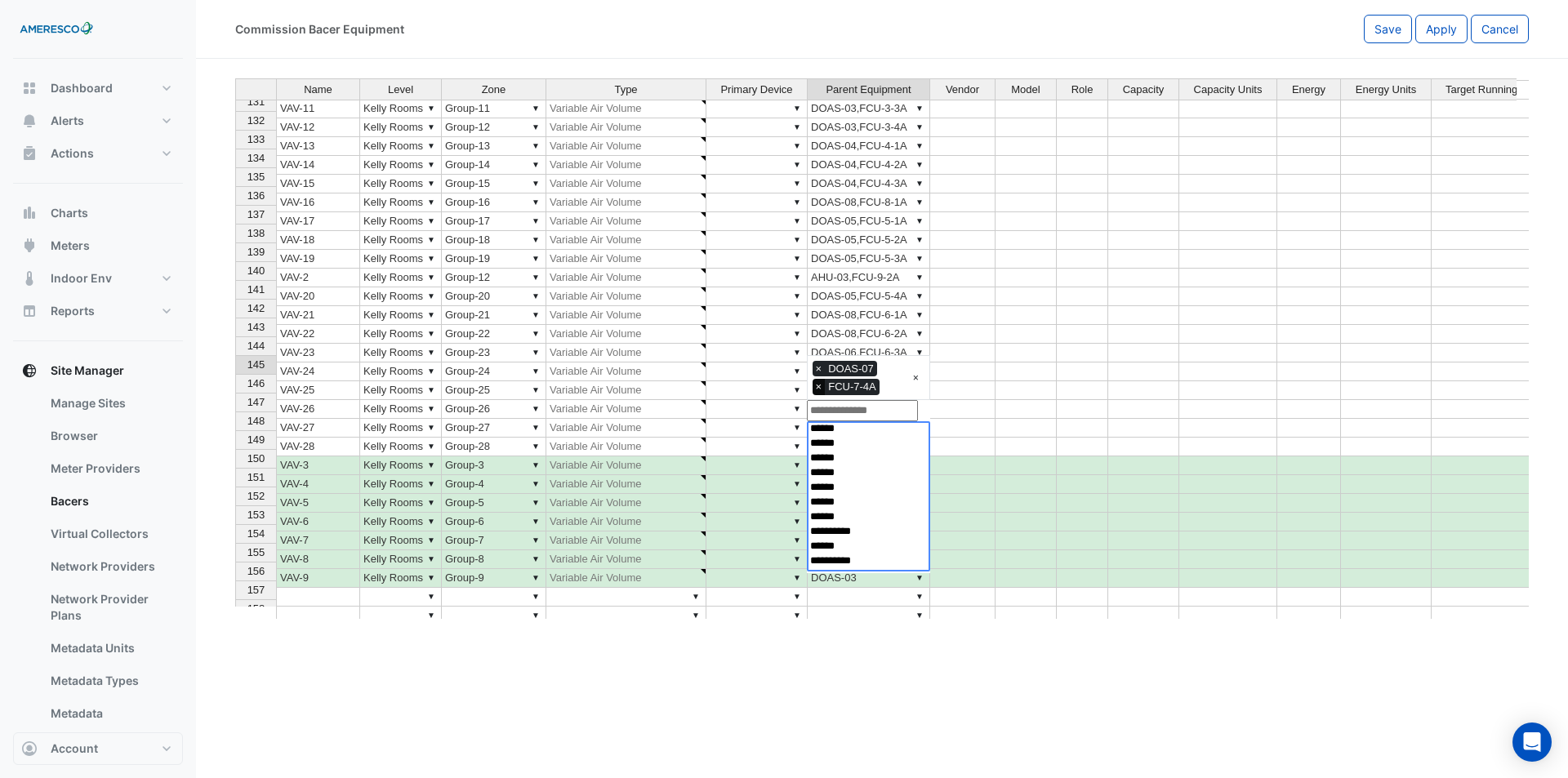 click on "×" at bounding box center [819, 387] 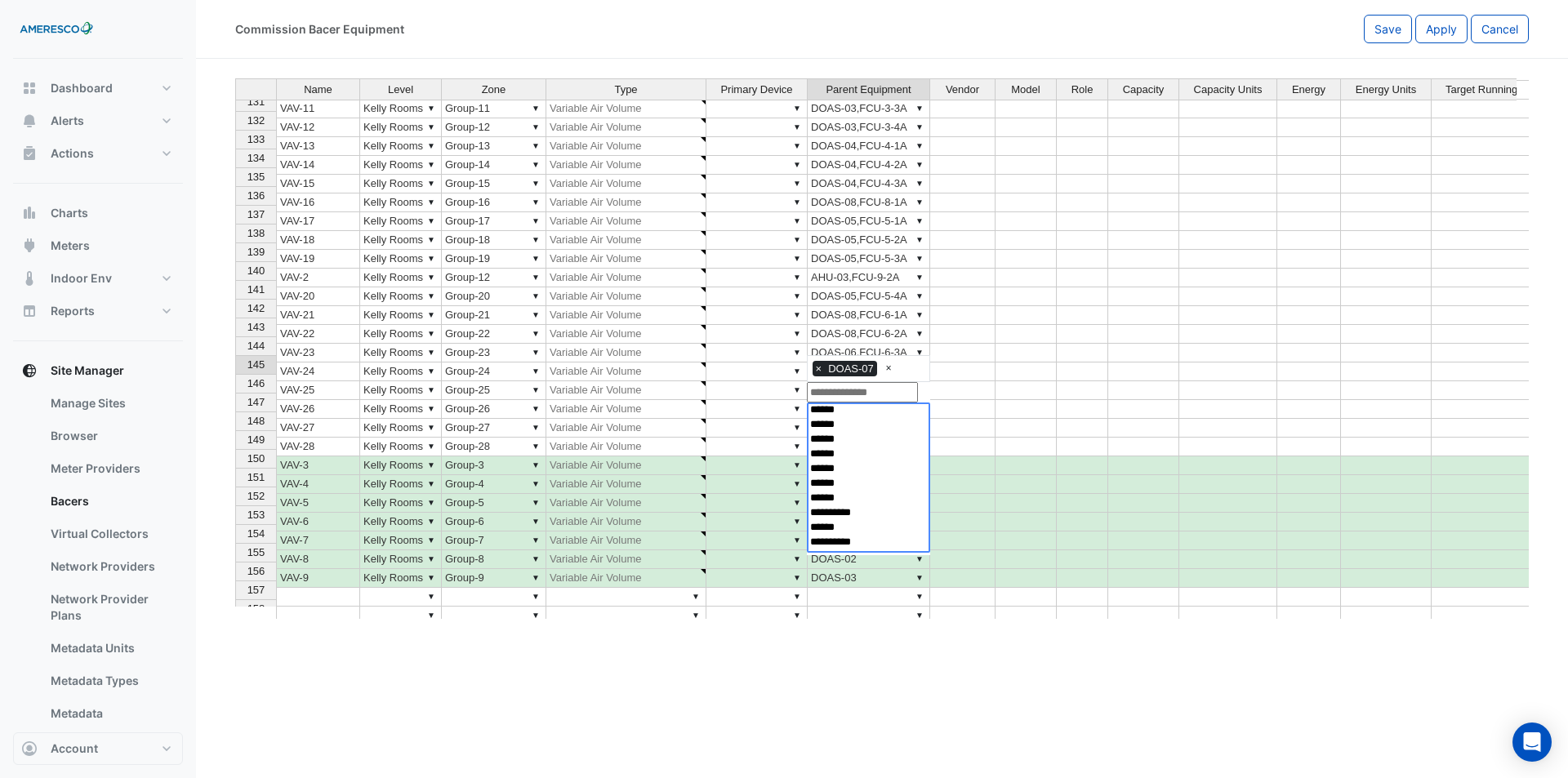 click on "▼ DOAS-07,FCU-7-3A" at bounding box center [869, 428] 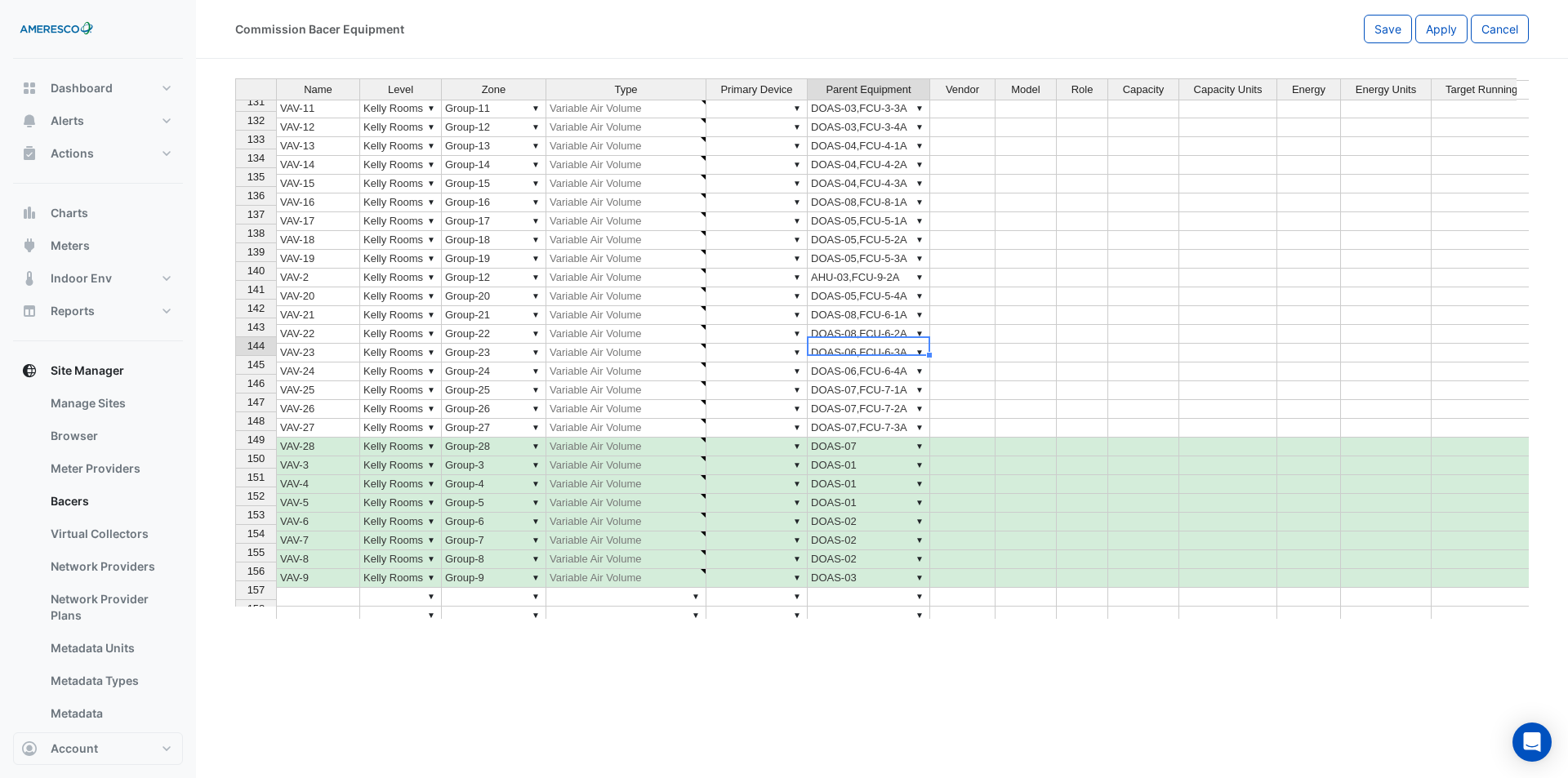 click on "▼ DOAS-07,FCU-7-3A" at bounding box center [869, 428] 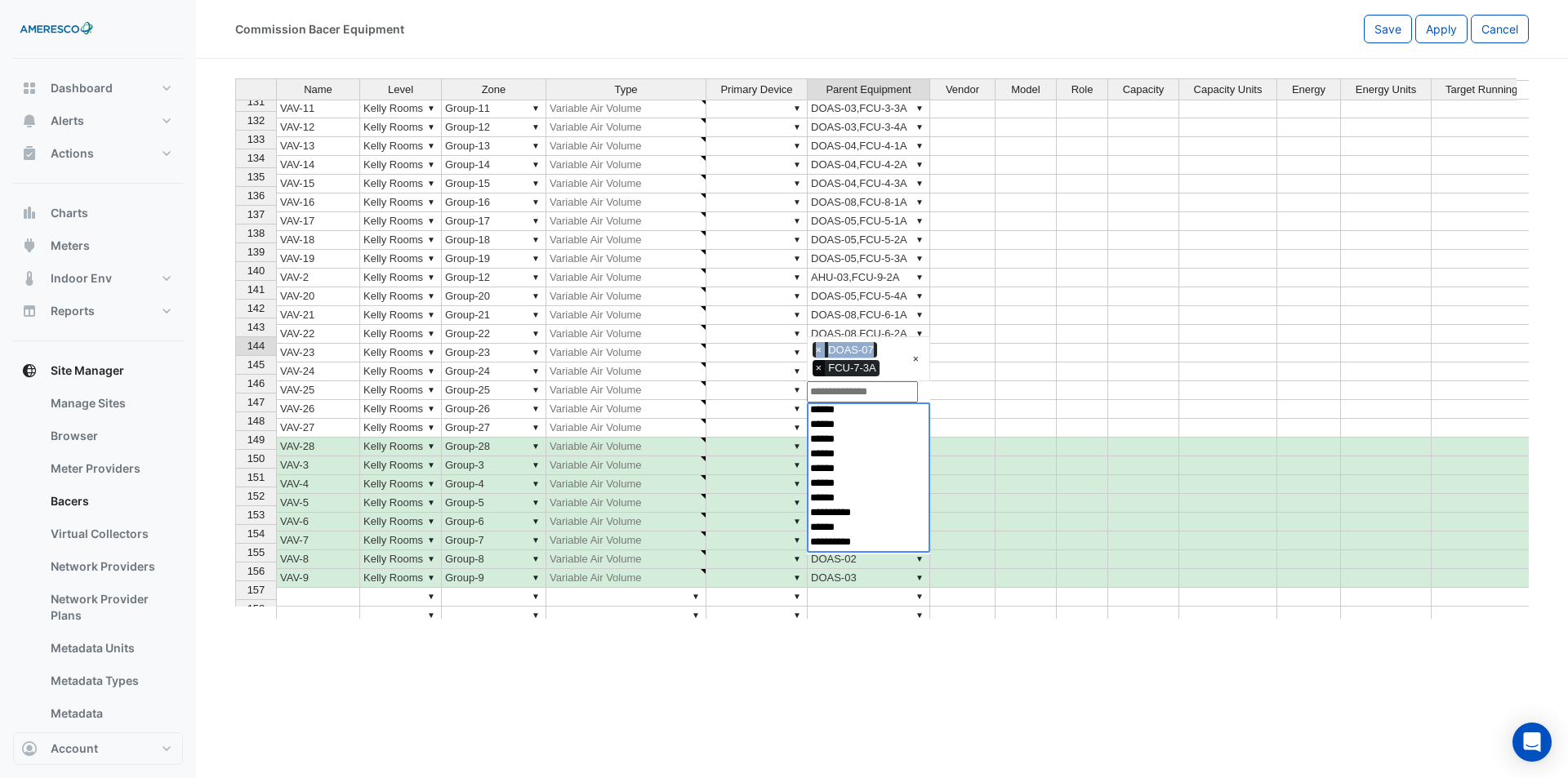 click on "×" at bounding box center [819, 368] 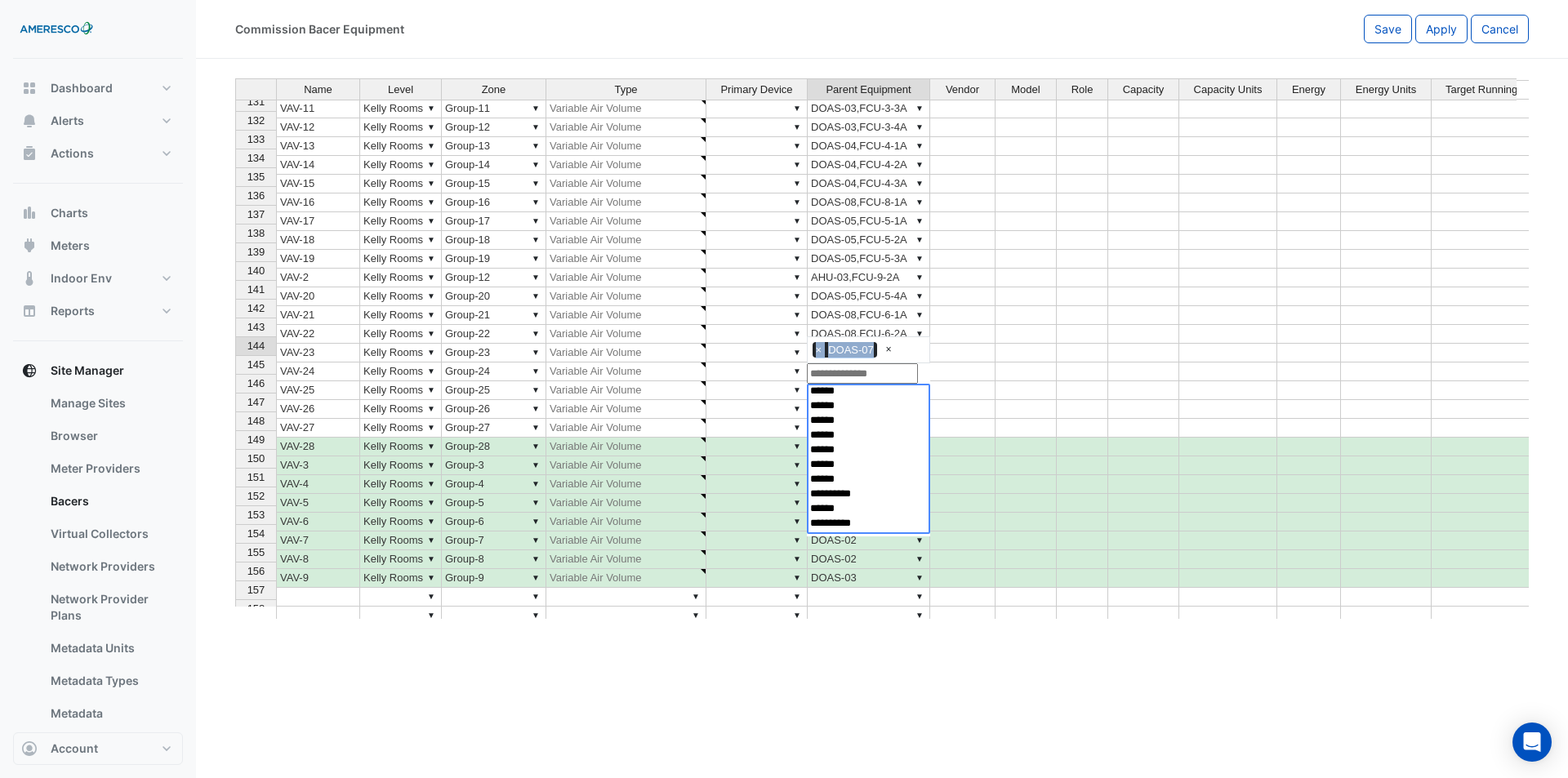 click on "▼ DOAS-07,FCU-7-2A" at bounding box center [869, 409] 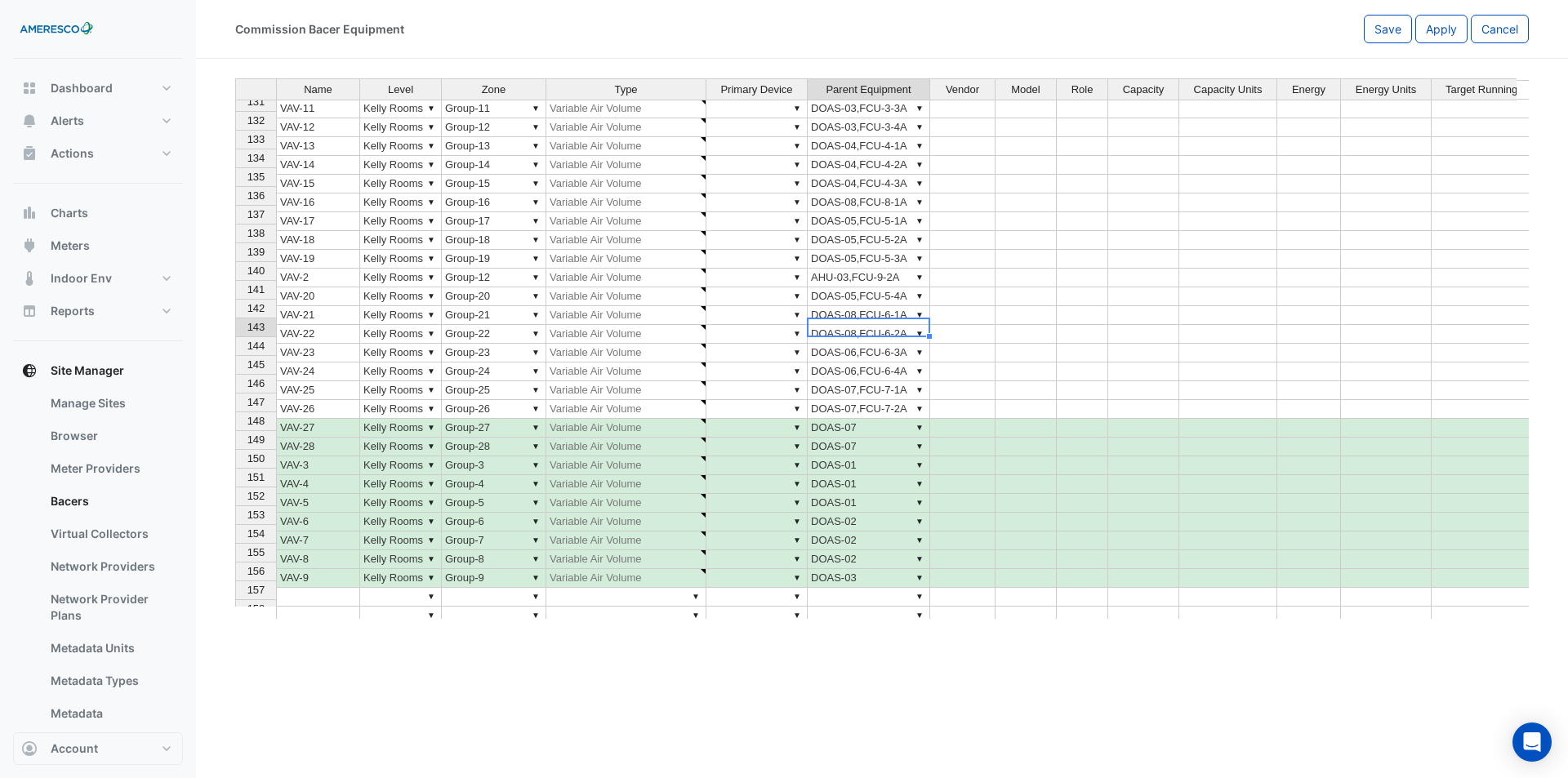 click on "▼ DOAS-07,FCU-7-2A" at bounding box center (869, 409) 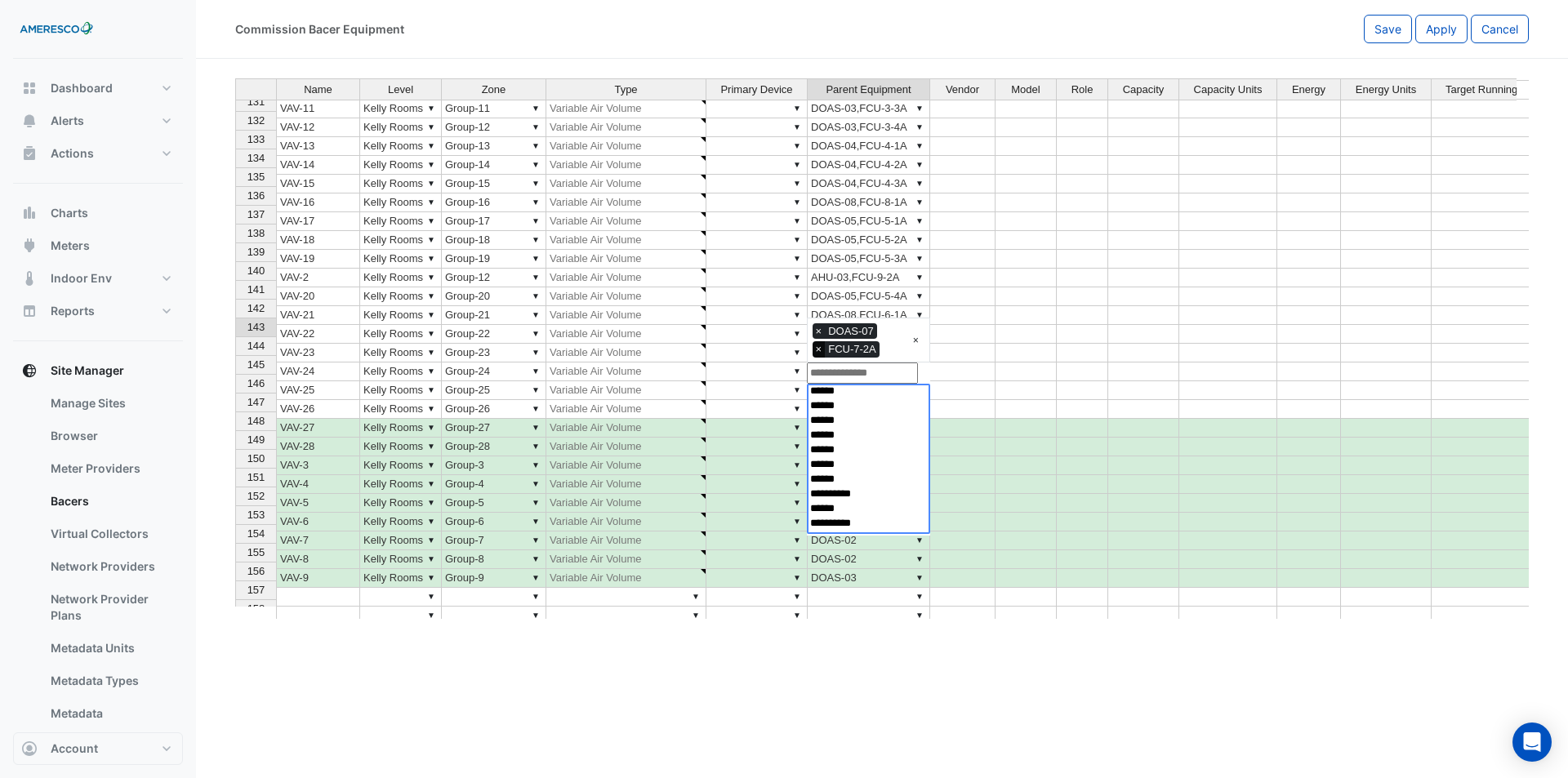 click on "×" at bounding box center (819, 349) 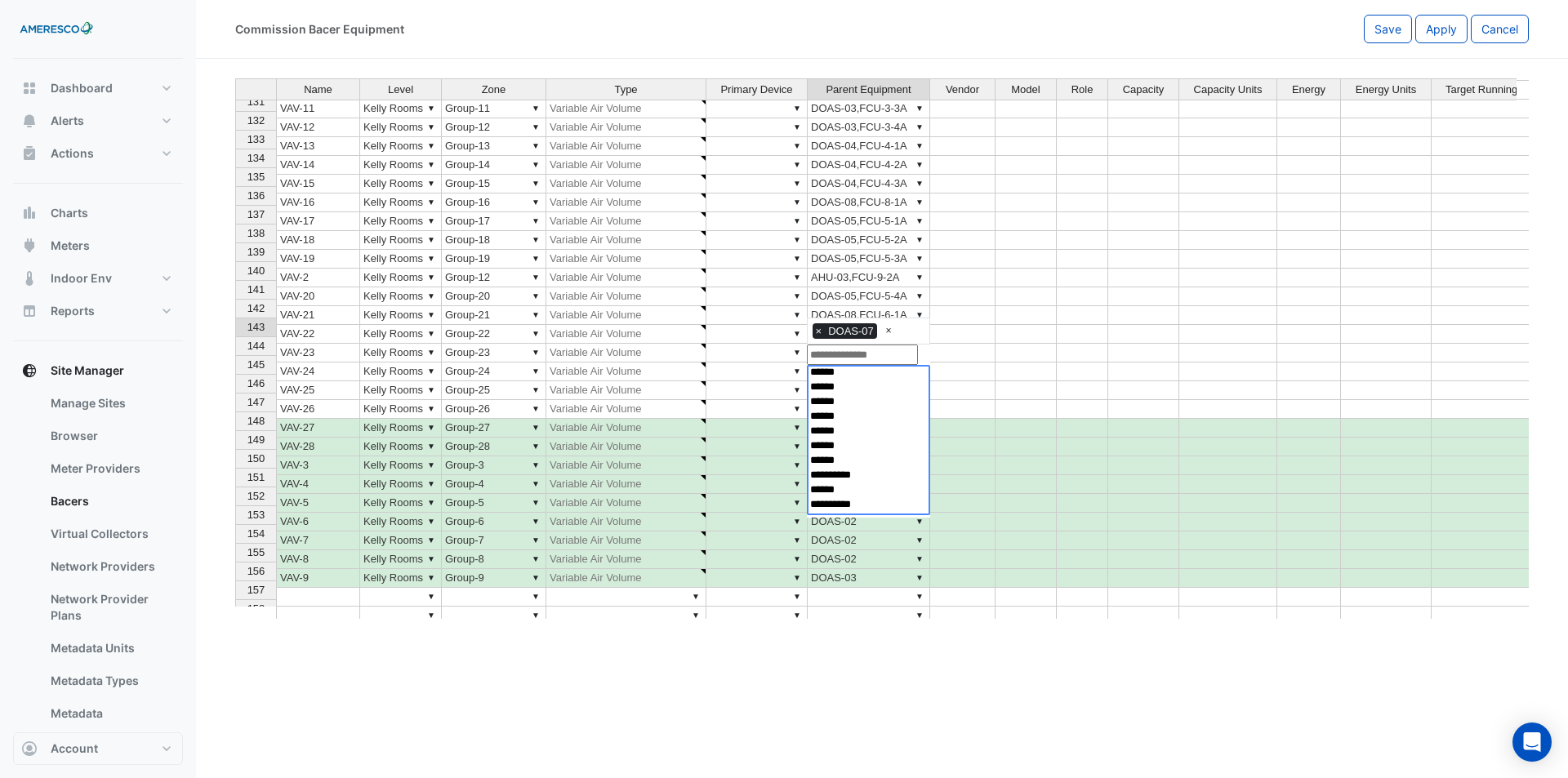 click on "▼ DOAS-07,FCU-7-1A" at bounding box center (869, 390) 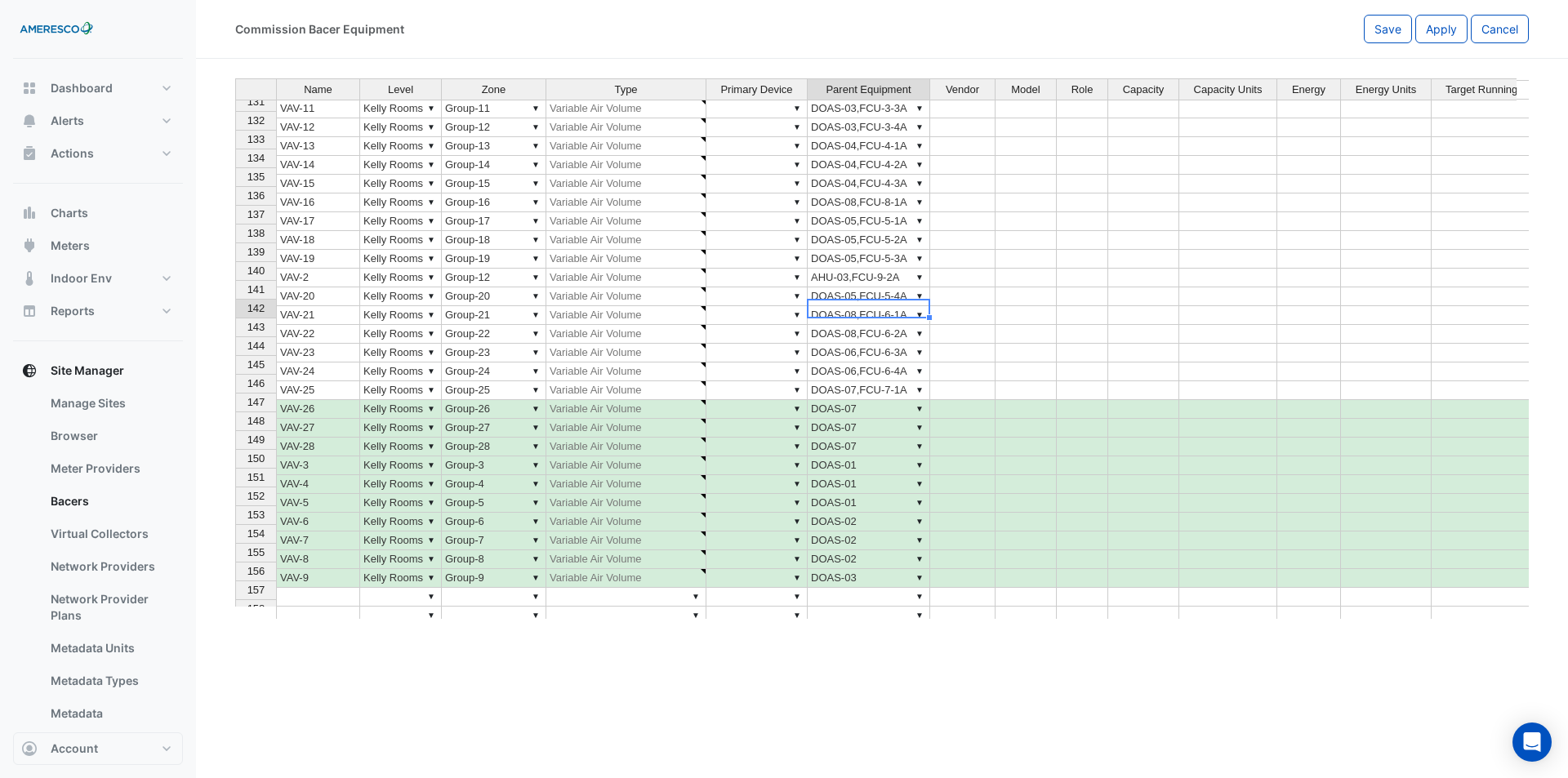 click on "▼ DOAS-07,FCU-7-1A" at bounding box center [869, 390] 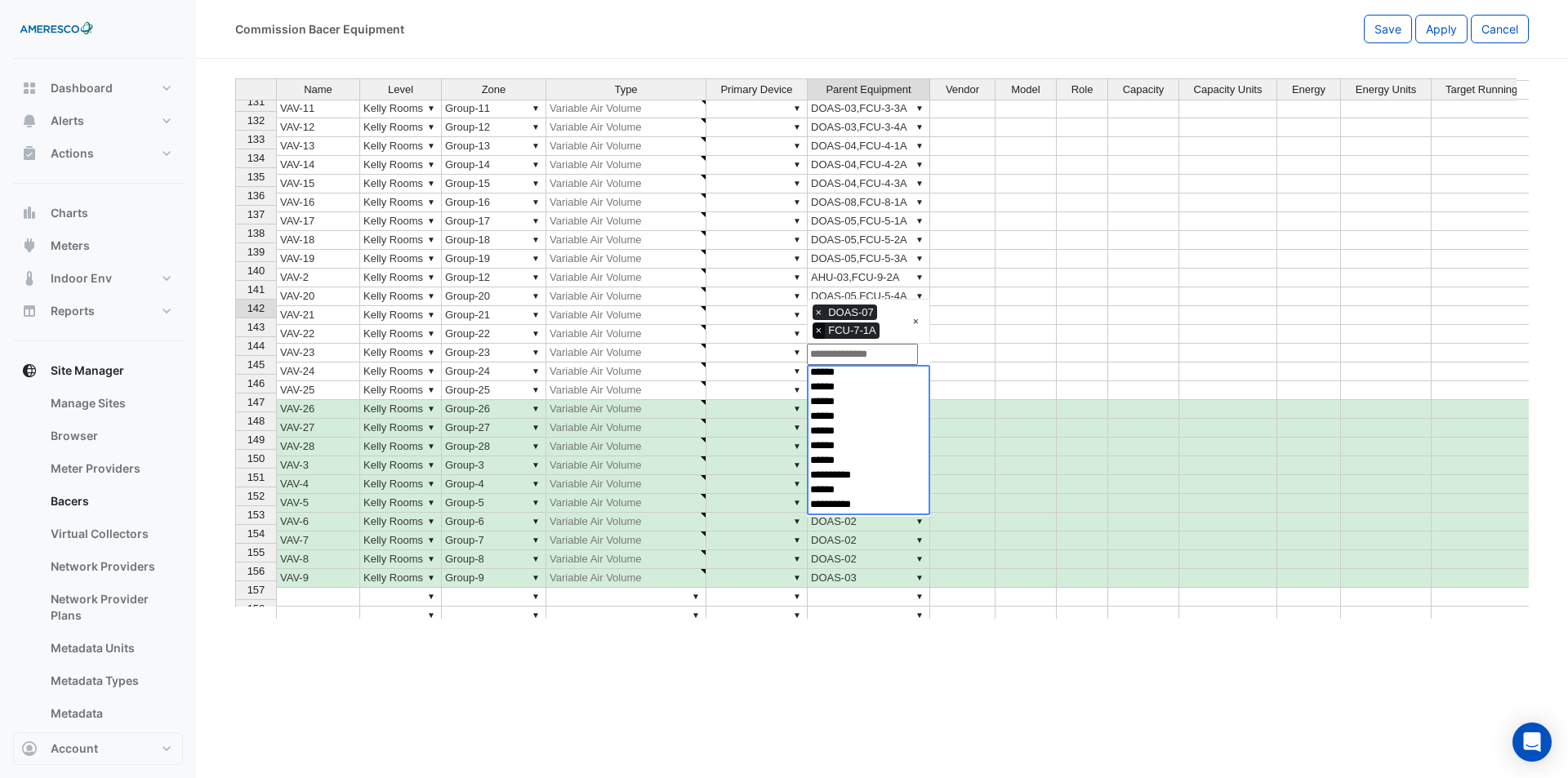 click on "×" at bounding box center [819, 331] 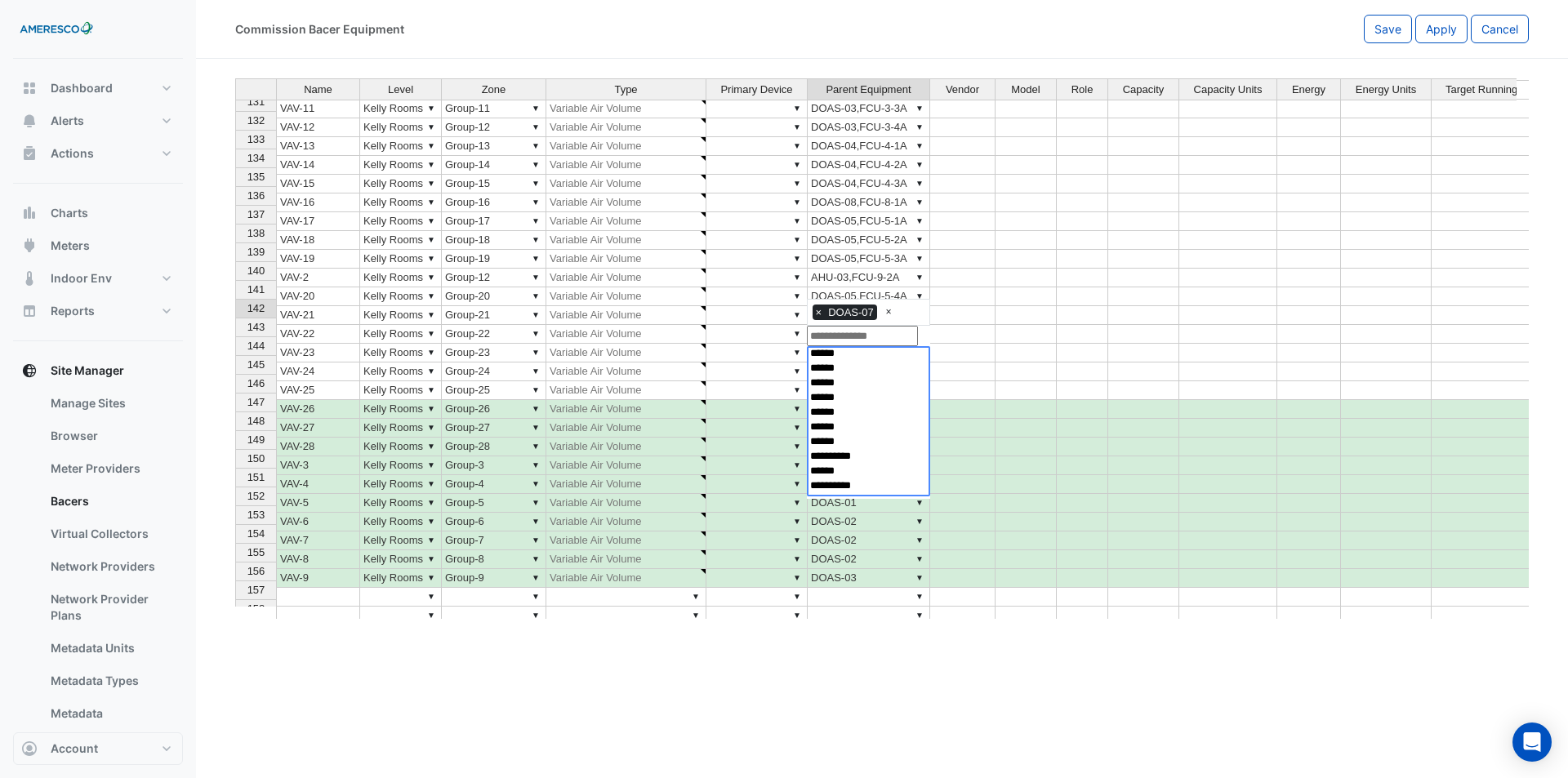 click on "▼ DOAS-06,FCU-6-4A" at bounding box center [869, 371] 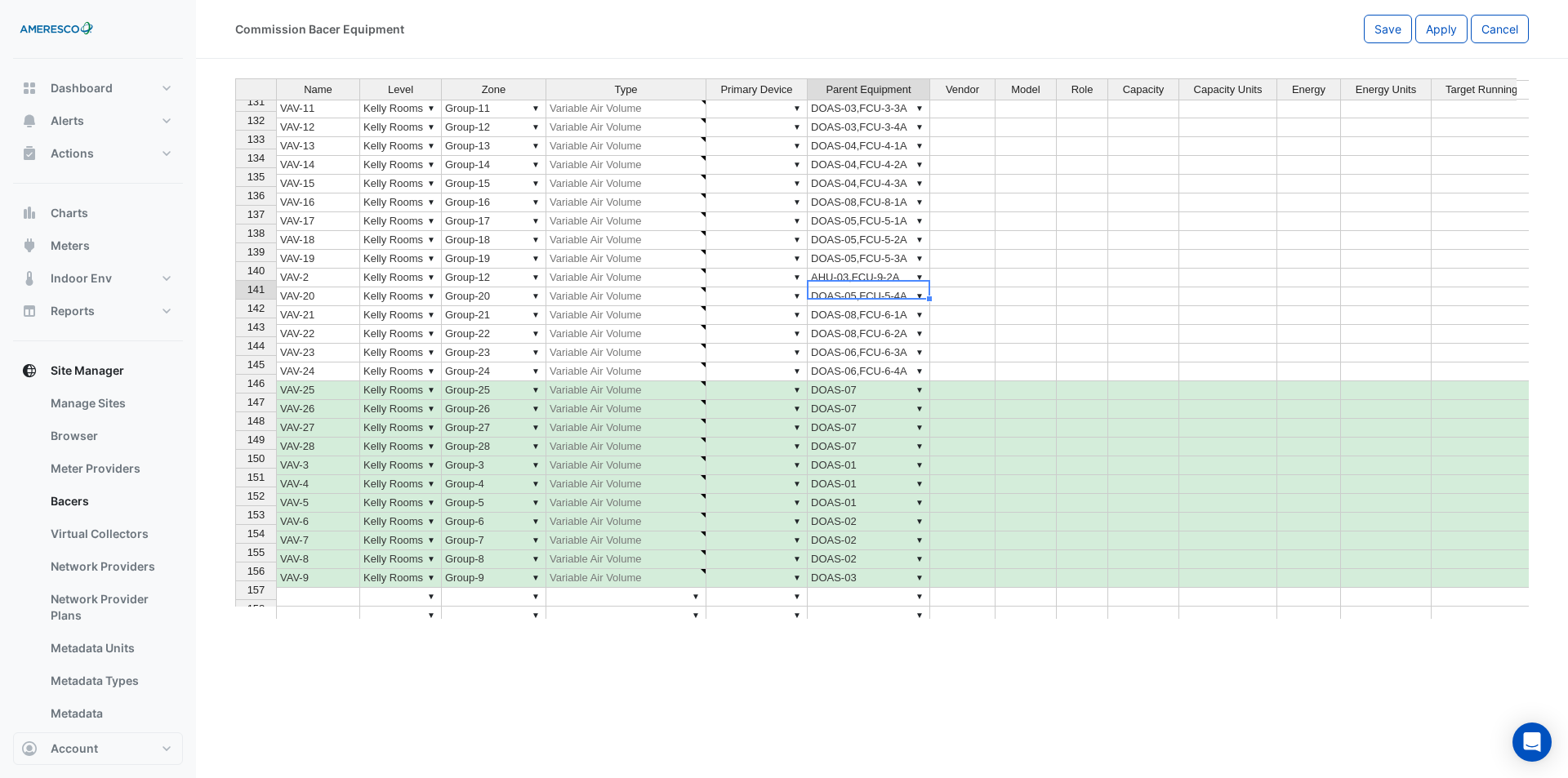 click on "▼ DOAS-06,FCU-6-4A" at bounding box center [869, 371] 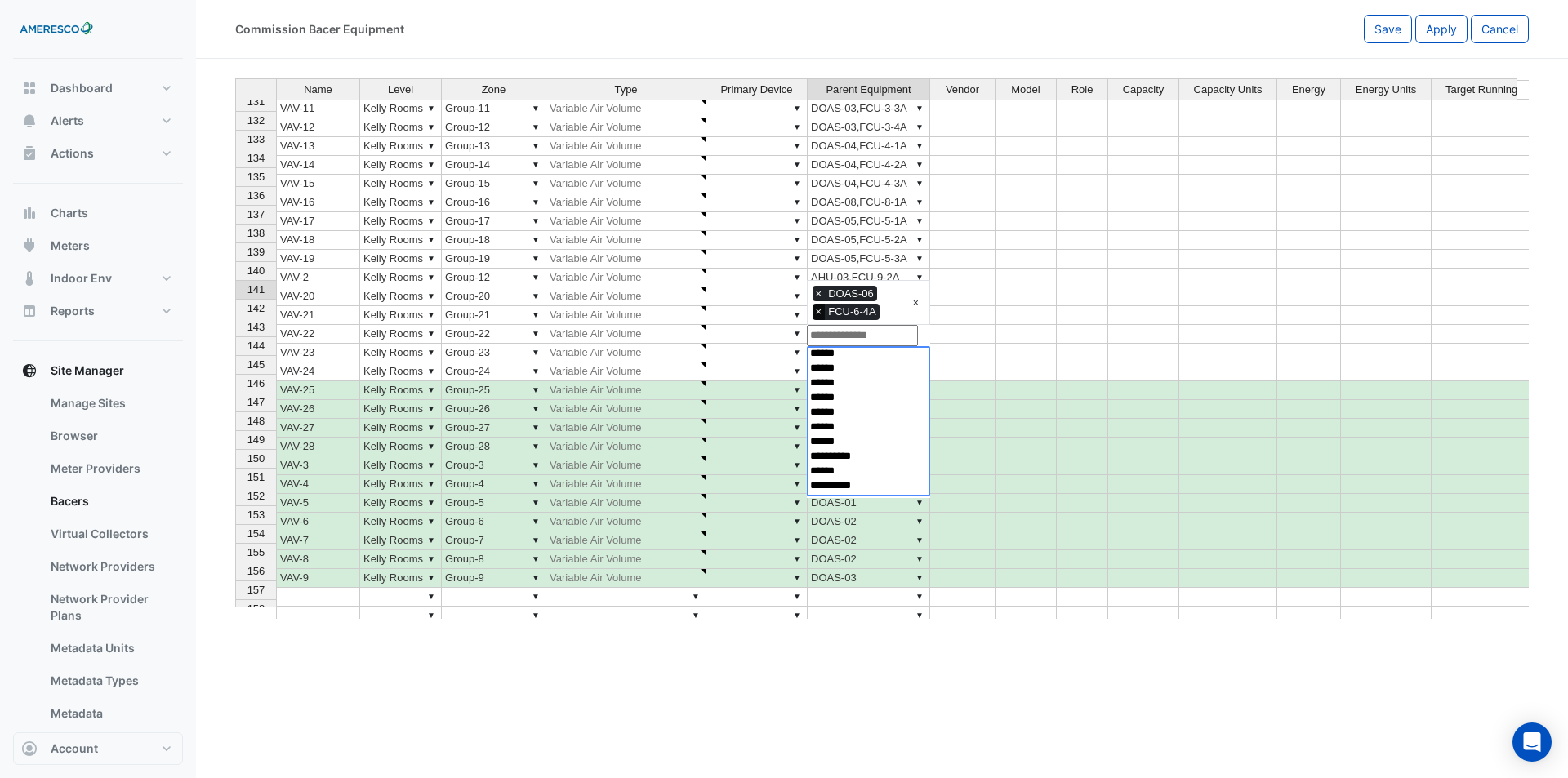 click on "×" at bounding box center [819, 312] 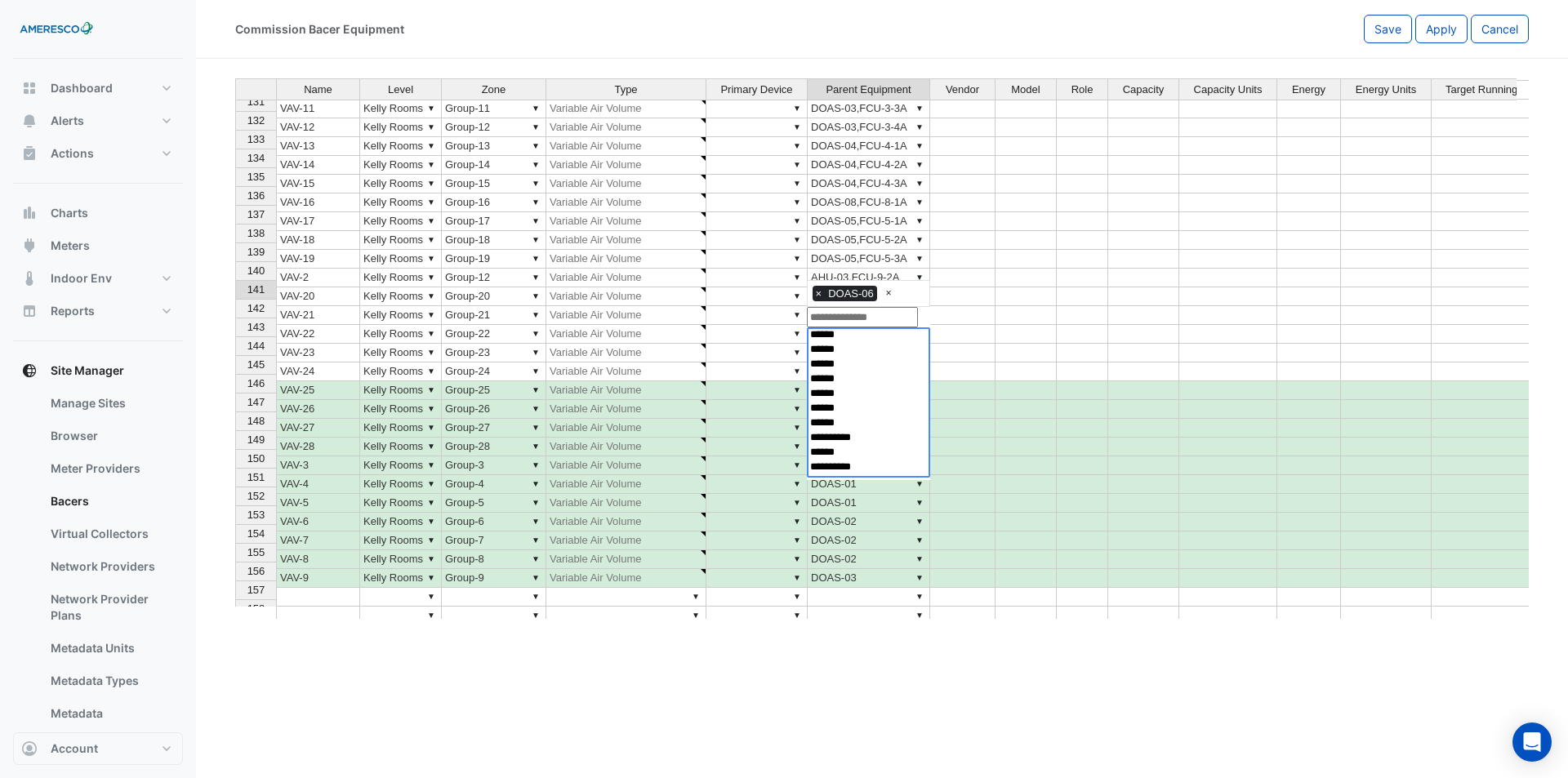 click on "▼ DOAS-06,FCU-6-3A" at bounding box center [869, 353] 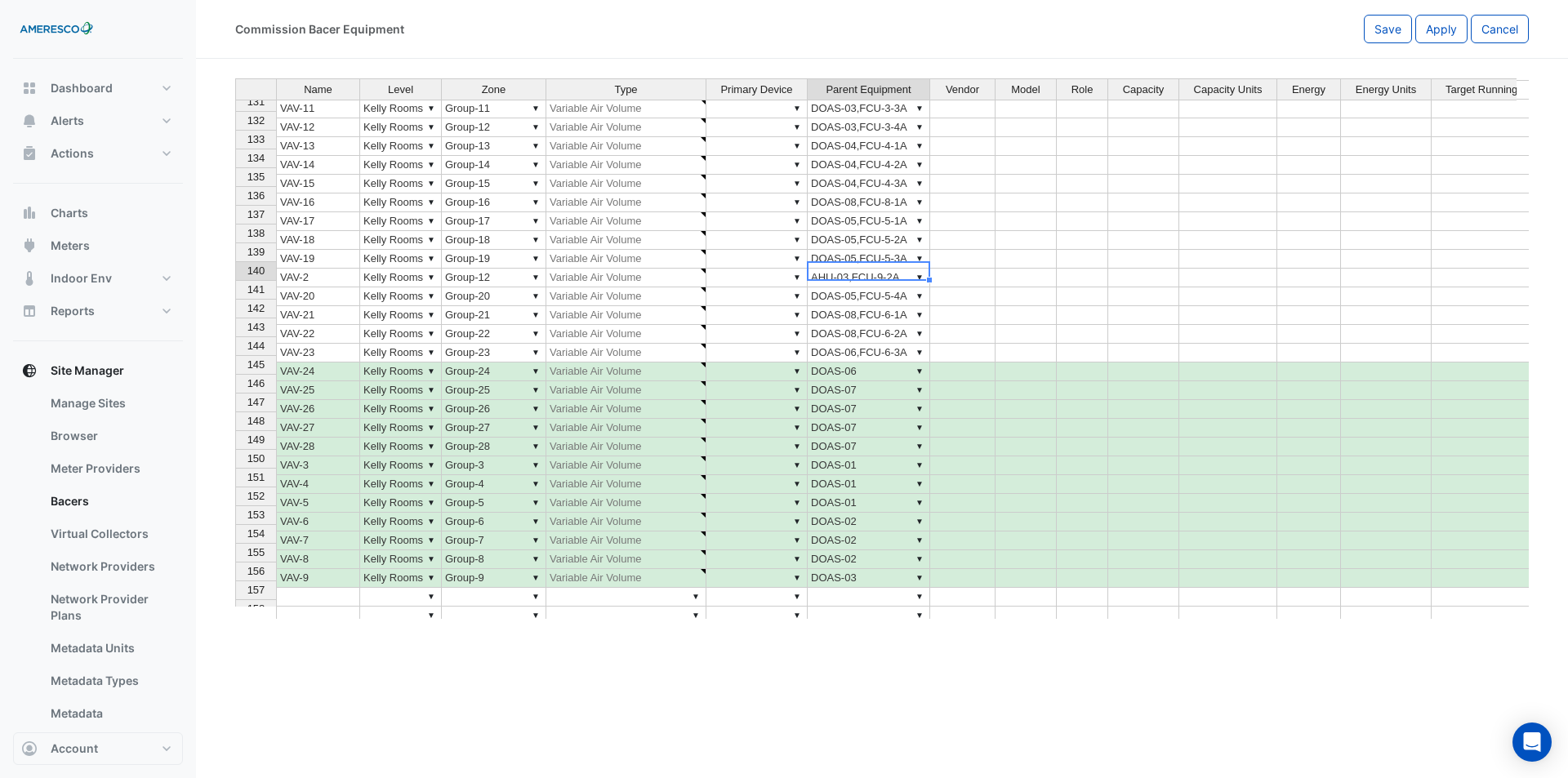 click on "▼ DOAS-06,FCU-6-3A" at bounding box center (869, 353) 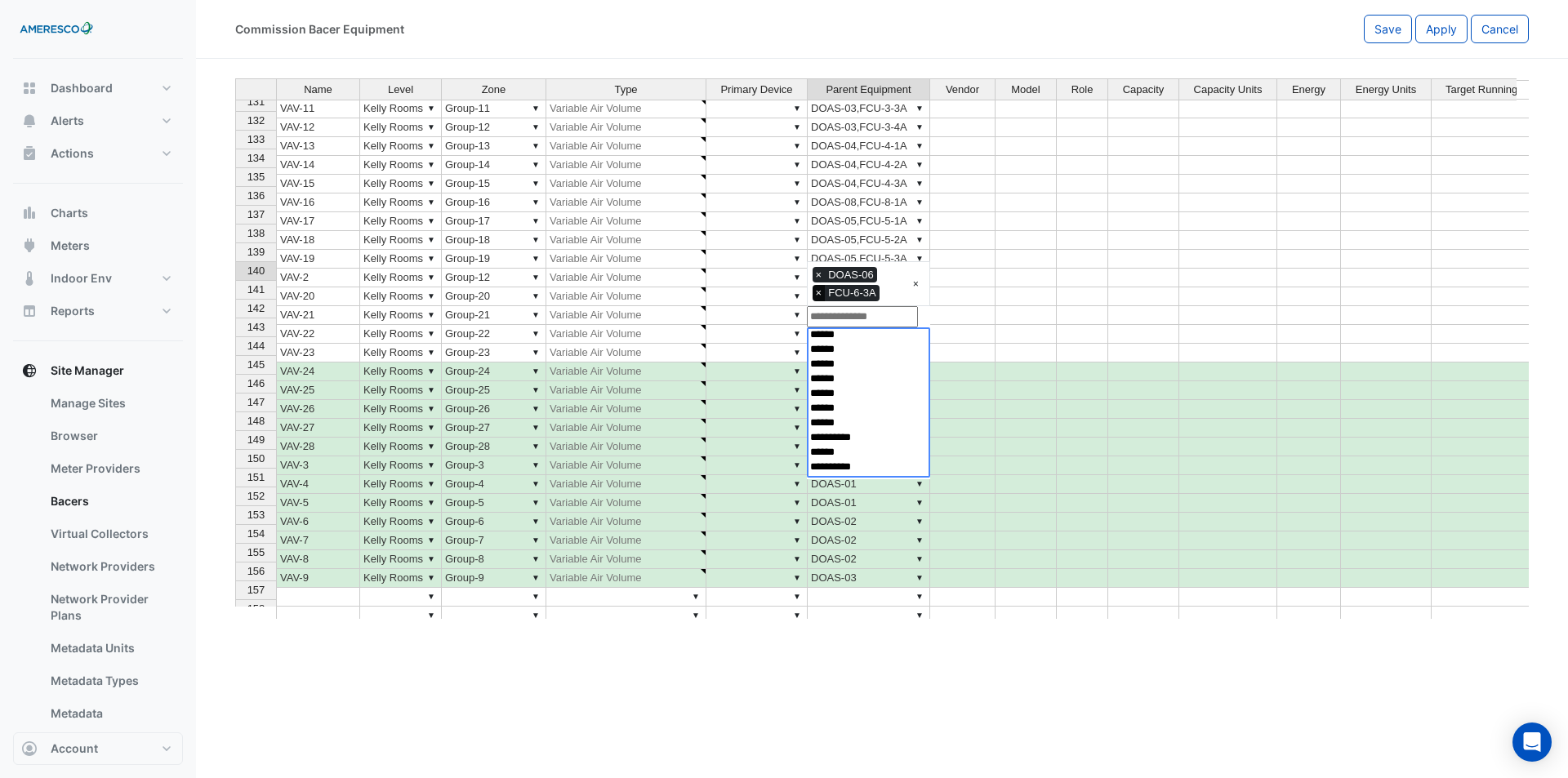 click on "×" at bounding box center (819, 293) 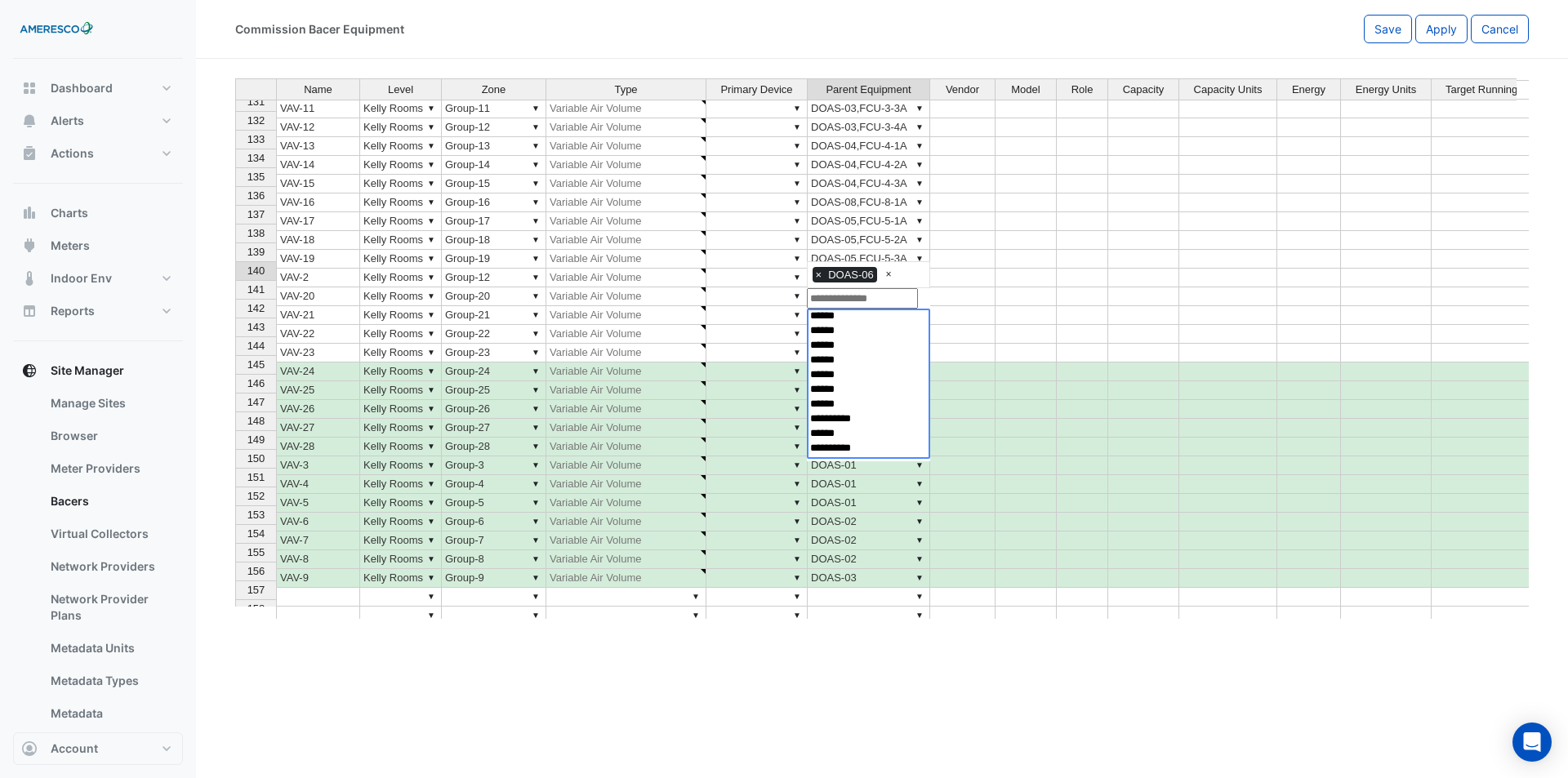 click on "▼ DOAS-08,FCU-6-2A" at bounding box center [869, 334] 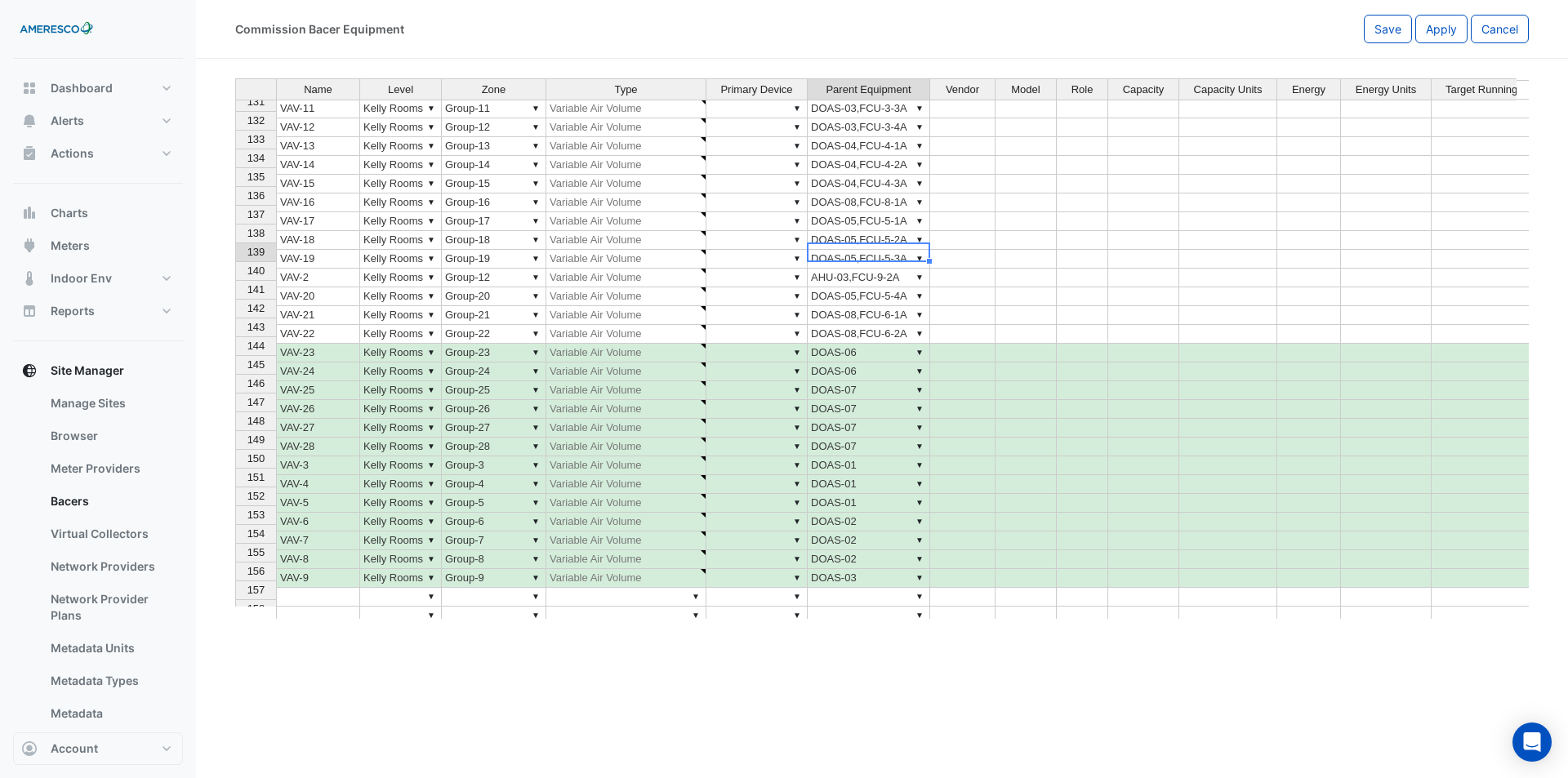 click on "▼ DOAS-08,FCU-6-2A" at bounding box center [869, 334] 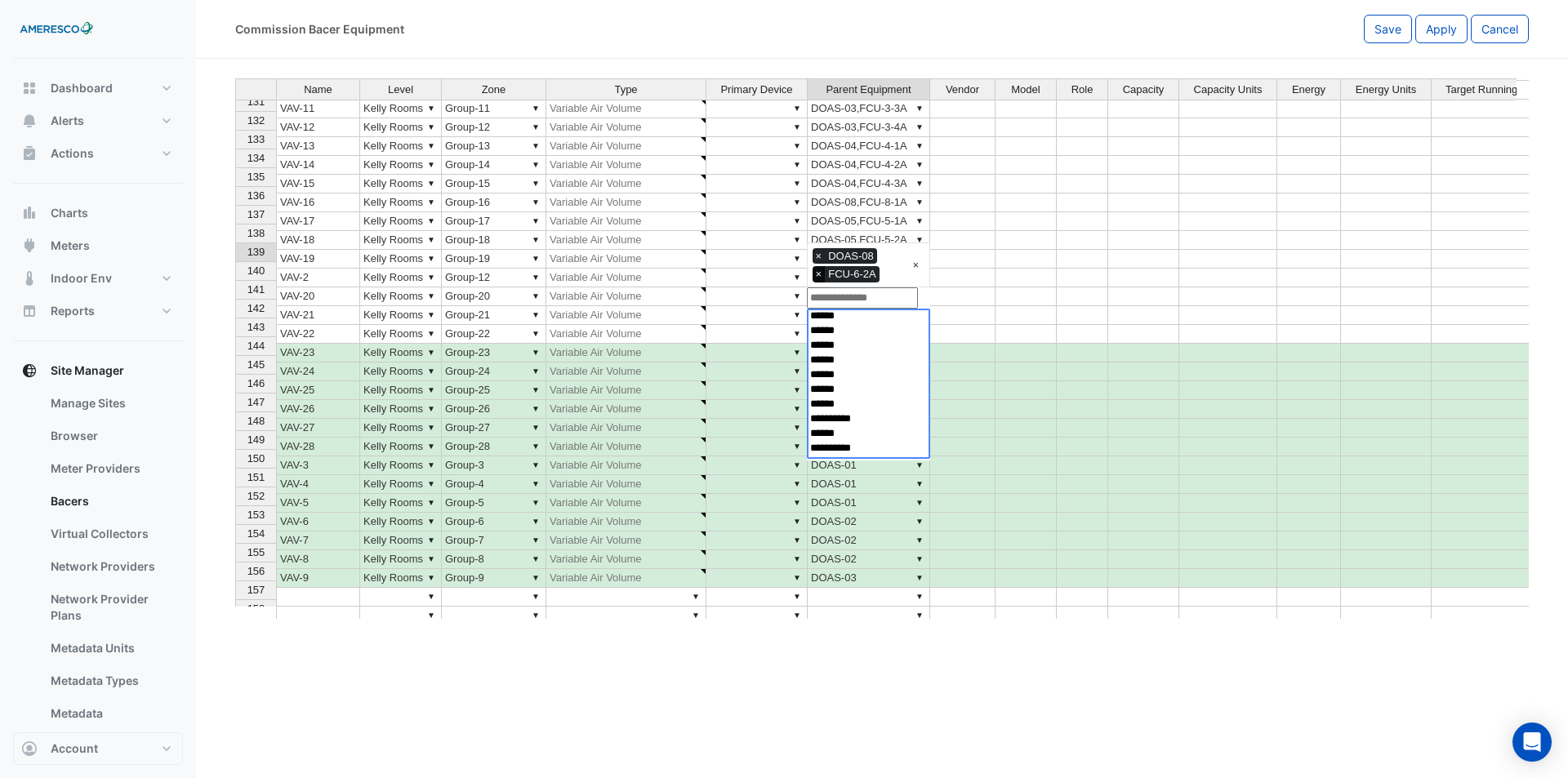 click on "×" at bounding box center [819, 274] 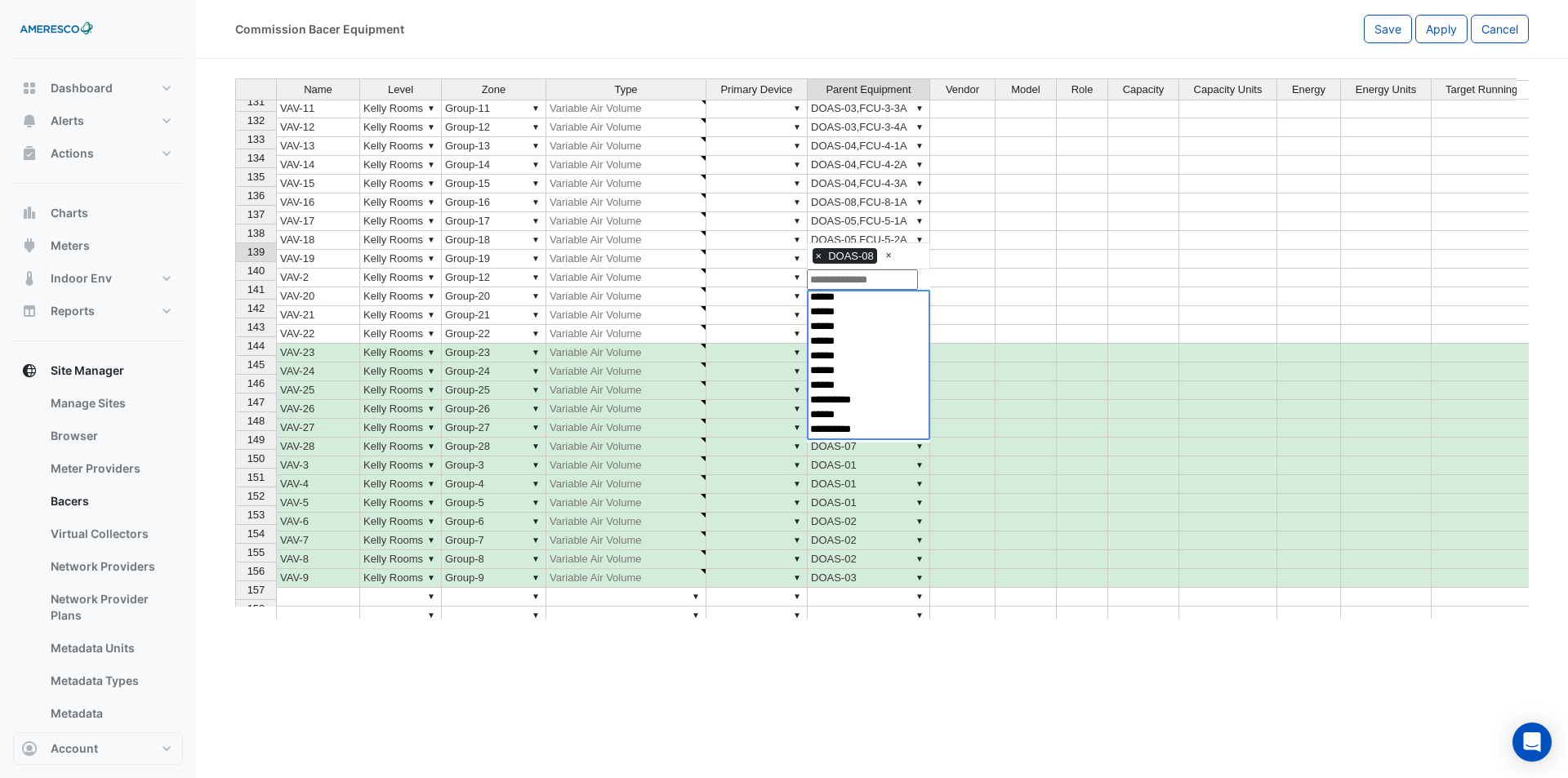 click on "▼ DOAS-08,FCU-6-1A" at bounding box center (869, 315) 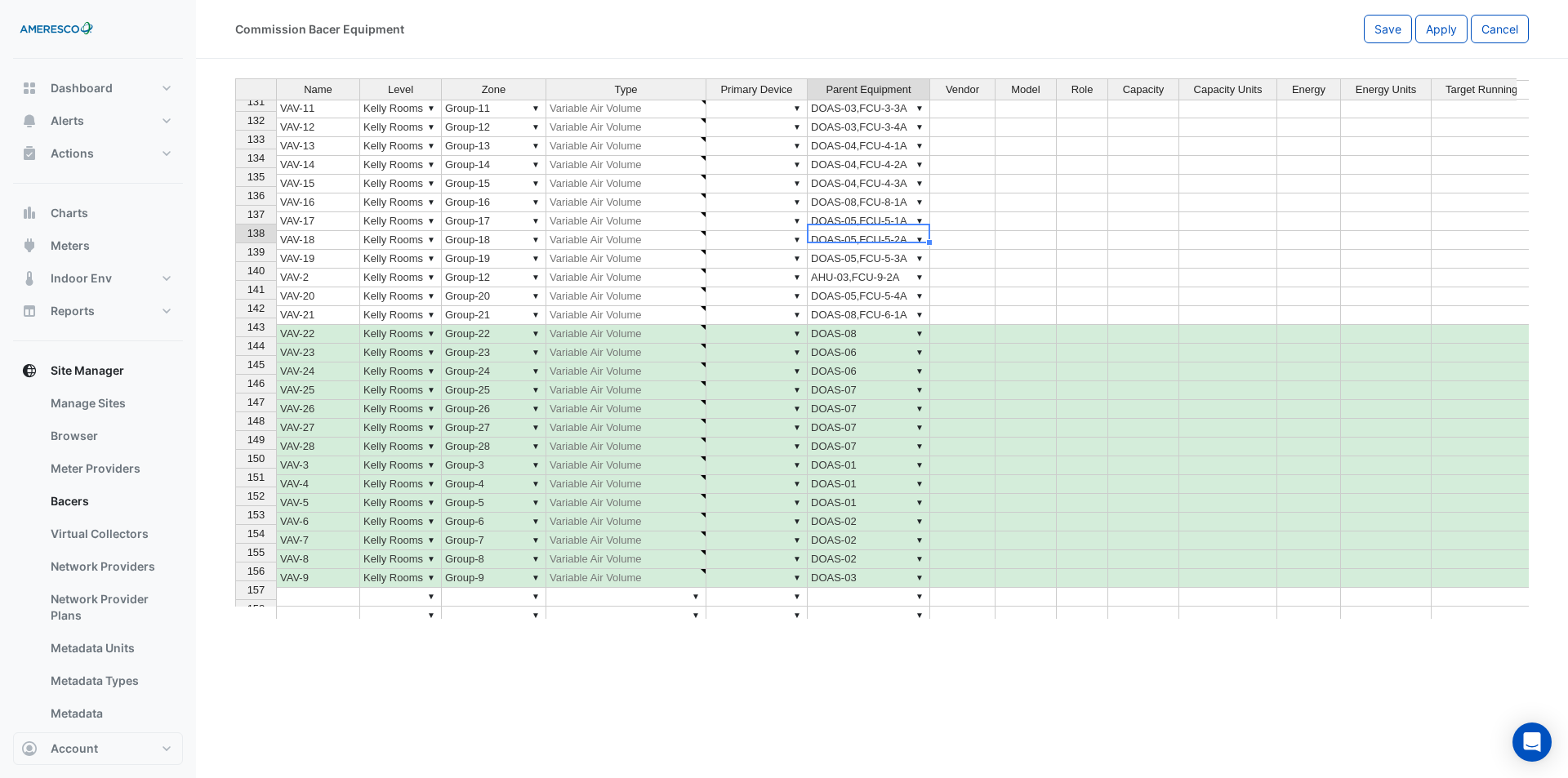 click on "▼ DOAS-08,FCU-6-1A" at bounding box center [869, 315] 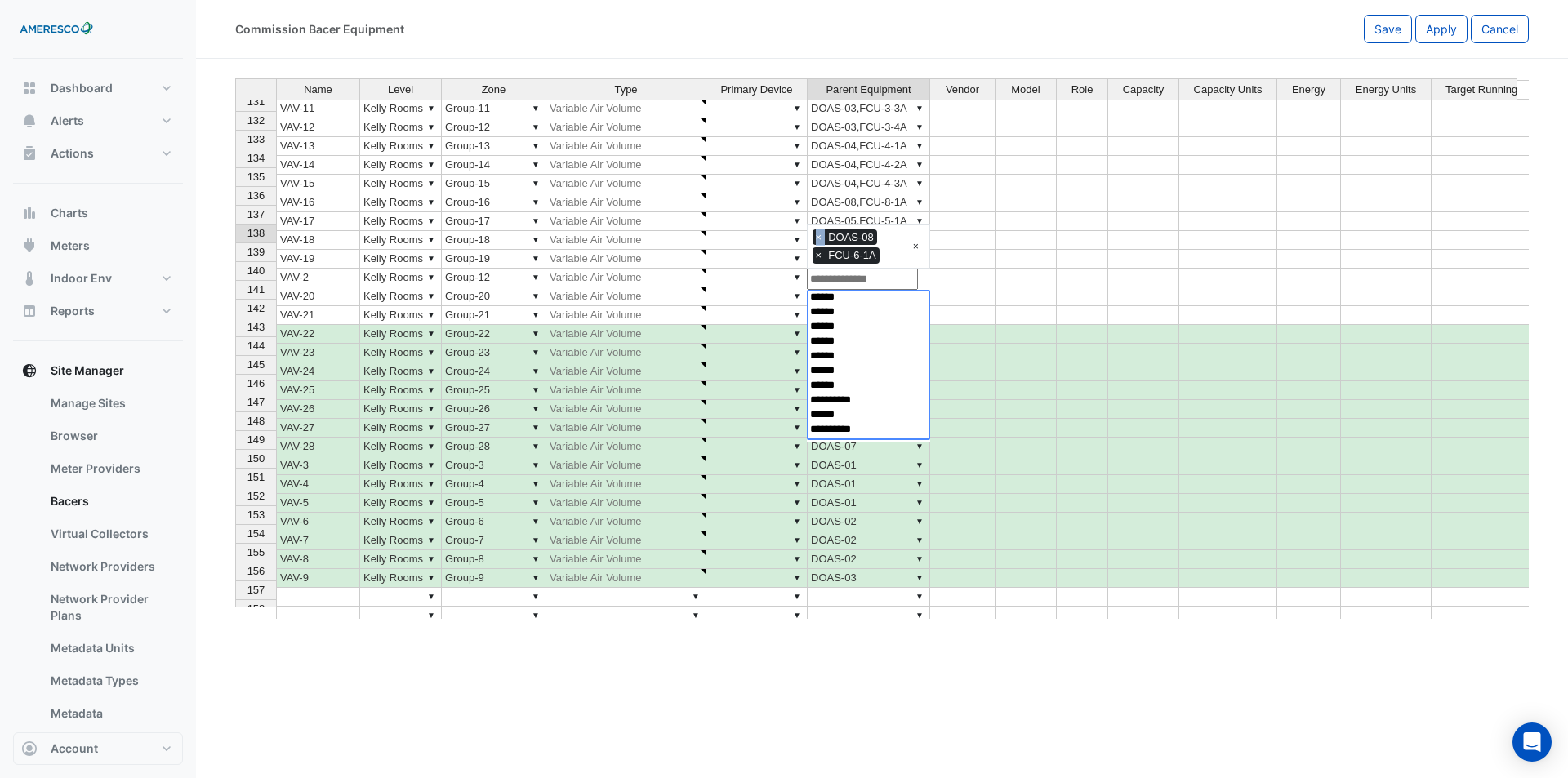 click on "× DOAS-08 × FCU-6-1A" at bounding box center (858, 246) 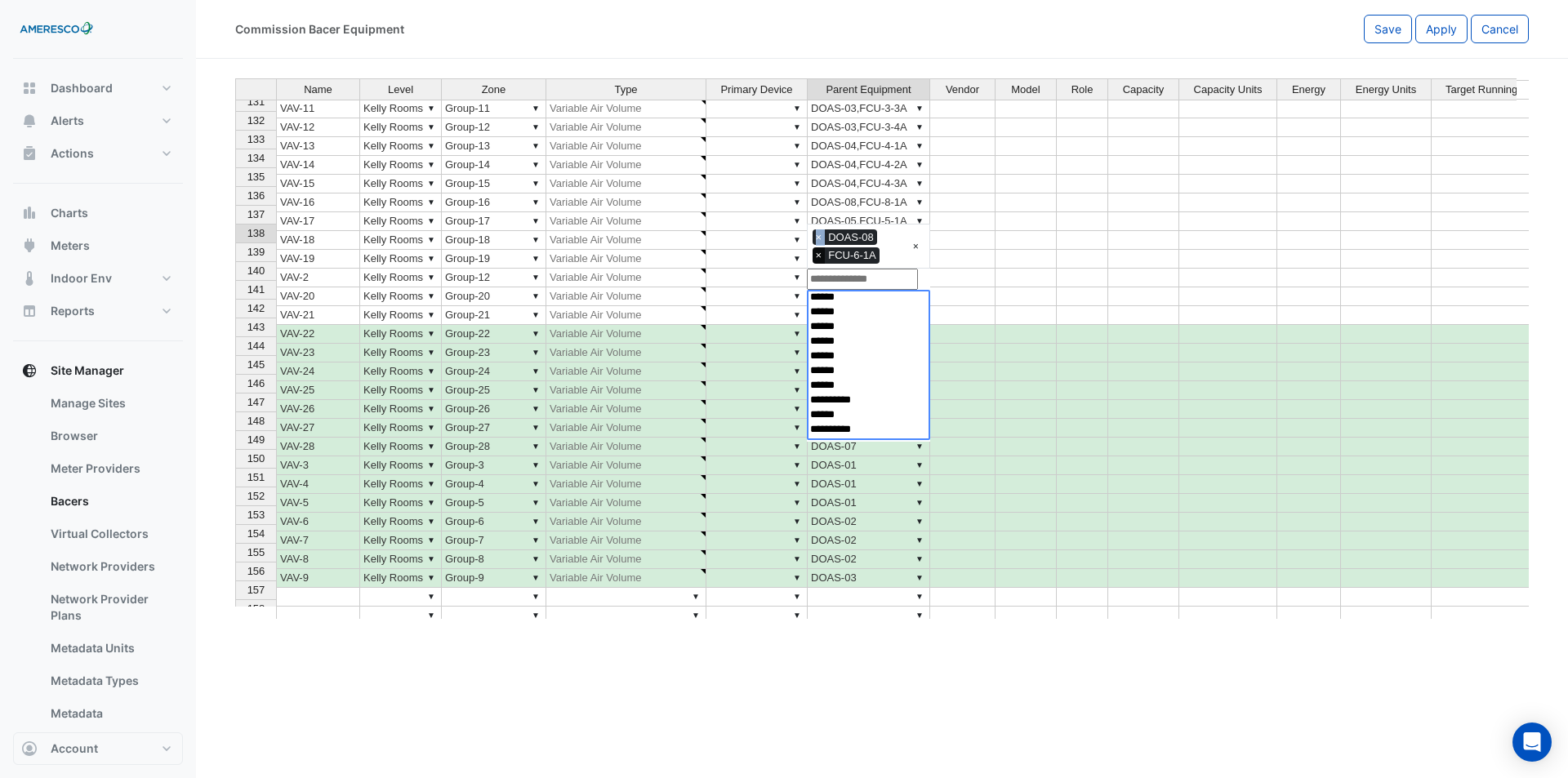 click on "×" at bounding box center (819, 256) 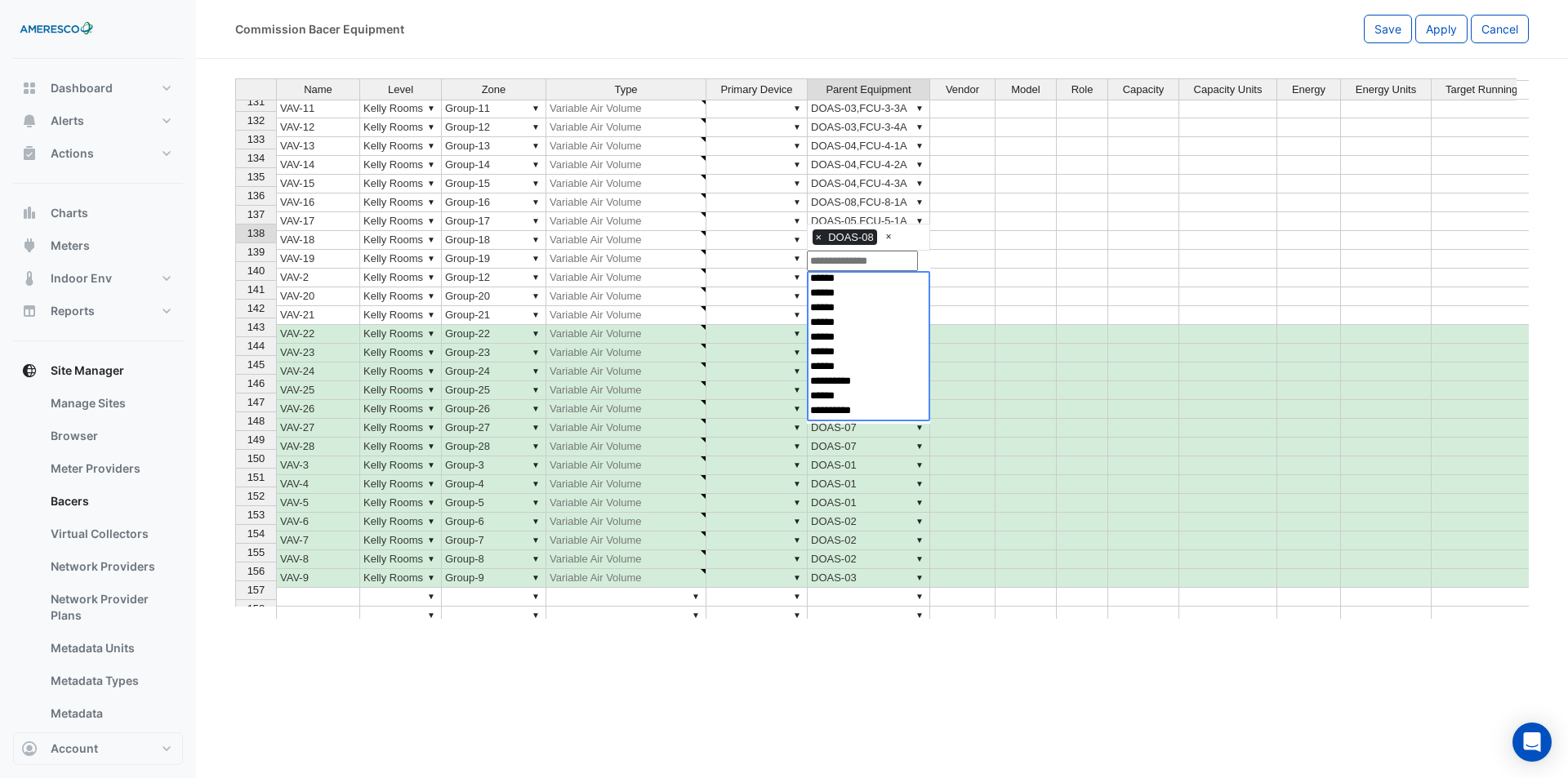 click on "Name Level Zone Type Primary Device Parent Equipment Vendor Model Role Capacity Capacity Units Energy Energy Units Target Running Load % Comment 119 HRC ▼ Central Plant ▼ Plantroom ▼ Heat Recovery Unit ▼ ▼ 120 HUH1/EF1 ▼ Sector-1 ▼ Platform 135 ▼ Exhaust Air Fans ▼ ▼ 121 HWP-1 ▼ Central Plant ▼ Plantroom ▼ Primary Hot Water Pumps ▼ ▼ HWP-1-VSD 122 HWP-1-VSD ▼ Central Plant ▼ Plantroom ▼ Variable Speed Drive ▼ ▼ 123 HWP-2 ▼ Central Plant ▼ Plantroom ▼ Primary Hot Water Pumps ▼ ▼ HWP-2-VSD 124 HWP-2-VSD ▼ Central Plant ▼ Plantroom ▼ Variable Speed Drive ▼ ▼ 125 VAV-1 ▼ Kelly Rooms ▼ Group-3 ▼ Variable Air Volume ▼ ▼ AHU-03,FCU-9-1A 126 VAV-10 ▼ Kelly Rooms ▼ Group-10 ▼ Variable Air Volume ▼ ▼ DOAS-03,FCU-3-2A 127 VAV-11 ▼ Kelly Rooms ▼ Group-11 ▼ Variable Air Volume ▼ ▼ DOAS-03,FCU-3-3A 128 VAV-12 ▼ Kelly Rooms ▼ Group-12 ▼ Variable Air Volume ▼ ▼ DOAS-03,FCU-3-4A 129 VAV-13 ▼ Kelly Rooms ▼ Group-13 ▼" at bounding box center [235, 310] 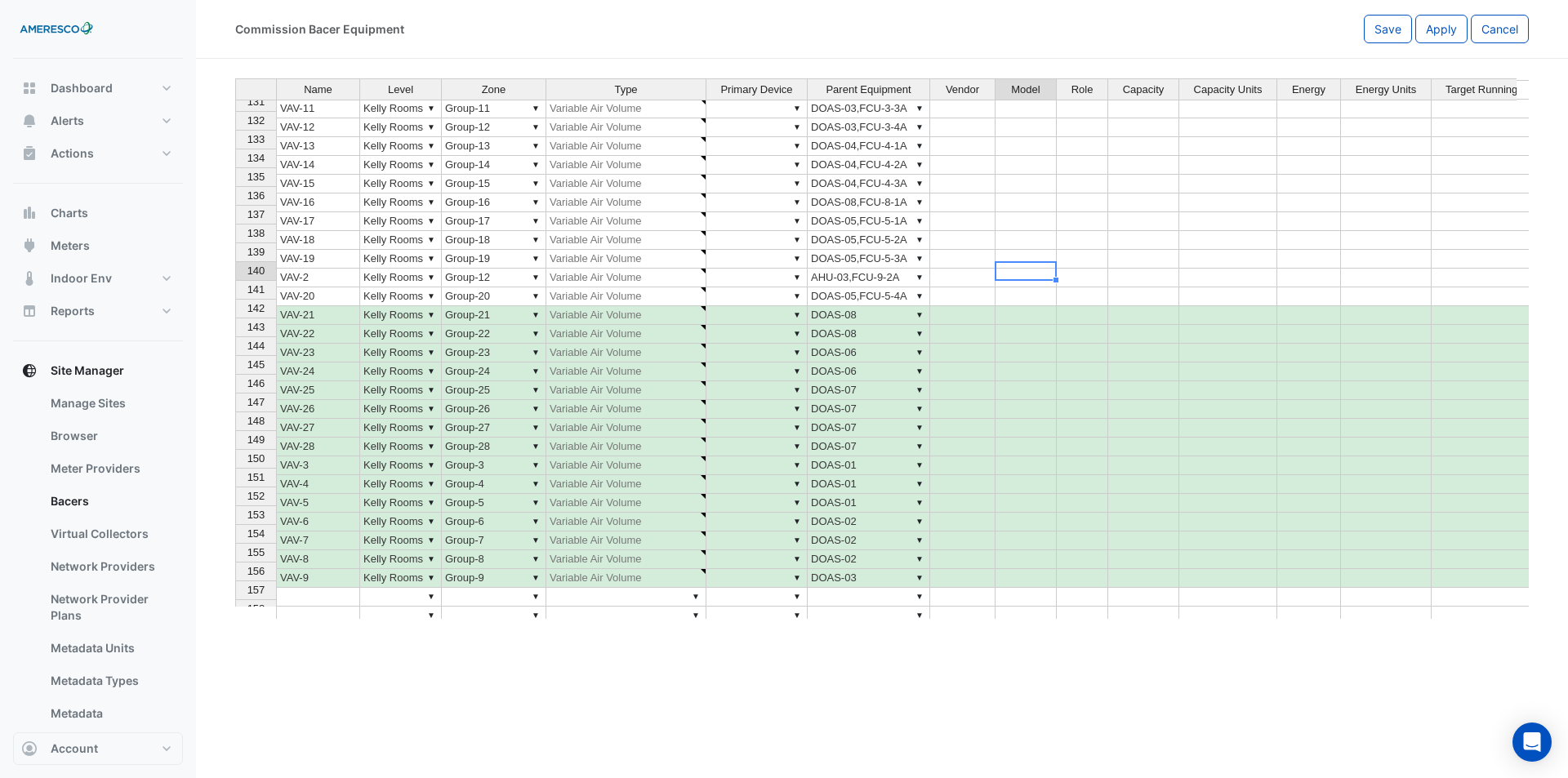 scroll, scrollTop: 3959, scrollLeft: 0, axis: vertical 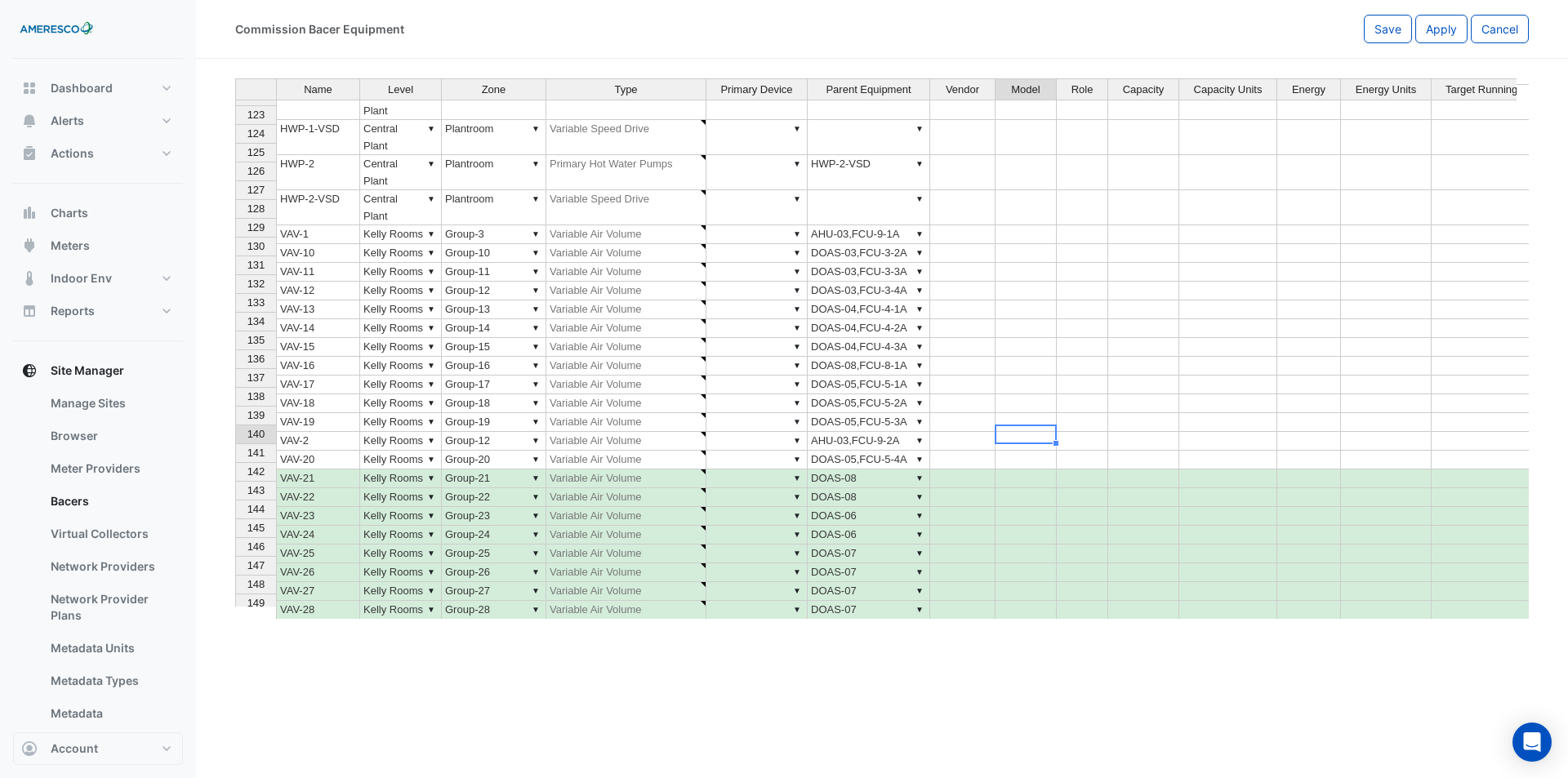 click on "▼ DOAS-05,FCU-5-4A" at bounding box center [869, 460] 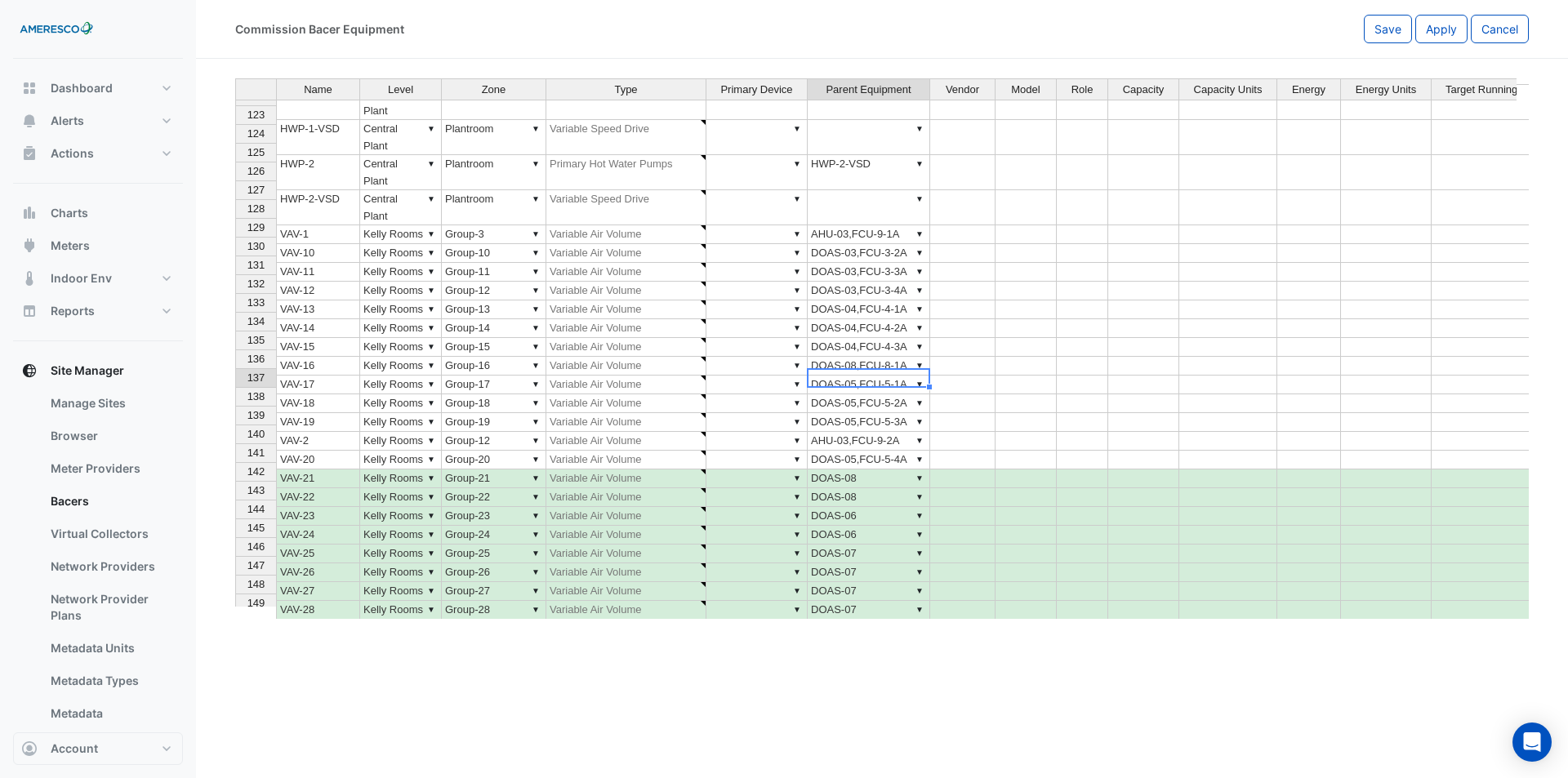 click on "▼ DOAS-05,FCU-5-4A" at bounding box center (869, 460) 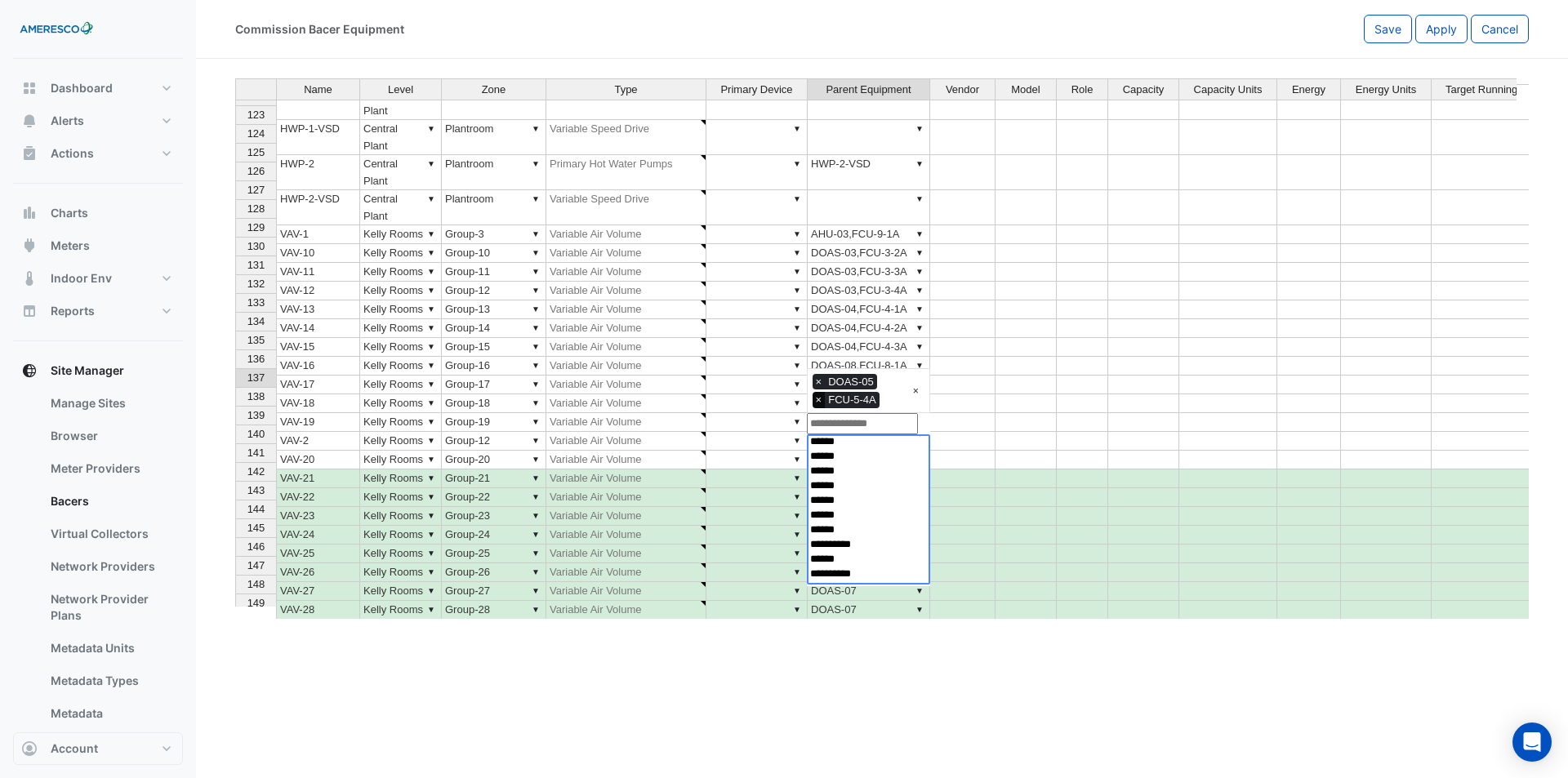 click on "×" at bounding box center [819, 400] 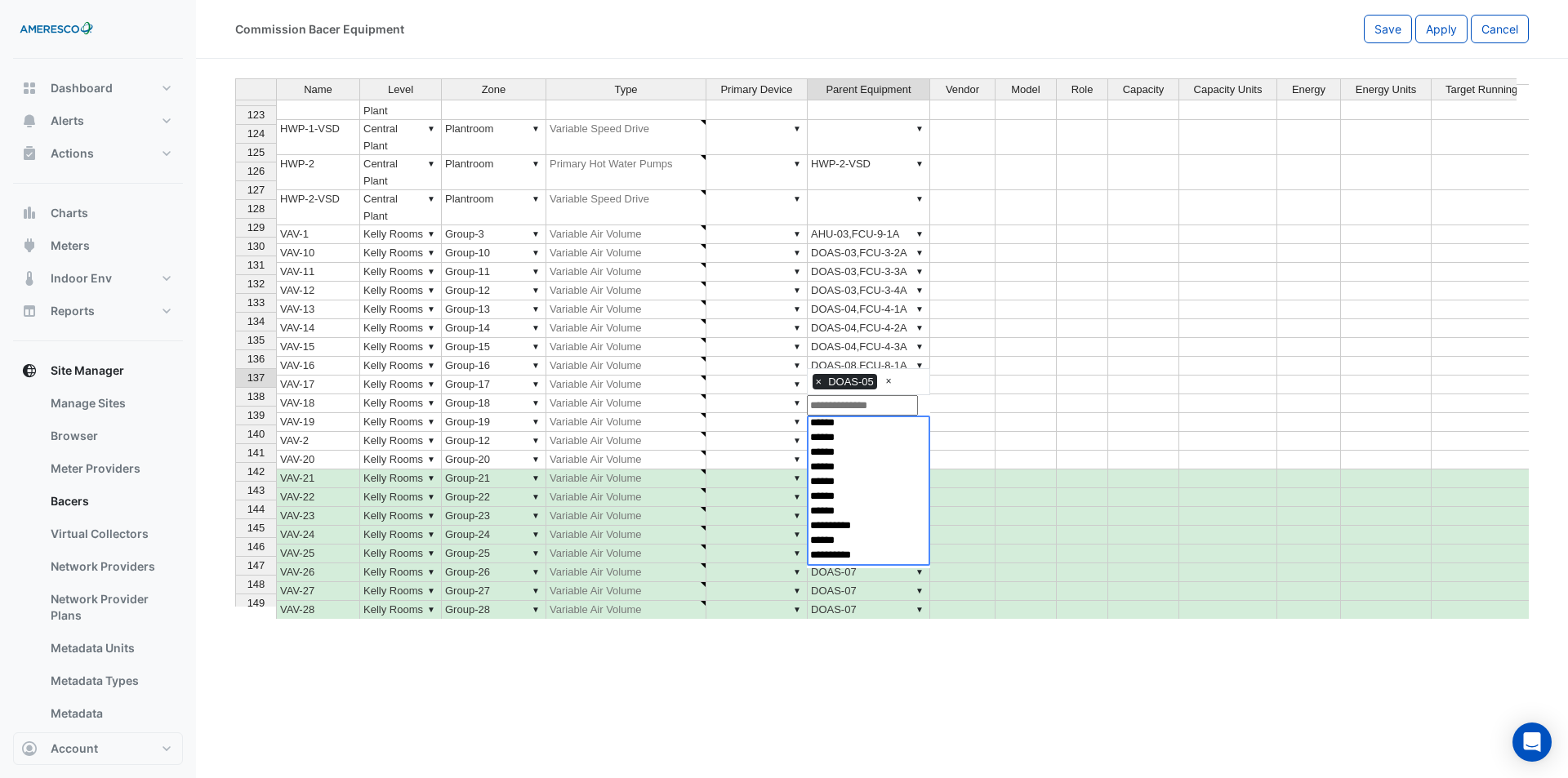click on "▼ AHU-03,FCU-9-2A" at bounding box center (869, 441) 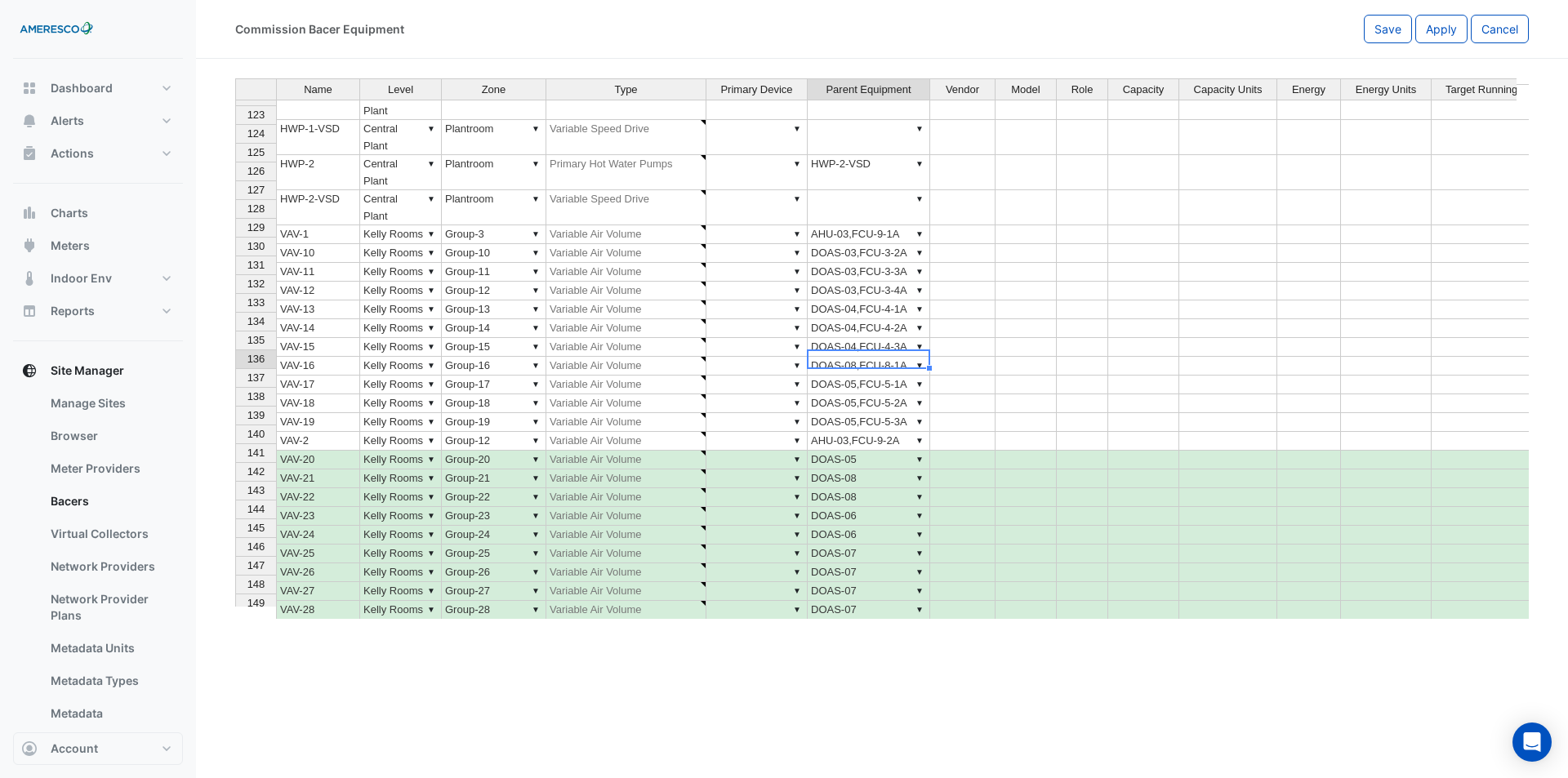 click on "▼ AHU-03,FCU-9-2A" at bounding box center (869, 441) 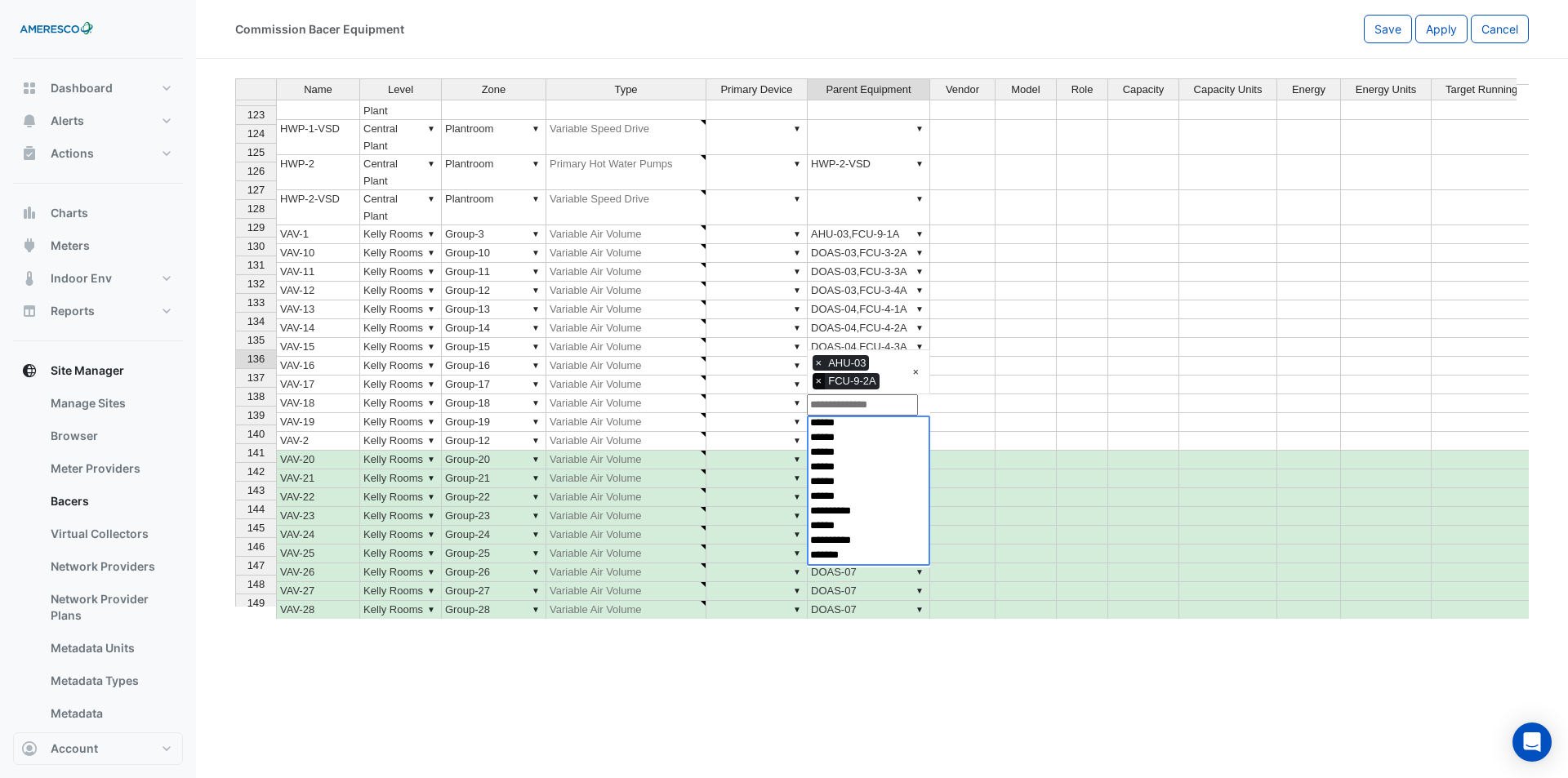 click on "×" at bounding box center [819, 381] 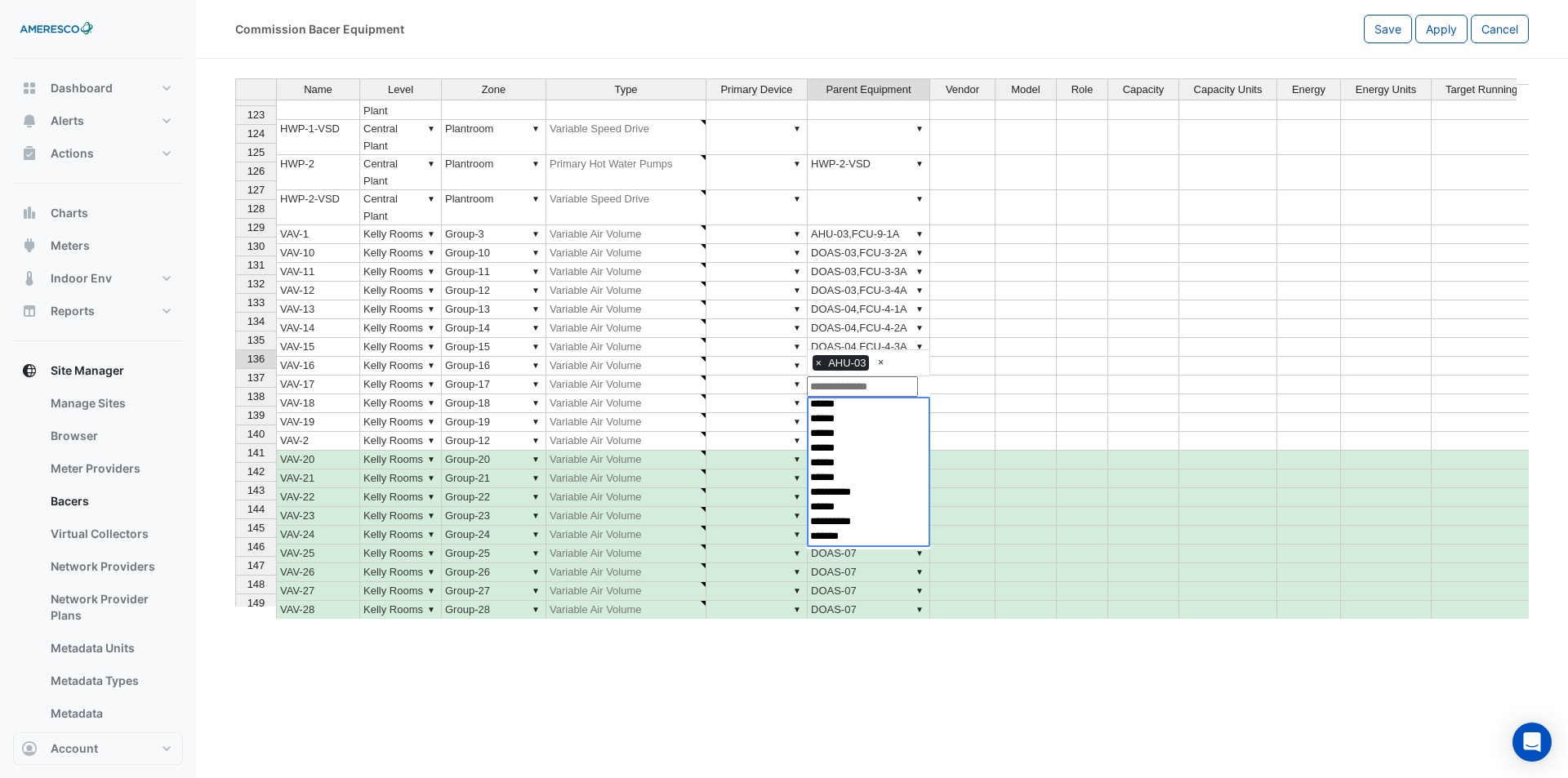 click on "▼ DOAS-05,FCU-5-3A" at bounding box center (869, 422) 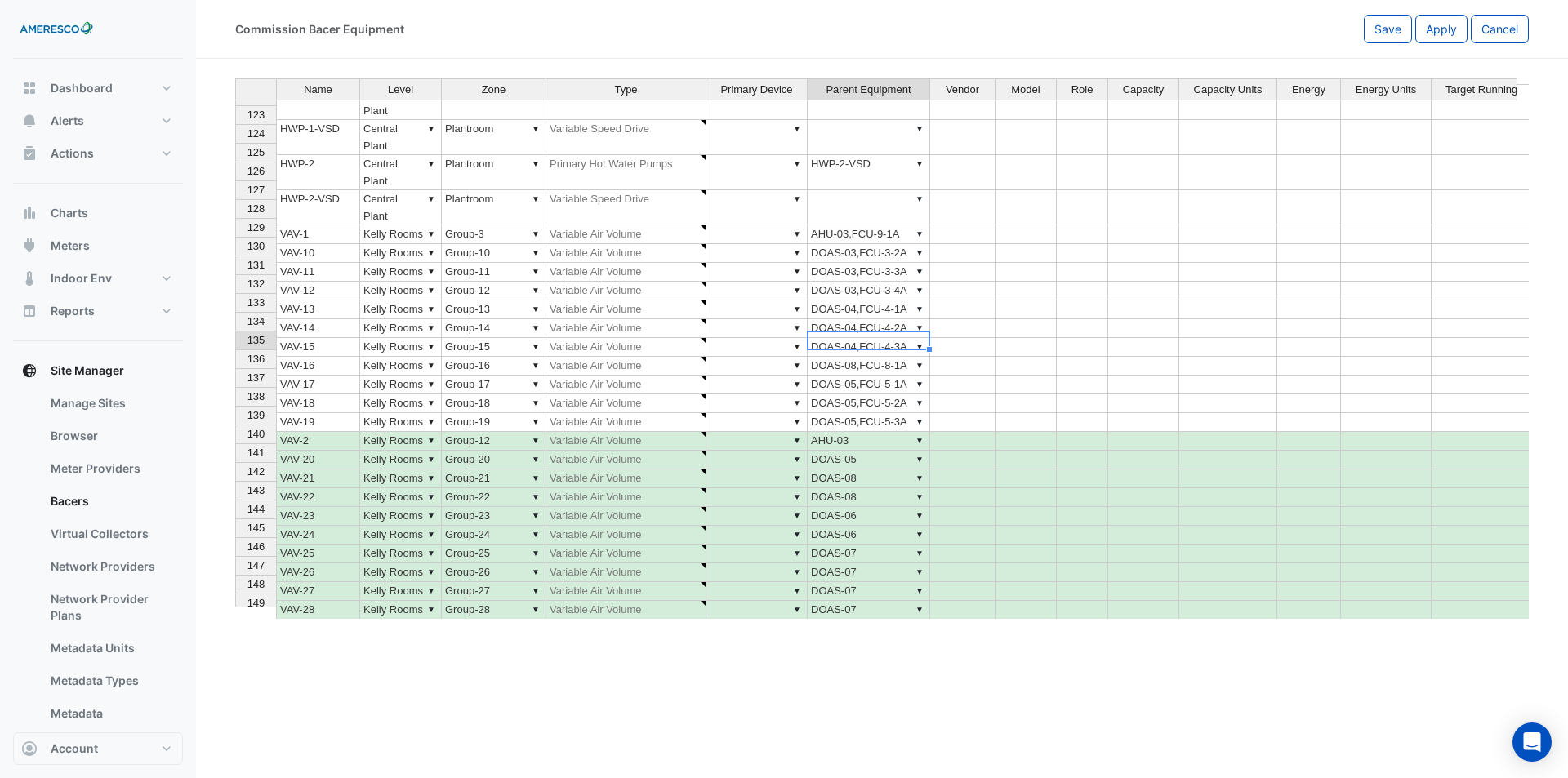 click on "▼ DOAS-05,FCU-5-3A" at bounding box center (869, 422) 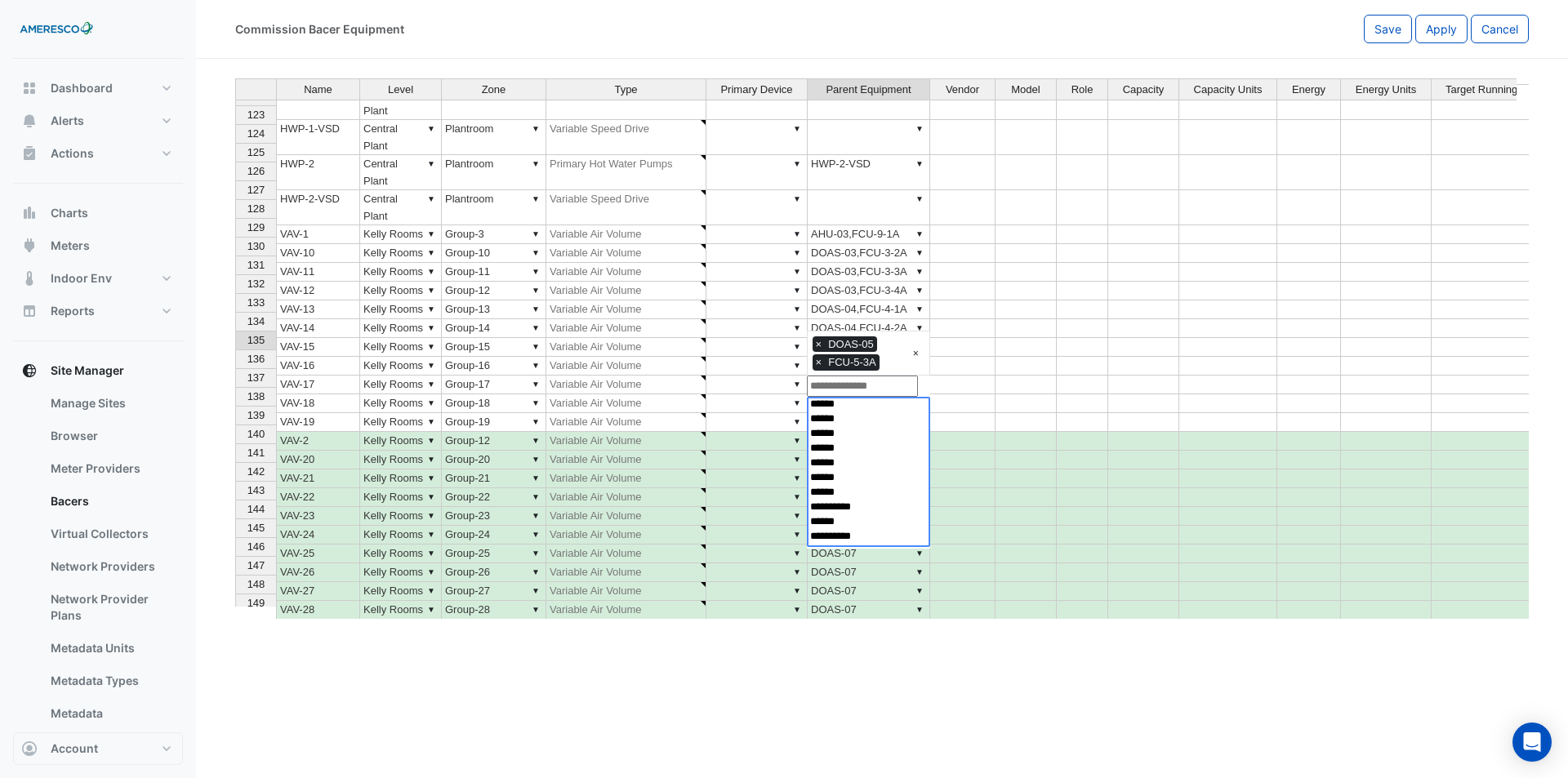click on "×" at bounding box center [819, 362] 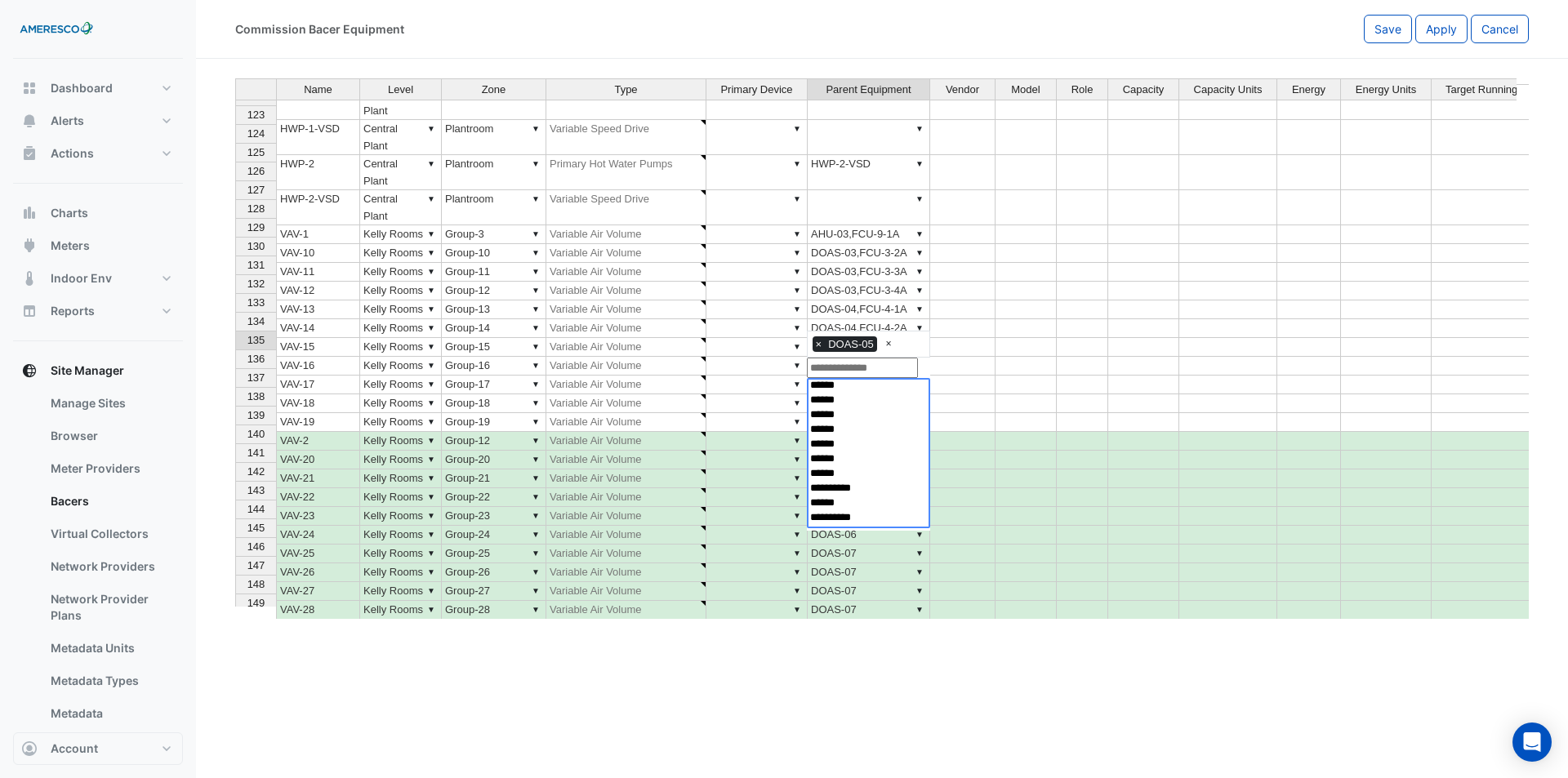 click on "▼ DOAS-05,FCU-5-2A" at bounding box center [869, 403] 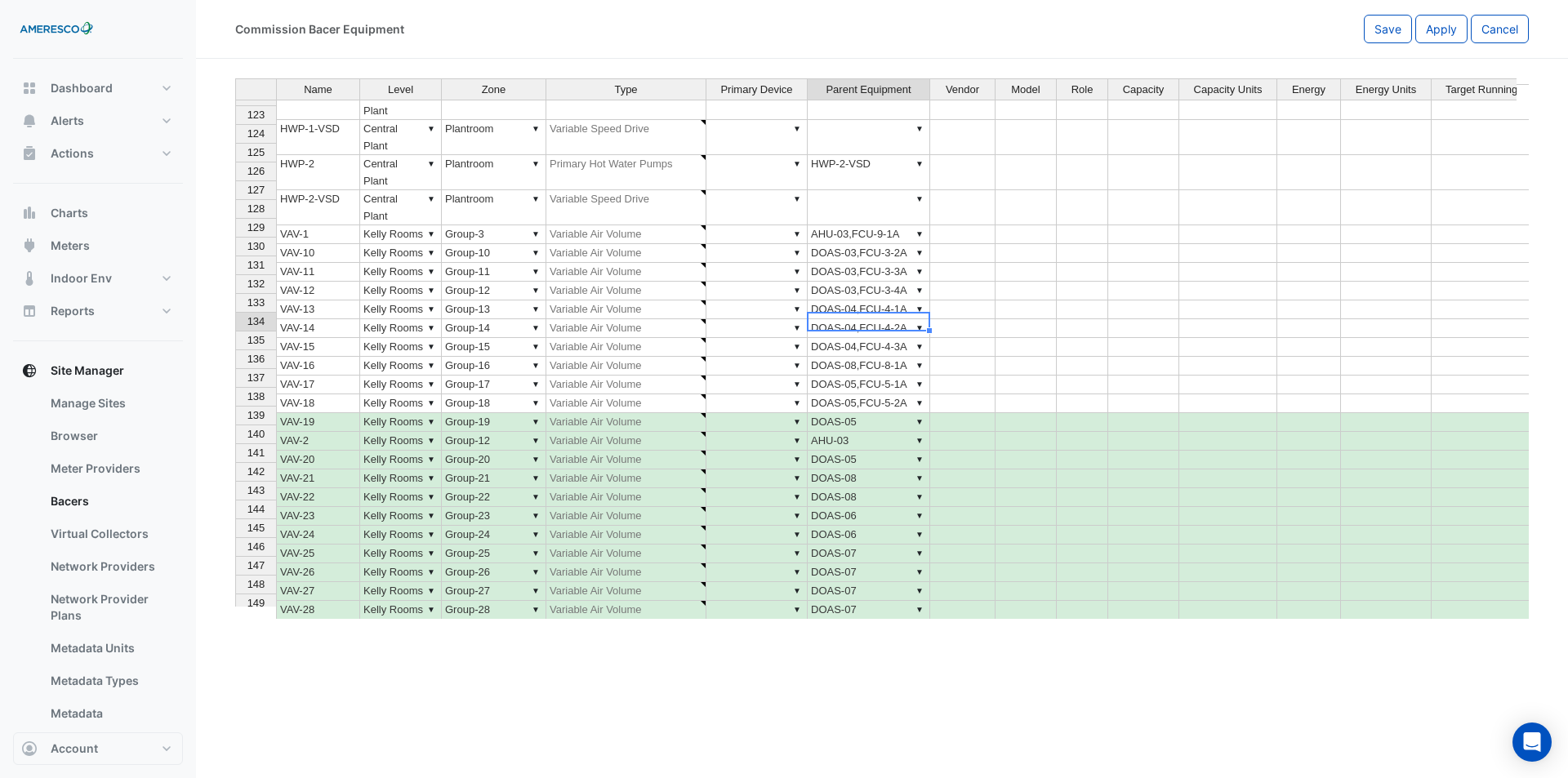 click on "▼ DOAS-05,FCU-5-2A" at bounding box center (869, 403) 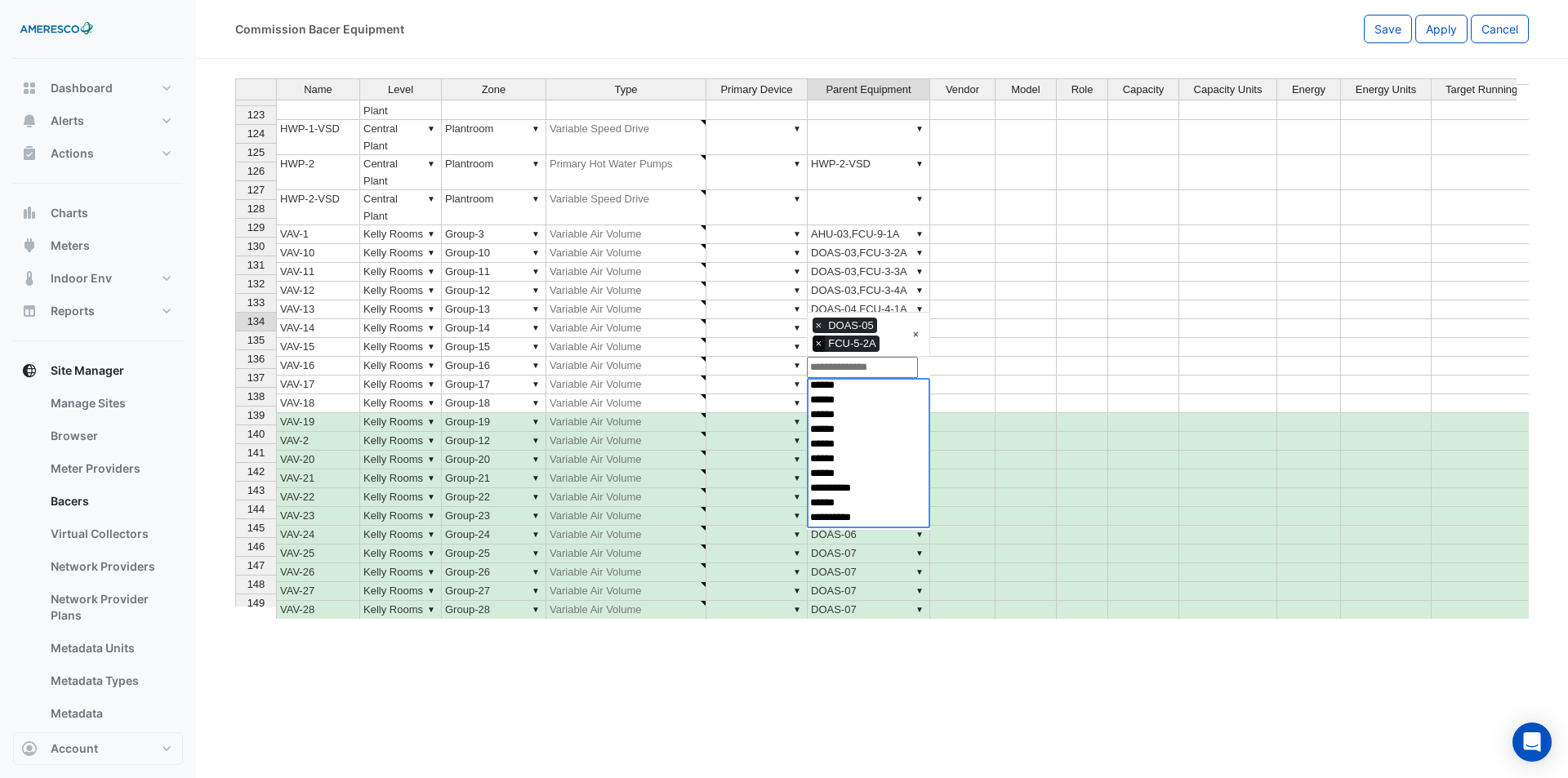 click on "×" at bounding box center (819, 344) 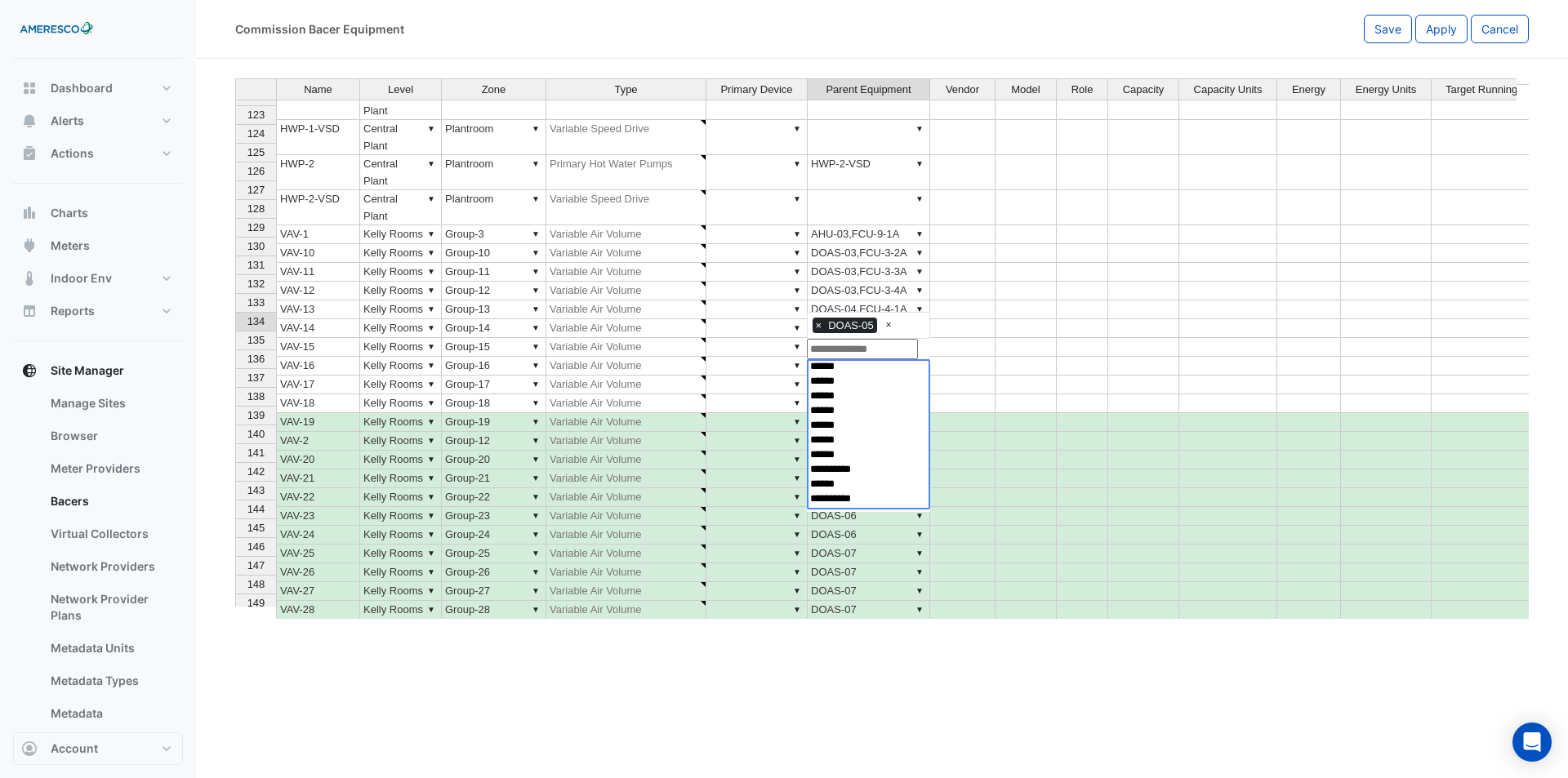 click on "▼ DOAS-05,FCU-5-1A" at bounding box center (869, 385) 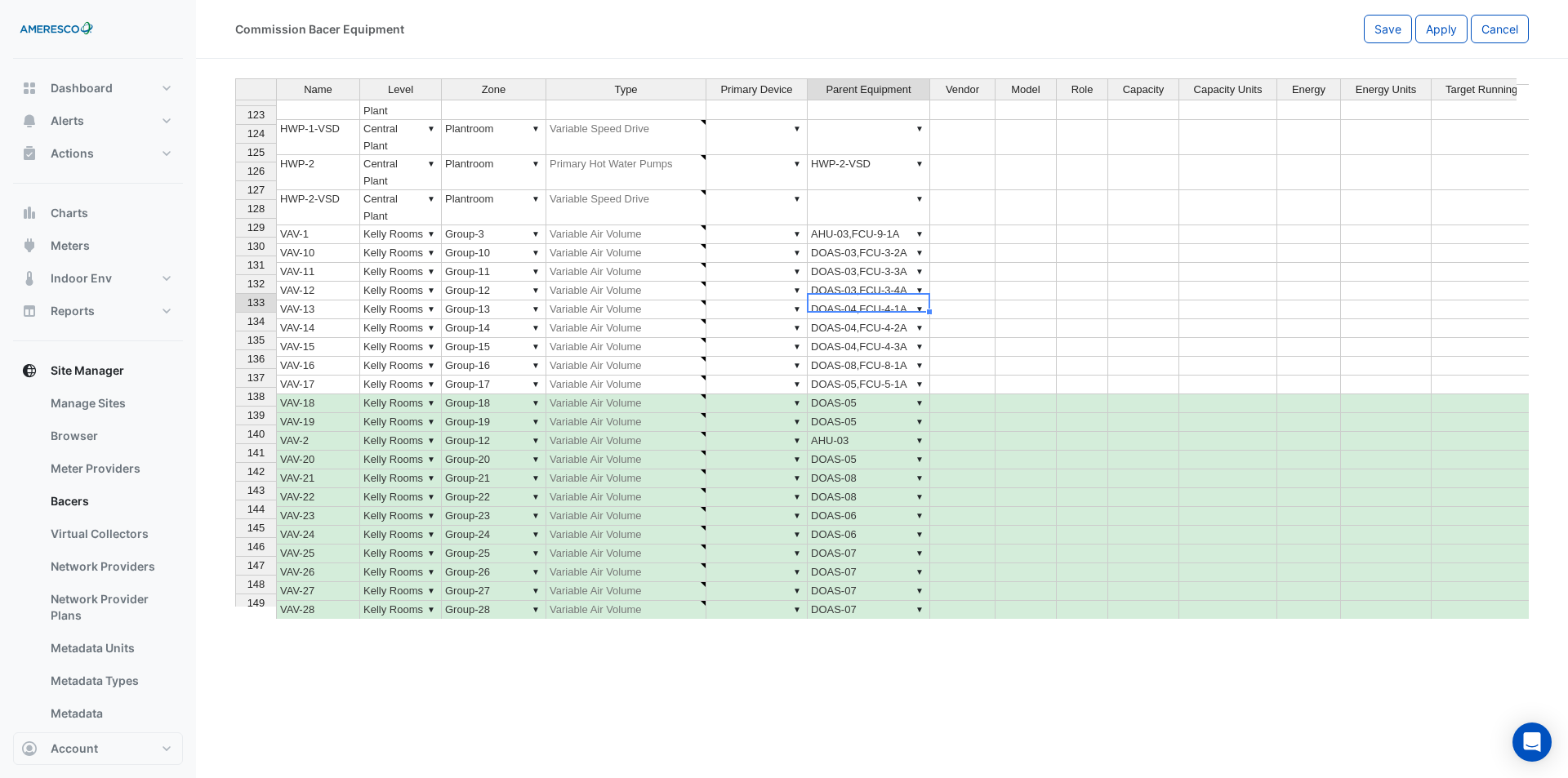 click on "▼ DOAS-05,FCU-5-1A" at bounding box center (869, 385) 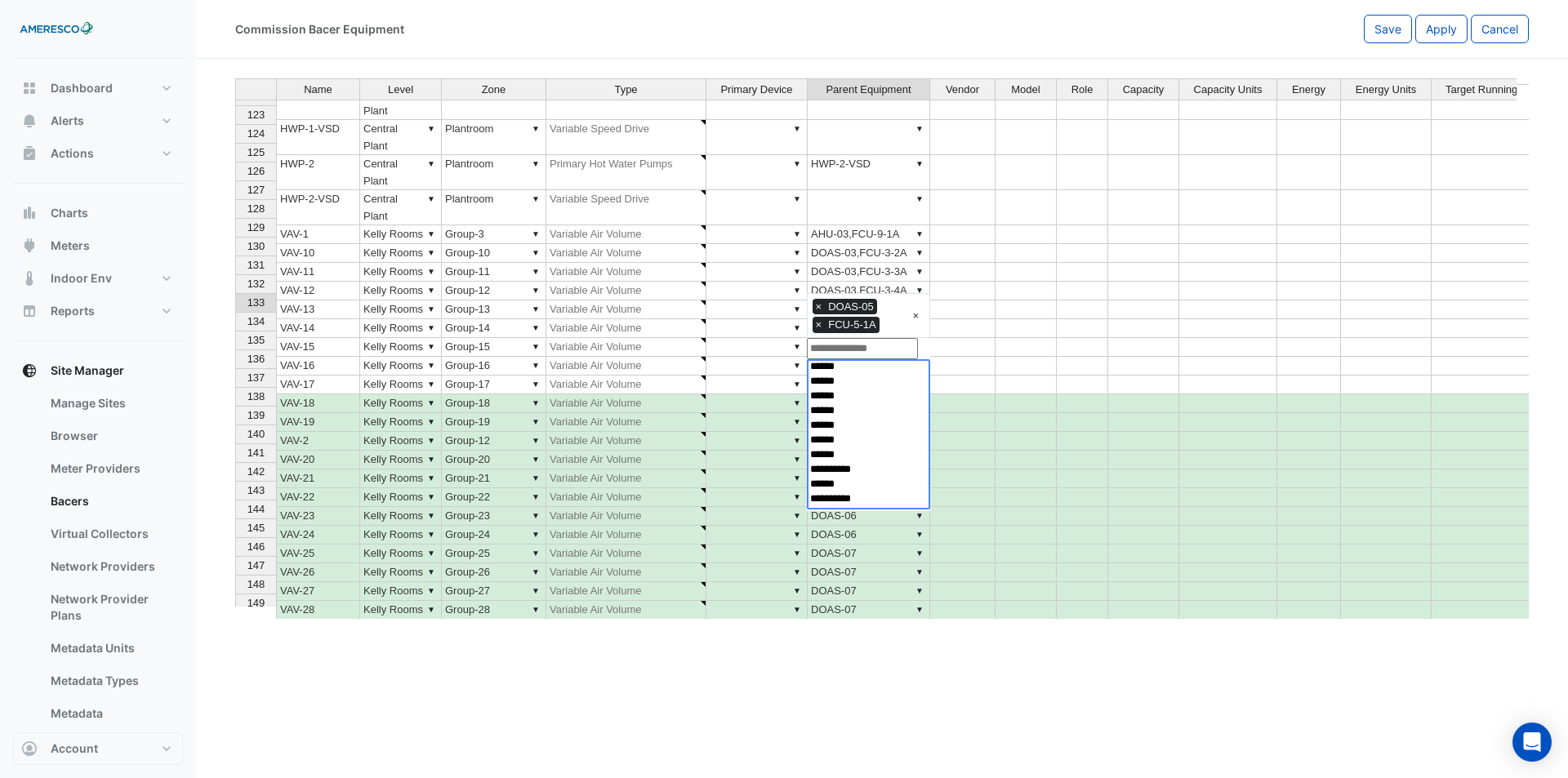 click on "×" at bounding box center [819, 325] 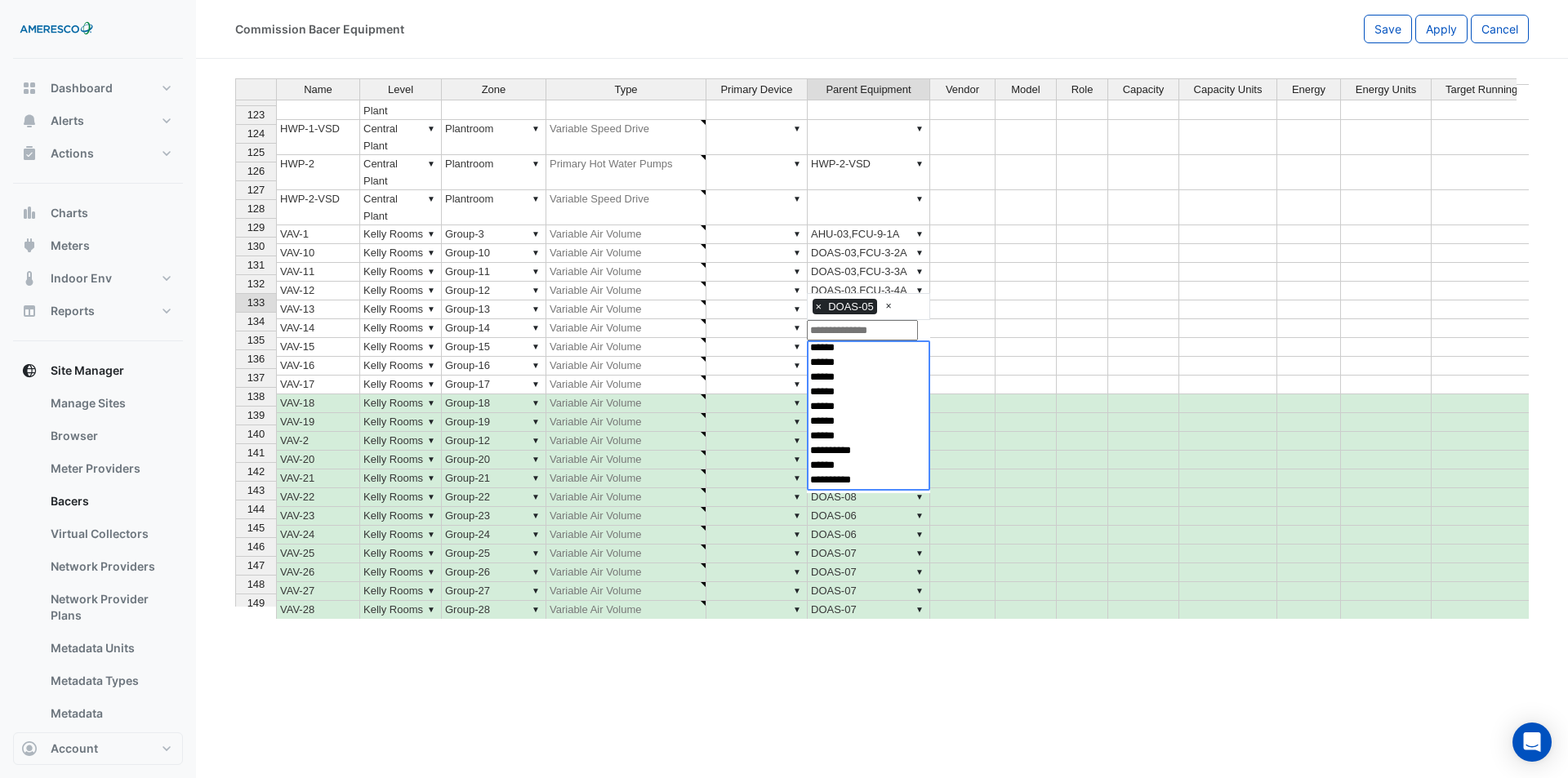 click on "▼ DOAS-08,FCU-8-1A" at bounding box center (869, 366) 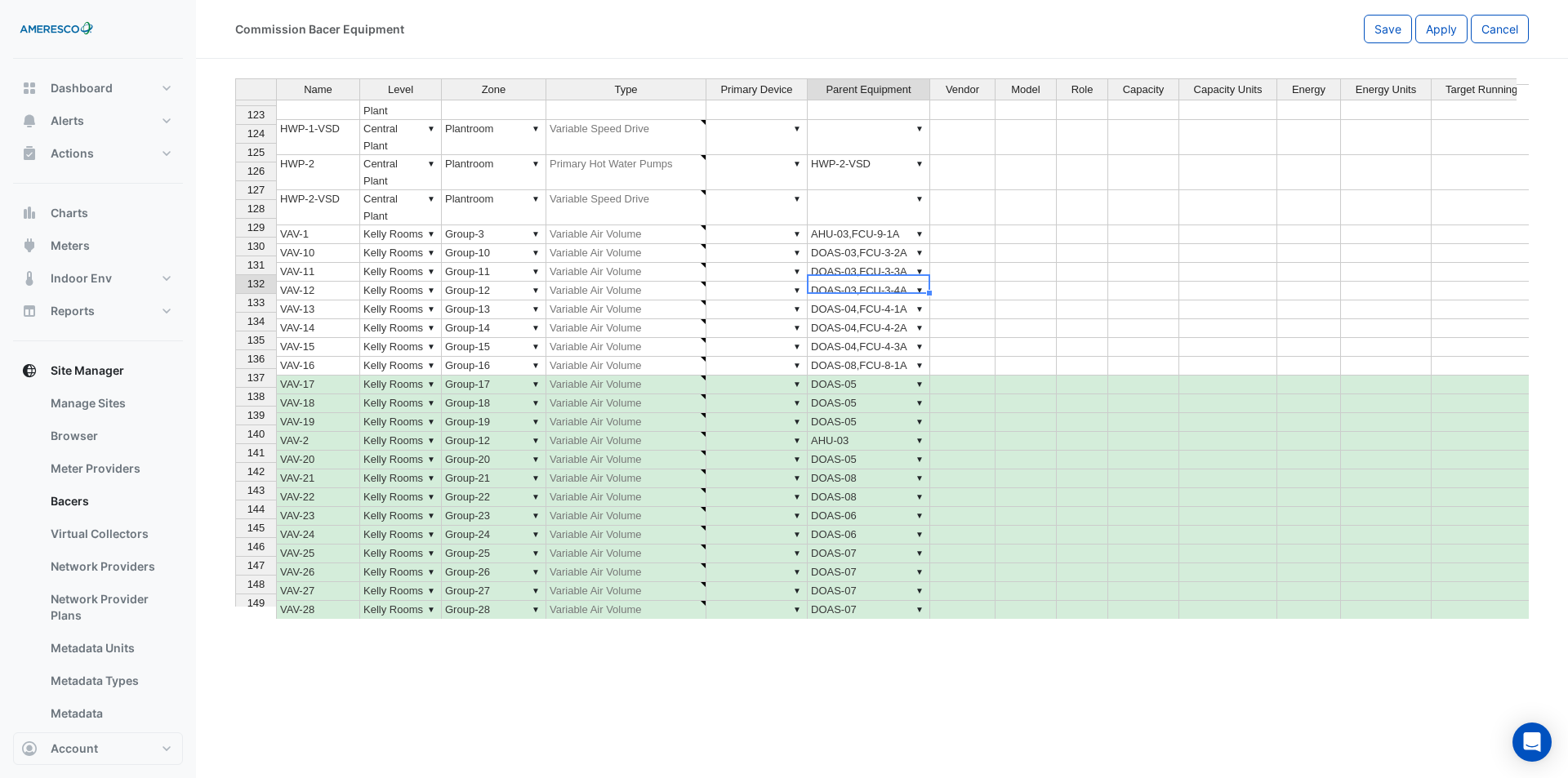 click on "▼ DOAS-08,FCU-8-1A" at bounding box center (869, 366) 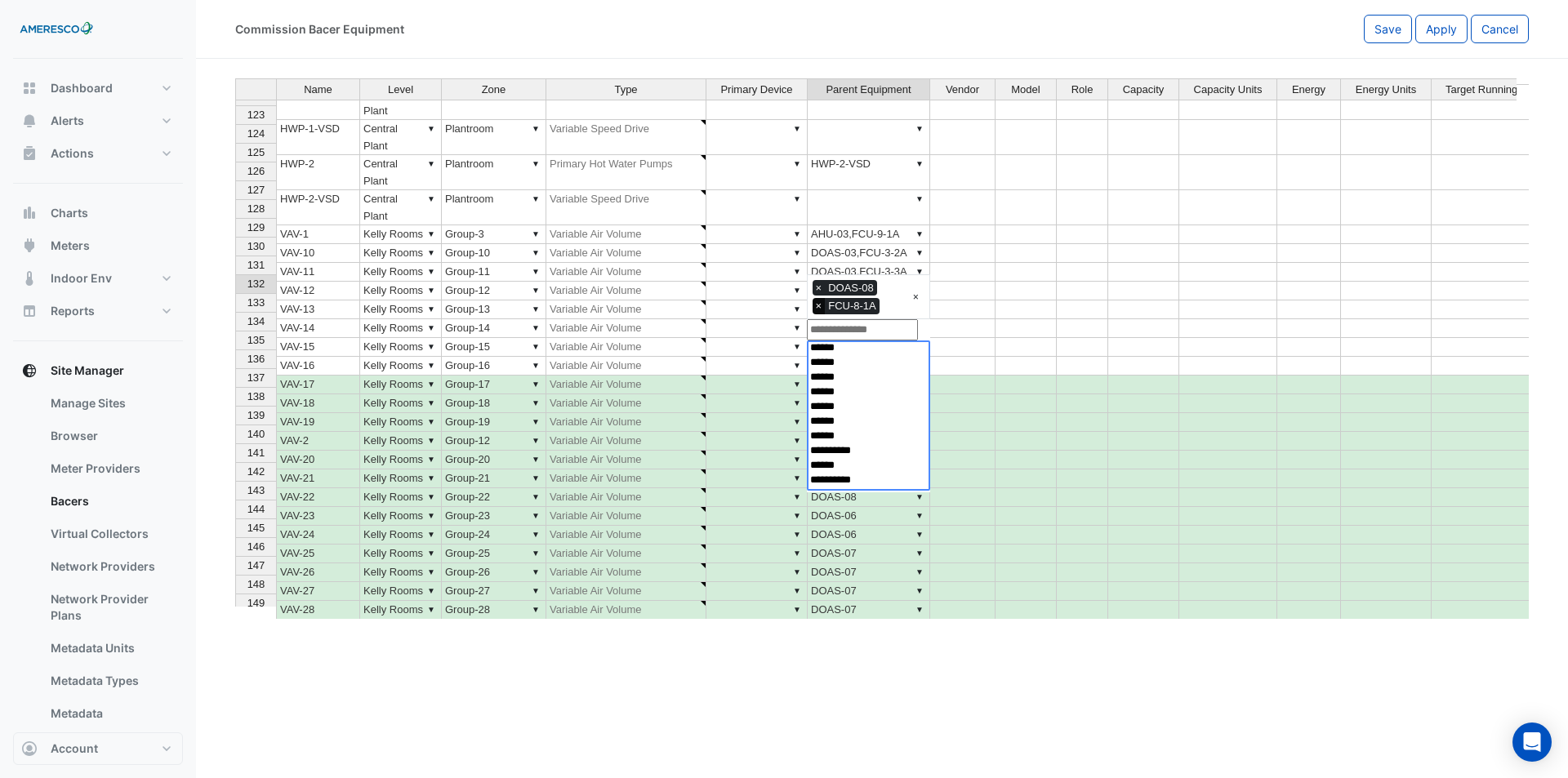 click on "×" at bounding box center [819, 306] 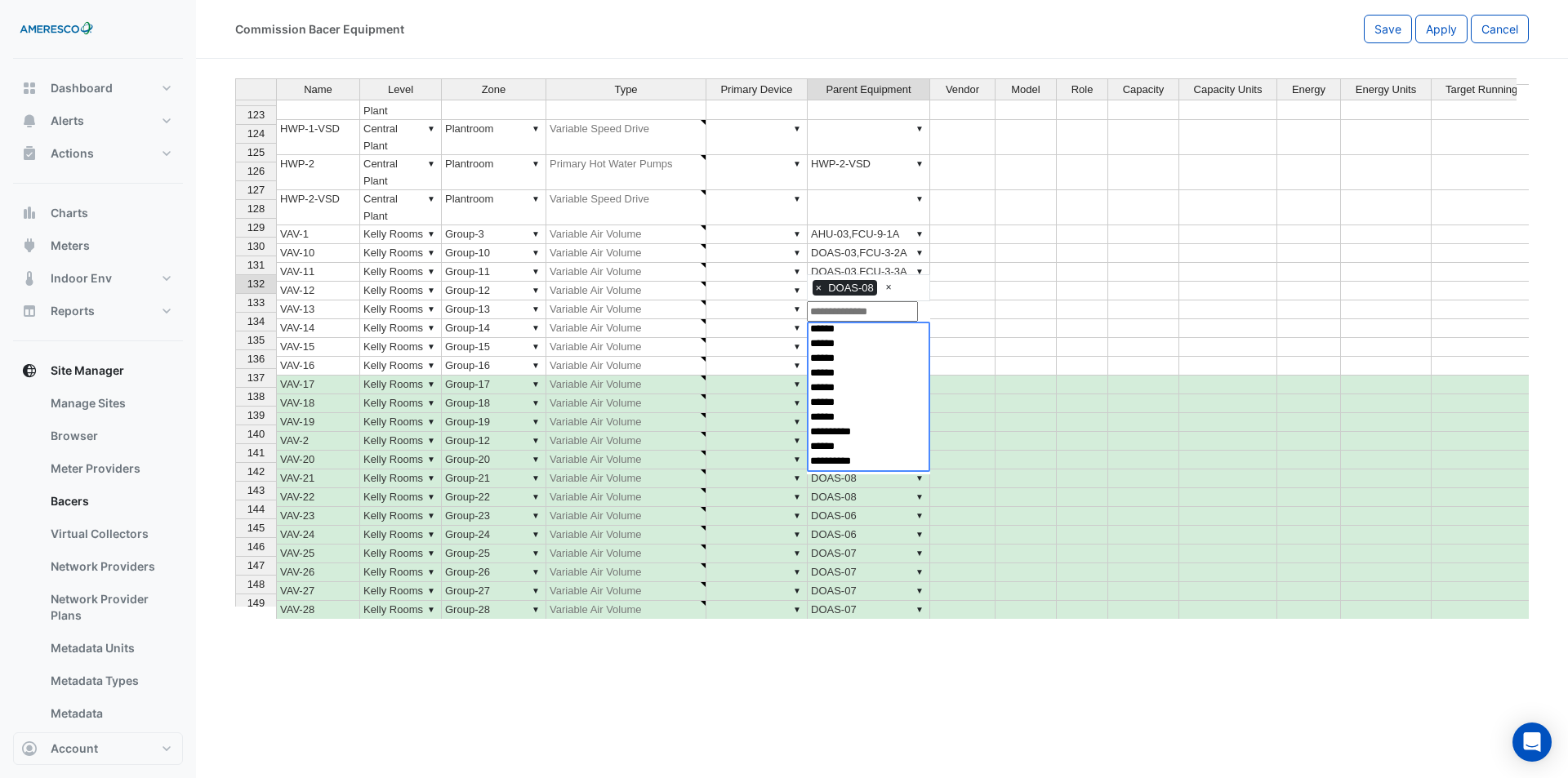 click on "▼ DOAS-04,FCU-4-2A" at bounding box center [869, 328] 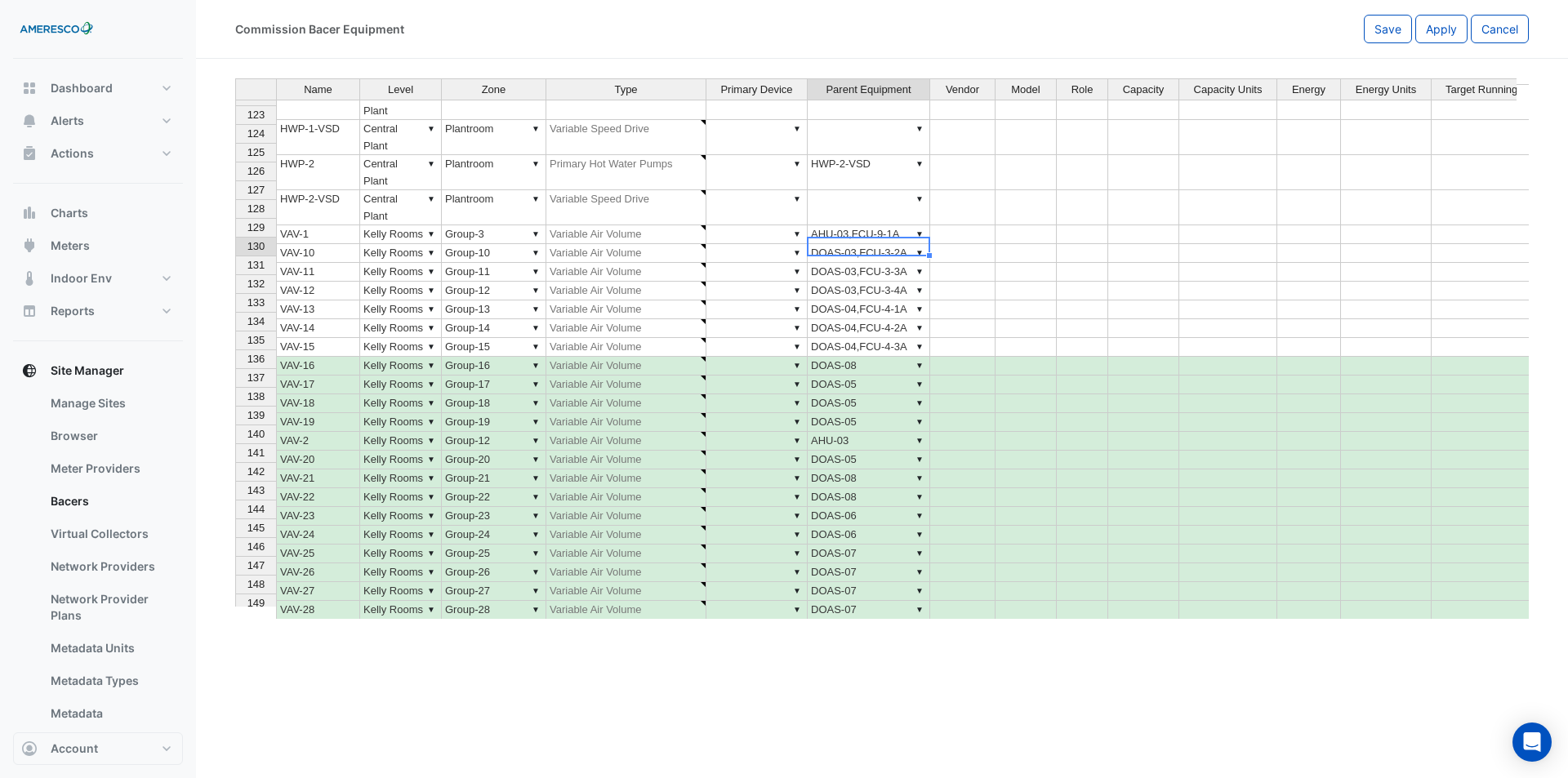 click on "▼ DOAS-04,FCU-4-3A" at bounding box center [869, 347] 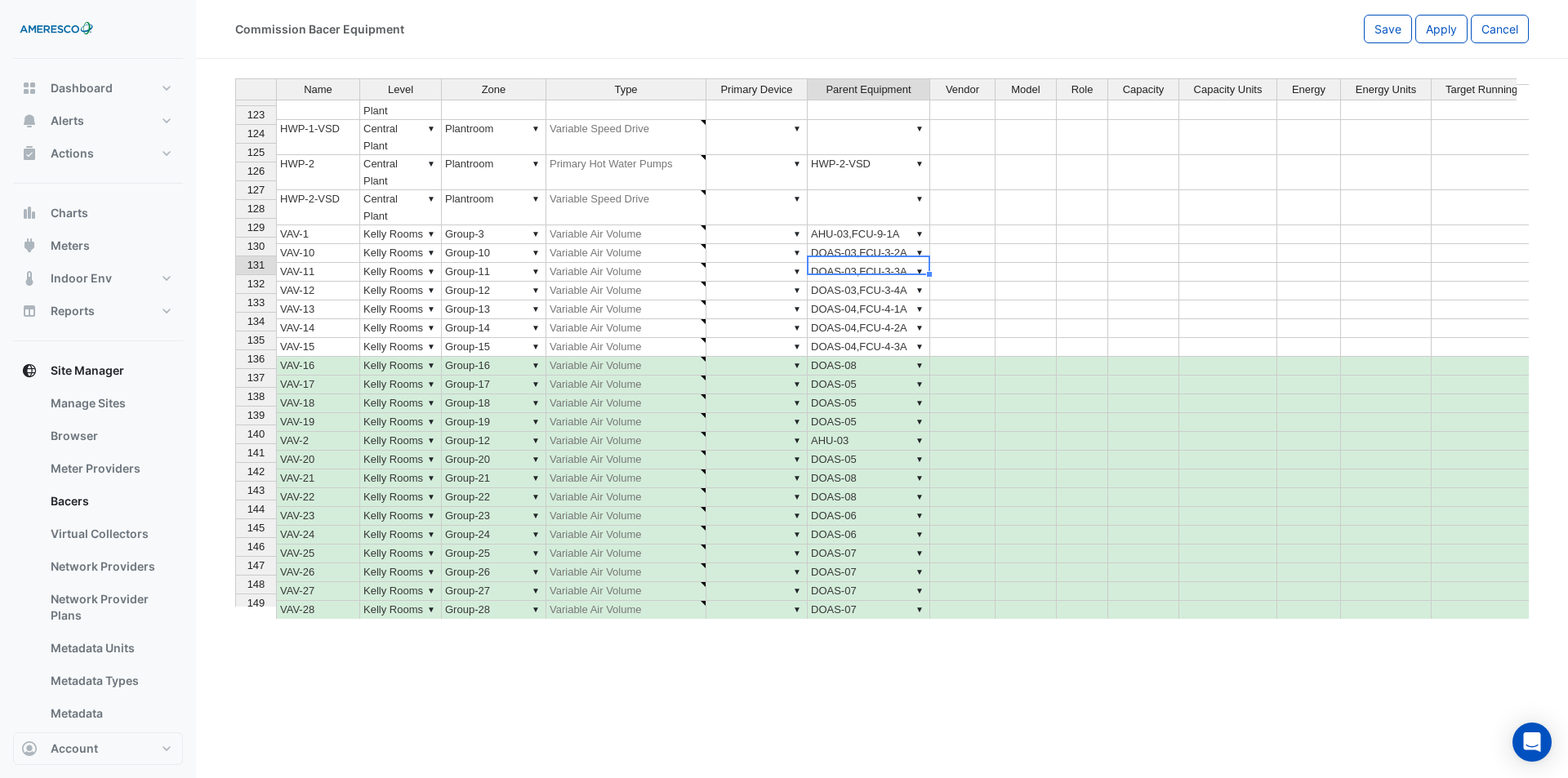 click on "▼ DOAS-04,FCU-4-3A" at bounding box center (869, 347) 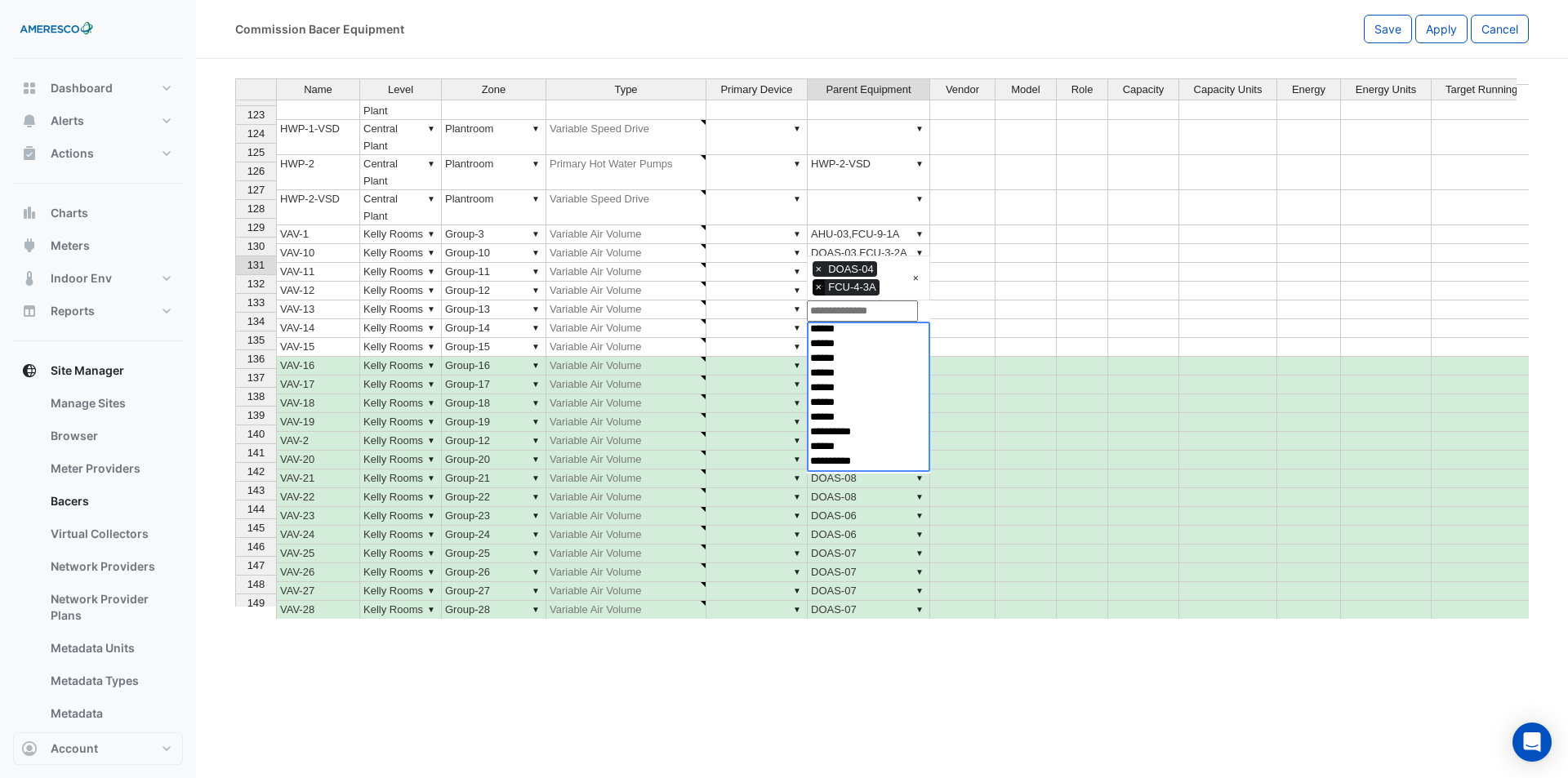 click on "×" at bounding box center [819, 287] 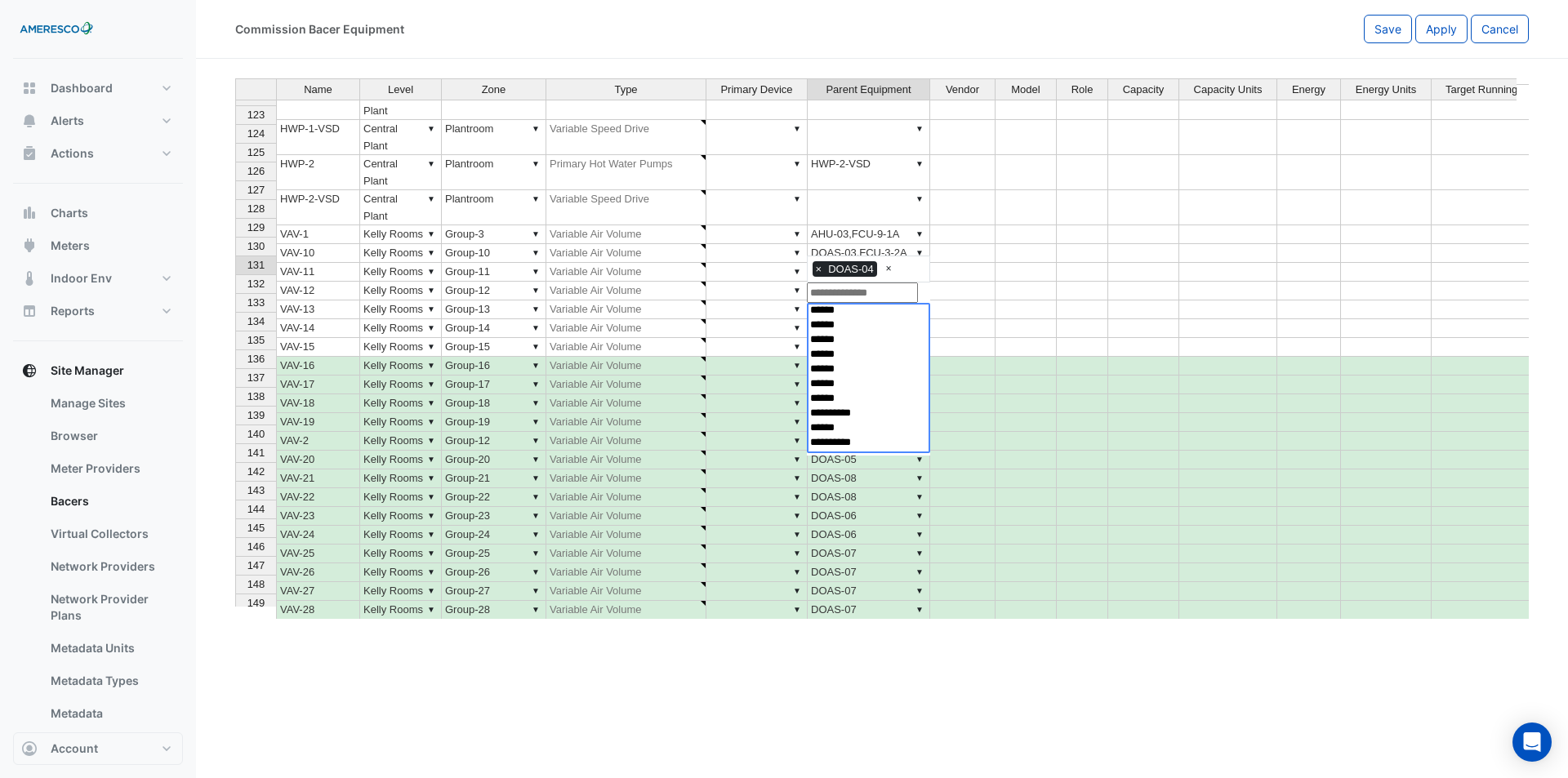 click on "▼ DOAS-04,FCU-4-2A" at bounding box center (869, 328) 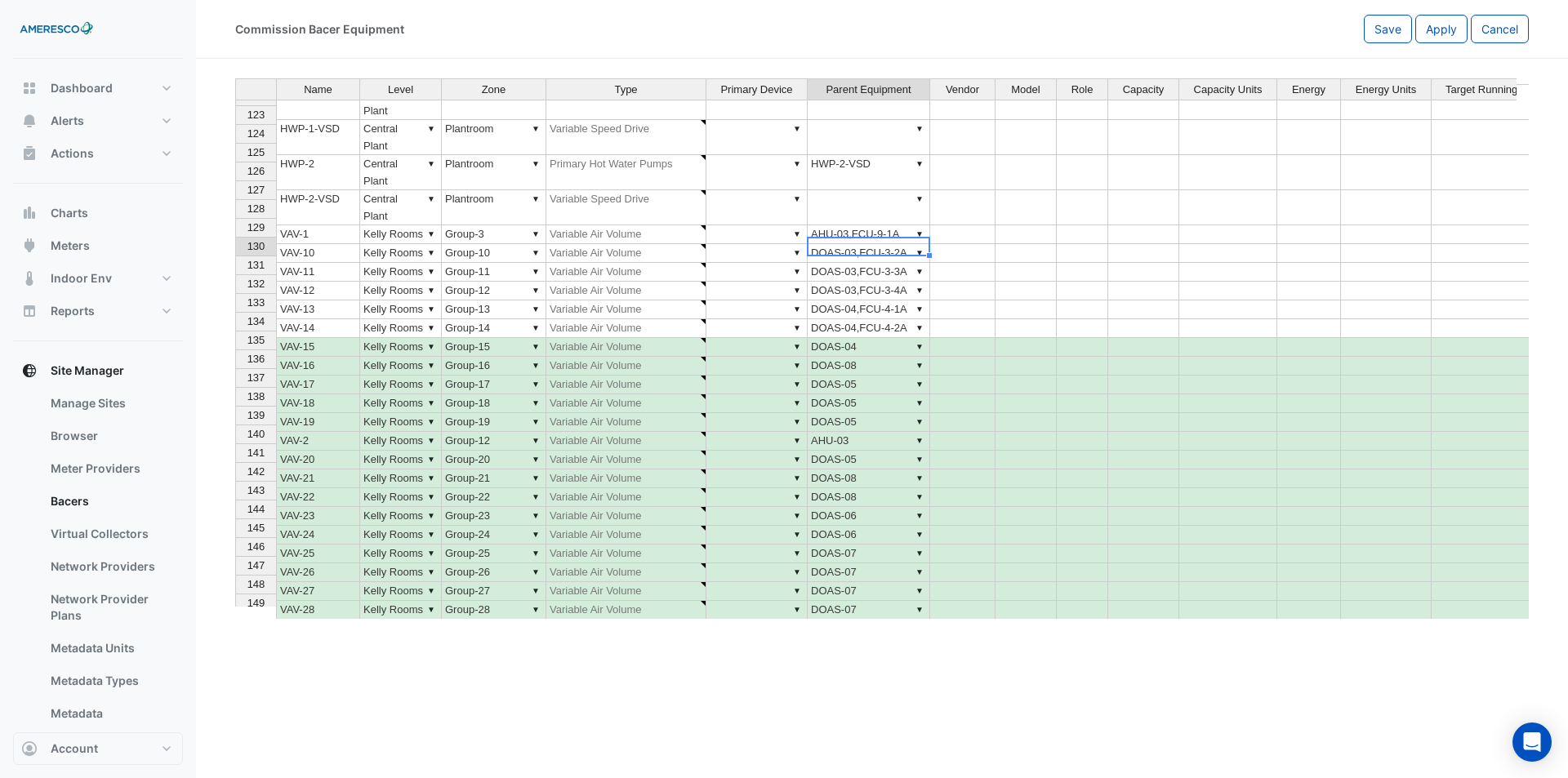 click on "▼ DOAS-04,FCU-4-2A" at bounding box center [869, 328] 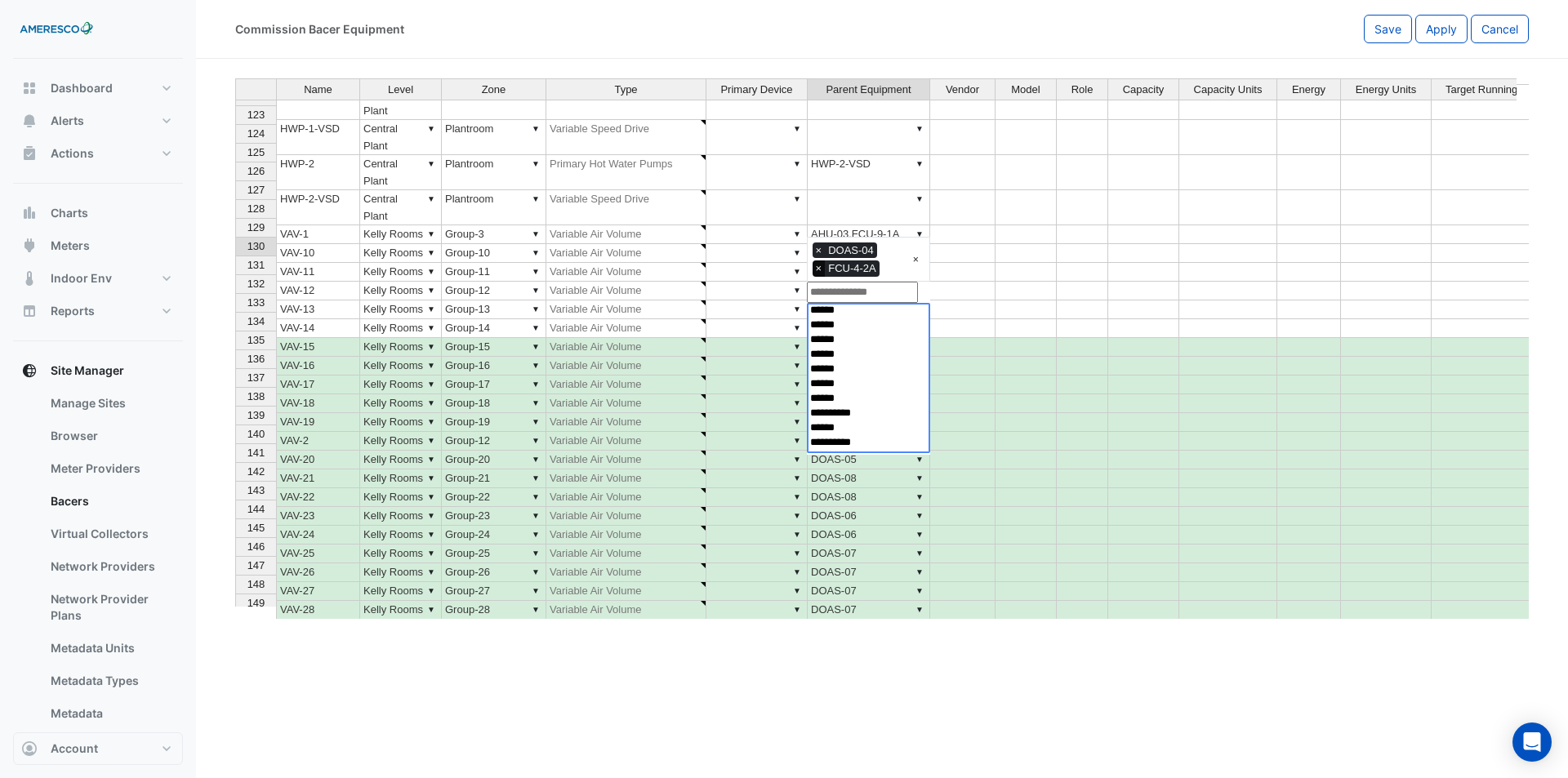 click on "×" at bounding box center [819, 269] 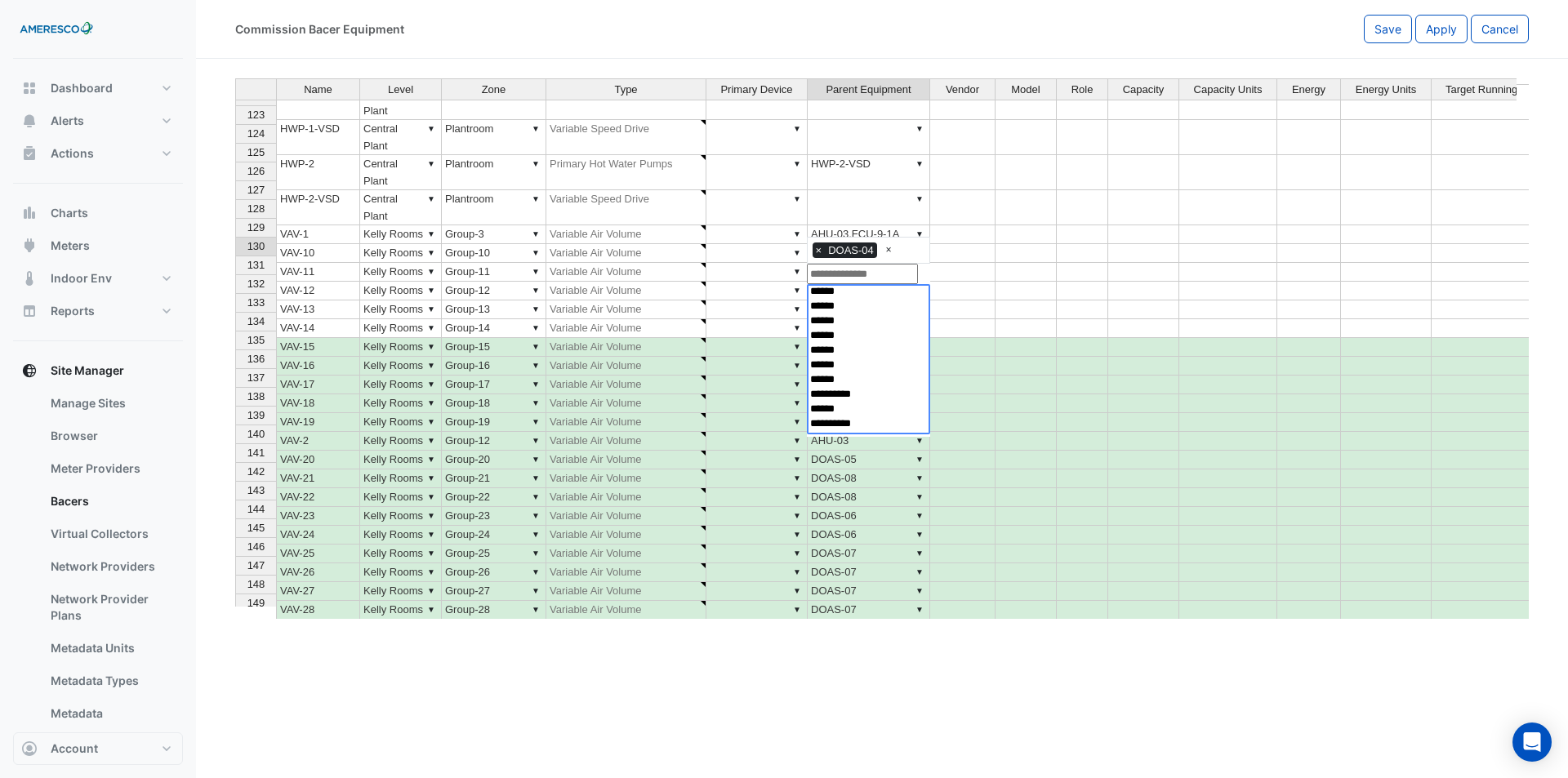 click on "▼ DOAS-04,FCU-4-1A" at bounding box center (869, 309) 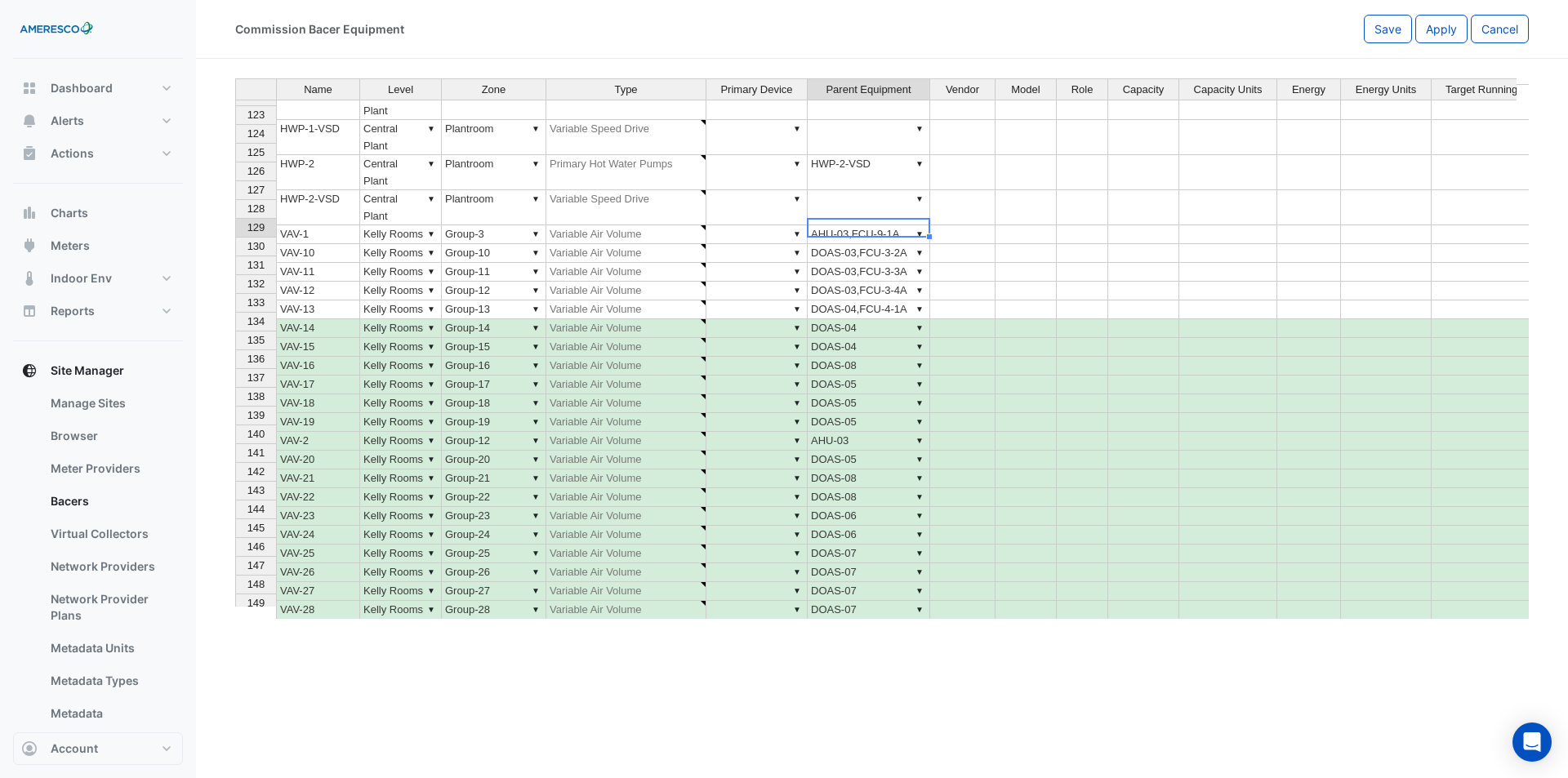 click on "▼ DOAS-04,FCU-4-1A" at bounding box center [869, 309] 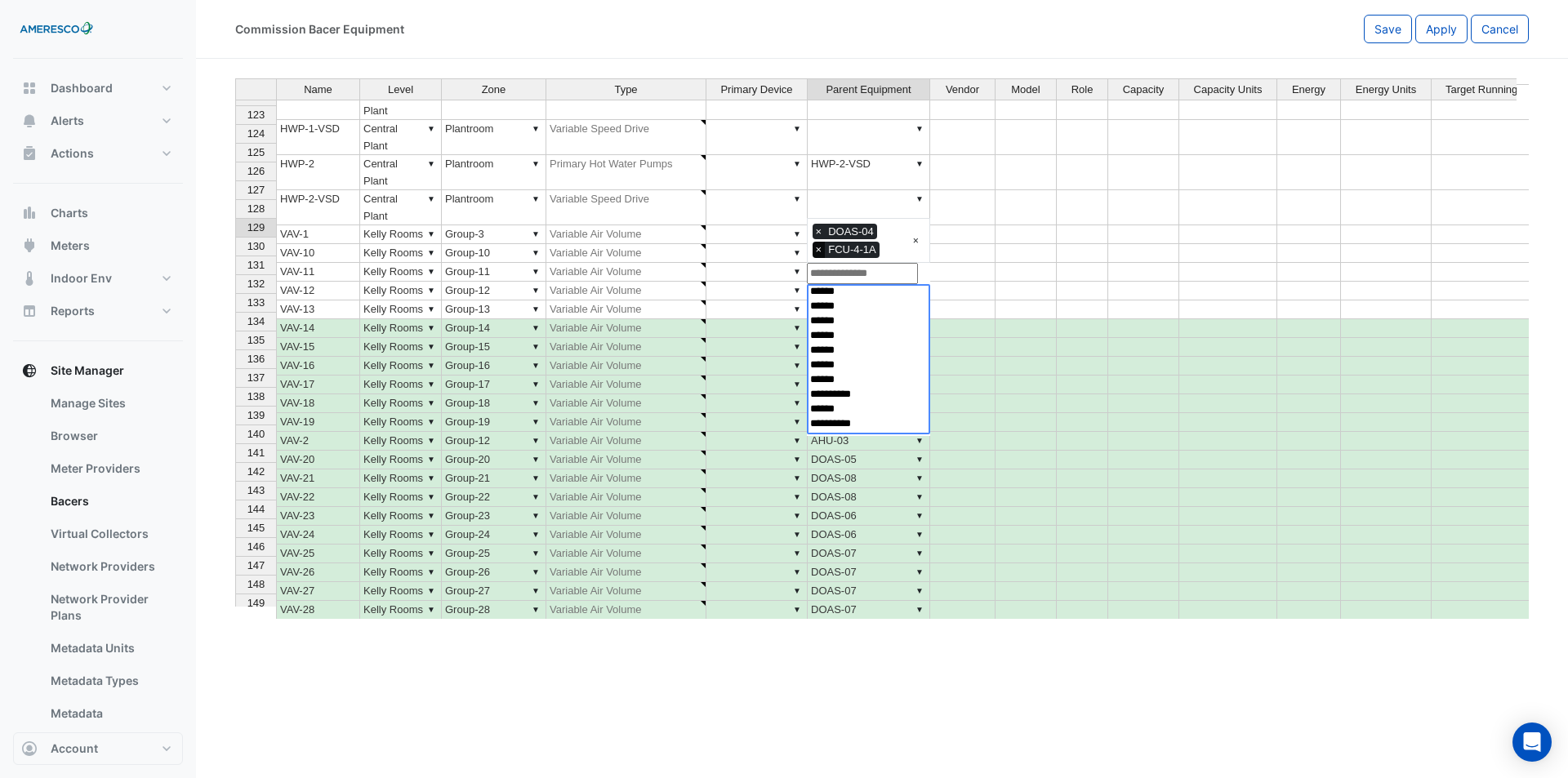 click on "×" at bounding box center [819, 250] 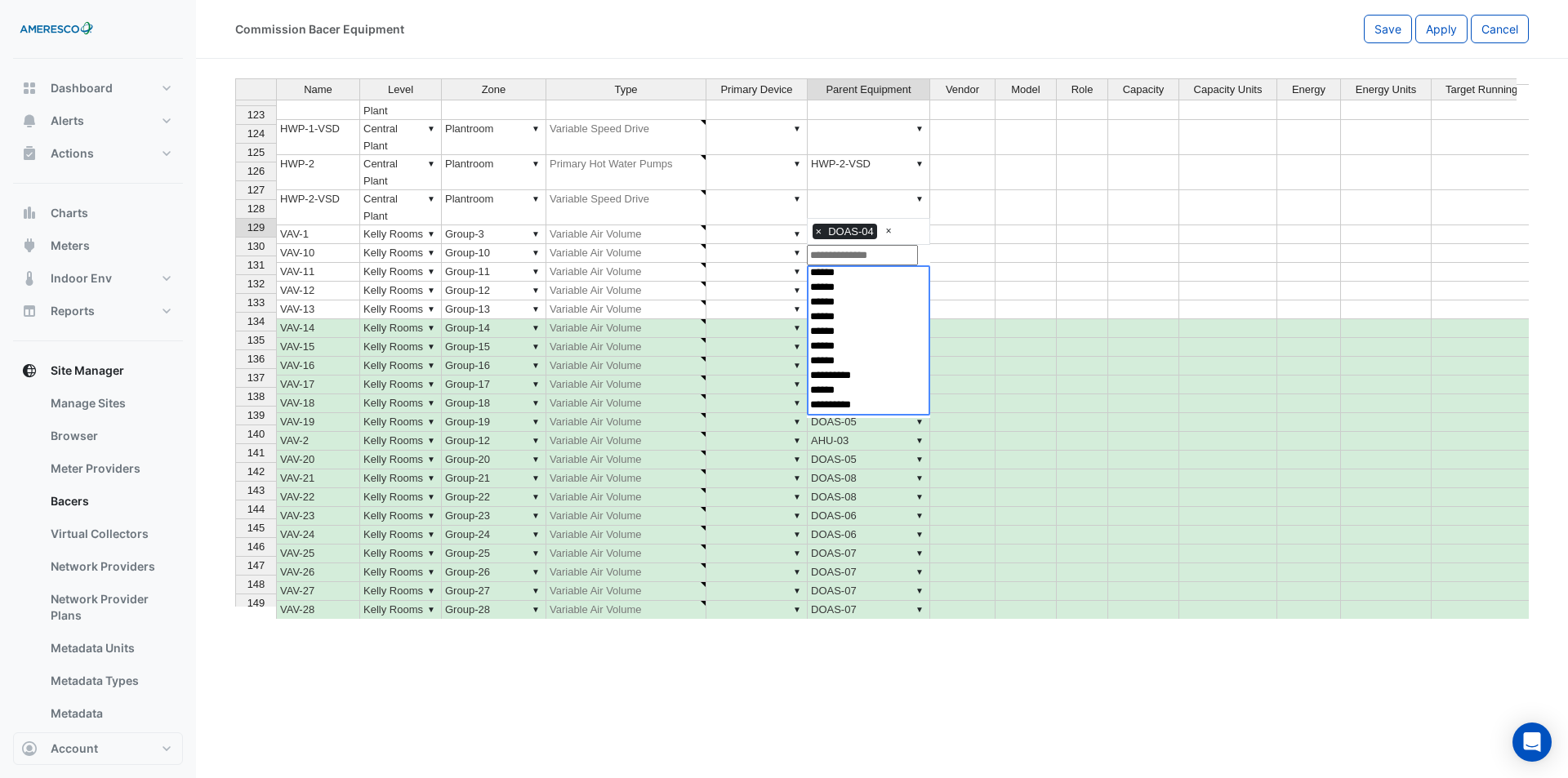 click on "▼ DOAS-03,FCU-3-4A" at bounding box center [869, 291] 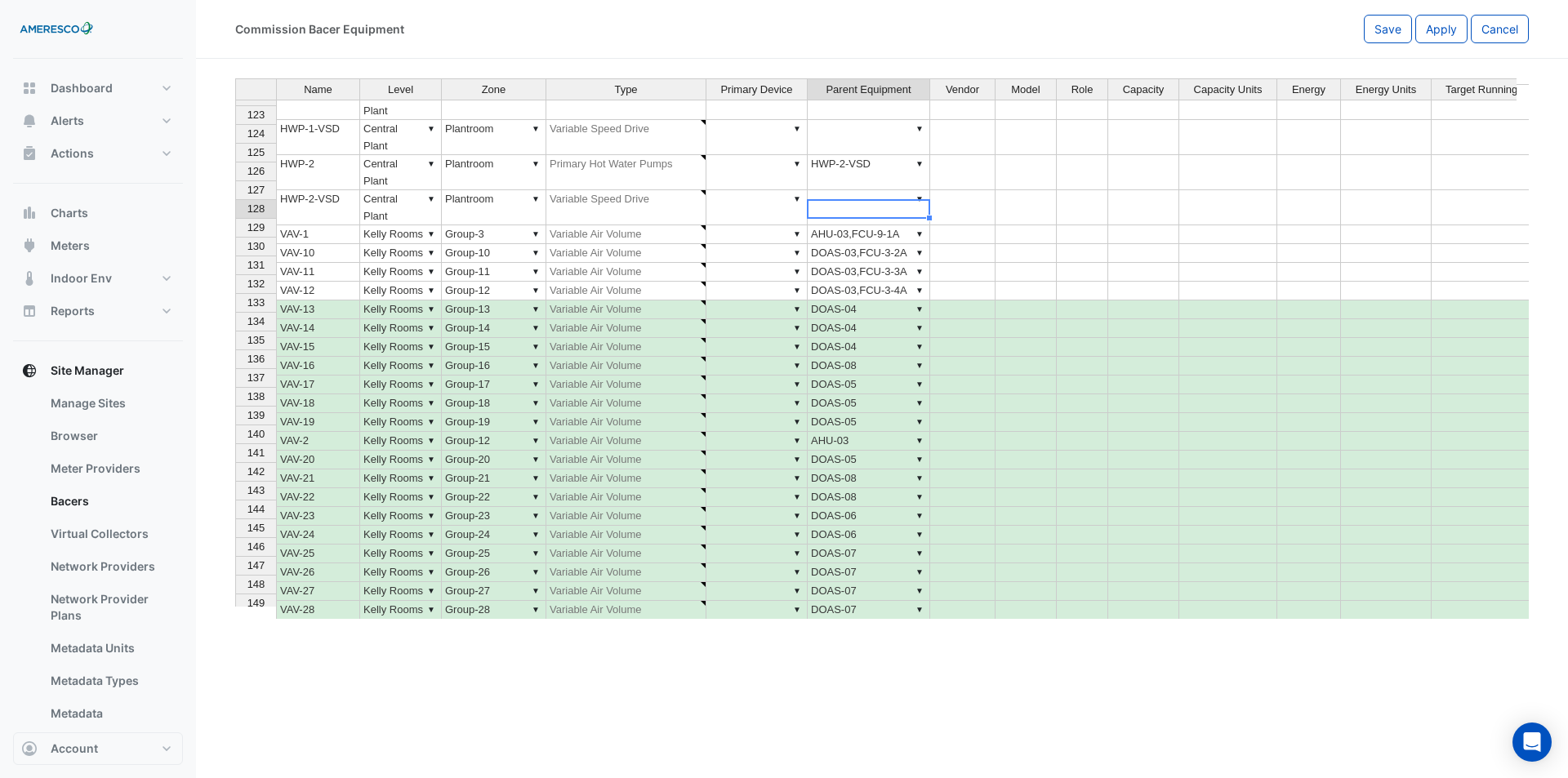 click on "▼ DOAS-03,FCU-3-4A" at bounding box center (869, 291) 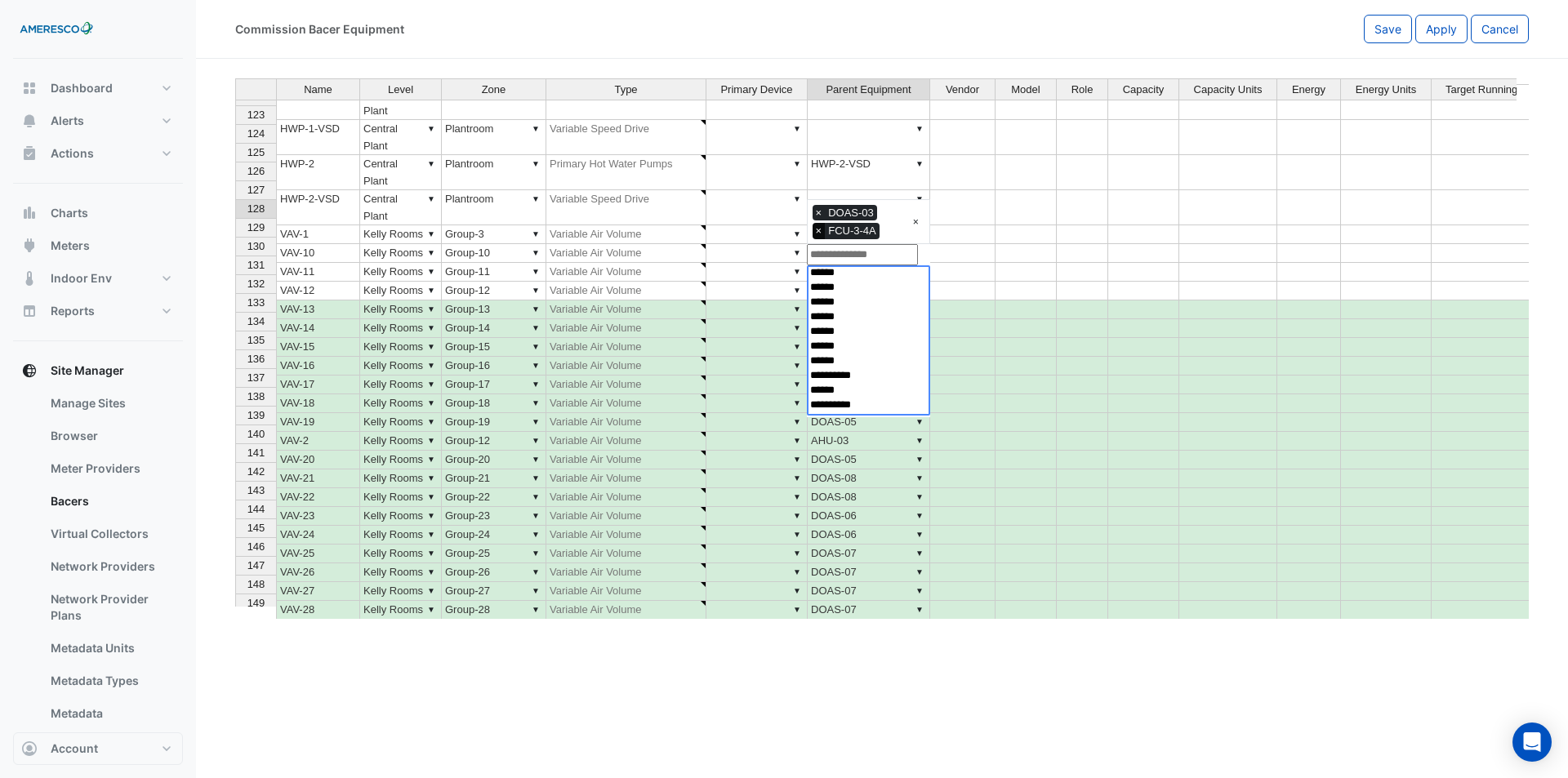 click on "×" at bounding box center (819, 231) 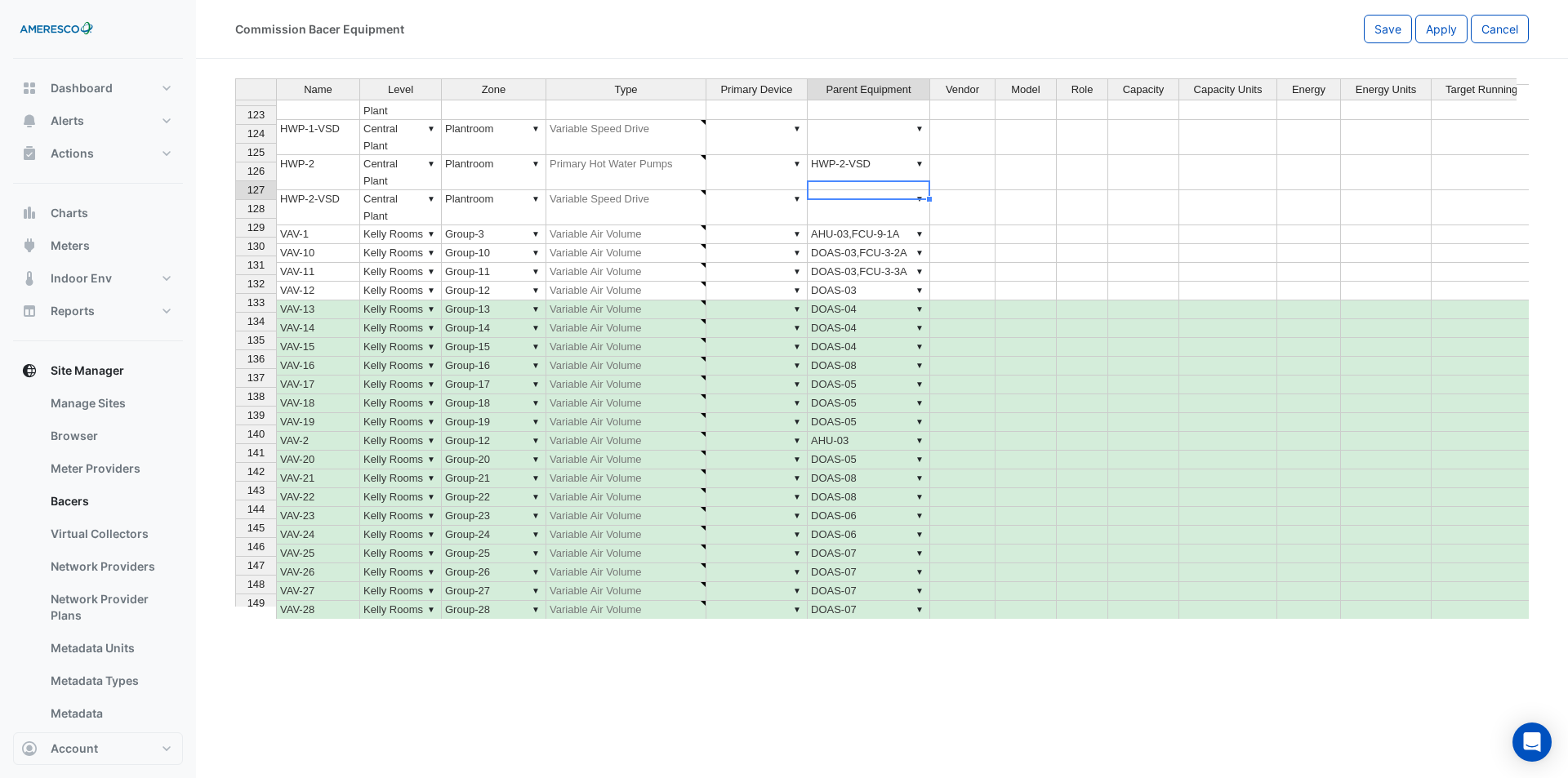 click on "▼ DOAS-03,FCU-3-3A" at bounding box center (869, 272) 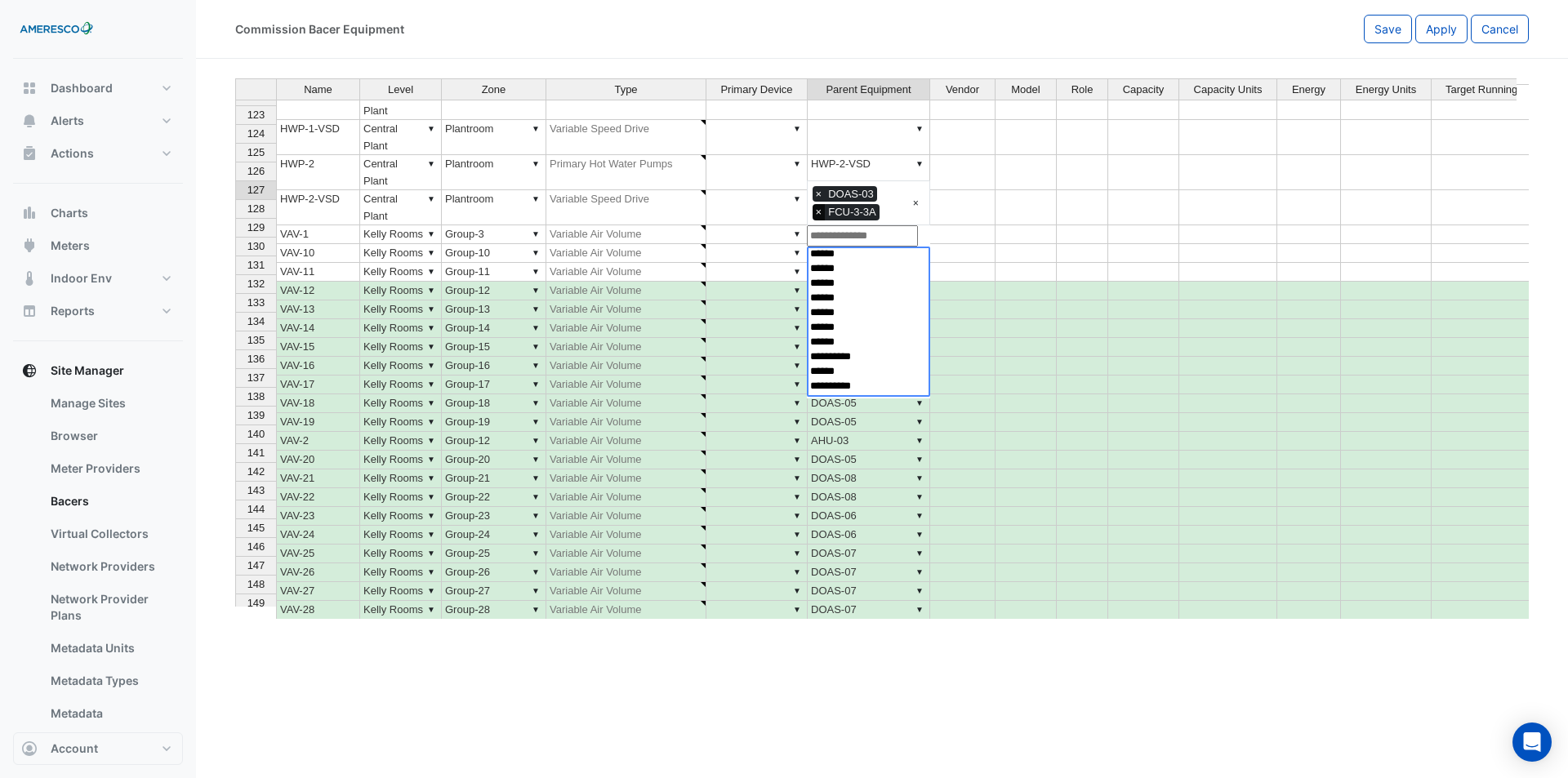 click on "×" at bounding box center (819, 212) 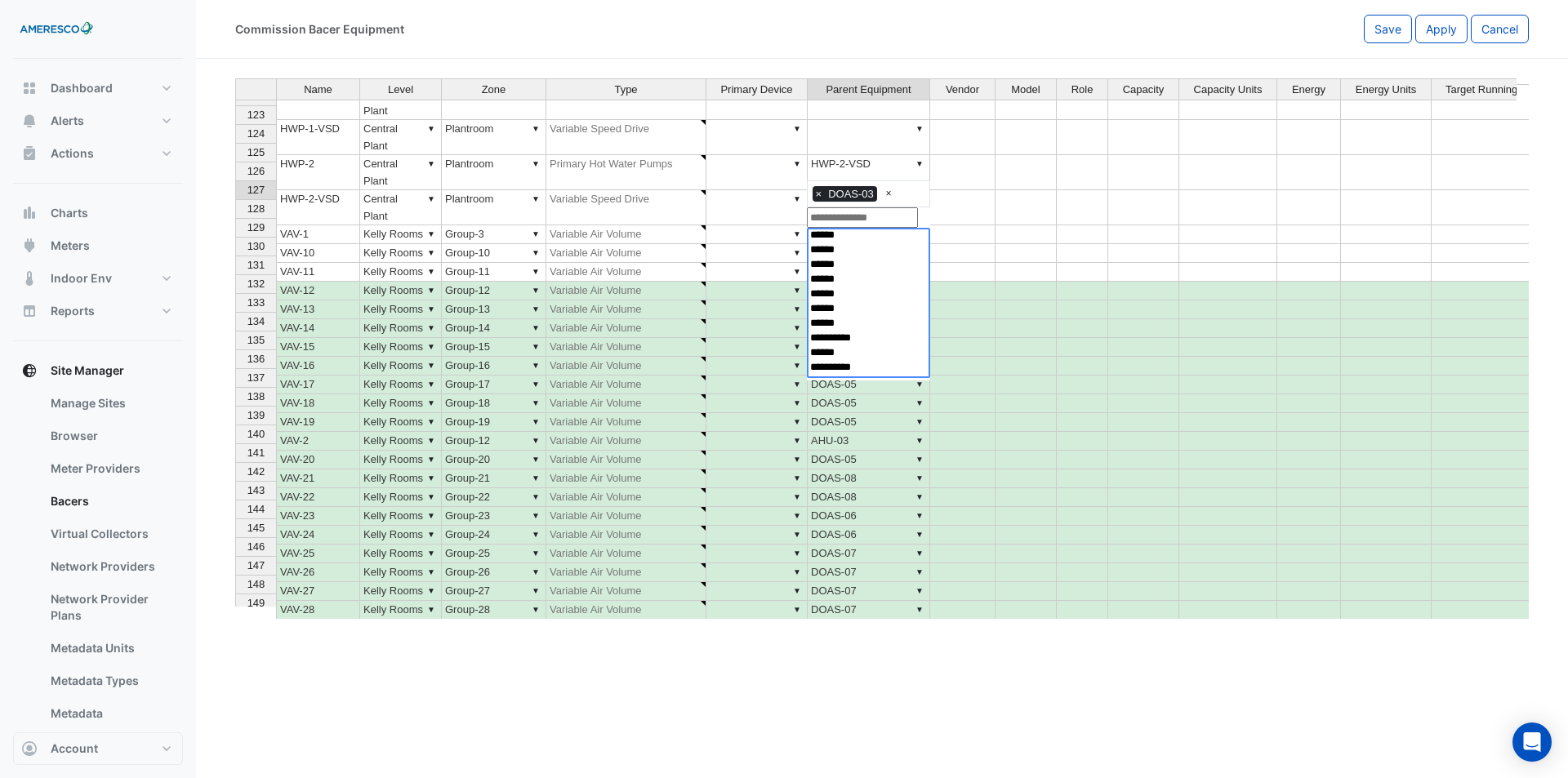 click on "▼ DOAS-03,FCU-3-2A" at bounding box center (869, 253) 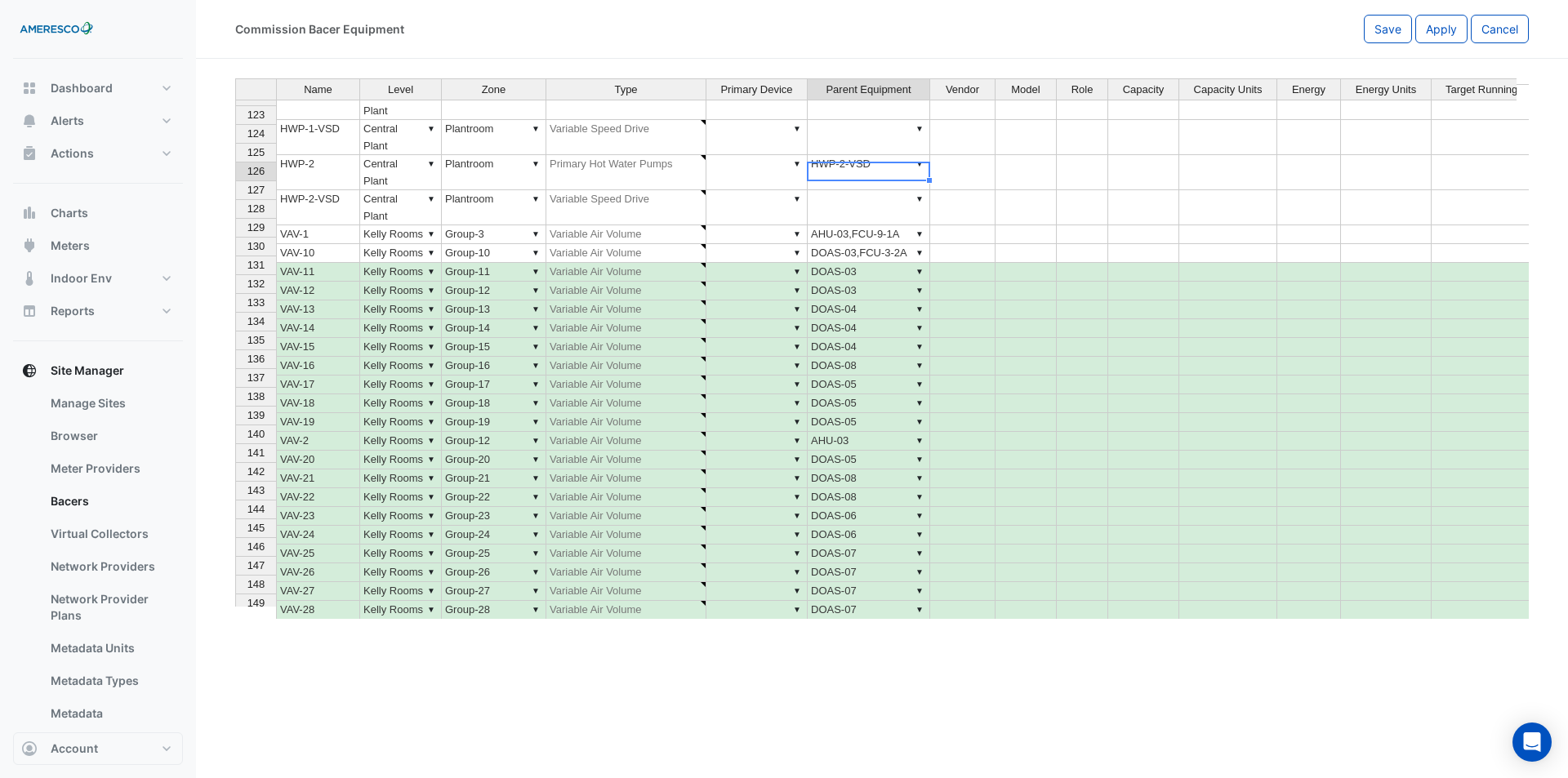 click on "▼ DOAS-03,FCU-3-2A" at bounding box center (869, 253) 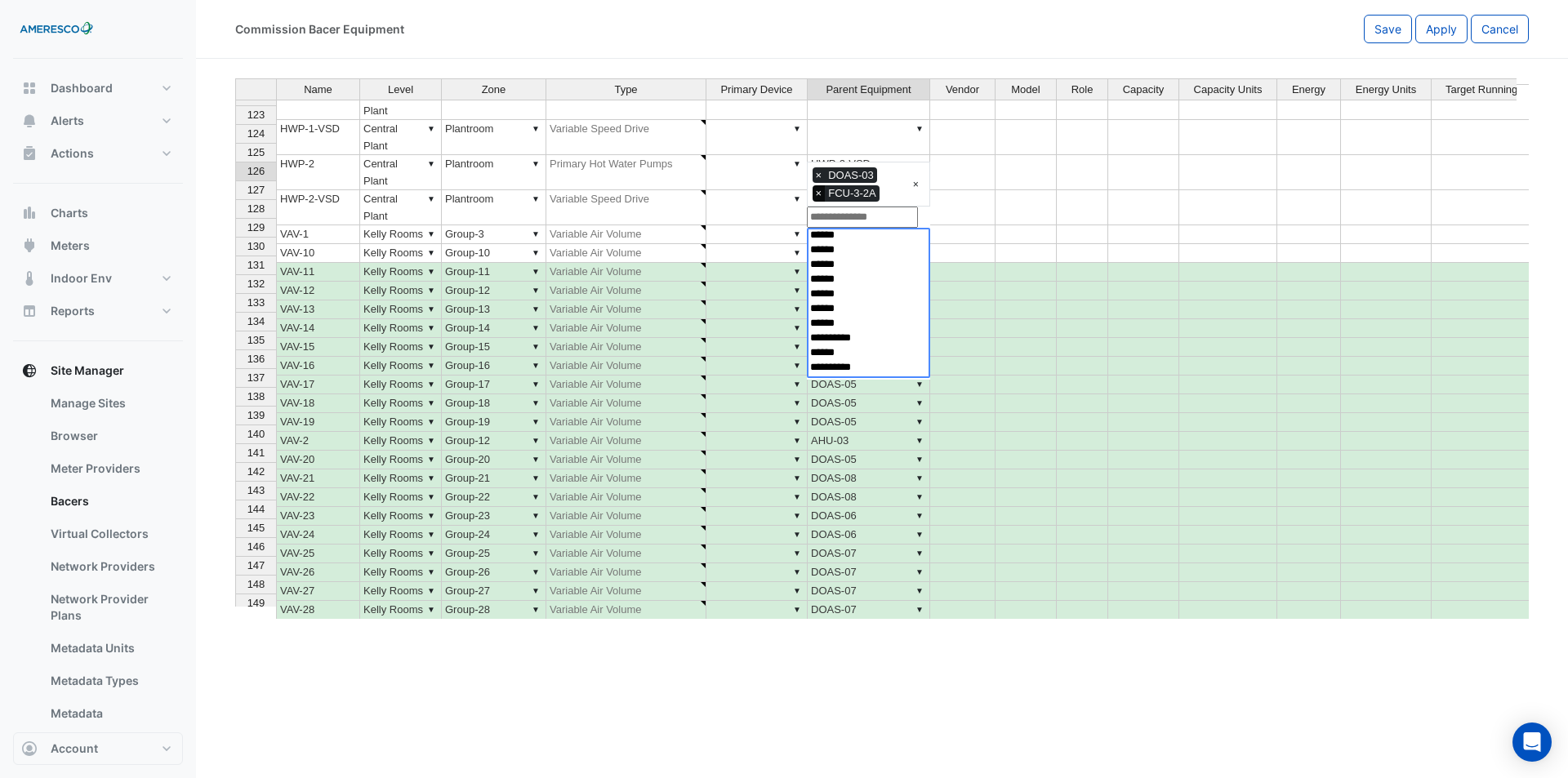 click on "×" at bounding box center (819, 193) 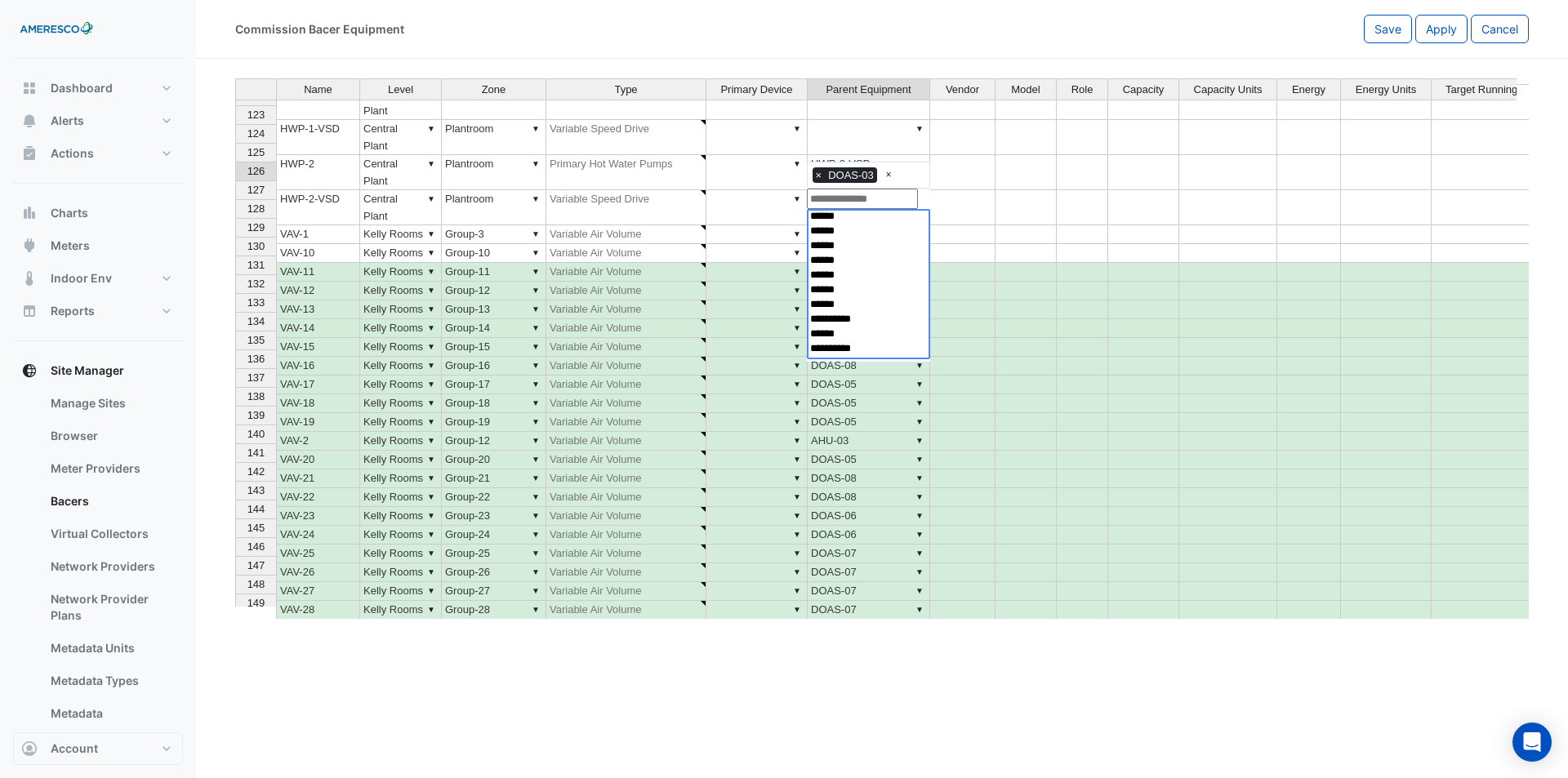 click on "▼ AHU-03,FCU-9-1A" at bounding box center [869, 234] 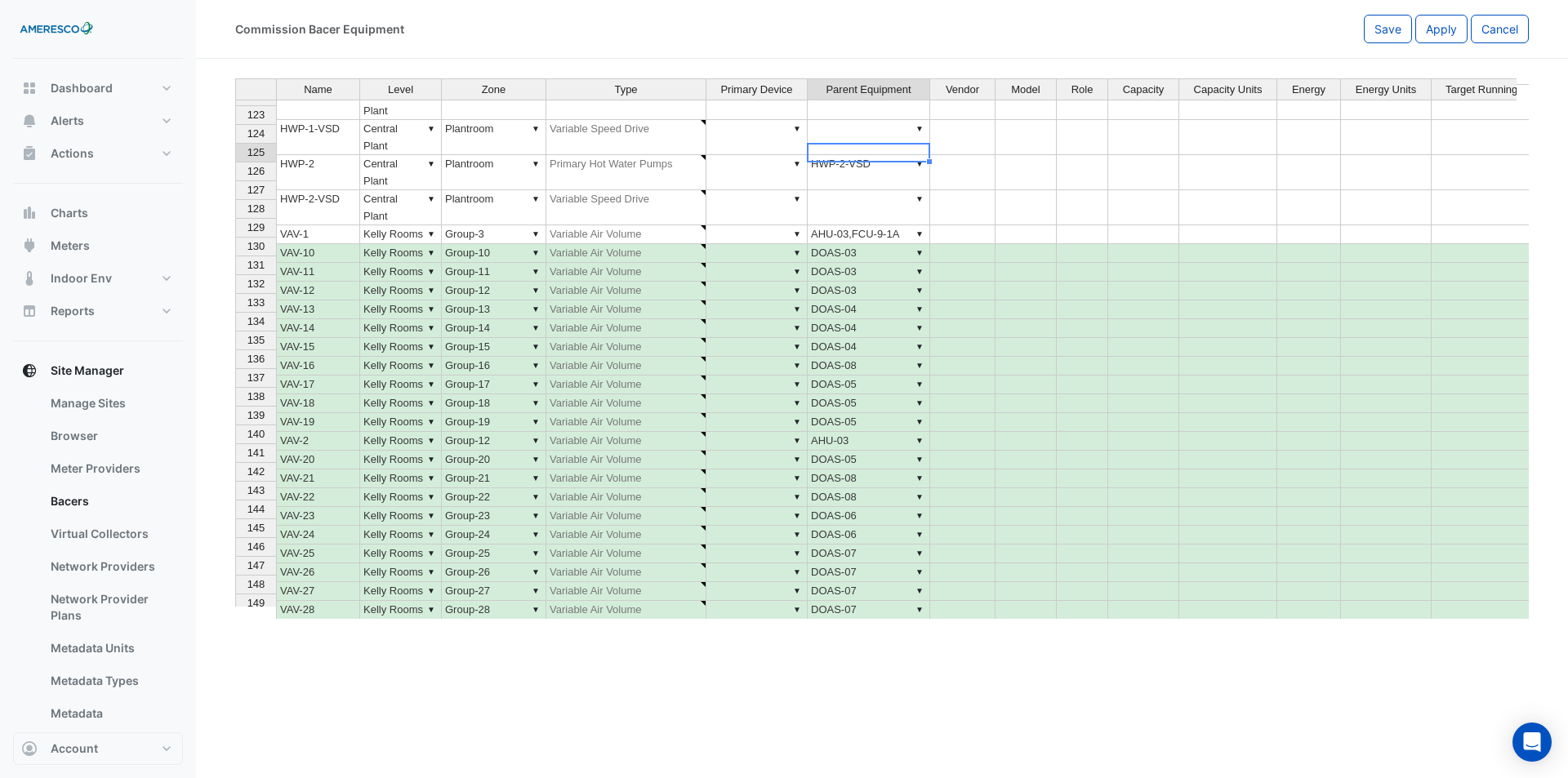 click on "▼ AHU-03,FCU-9-1A" at bounding box center (869, 234) 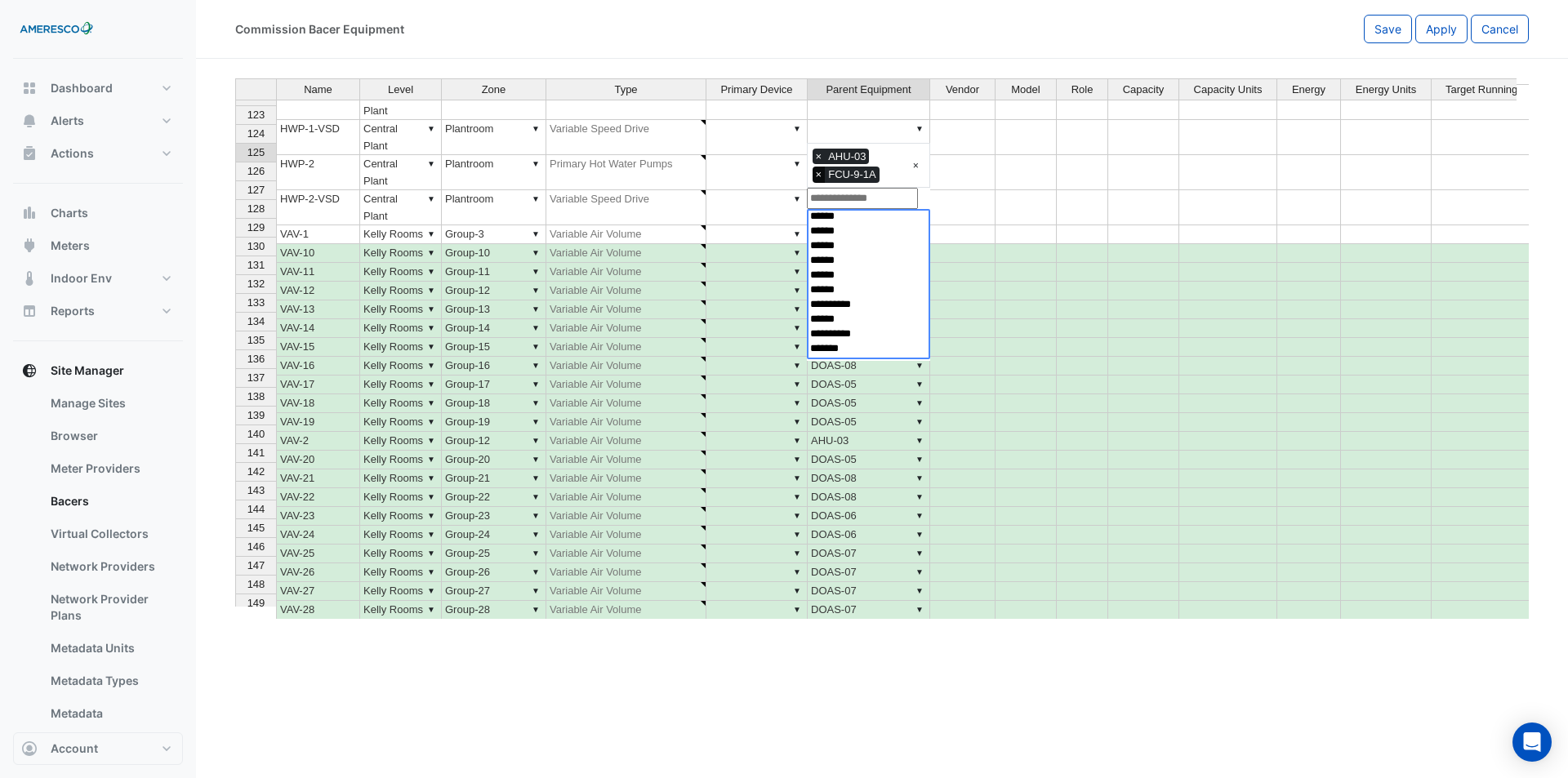 click on "×" at bounding box center (819, 175) 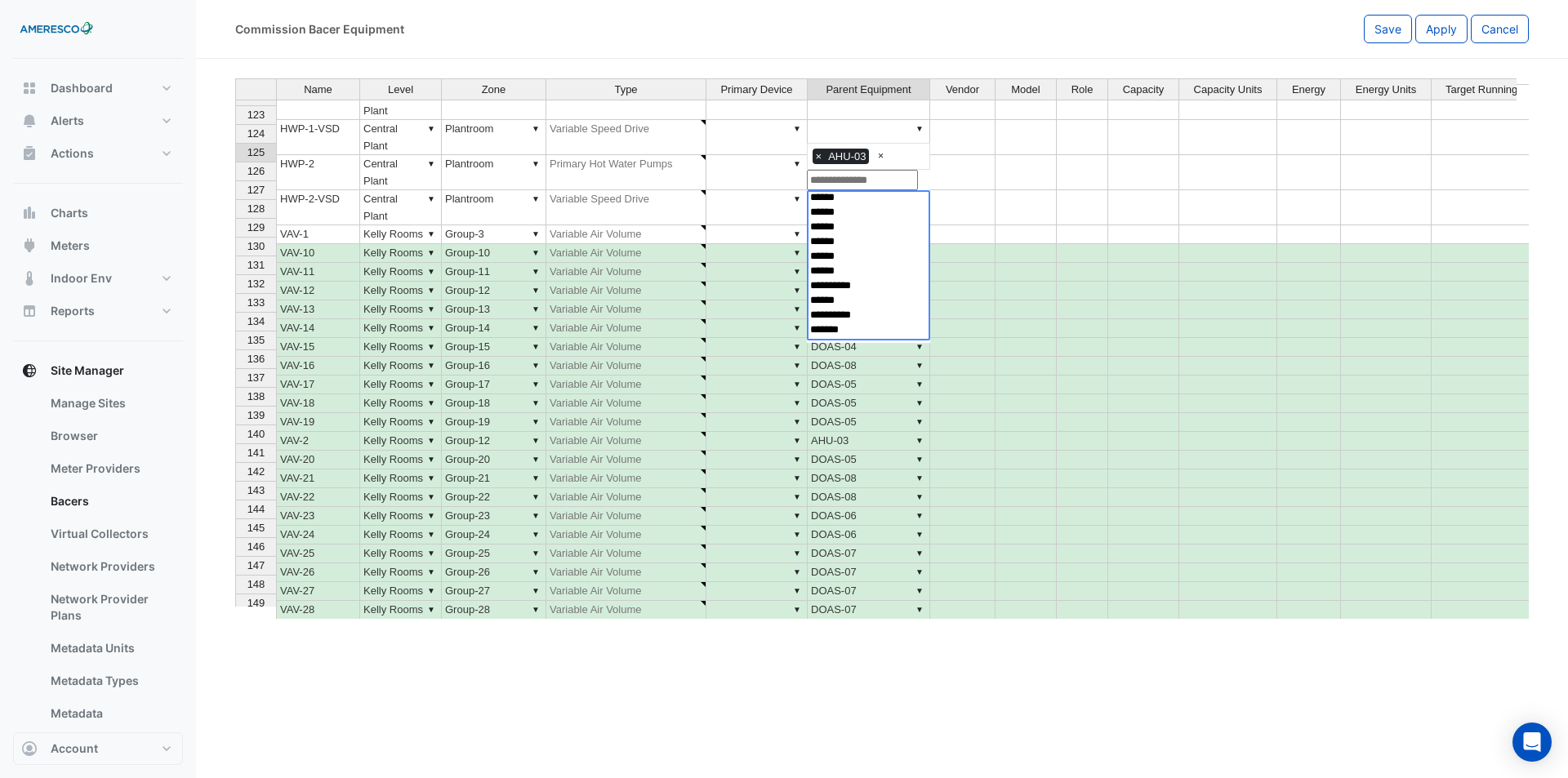 click at bounding box center (1228, 422) 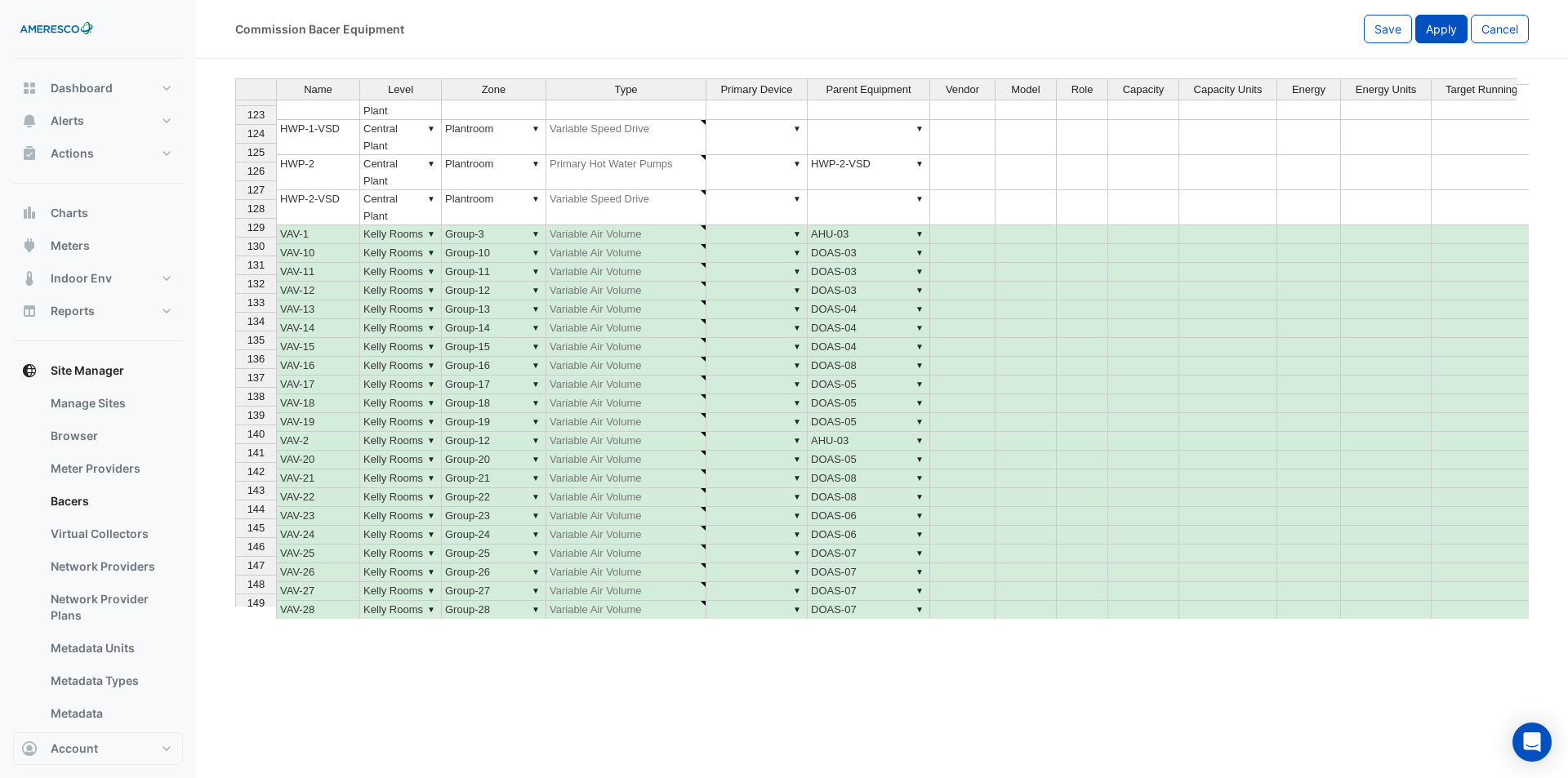 click on "Apply" 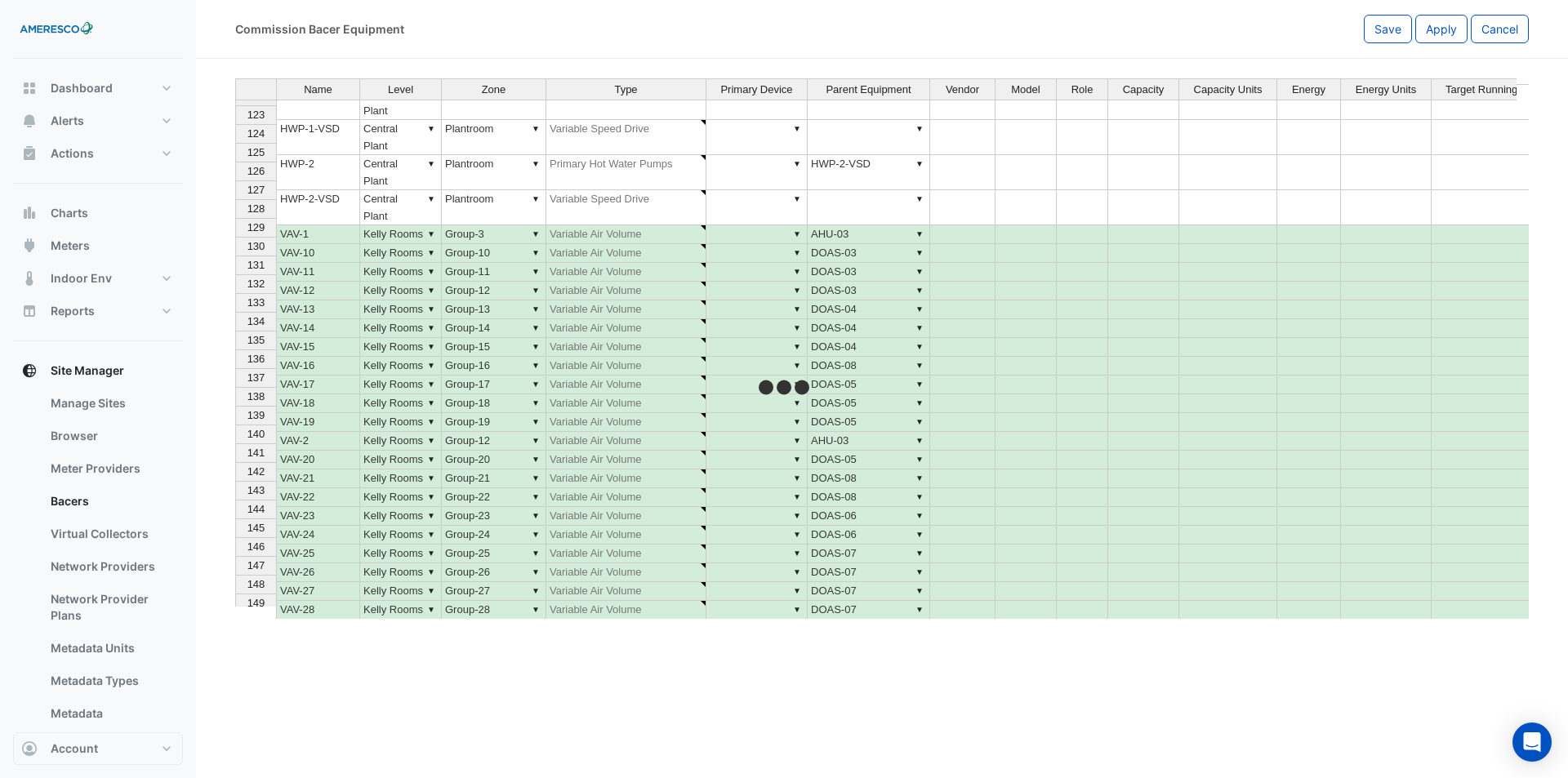 scroll, scrollTop: 3962, scrollLeft: 0, axis: vertical 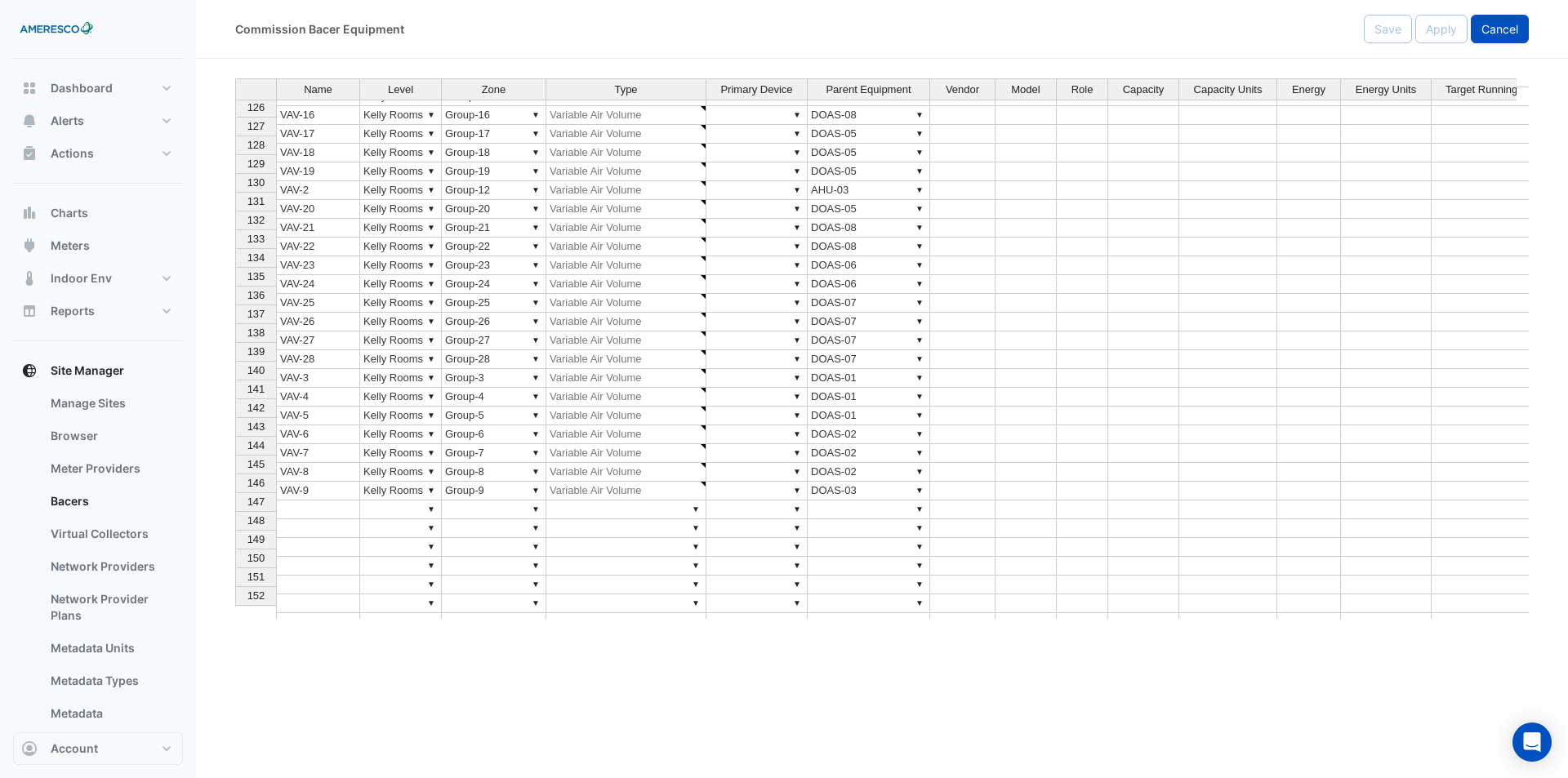 click on "Cancel" 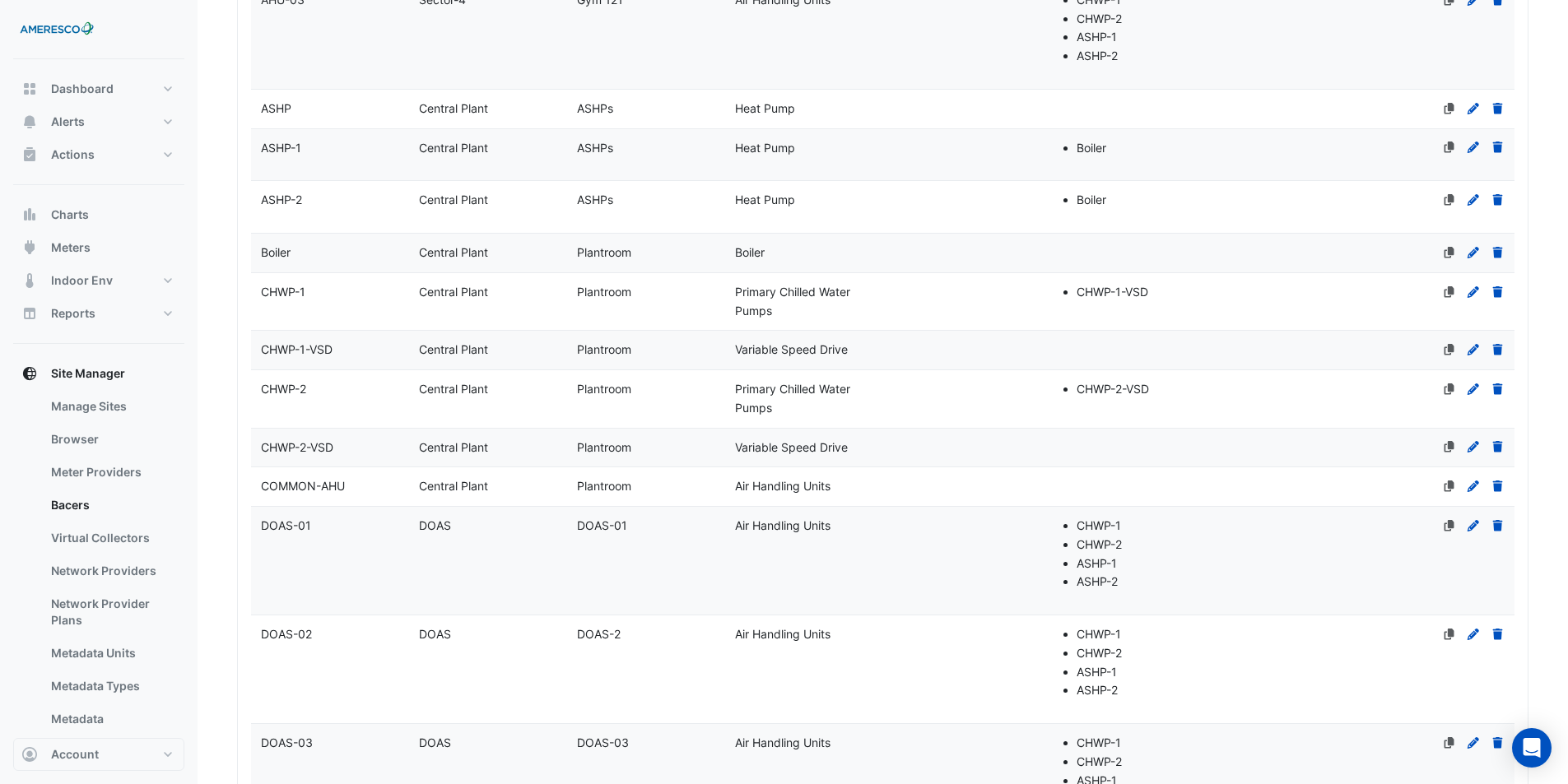 scroll, scrollTop: 165, scrollLeft: 0, axis: vertical 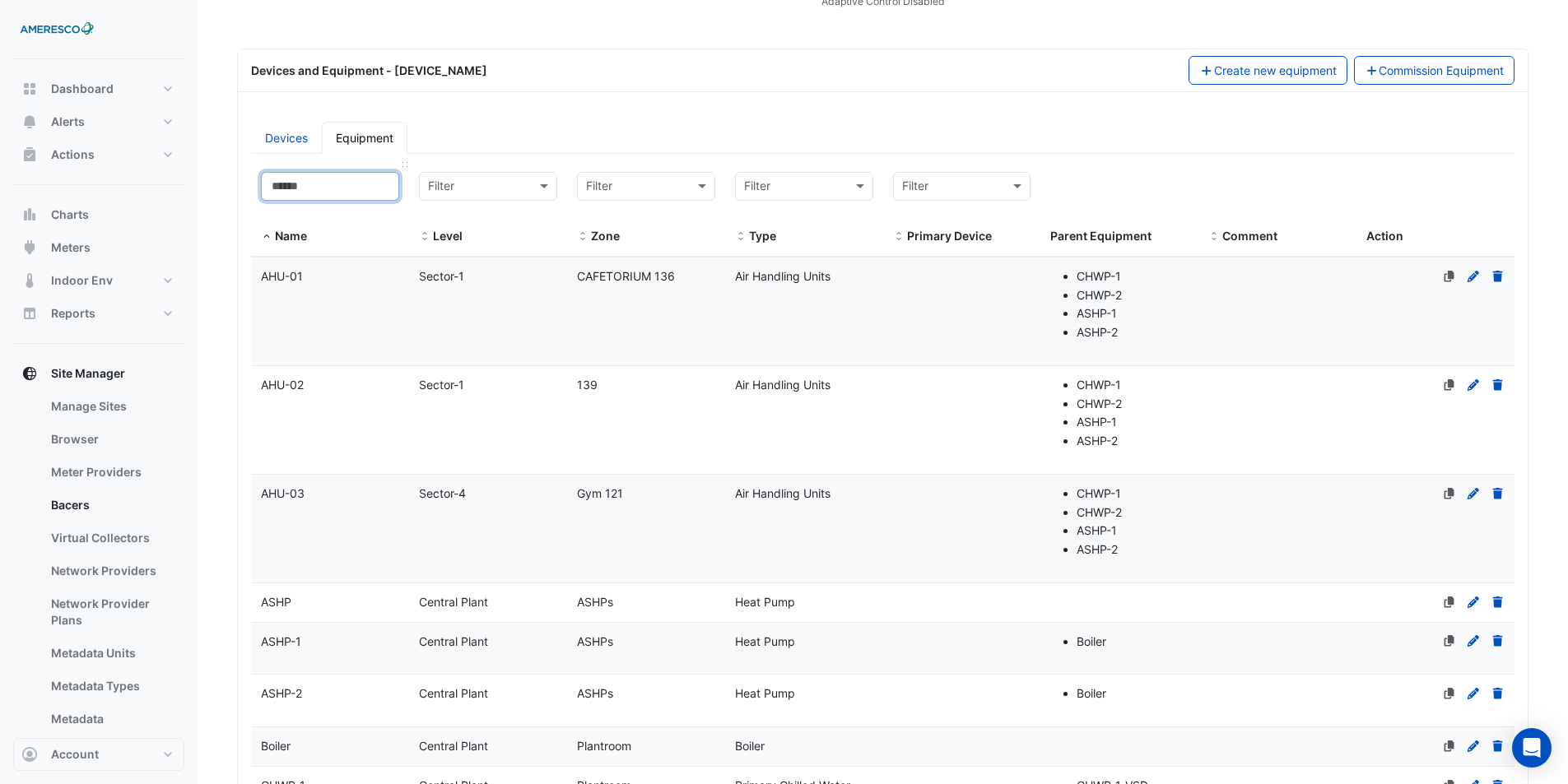 click at bounding box center [330, 186] 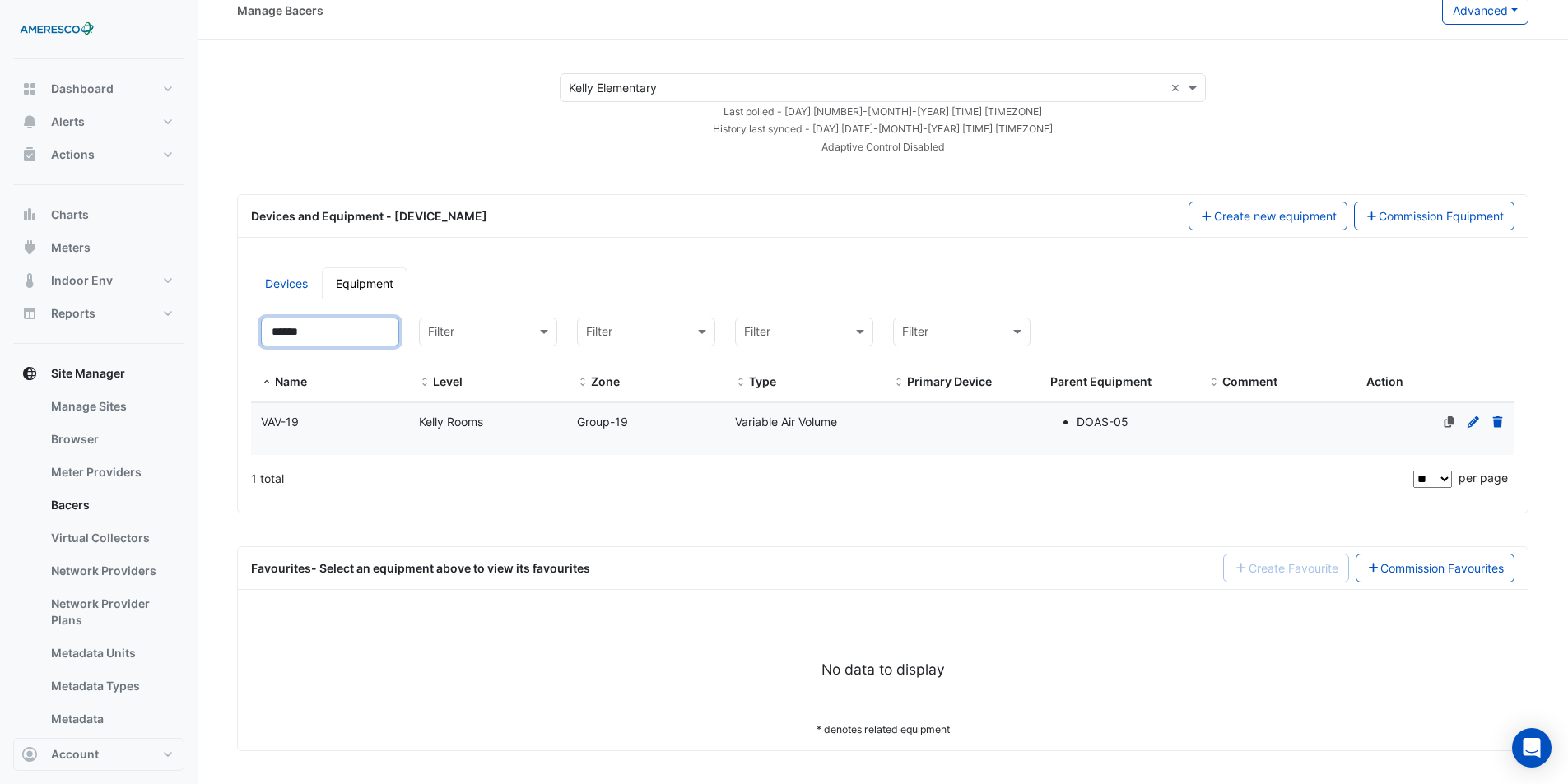 scroll, scrollTop: 19, scrollLeft: 0, axis: vertical 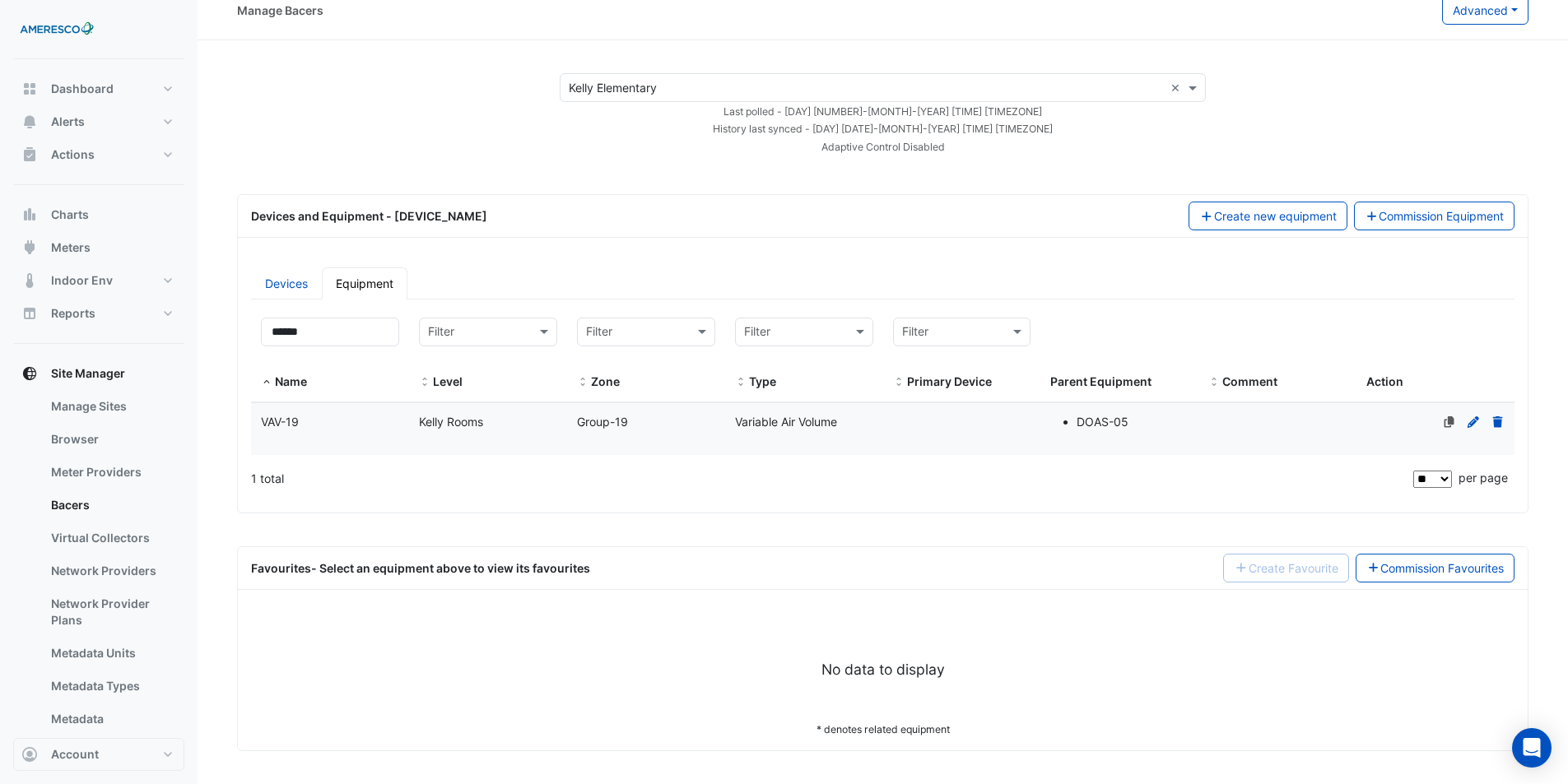click on "VAV-19" 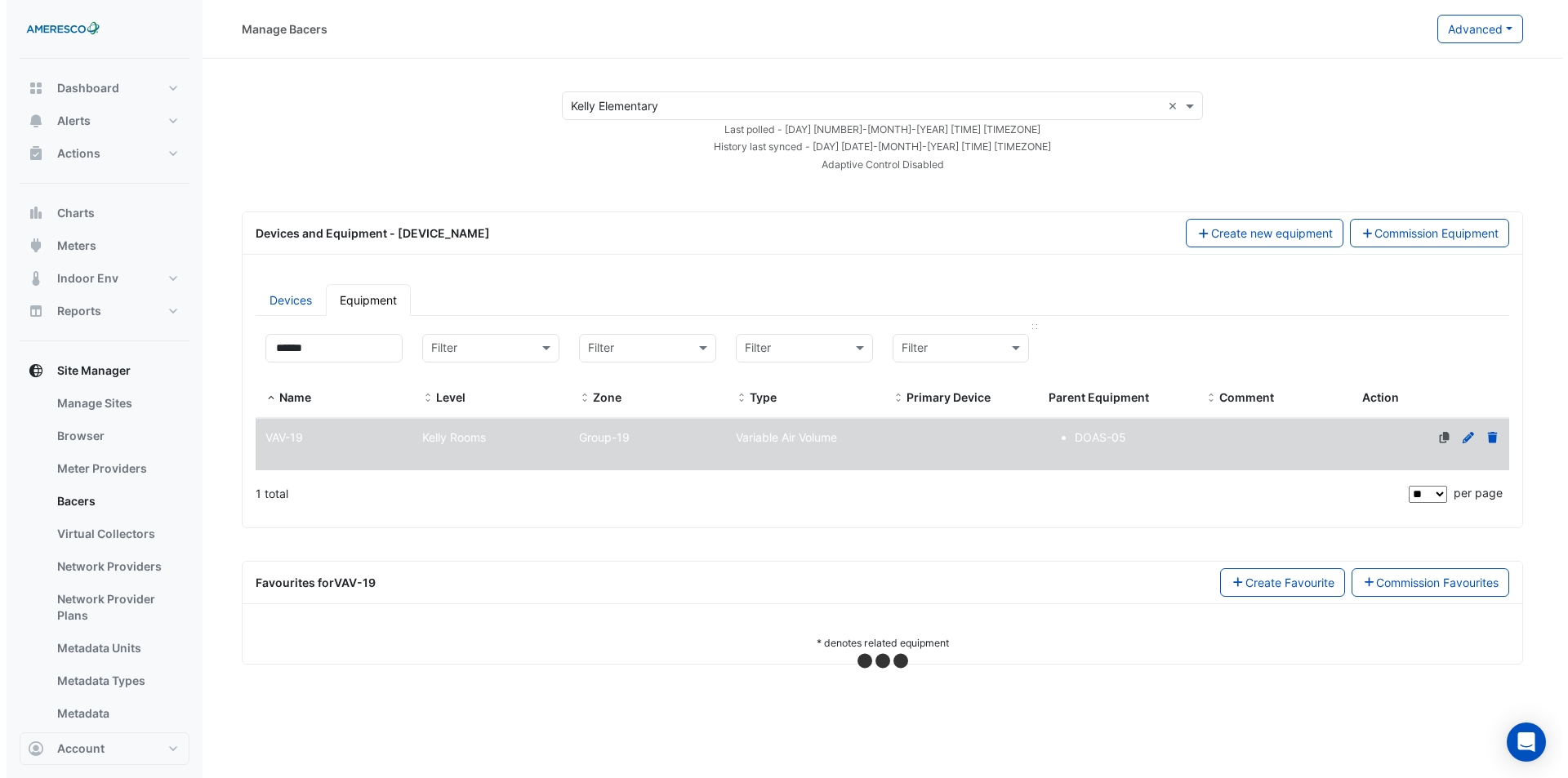 scroll, scrollTop: 0, scrollLeft: 0, axis: both 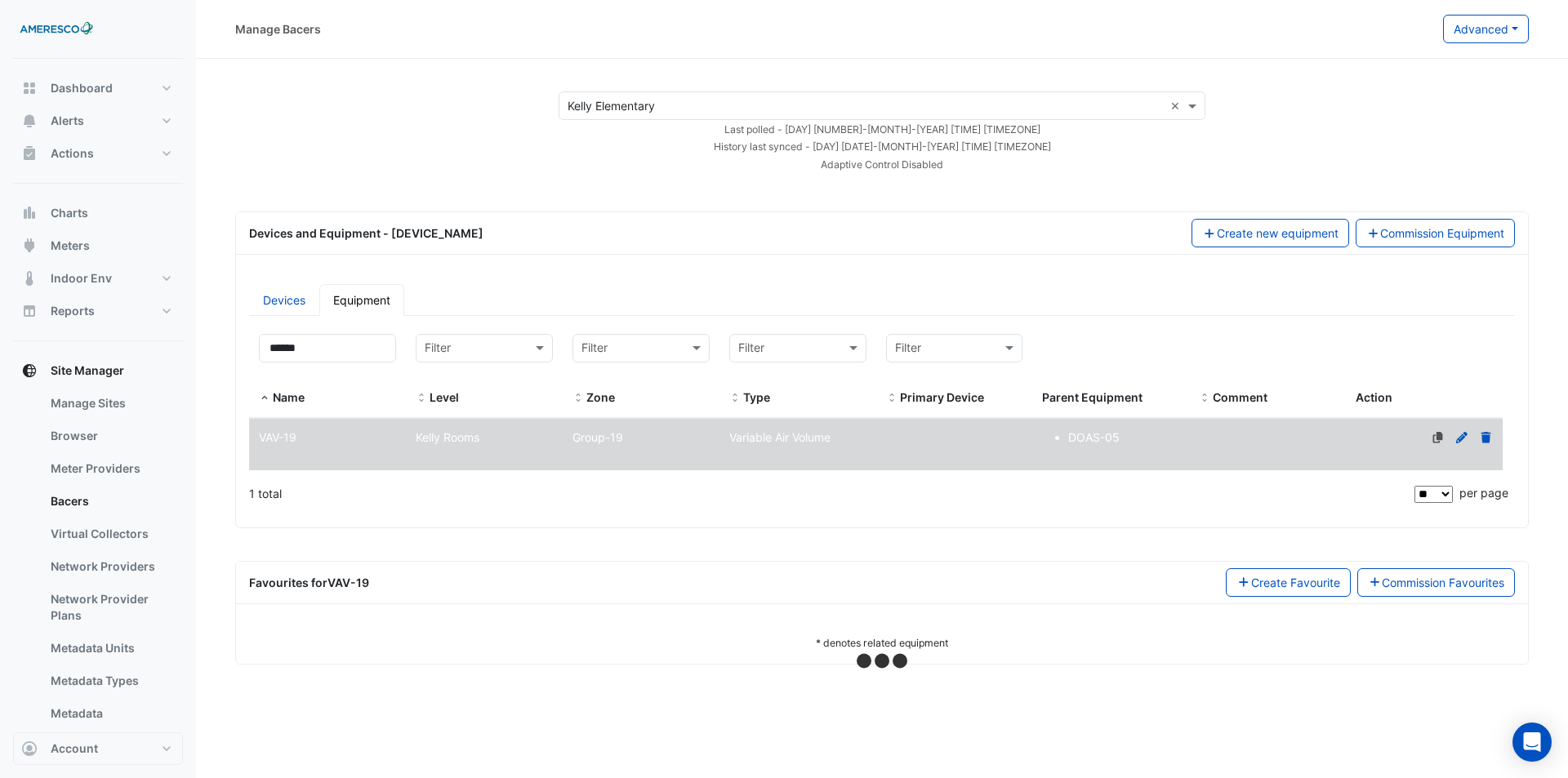 select on "**" 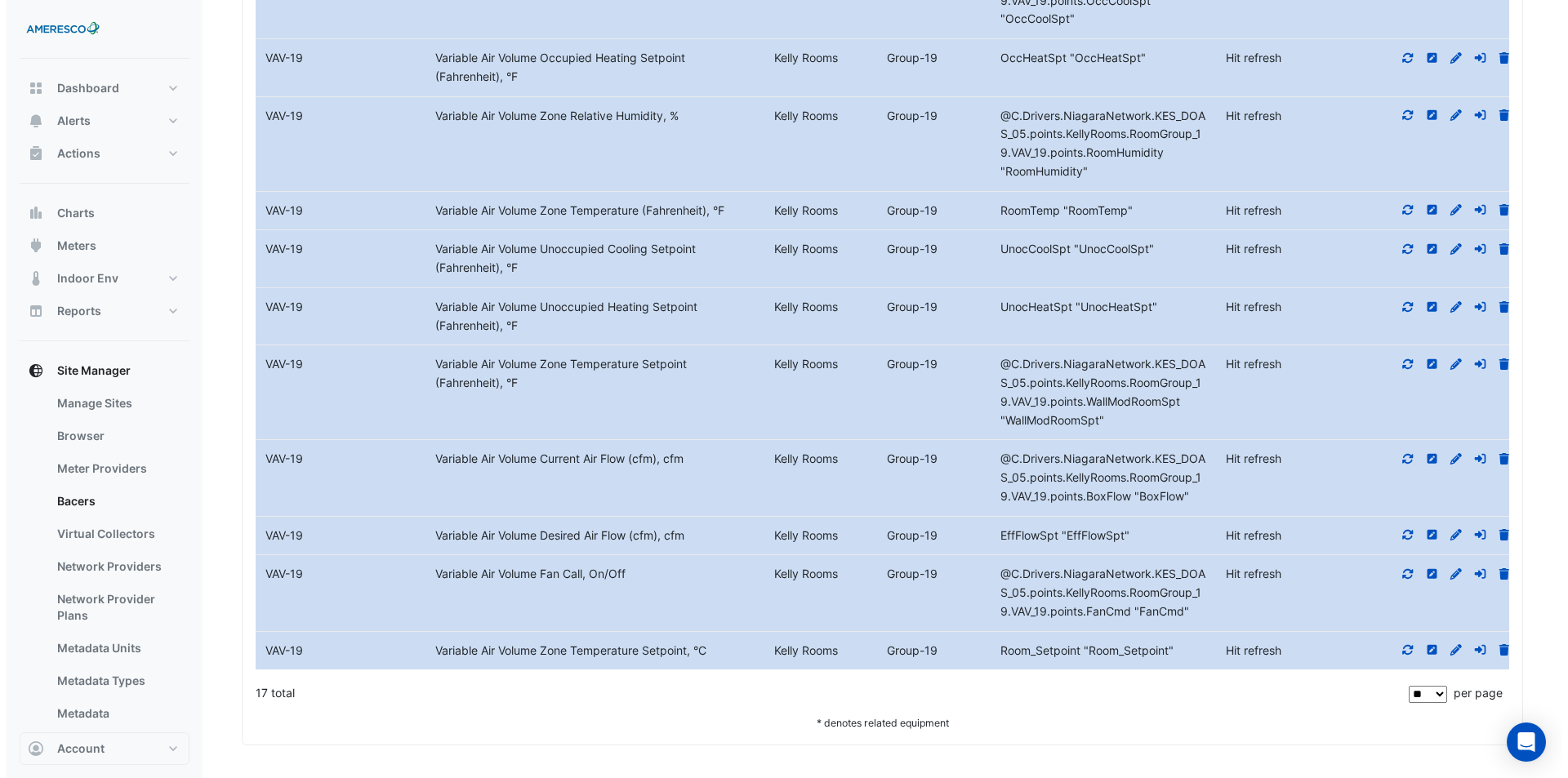 scroll, scrollTop: 1612, scrollLeft: 0, axis: vertical 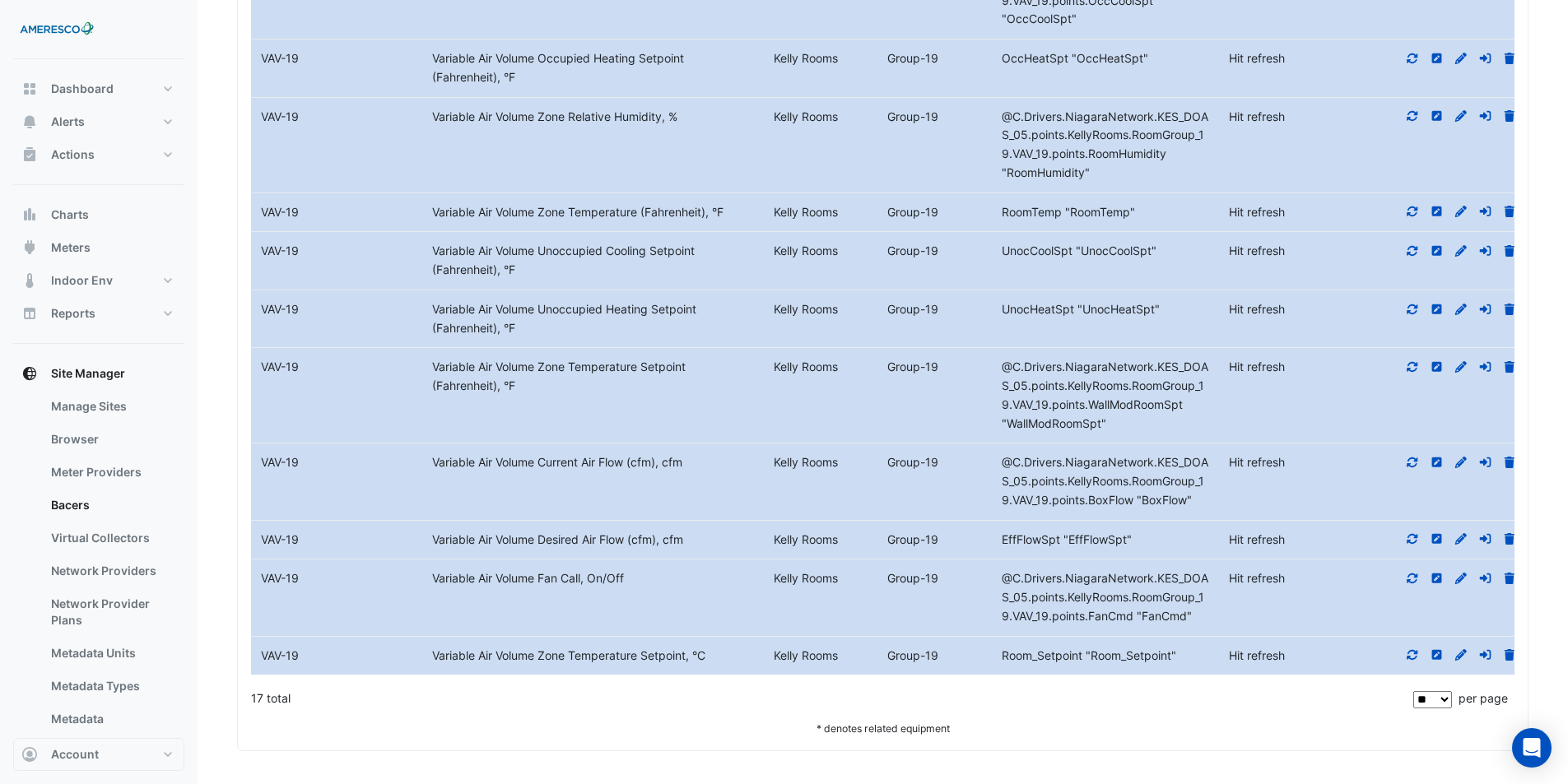 click 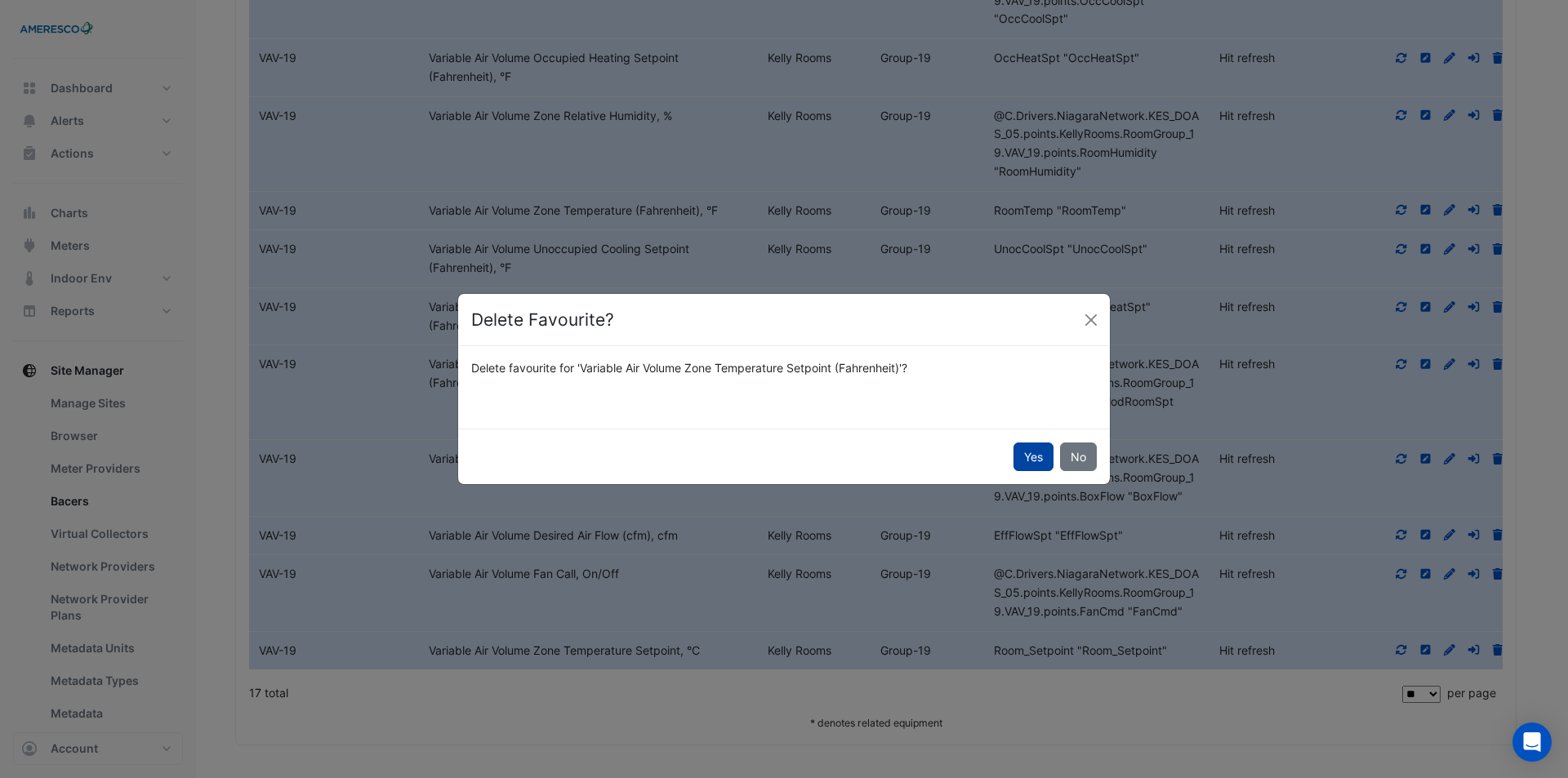 click on "Yes" 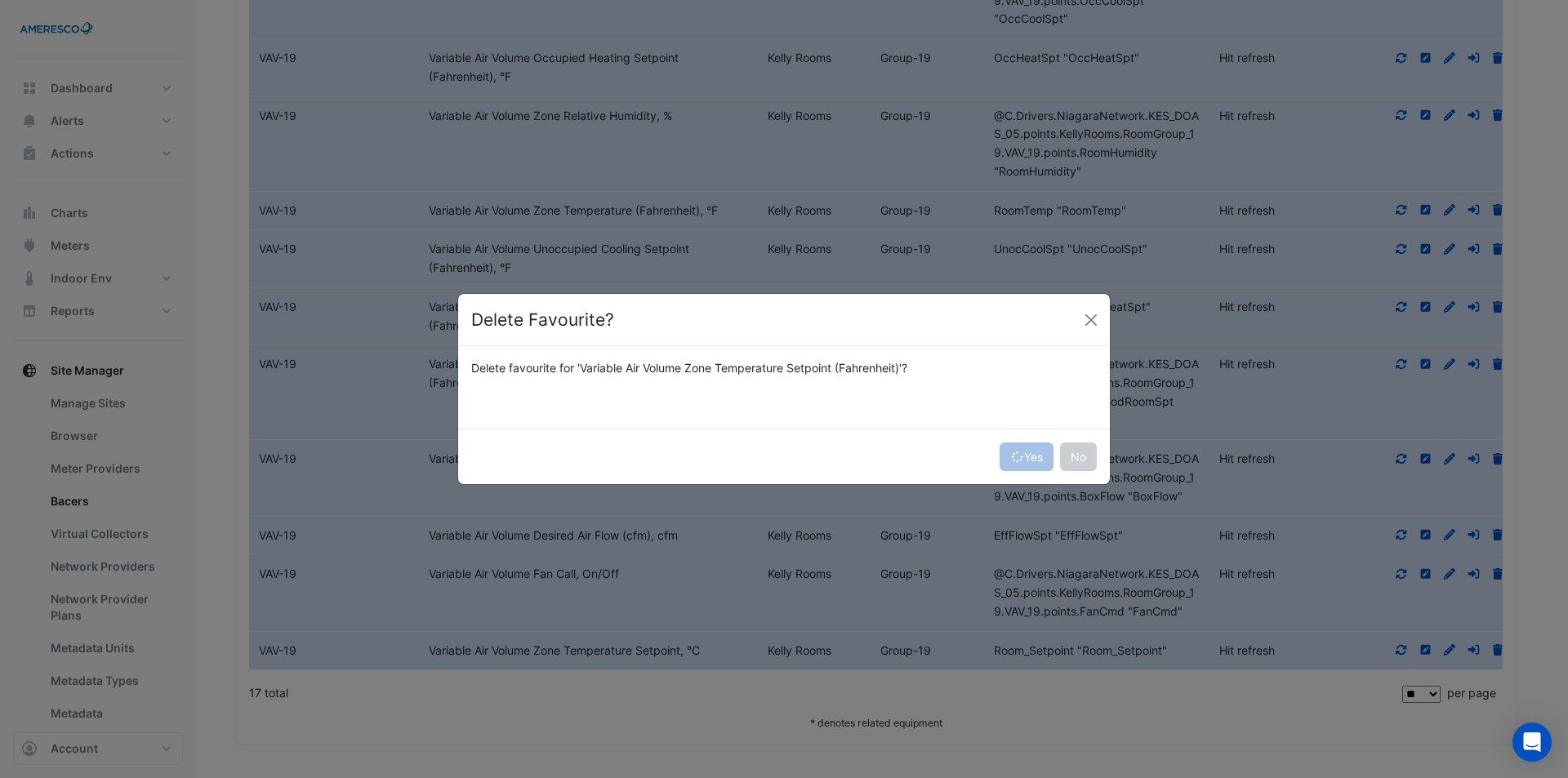 type 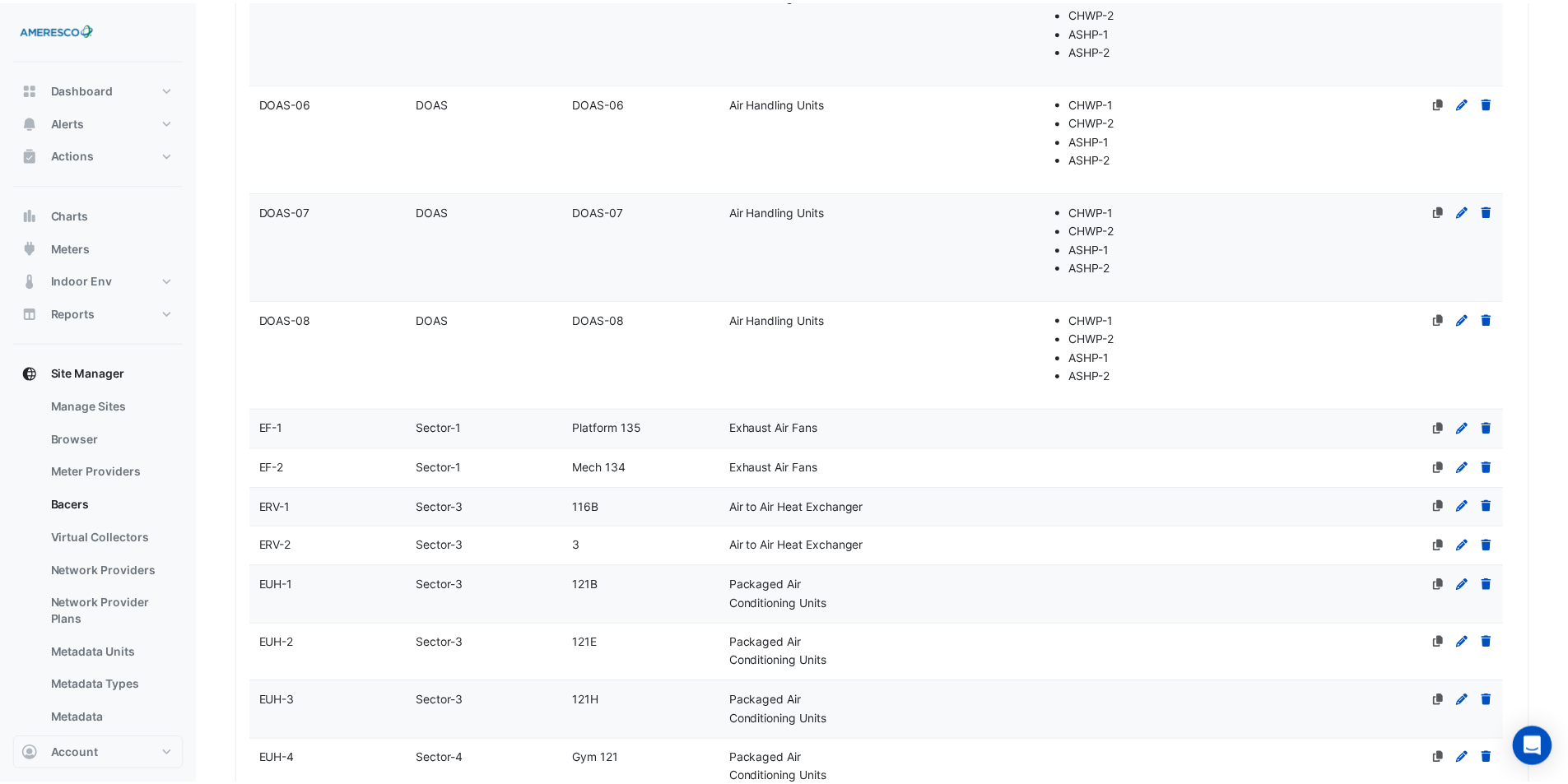 scroll, scrollTop: 5741, scrollLeft: 0, axis: vertical 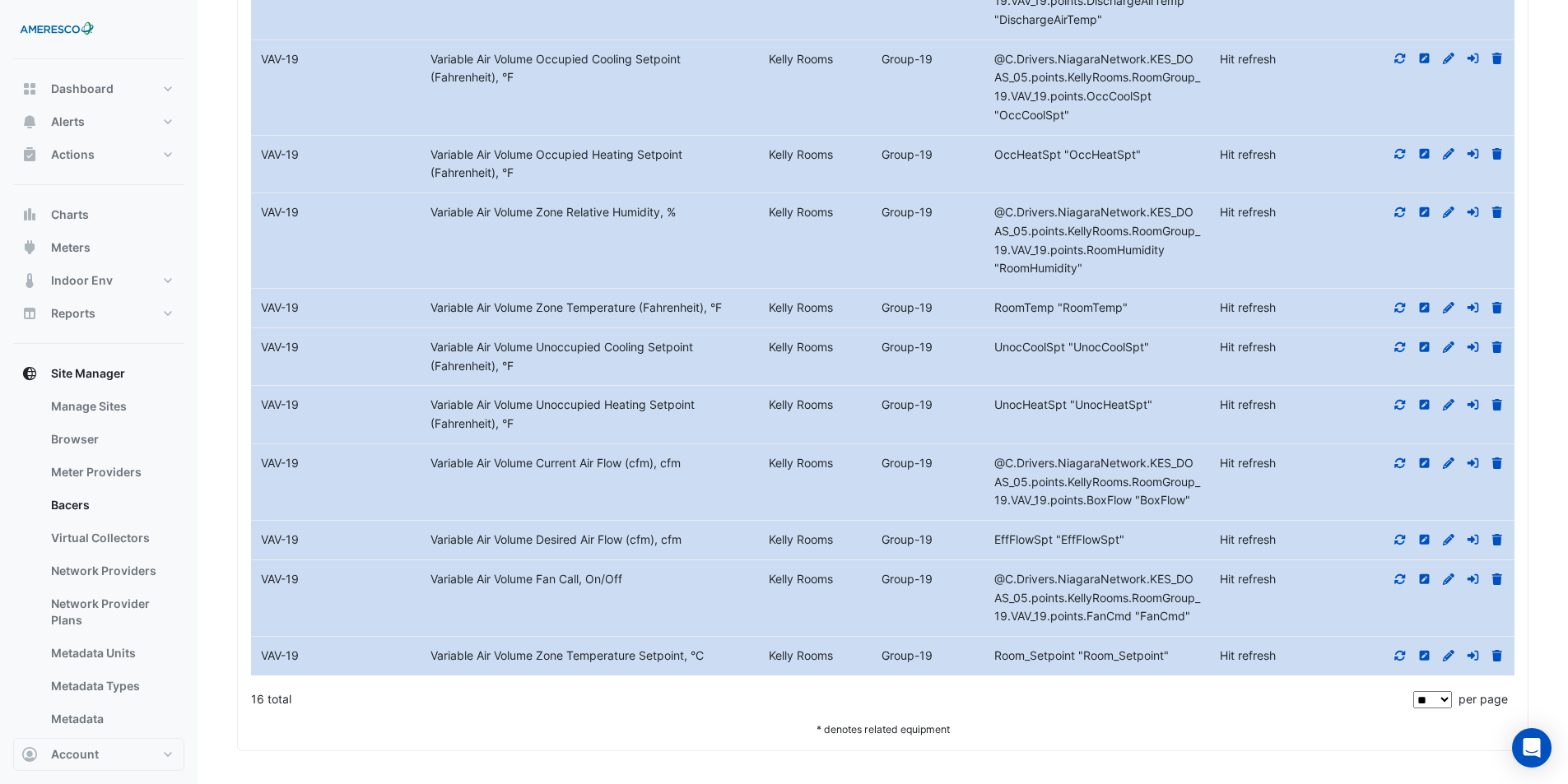 click 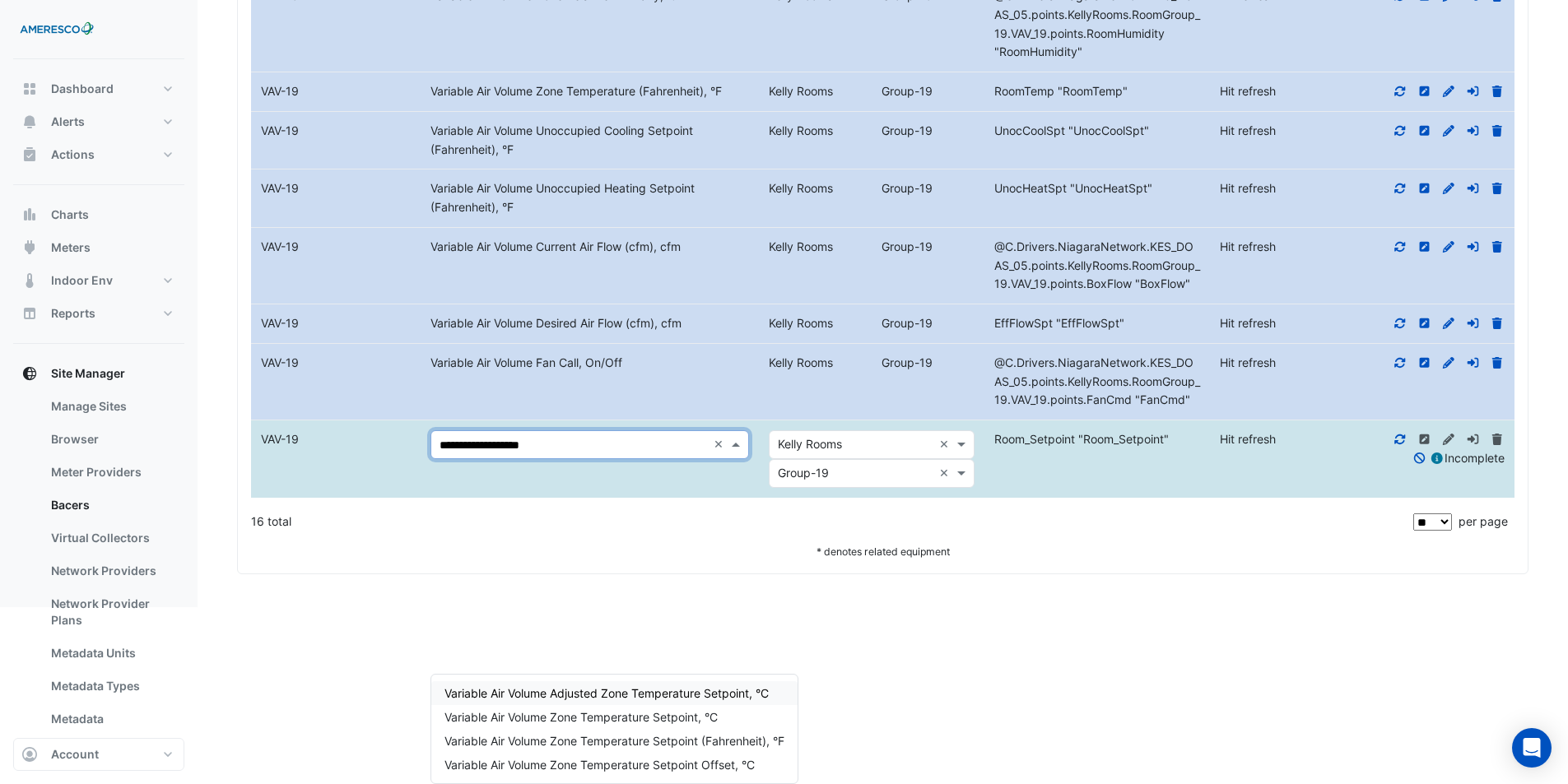 type on "**********" 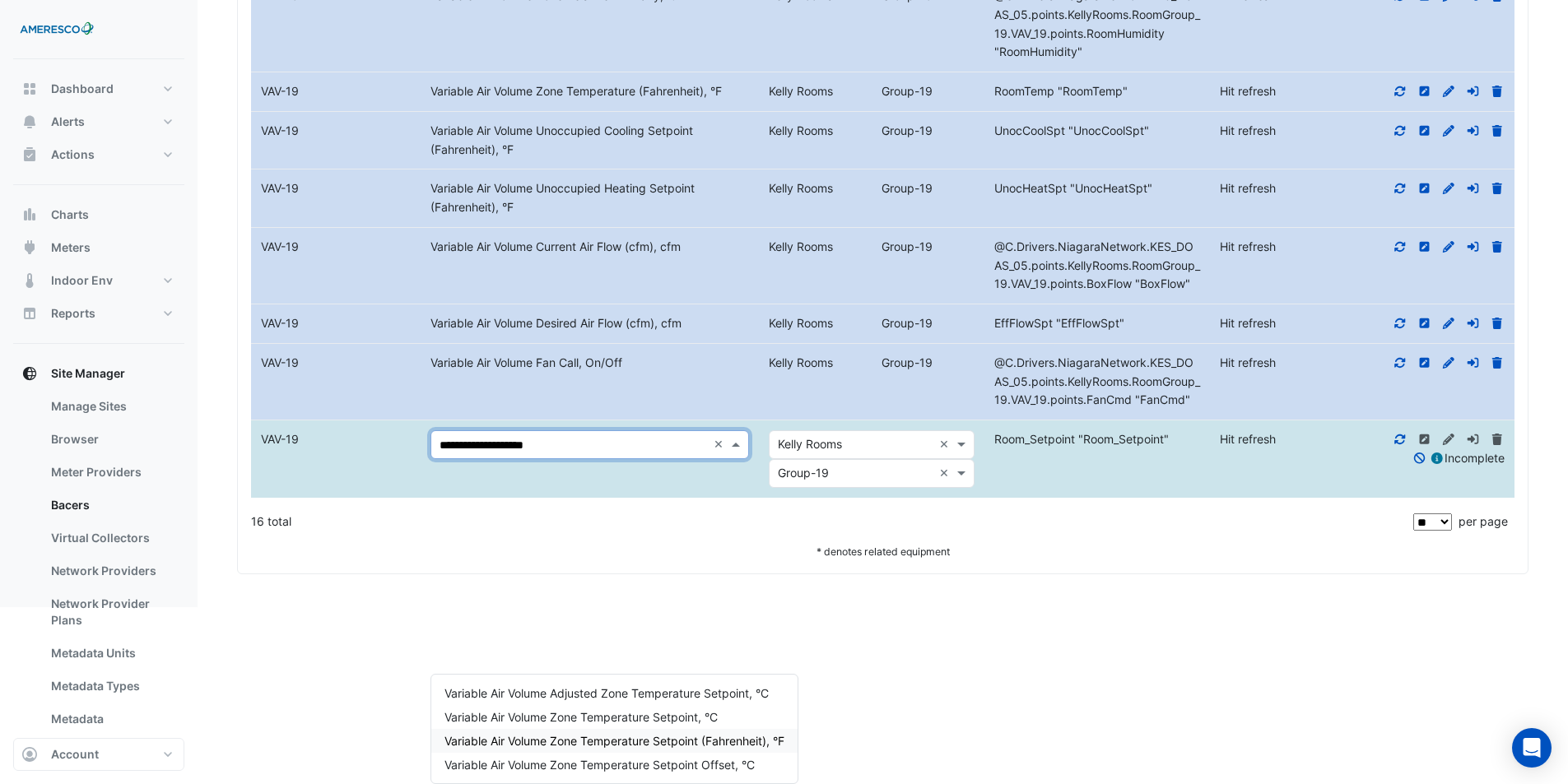 click on "Variable Air Volume Zone Temperature Setpoint (Fahrenheit), °F" at bounding box center (614, 740) 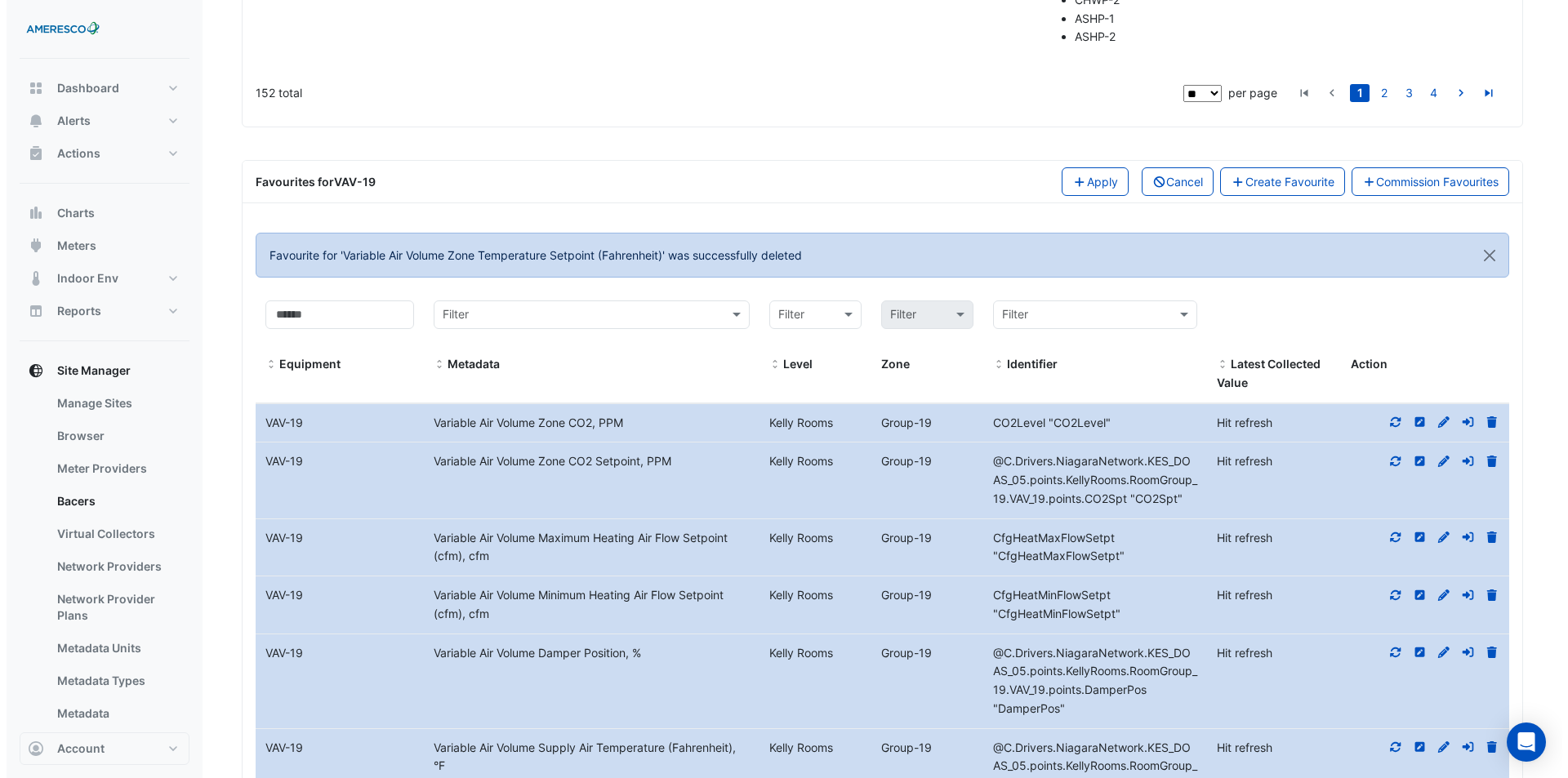 scroll, scrollTop: 4390, scrollLeft: 0, axis: vertical 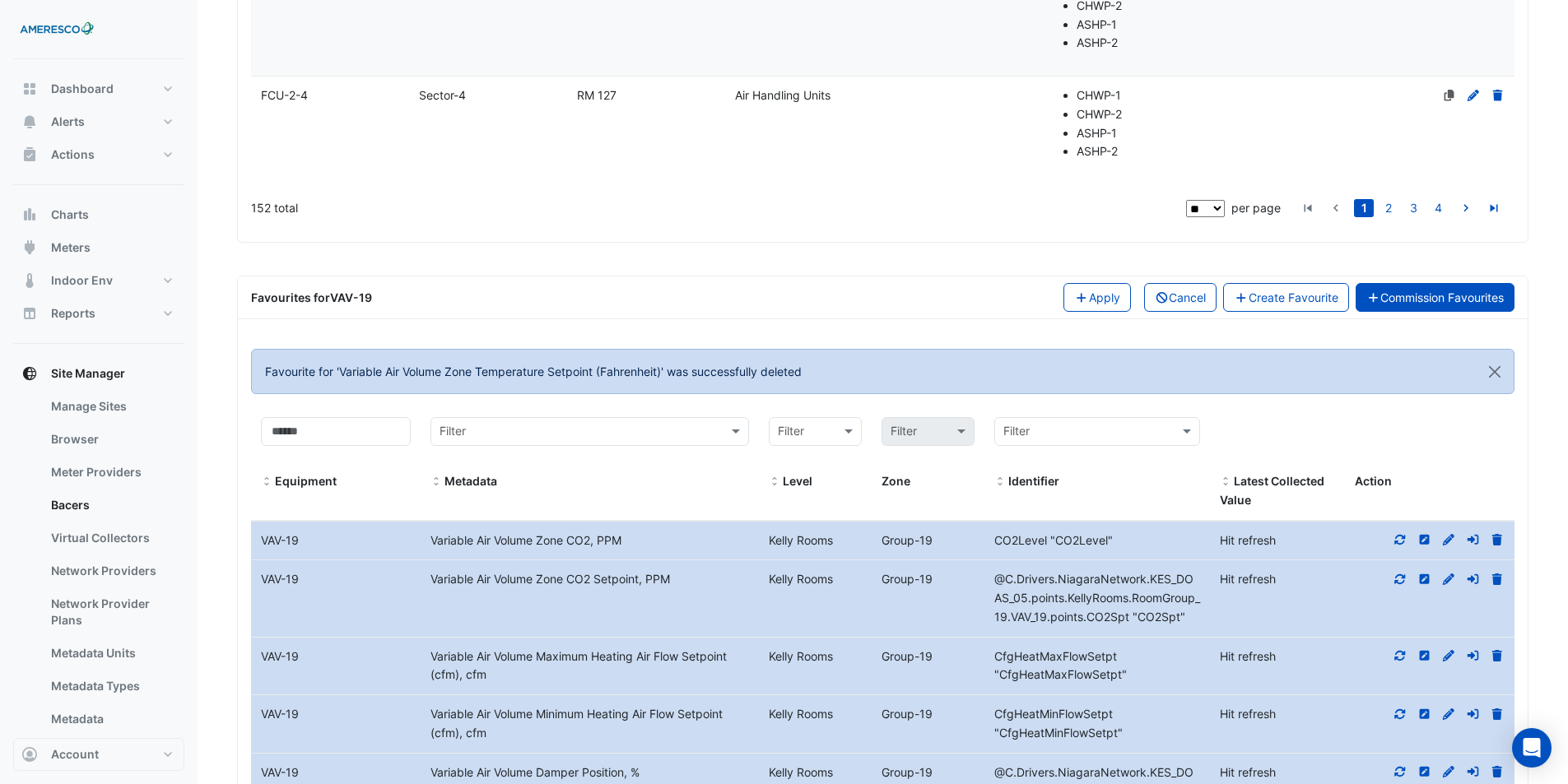 click on "Commission Favourites" 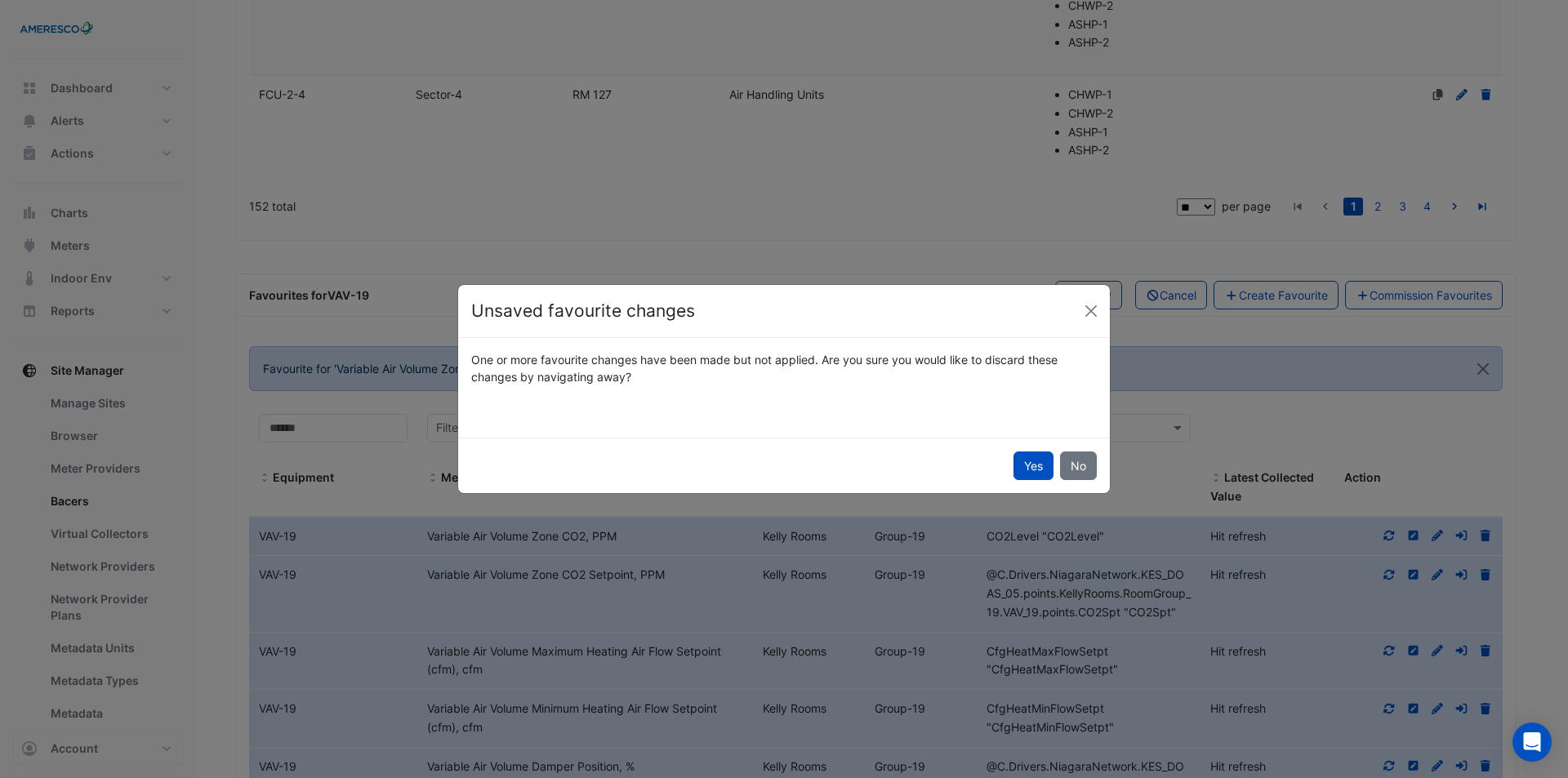 click on "Yes
No" 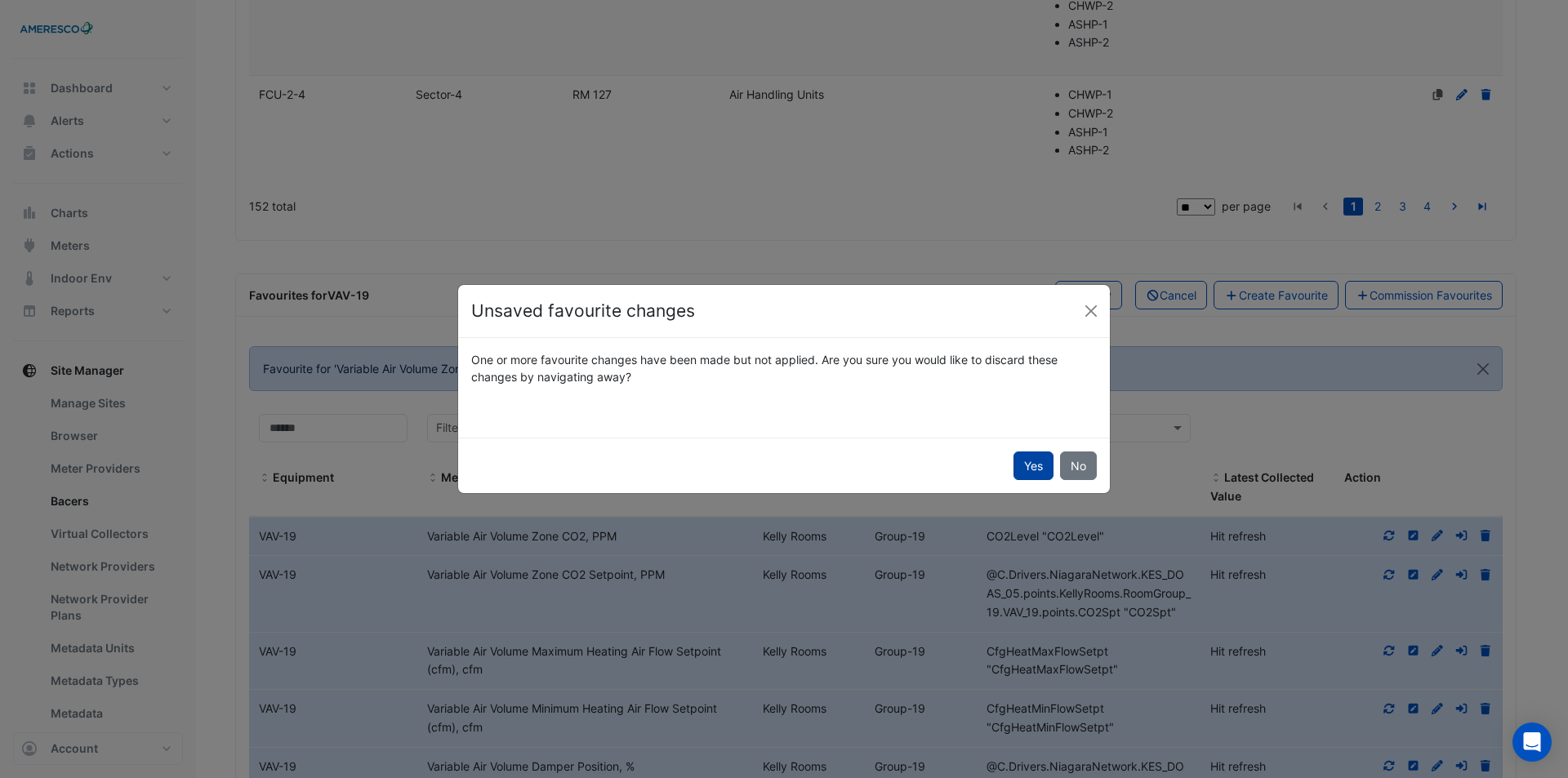 click on "Yes" 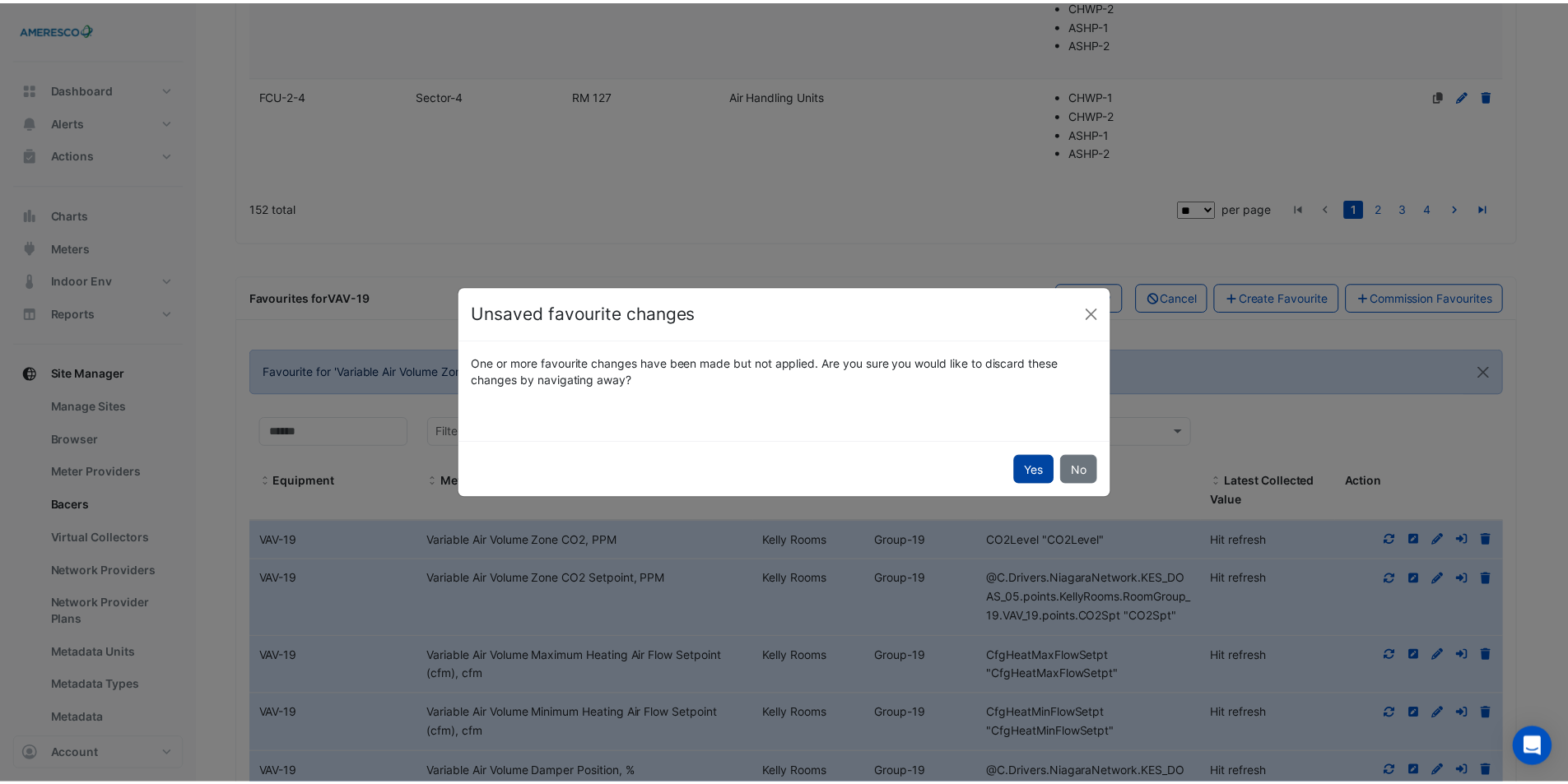 scroll, scrollTop: 0, scrollLeft: 0, axis: both 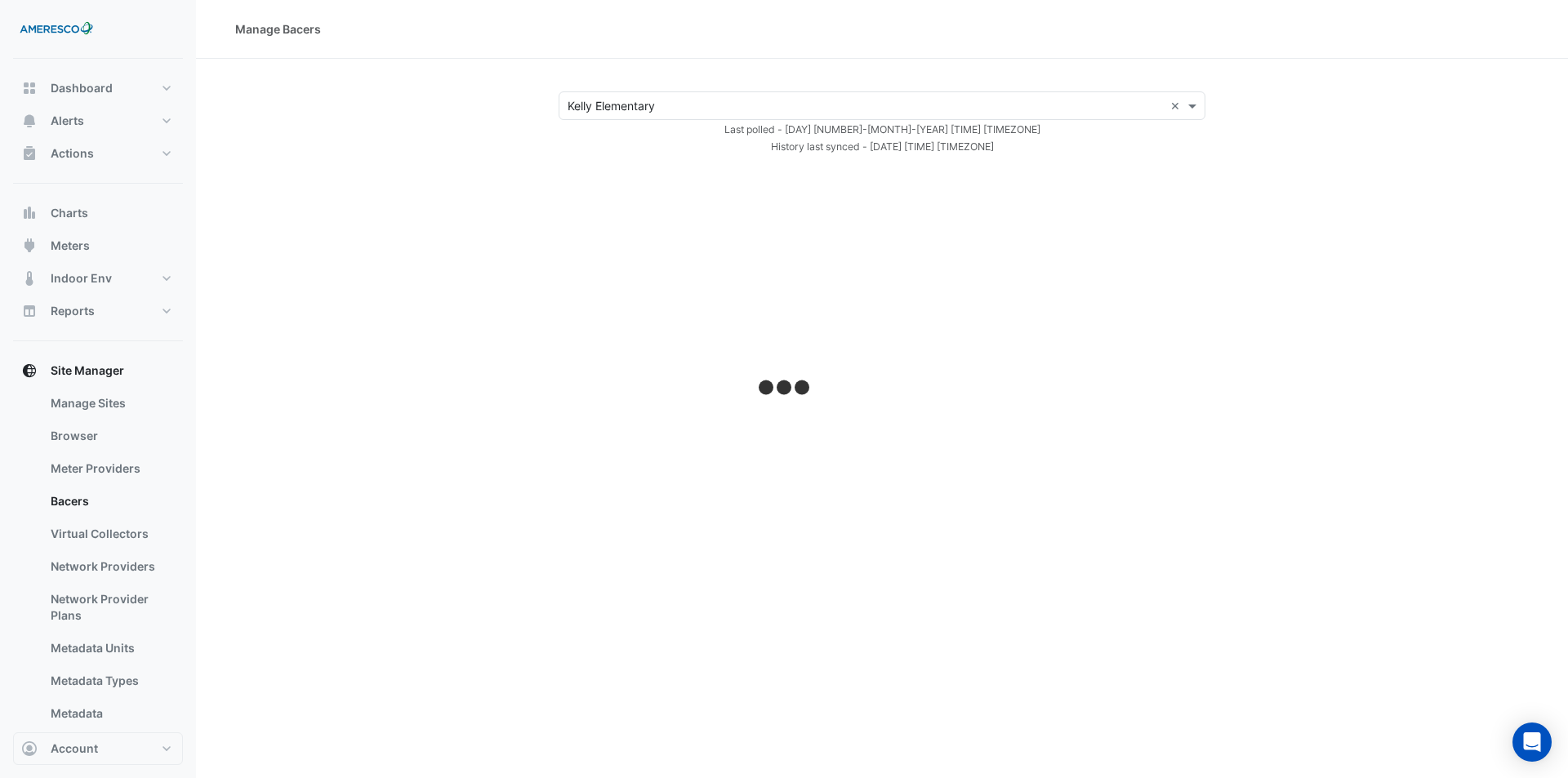 select on "**" 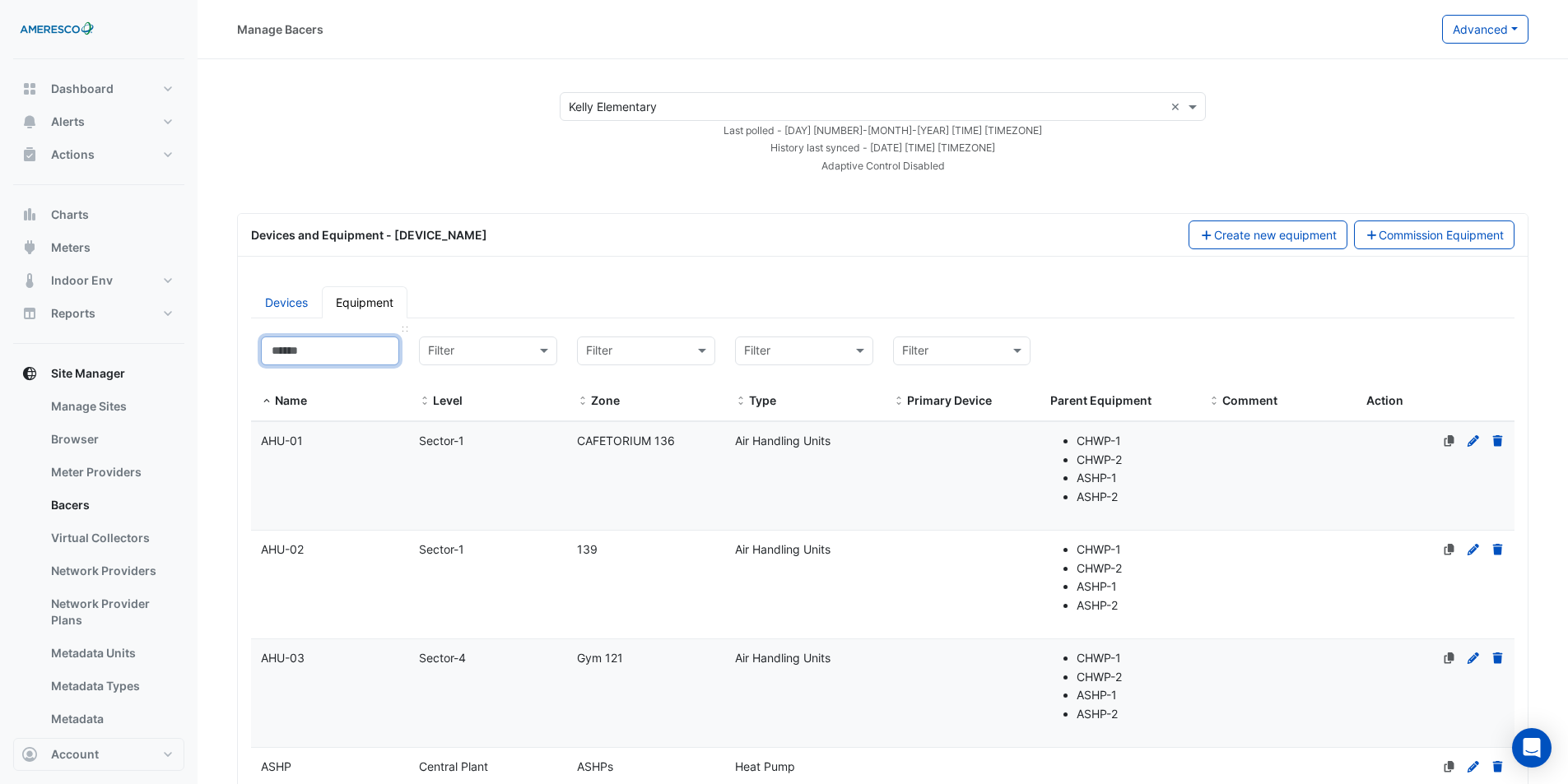 click at bounding box center (330, 350) 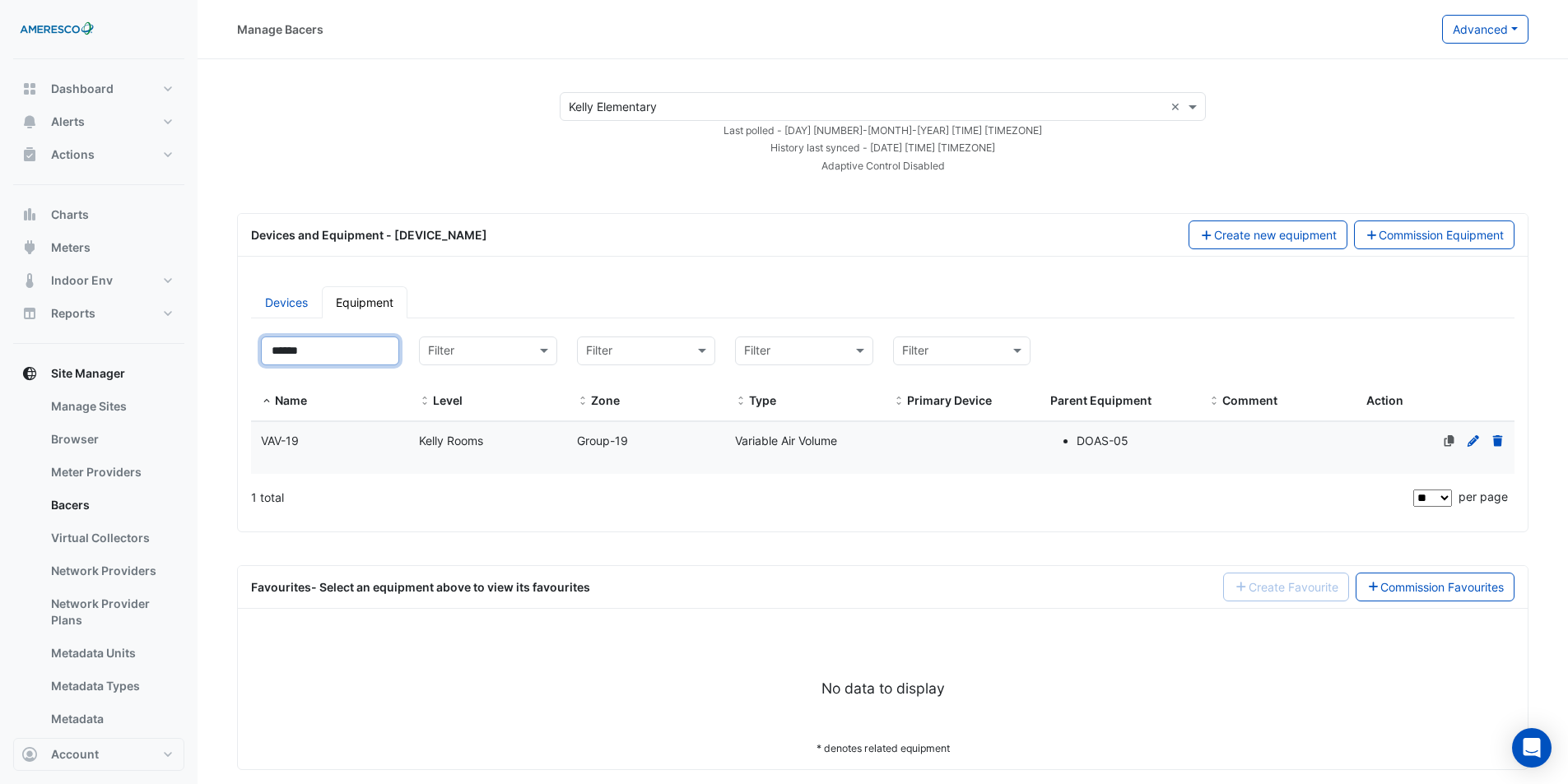 type on "******" 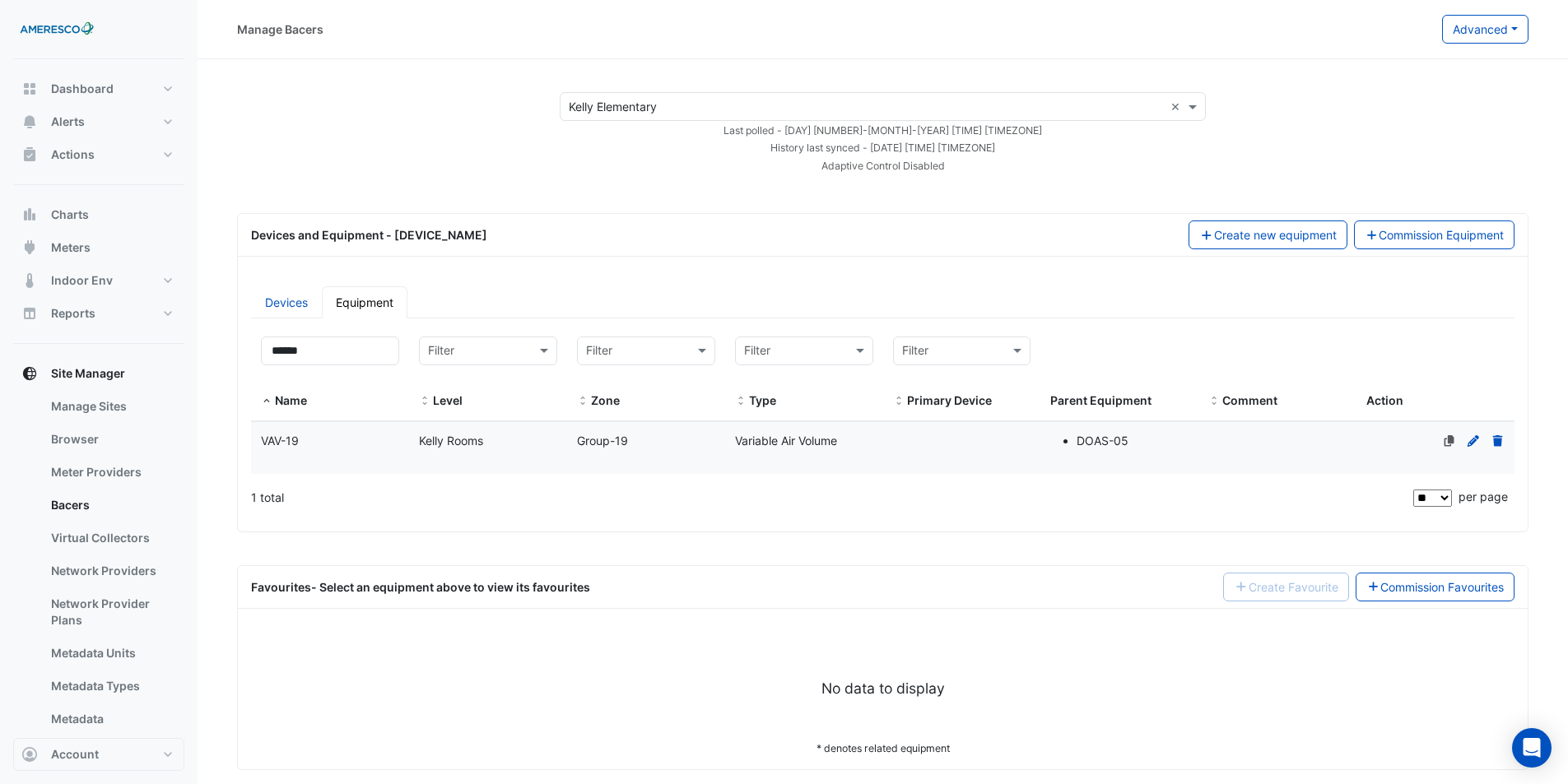 click on "Name
VAV-19" 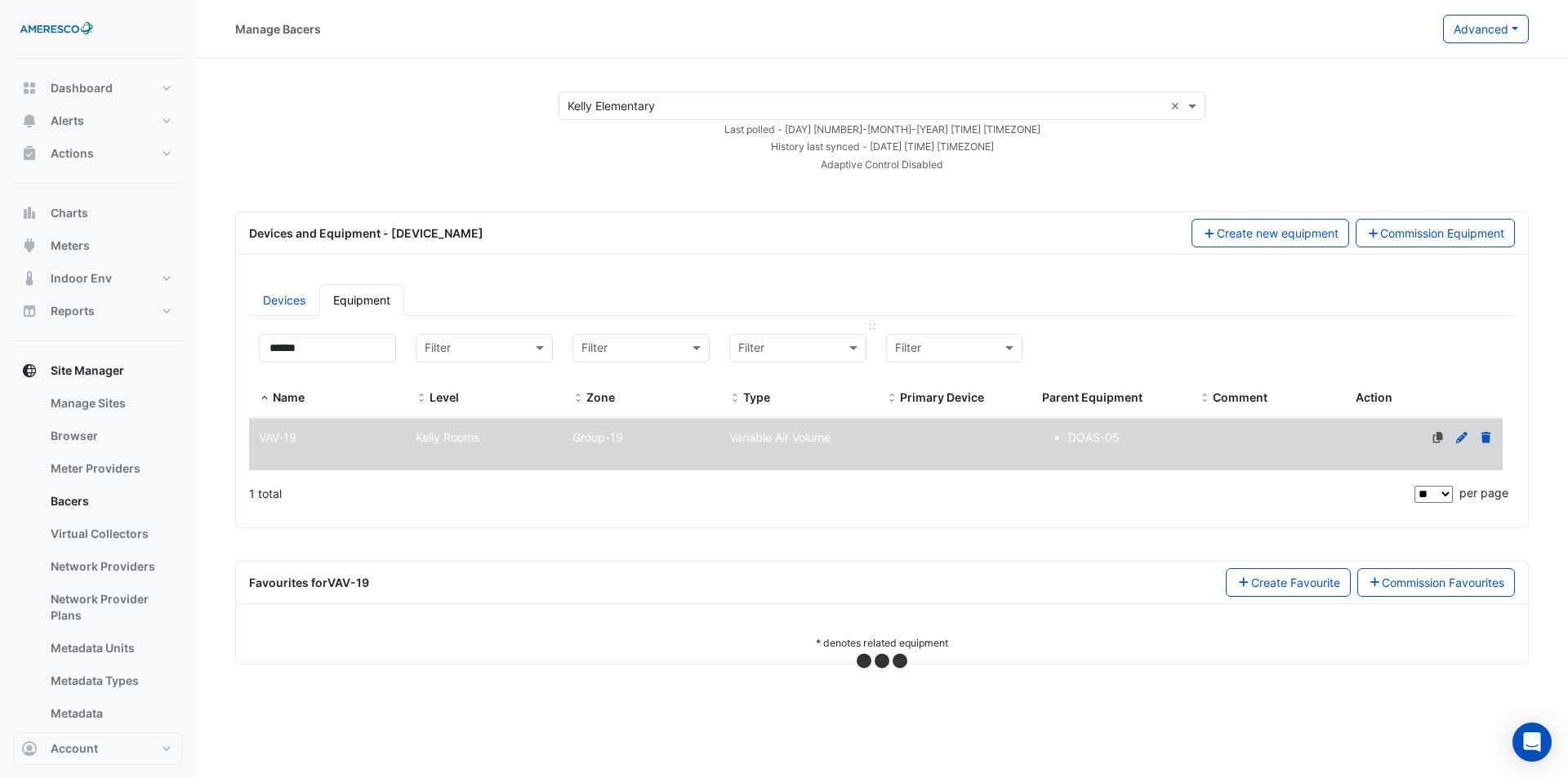 select on "**" 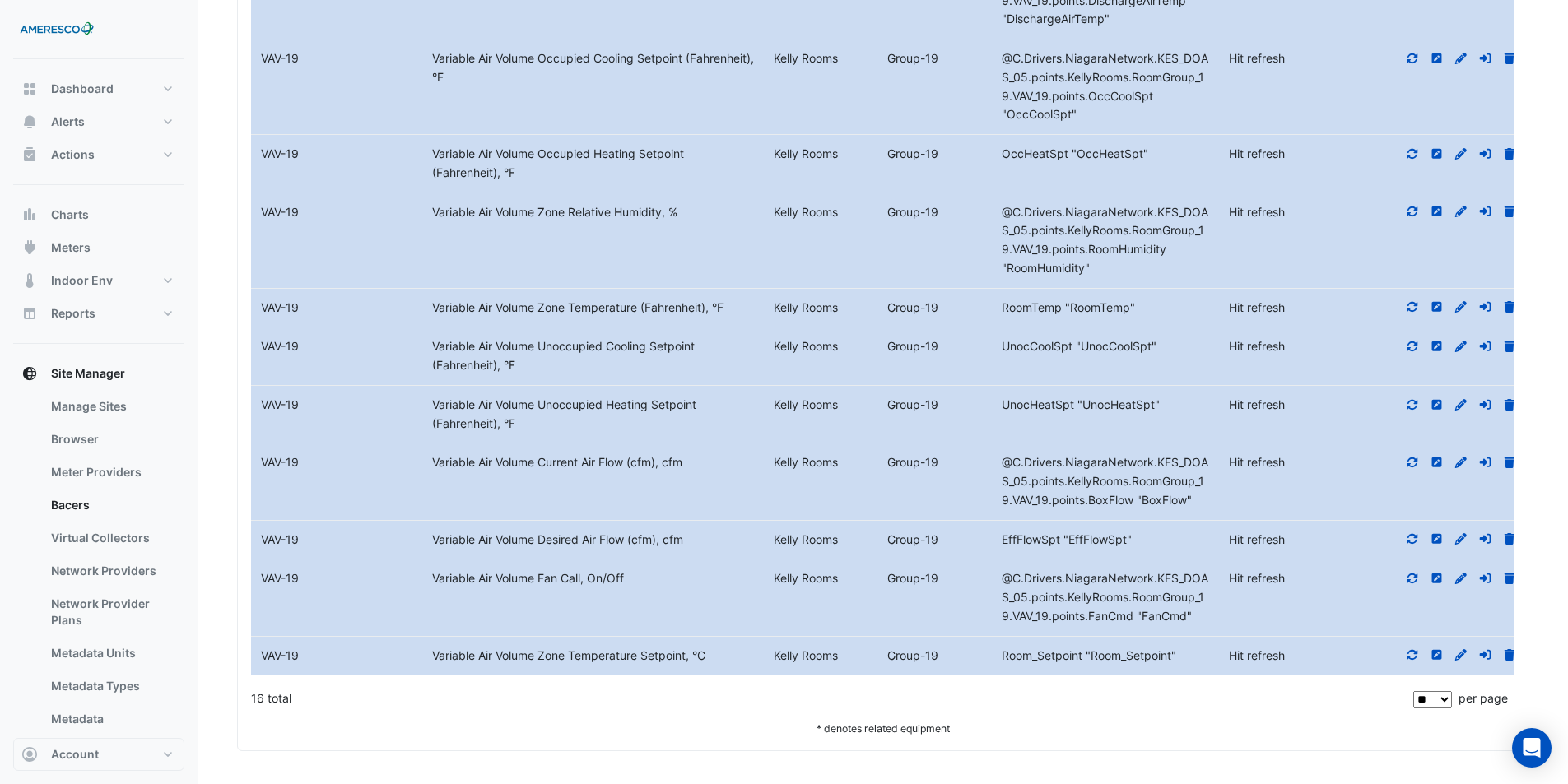 scroll, scrollTop: 1529, scrollLeft: 0, axis: vertical 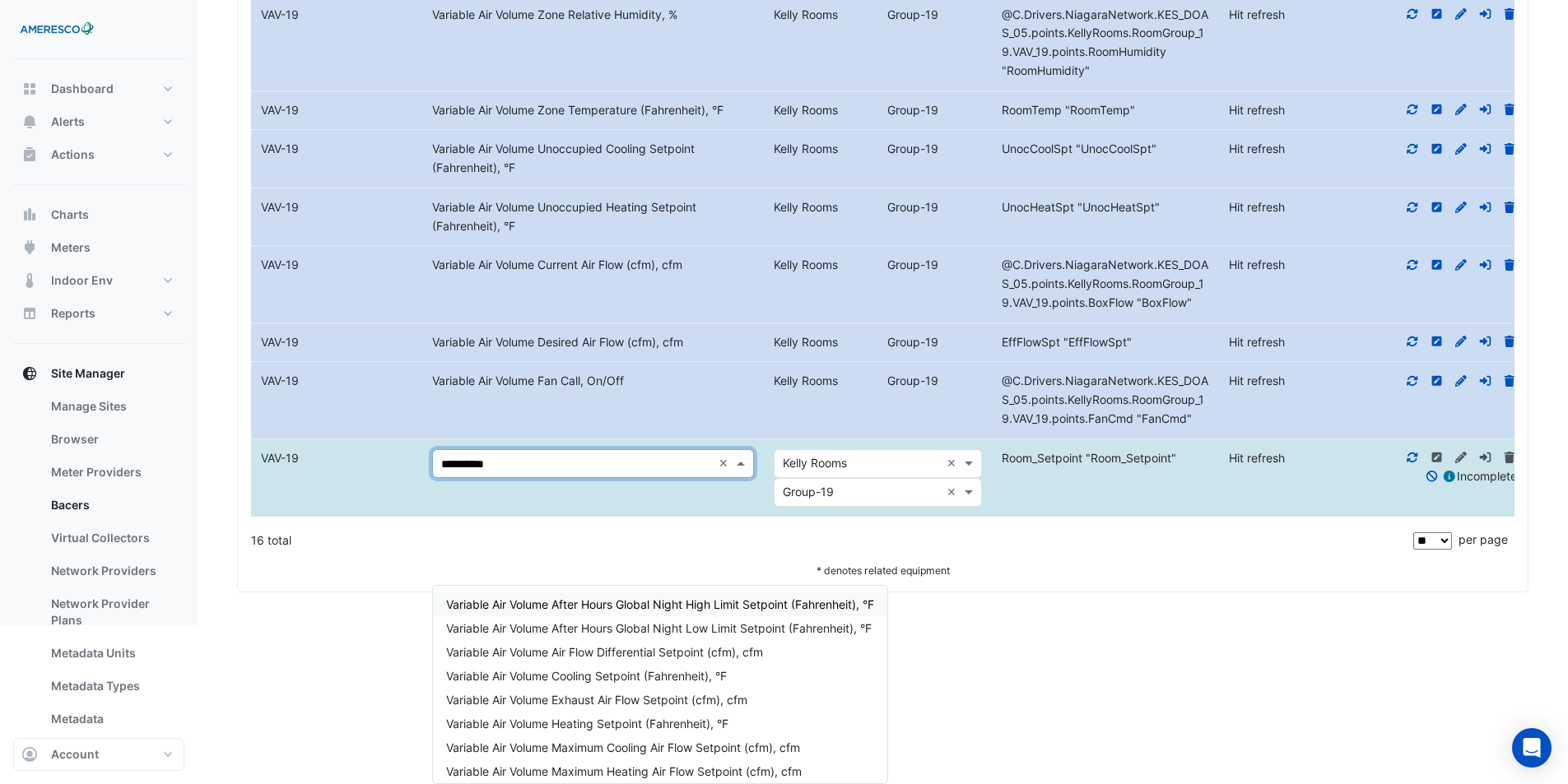 type on "**********" 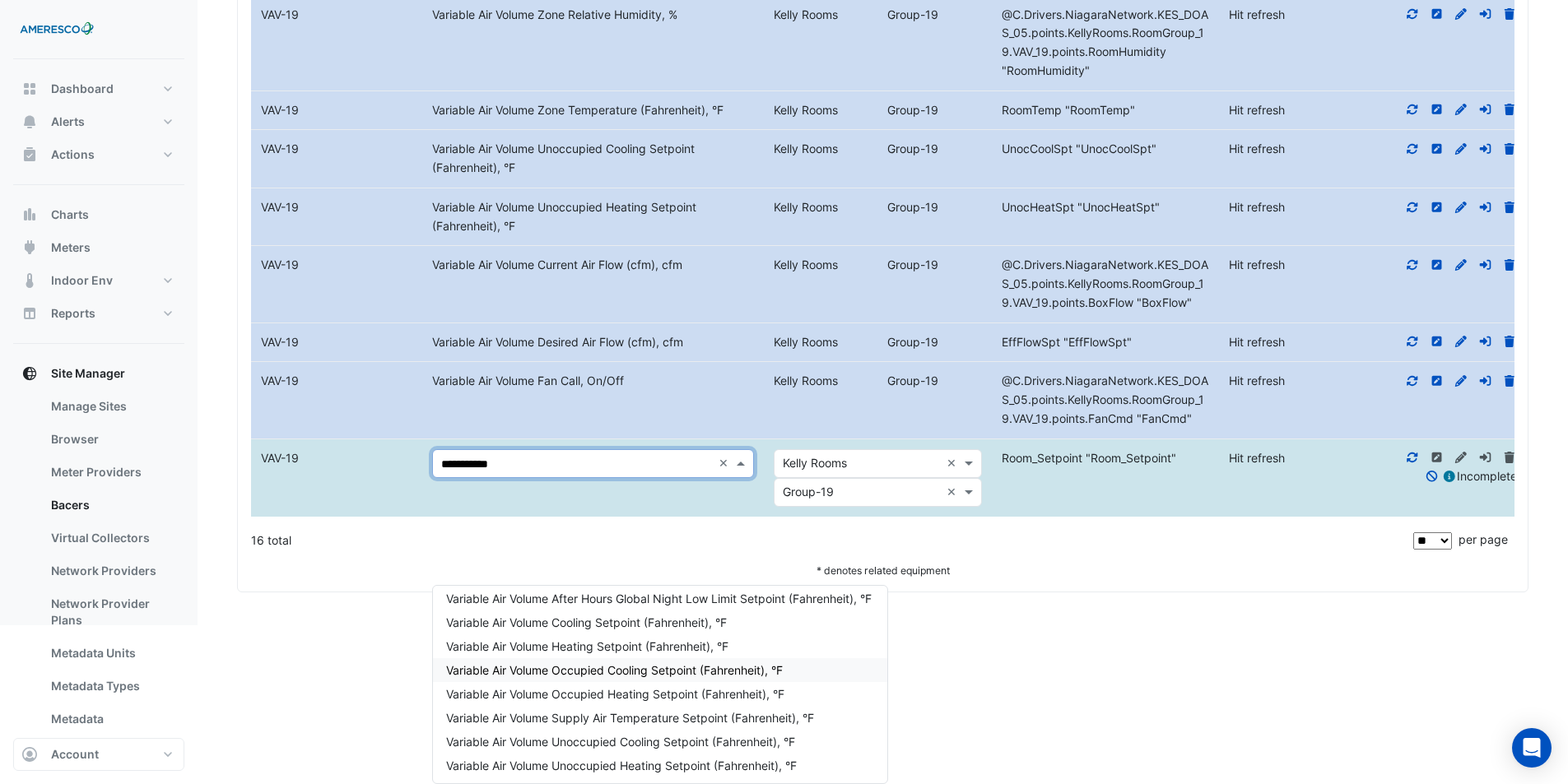 scroll, scrollTop: 54, scrollLeft: 0, axis: vertical 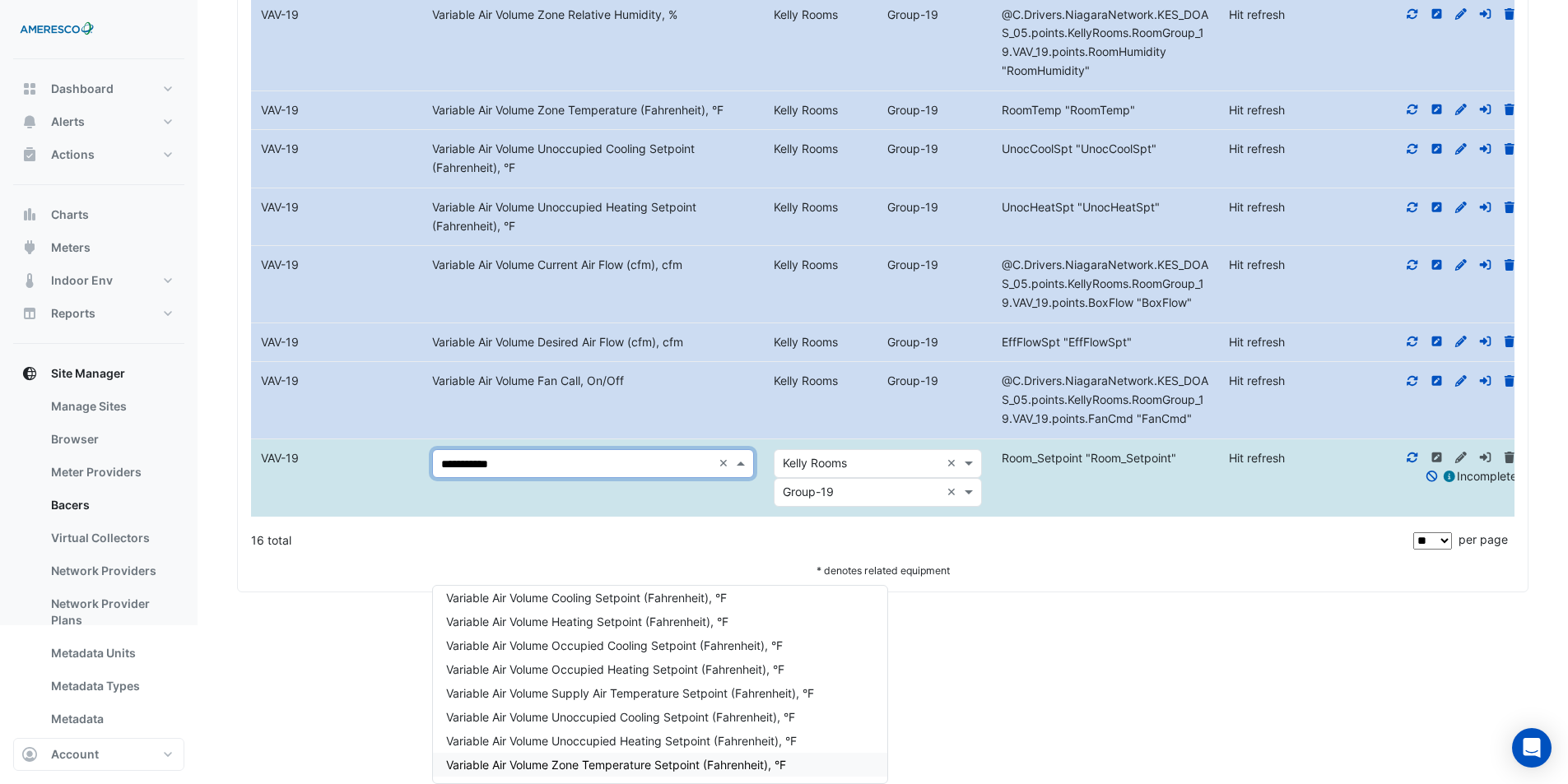 click on "Variable Air Volume Zone Temperature Setpoint (Fahrenheit), °F" at bounding box center (616, 764) 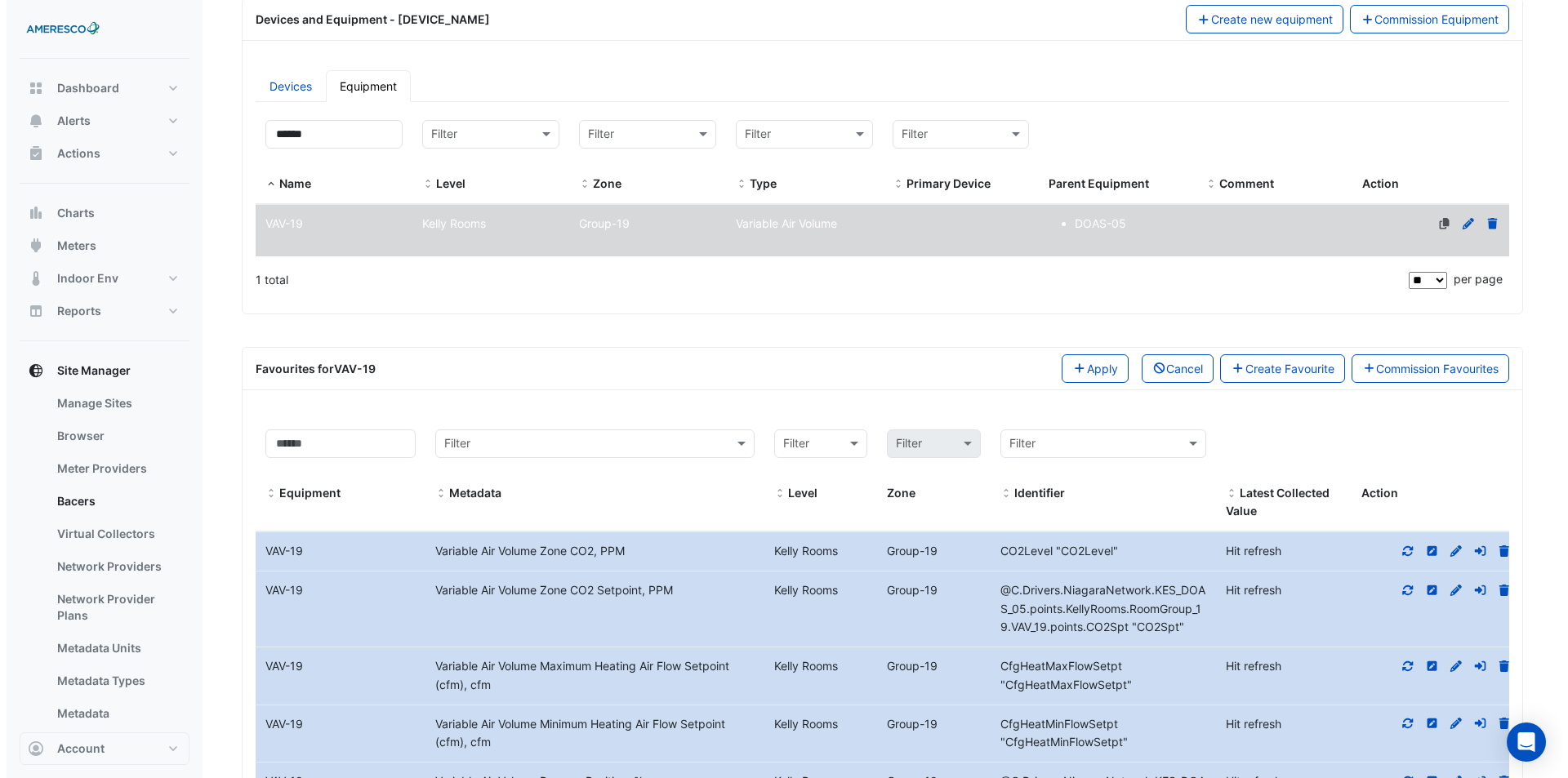 scroll, scrollTop: 211, scrollLeft: 0, axis: vertical 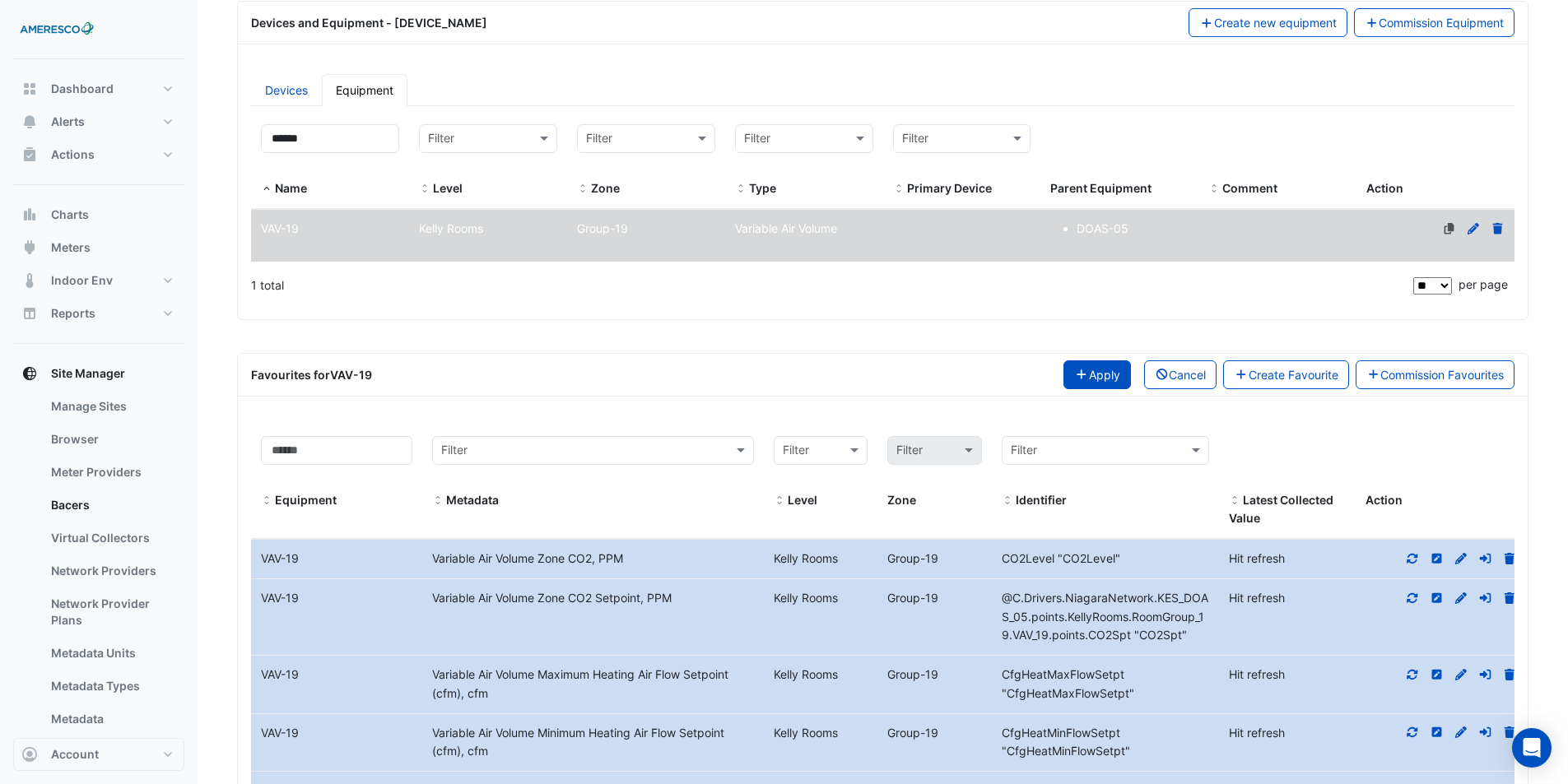 click on "Apply" 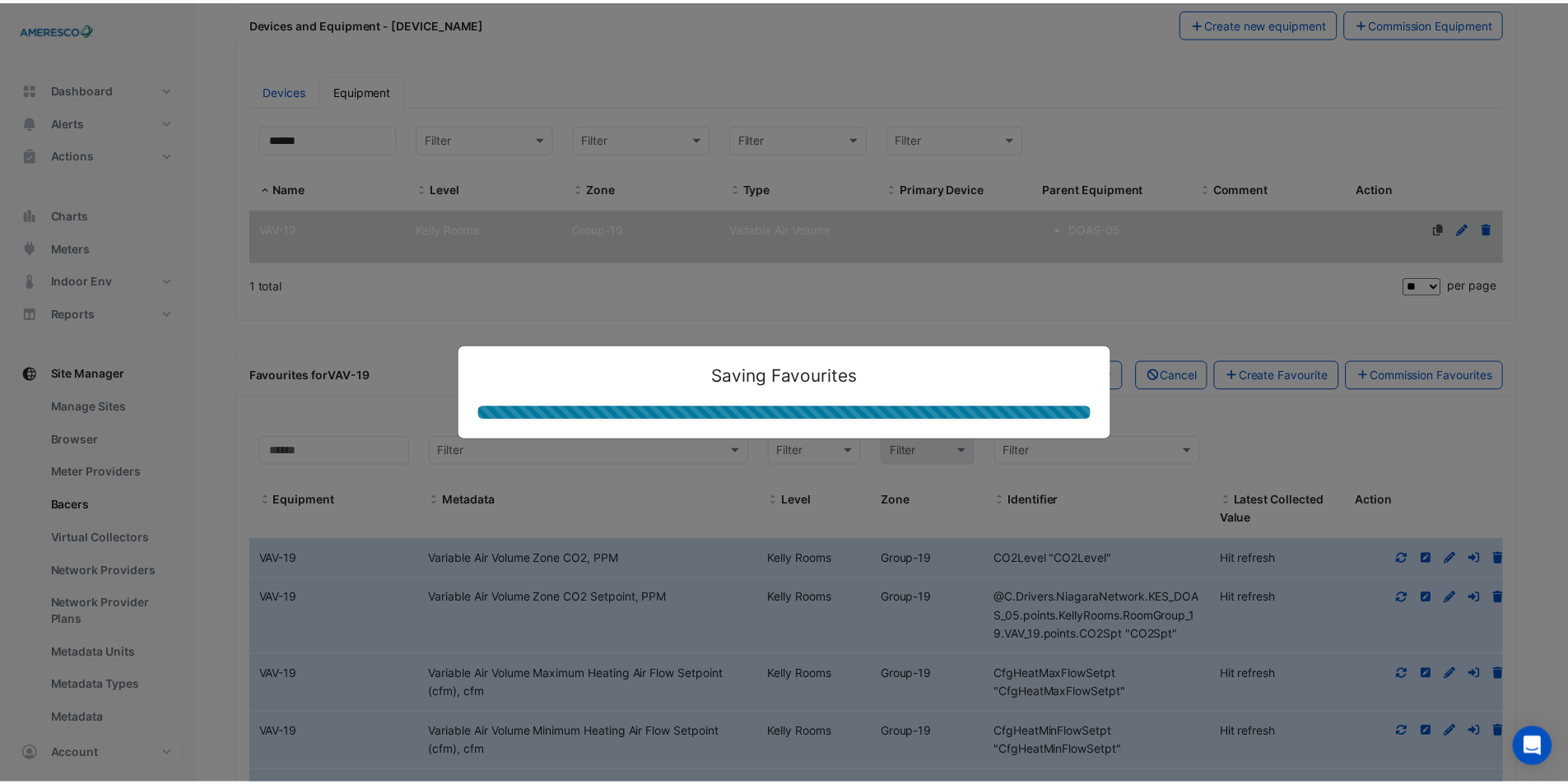 scroll, scrollTop: 32, scrollLeft: 0, axis: vertical 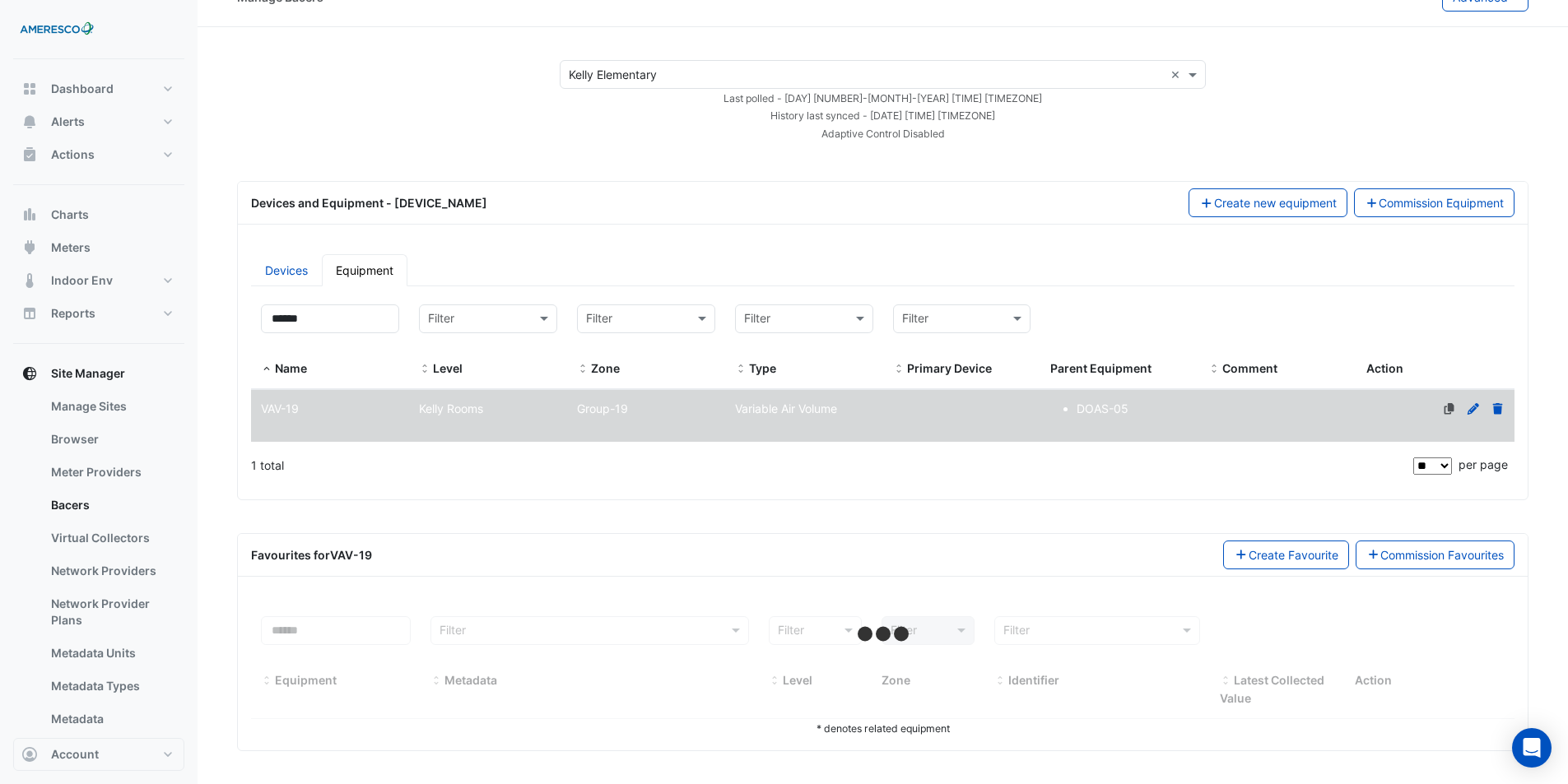 select on "**" 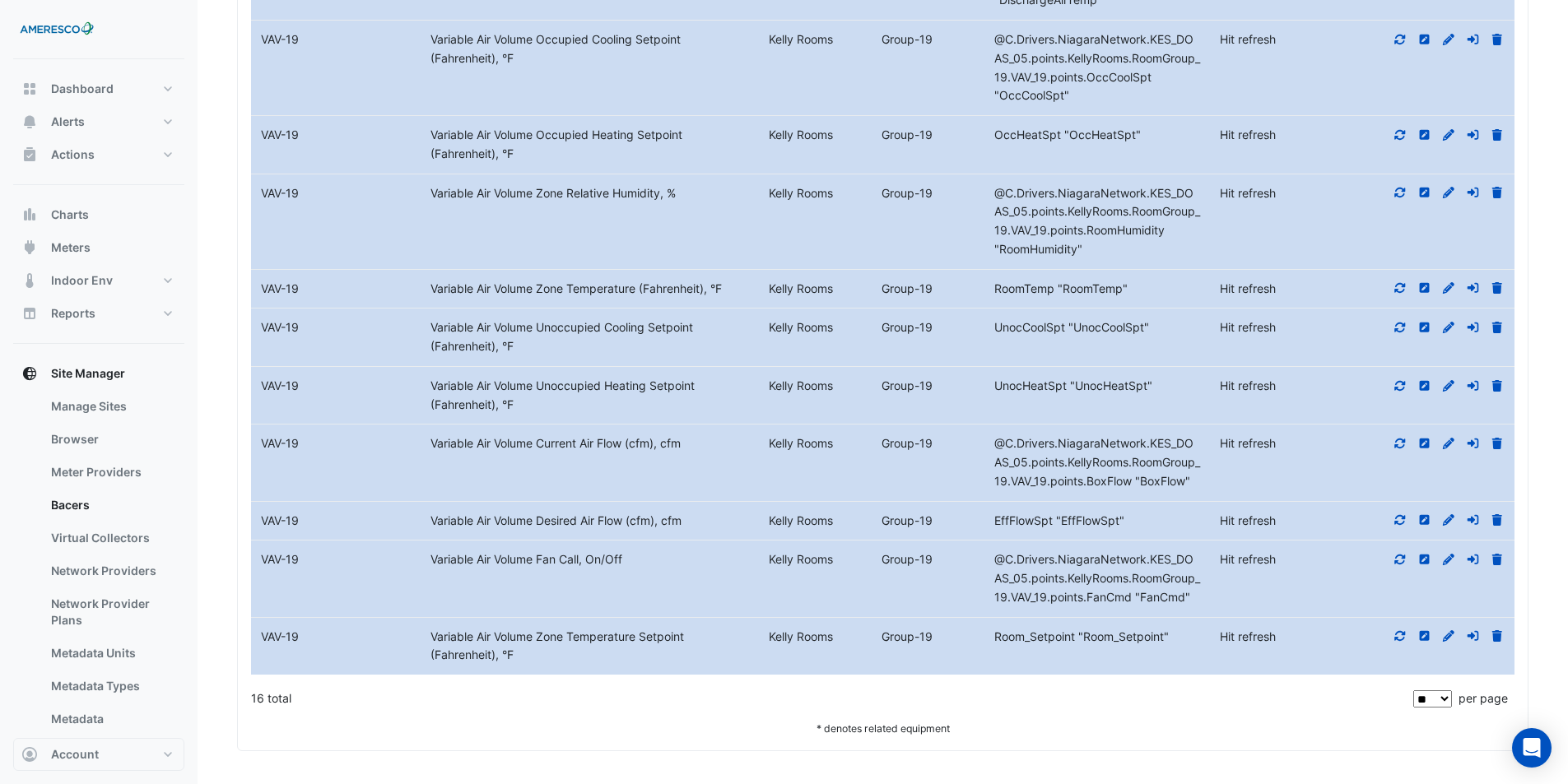 scroll, scrollTop: 1547, scrollLeft: 0, axis: vertical 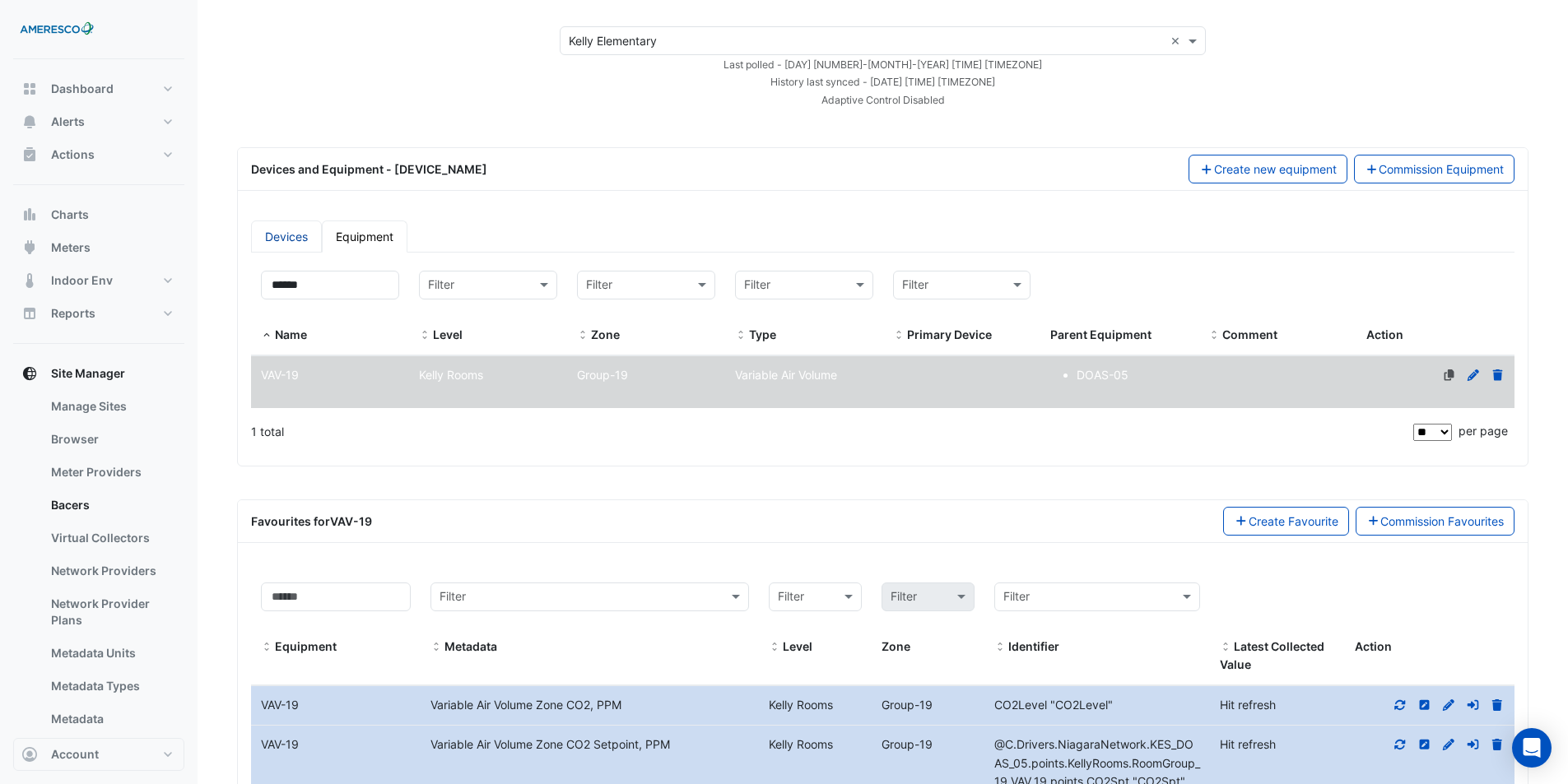 click on "Devices" at bounding box center (286, 236) 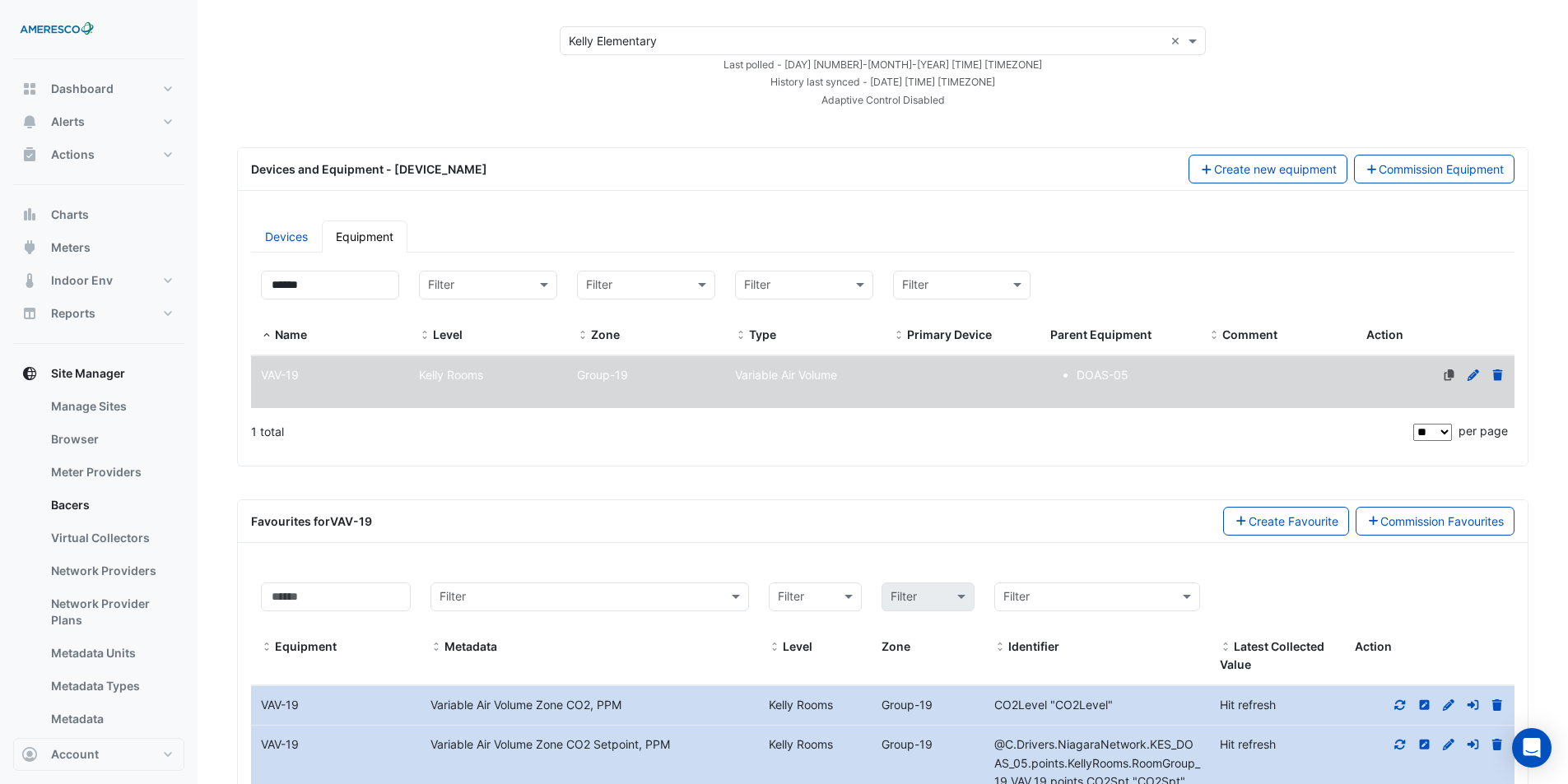 select on "**" 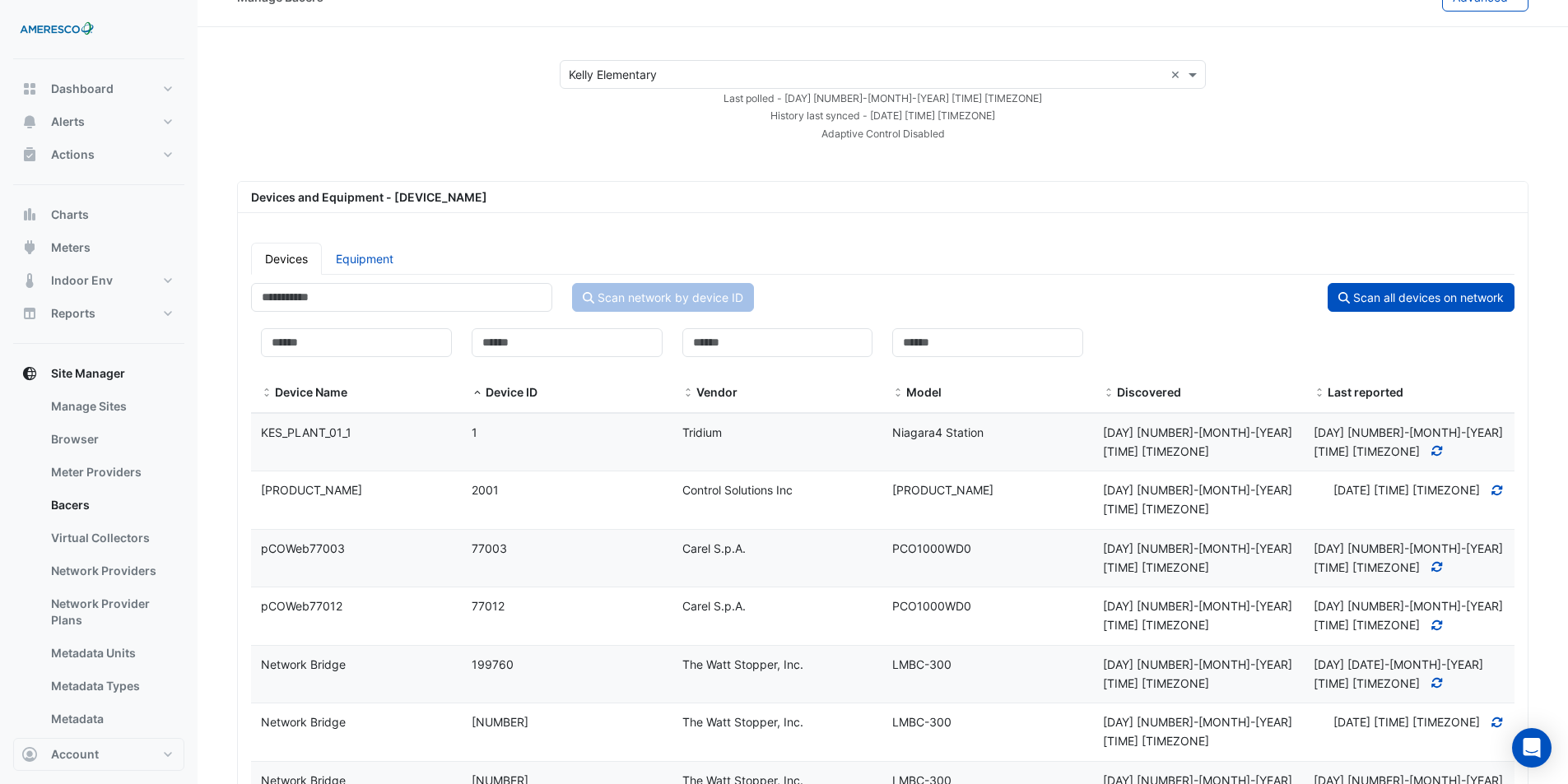 scroll, scrollTop: 0, scrollLeft: 0, axis: both 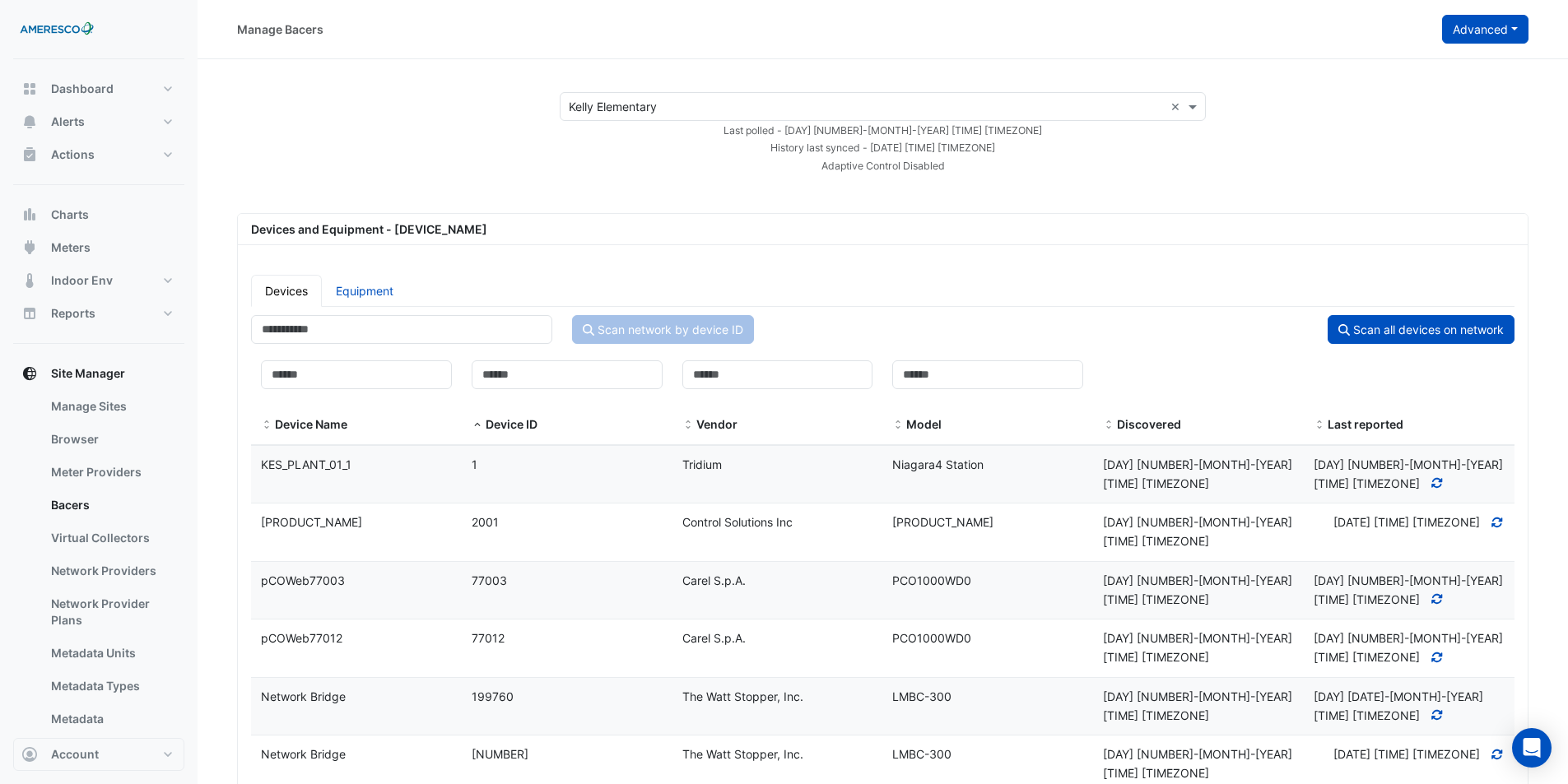 click on "Advanced" at bounding box center (1485, 29) 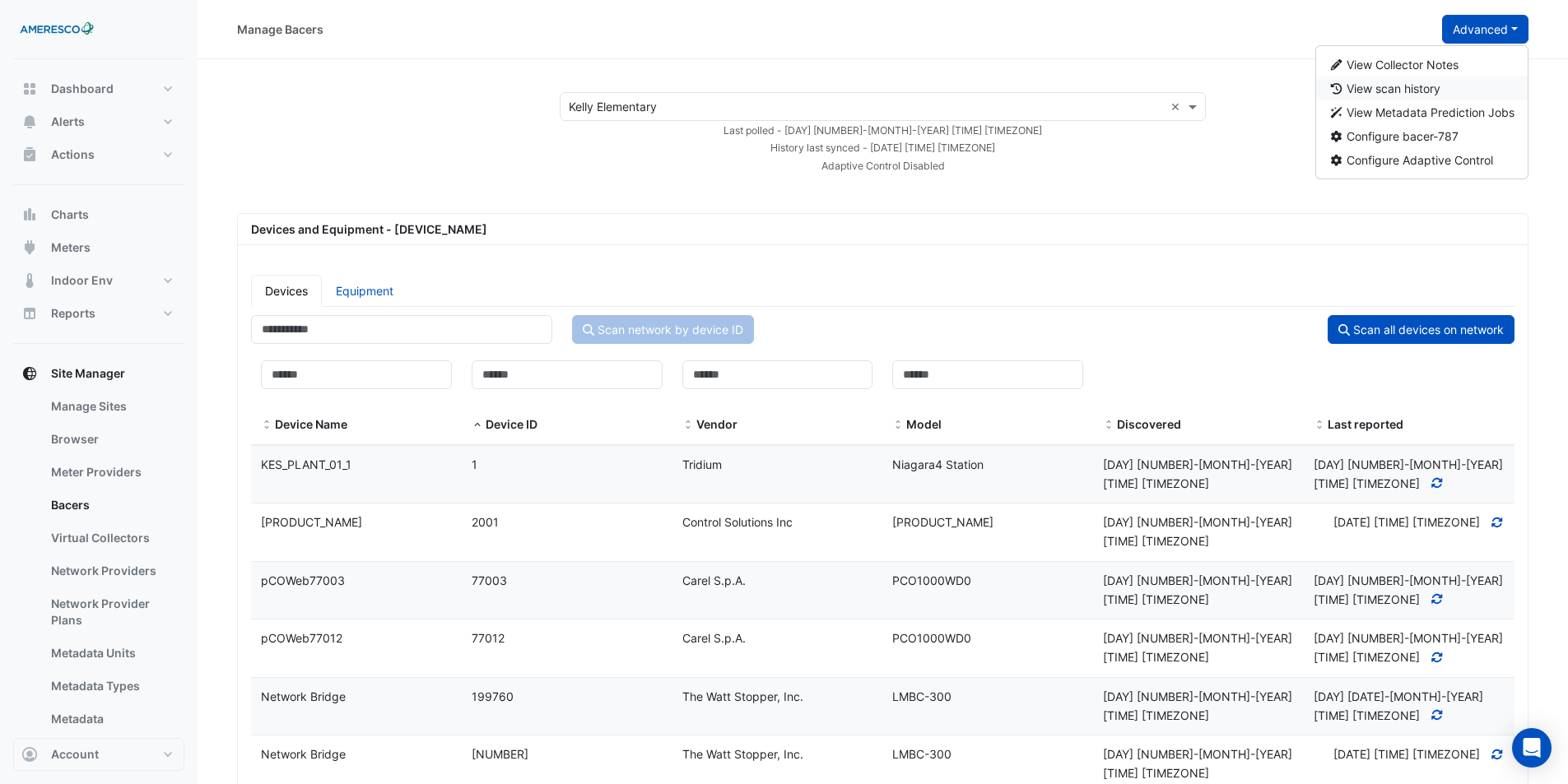 click on "View scan history" 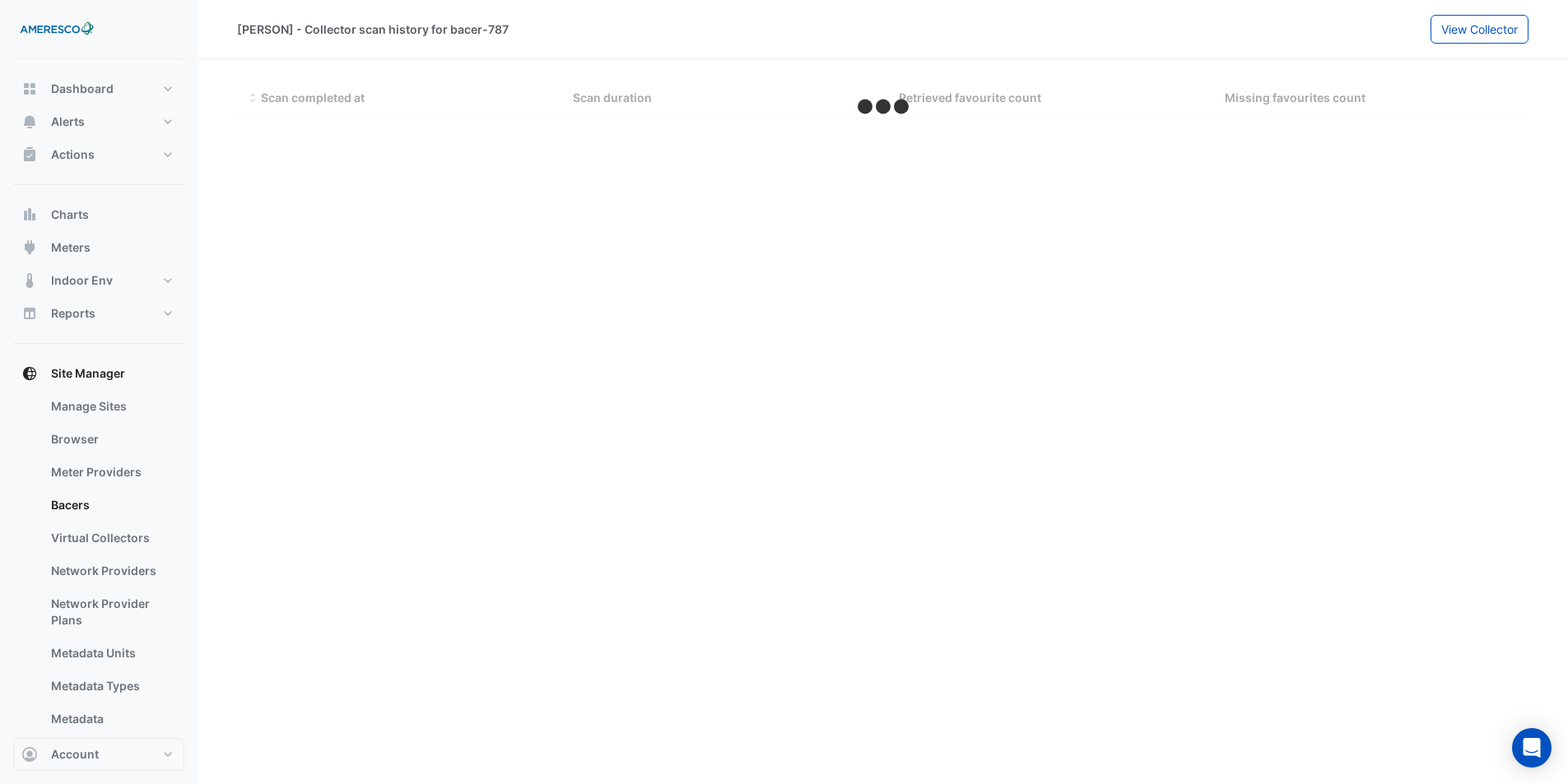 select on "**" 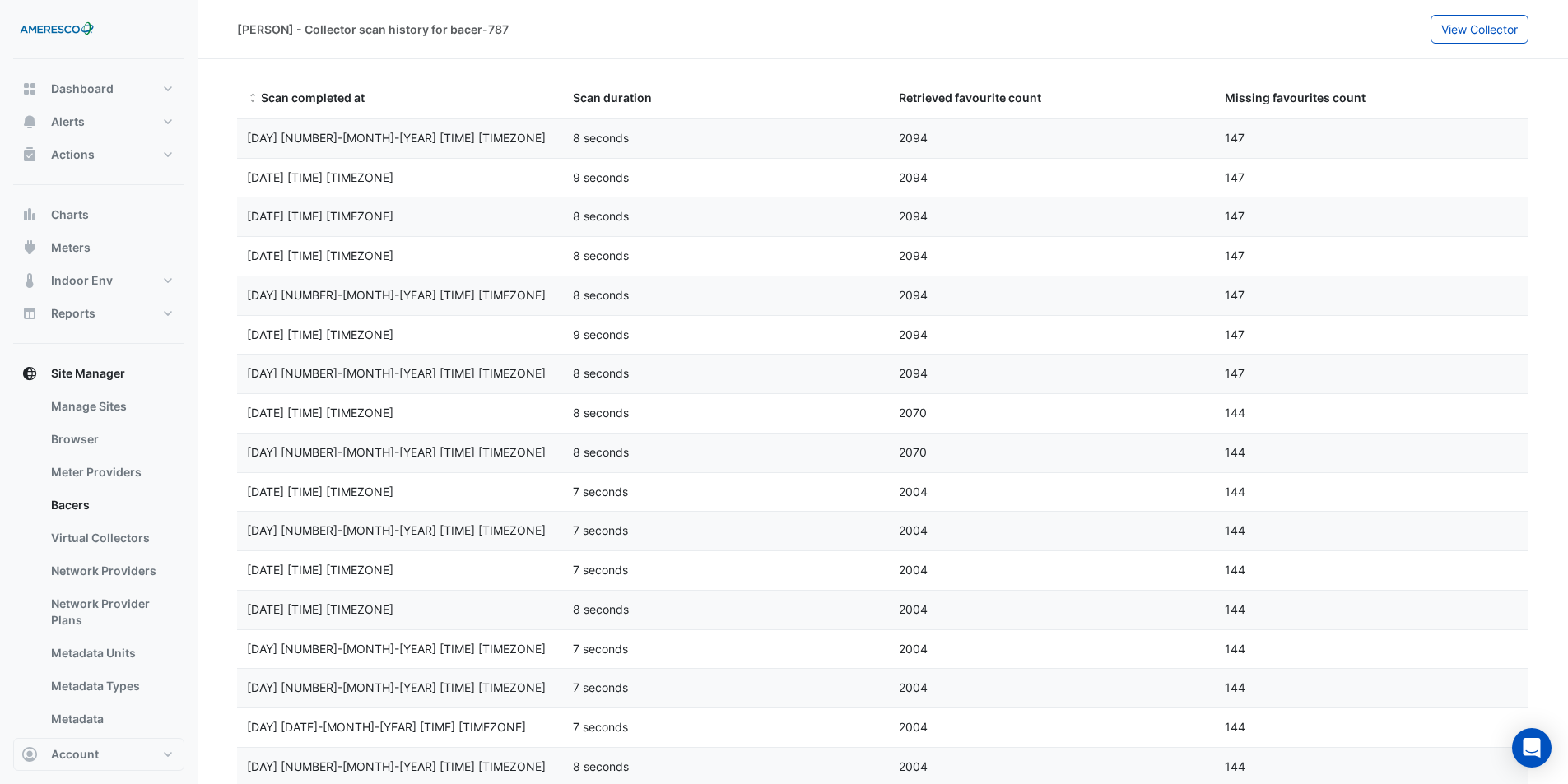 click on "147" 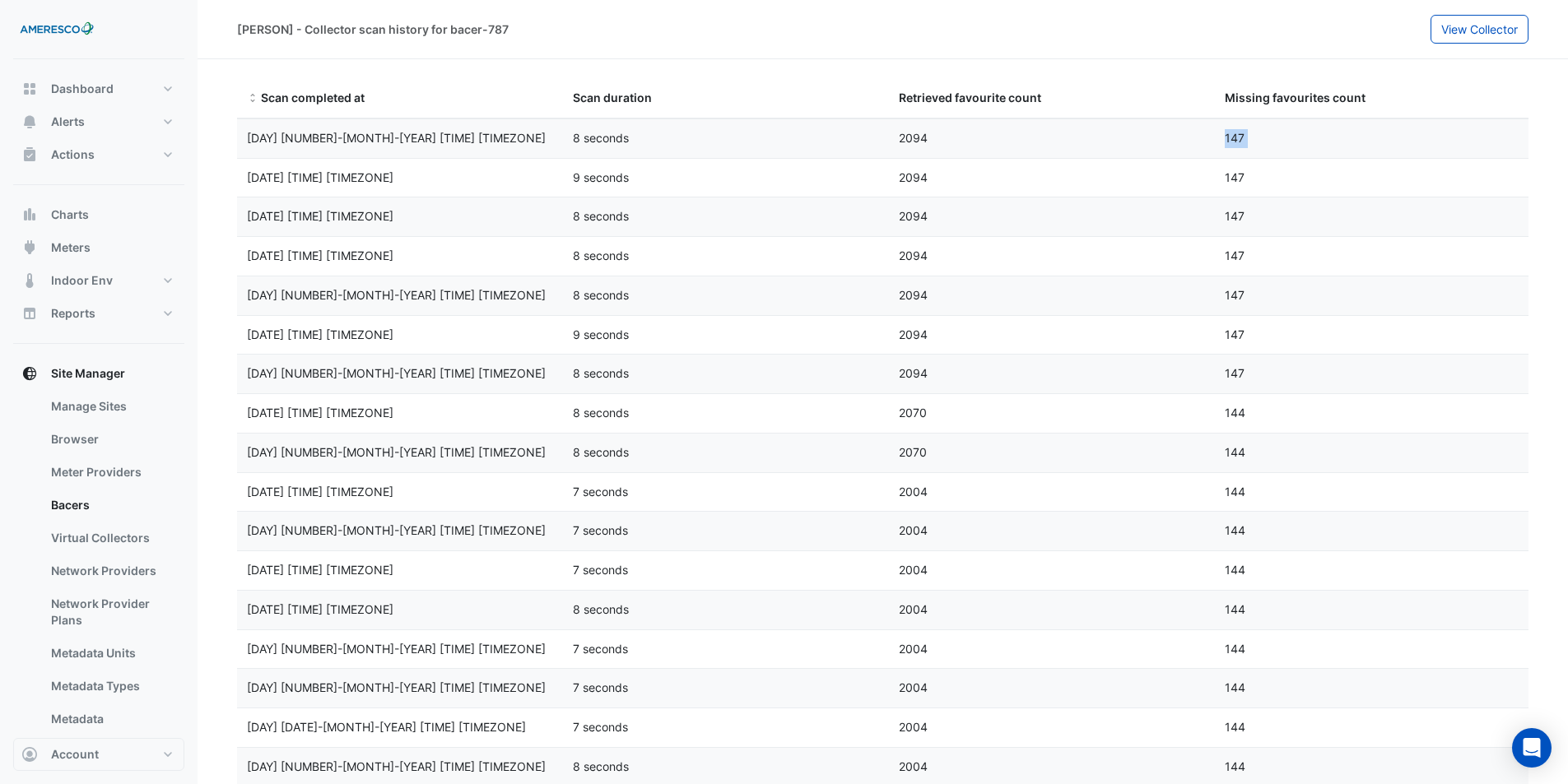 click on "147" 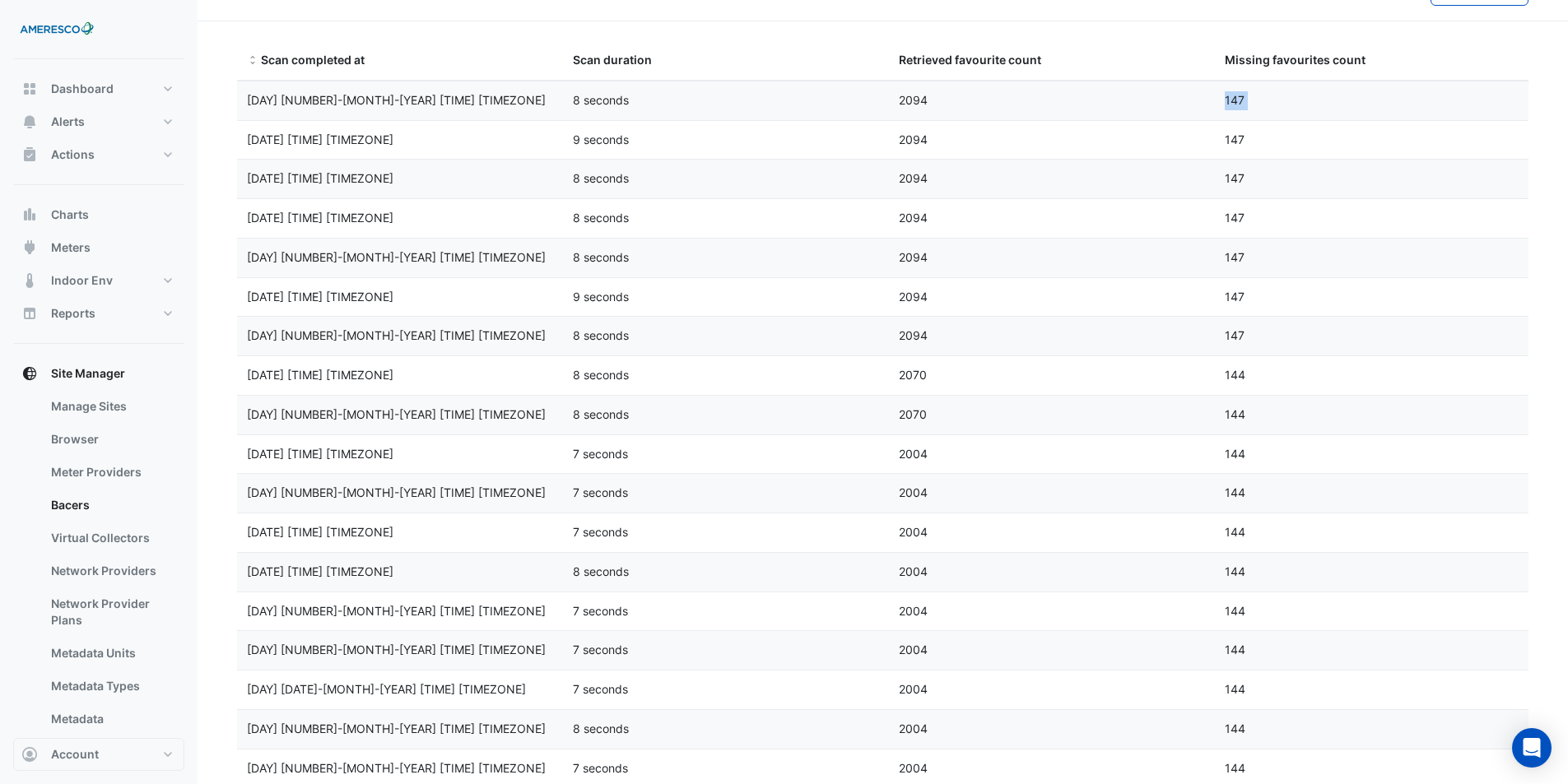 scroll, scrollTop: 0, scrollLeft: 0, axis: both 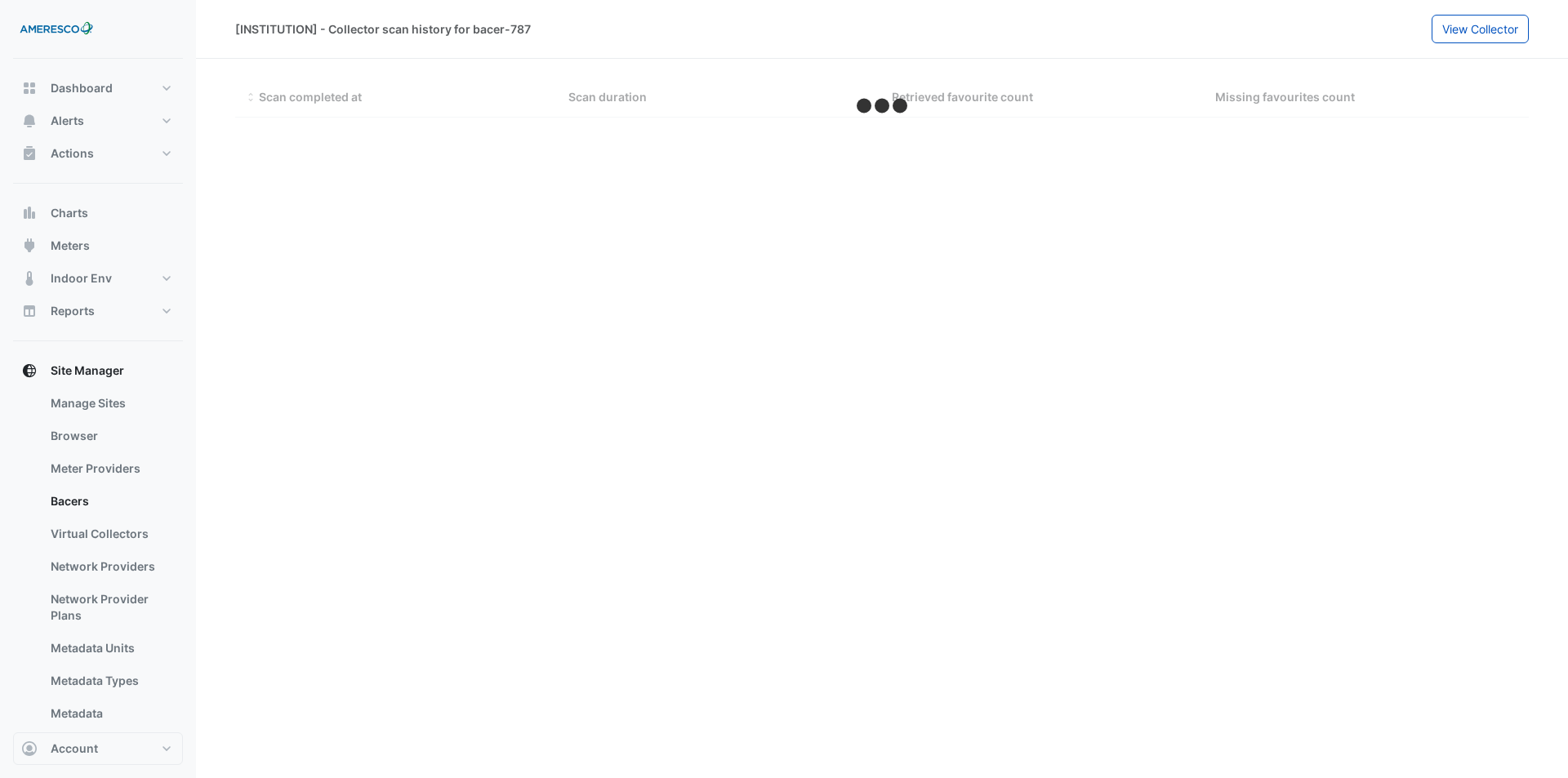 select on "**" 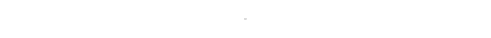 scroll, scrollTop: 0, scrollLeft: 0, axis: both 